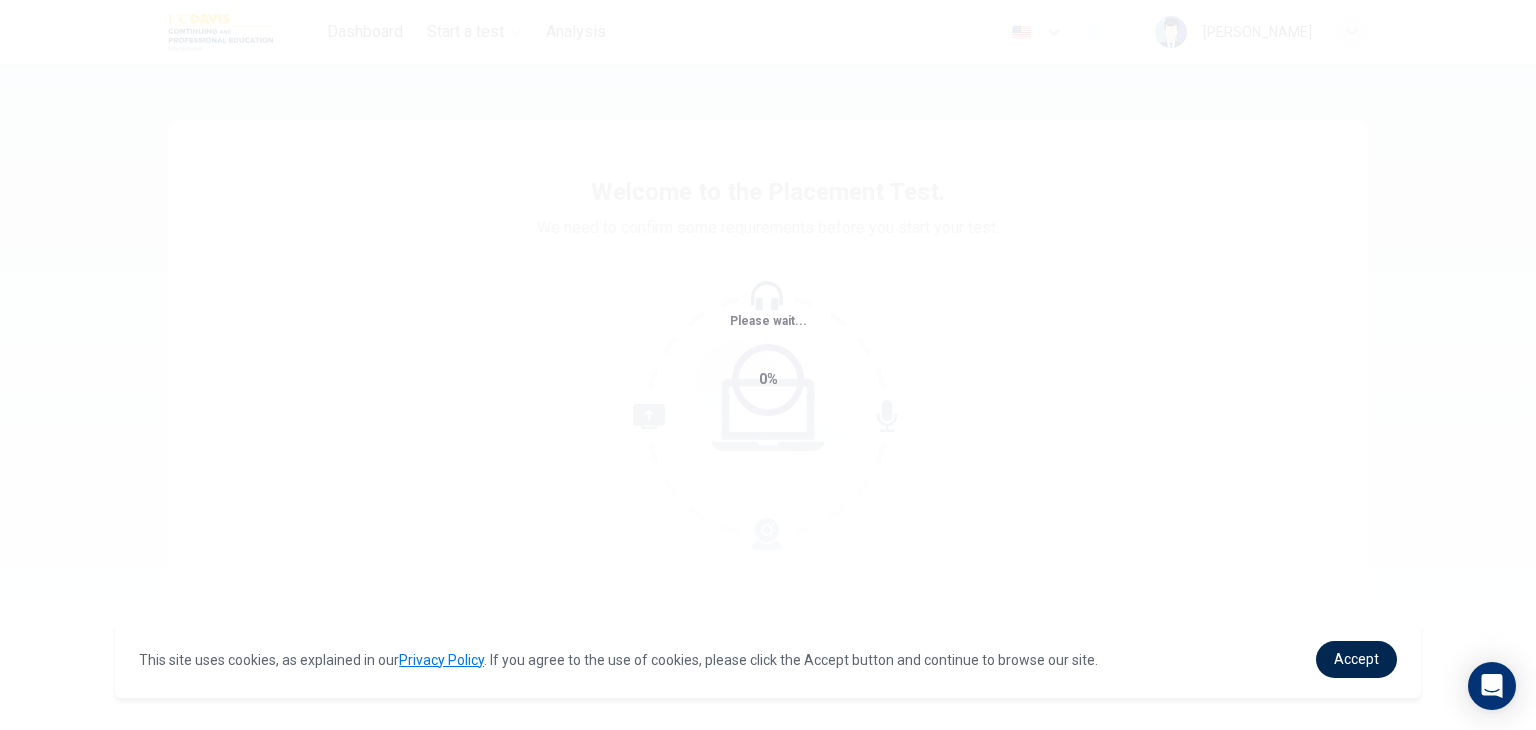 scroll, scrollTop: 0, scrollLeft: 0, axis: both 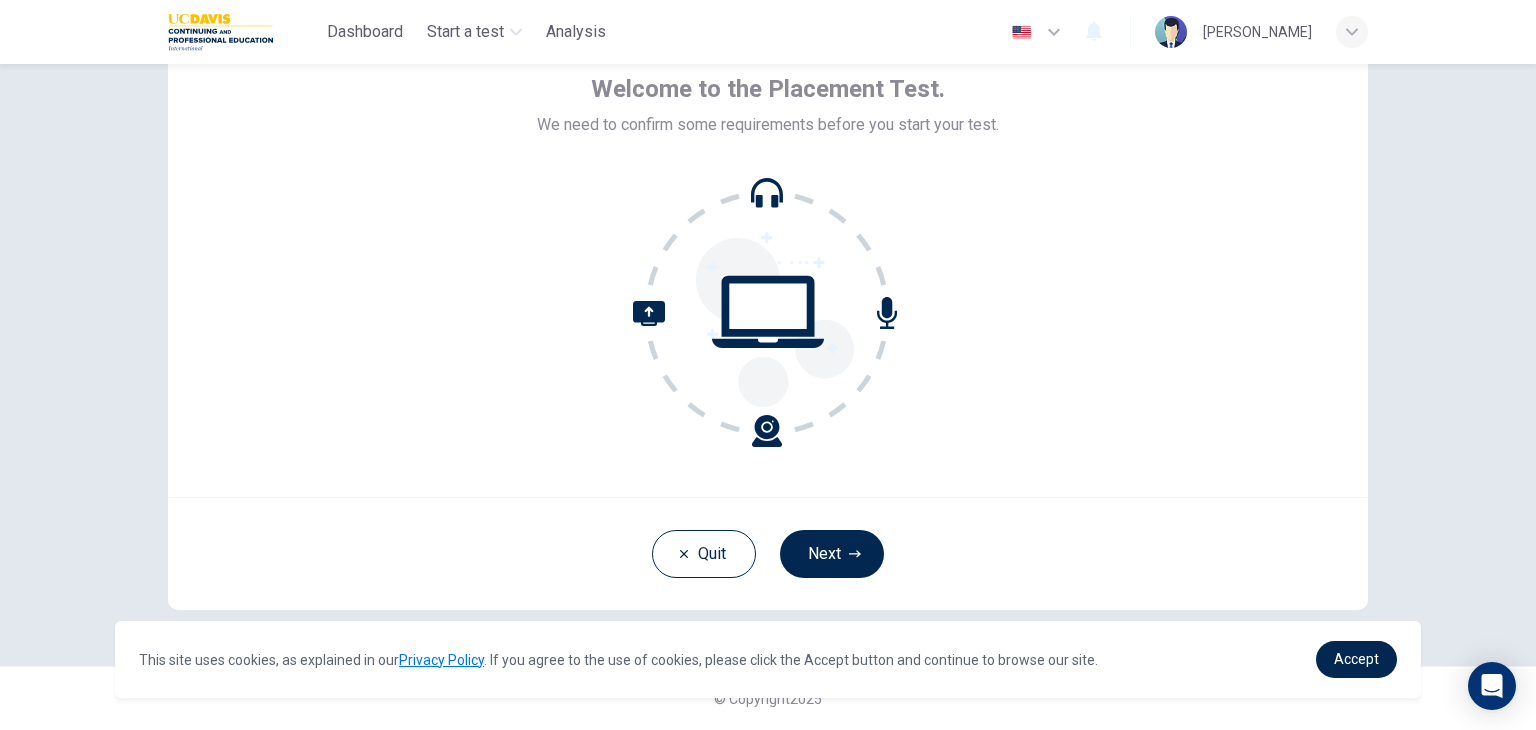 click on "Welcome to the Placement Test. We need to confirm some requirements before you start your test." at bounding box center (768, 257) 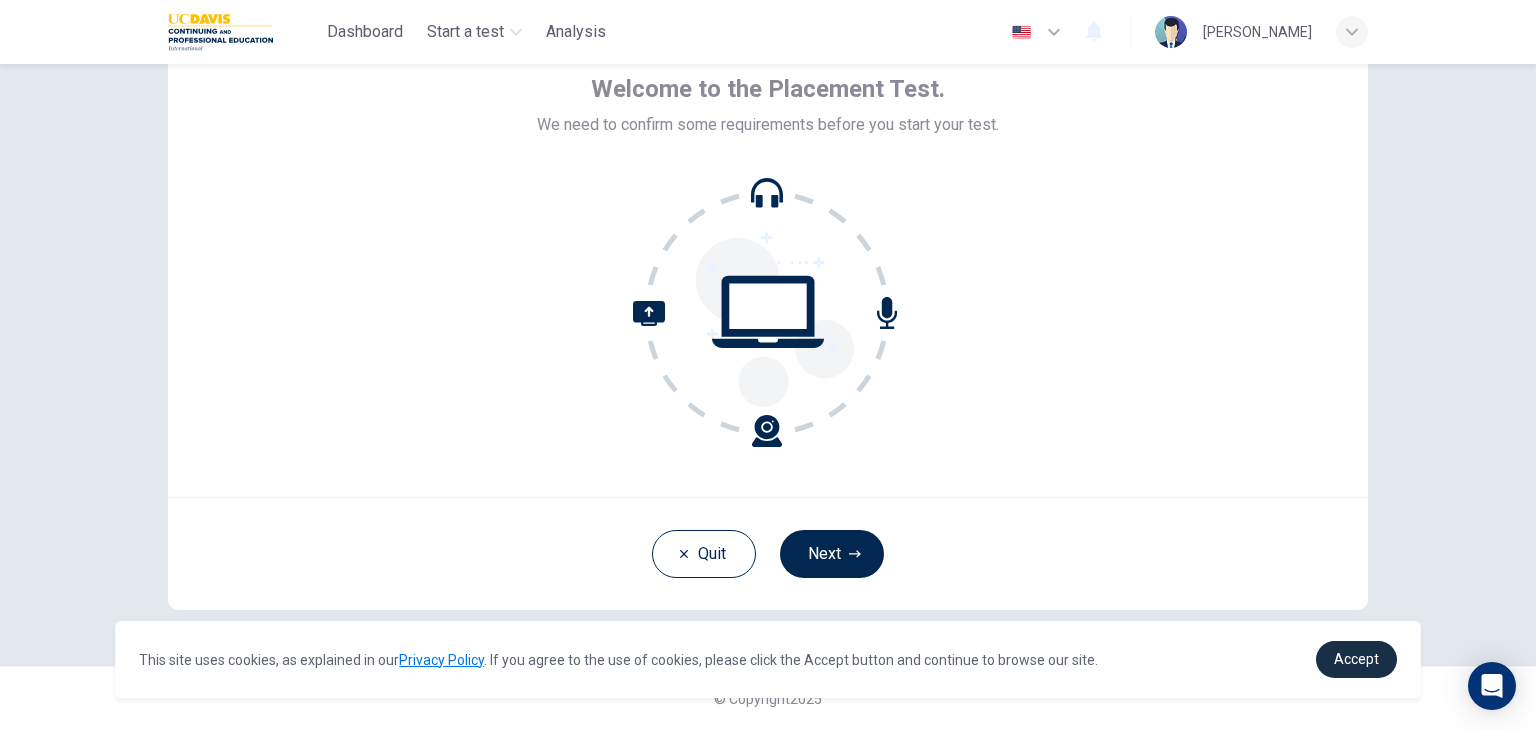click on "Accept" at bounding box center (1356, 659) 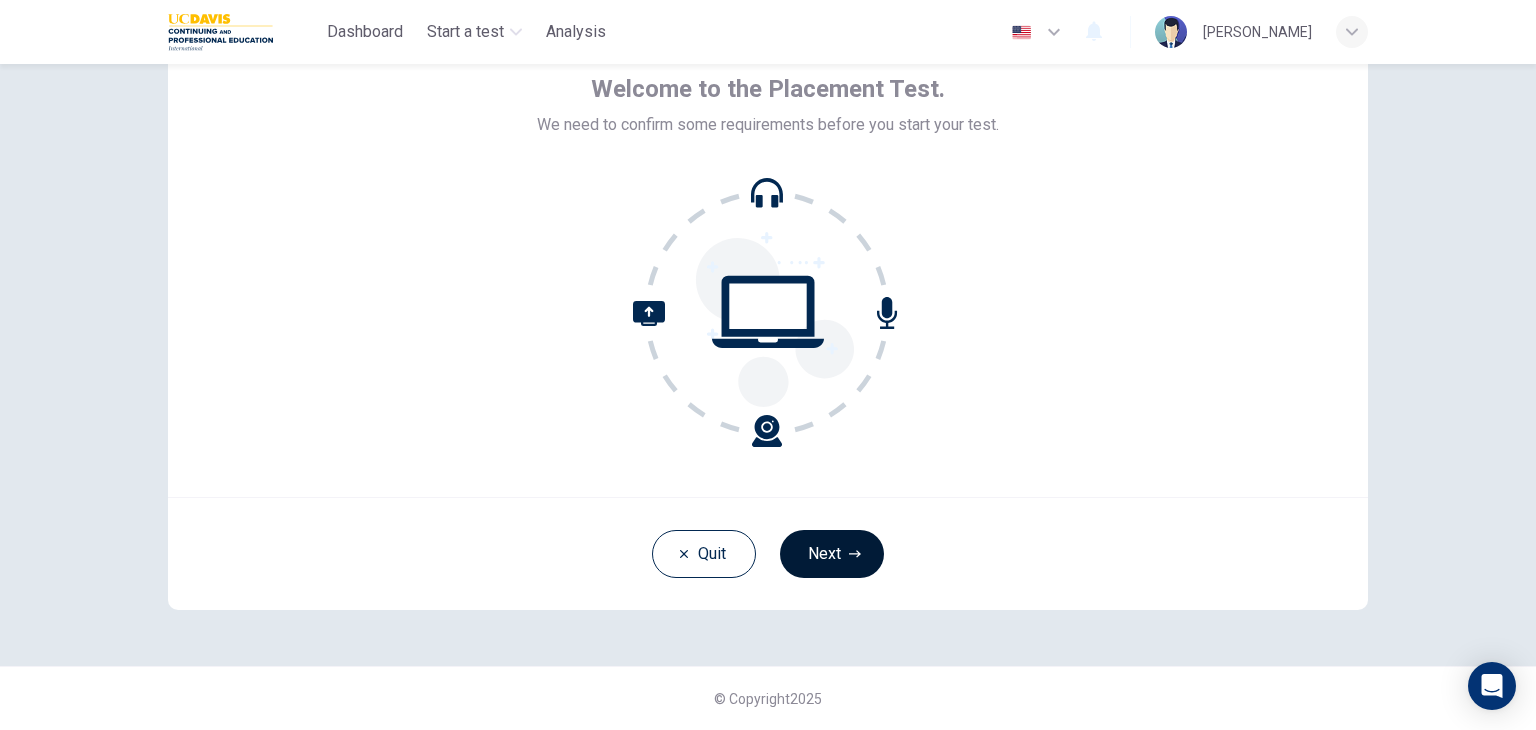 click on "Next" at bounding box center [832, 554] 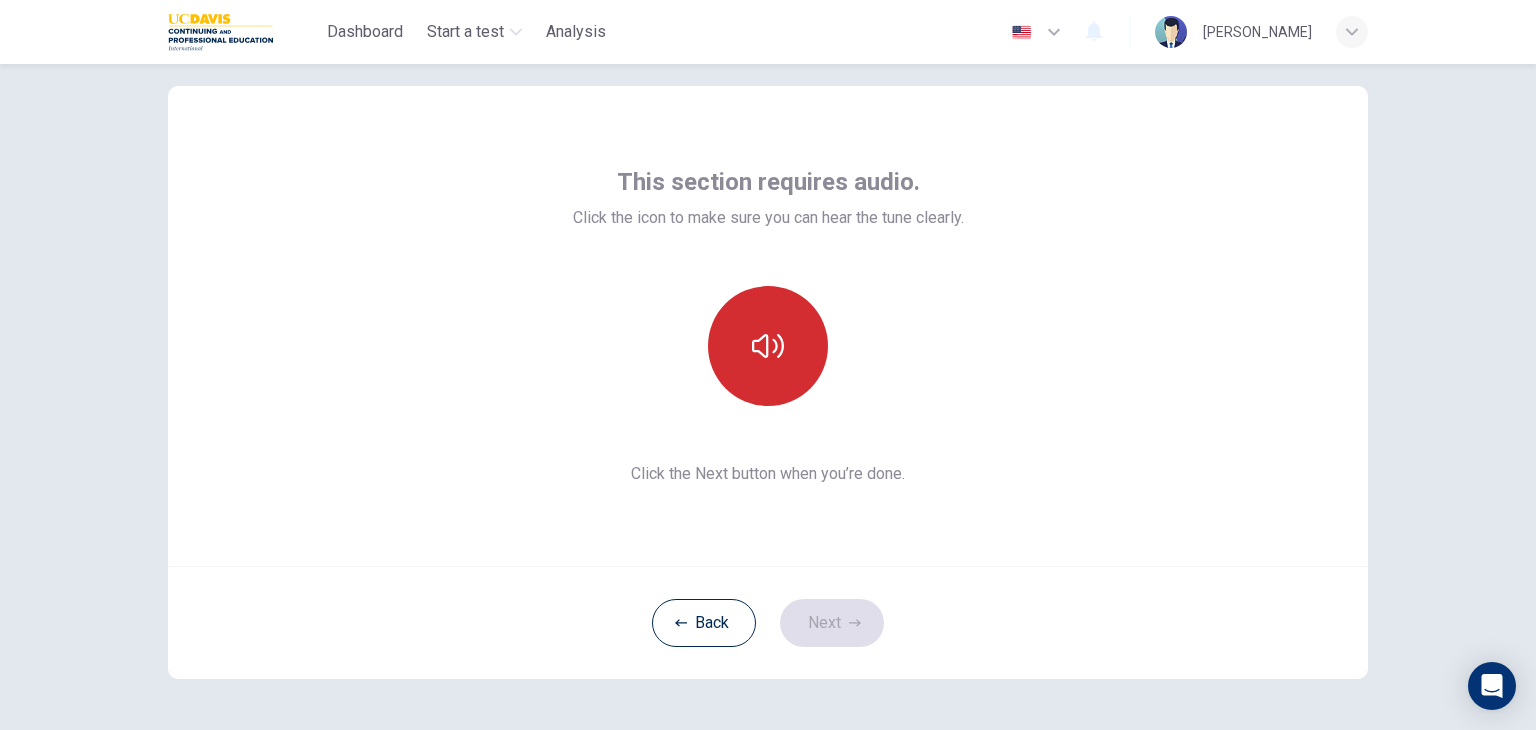 scroll, scrollTop: 3, scrollLeft: 0, axis: vertical 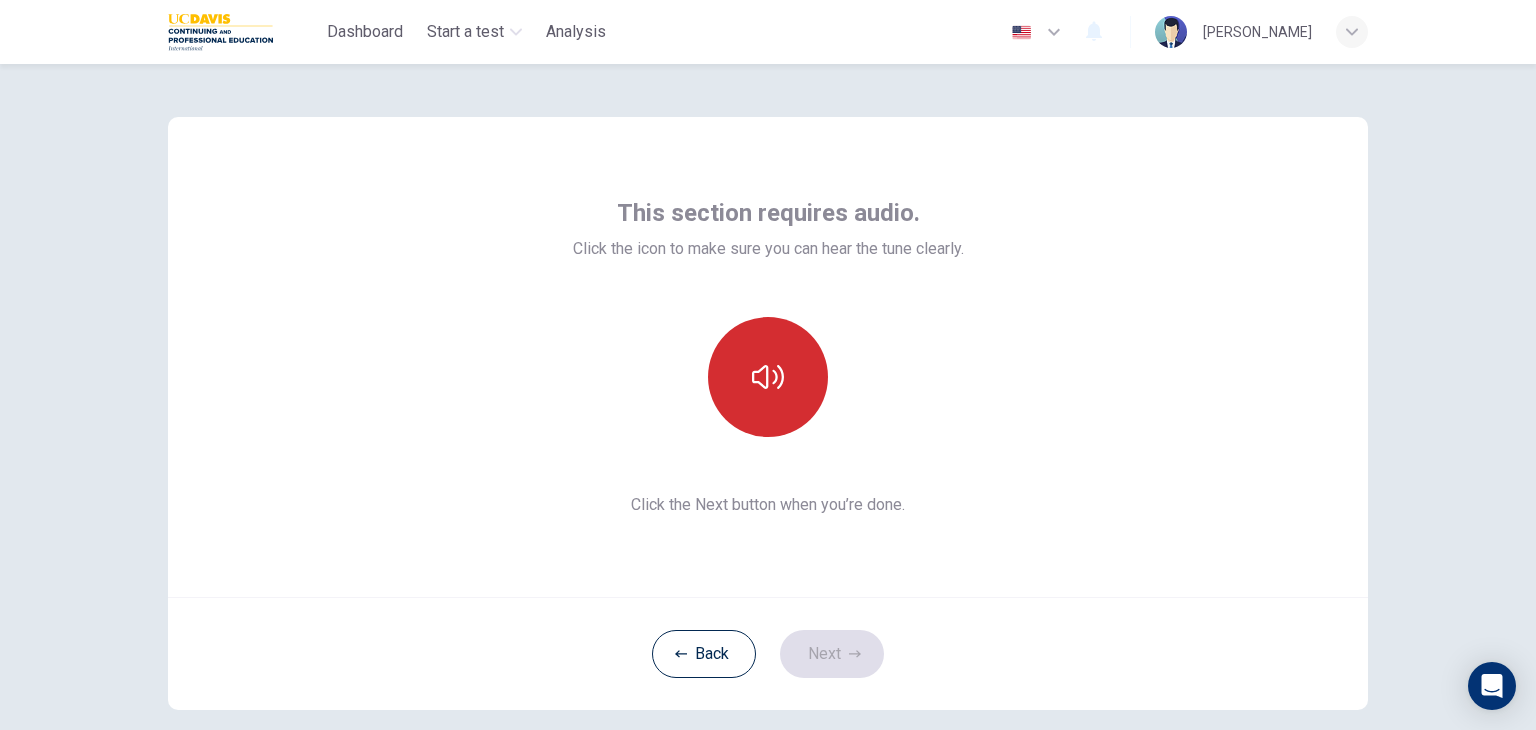 click at bounding box center [768, 377] 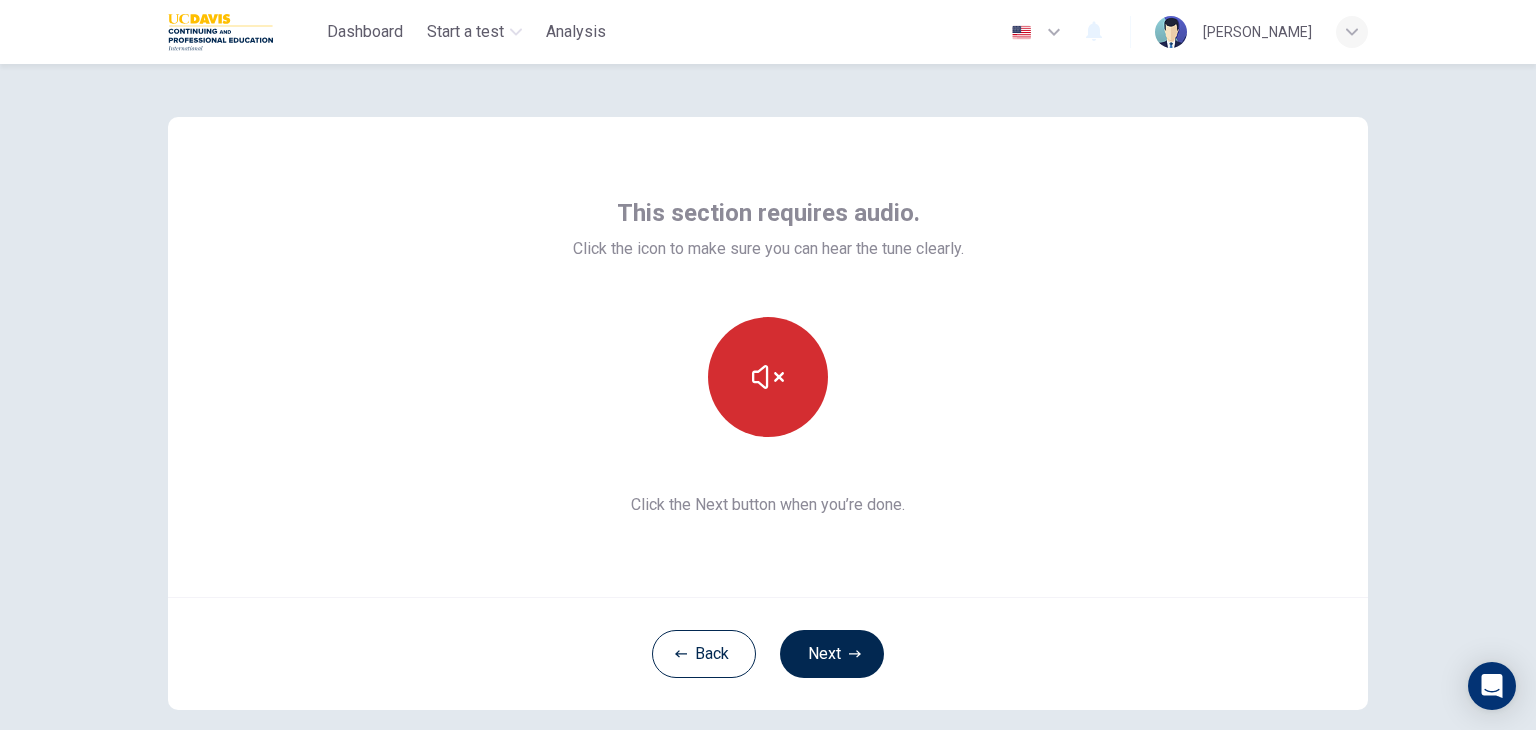 click at bounding box center (768, 377) 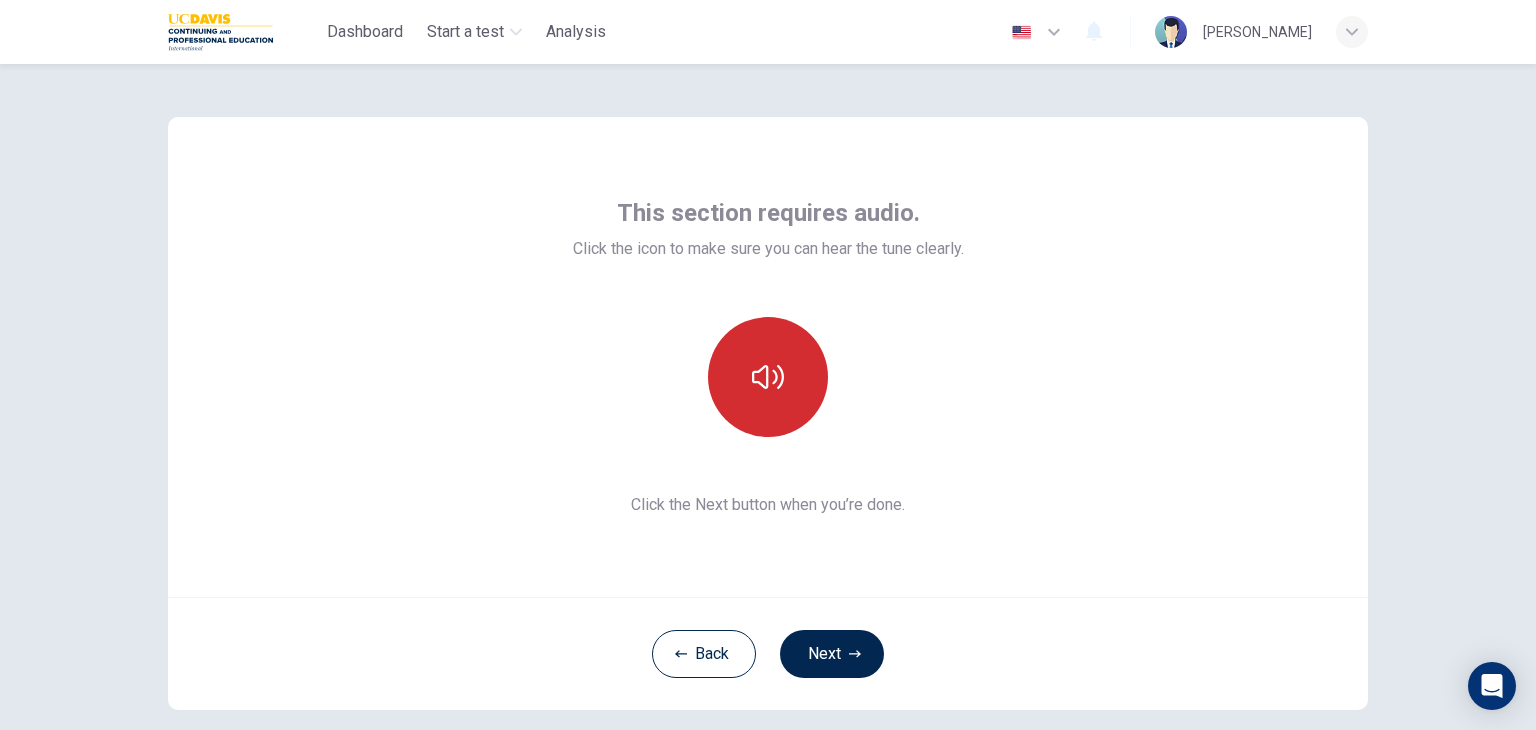 click at bounding box center [768, 377] 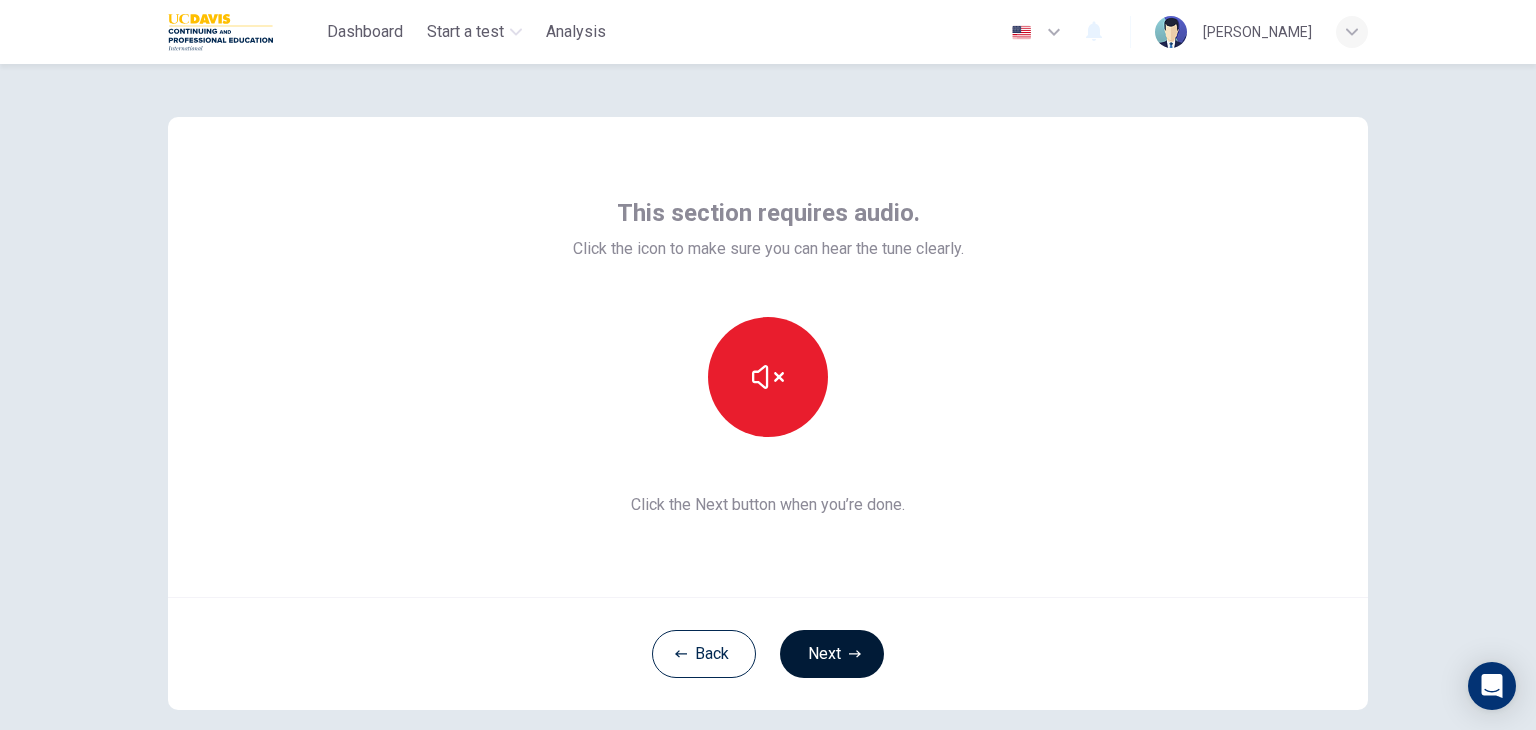 click on "Next" at bounding box center (832, 654) 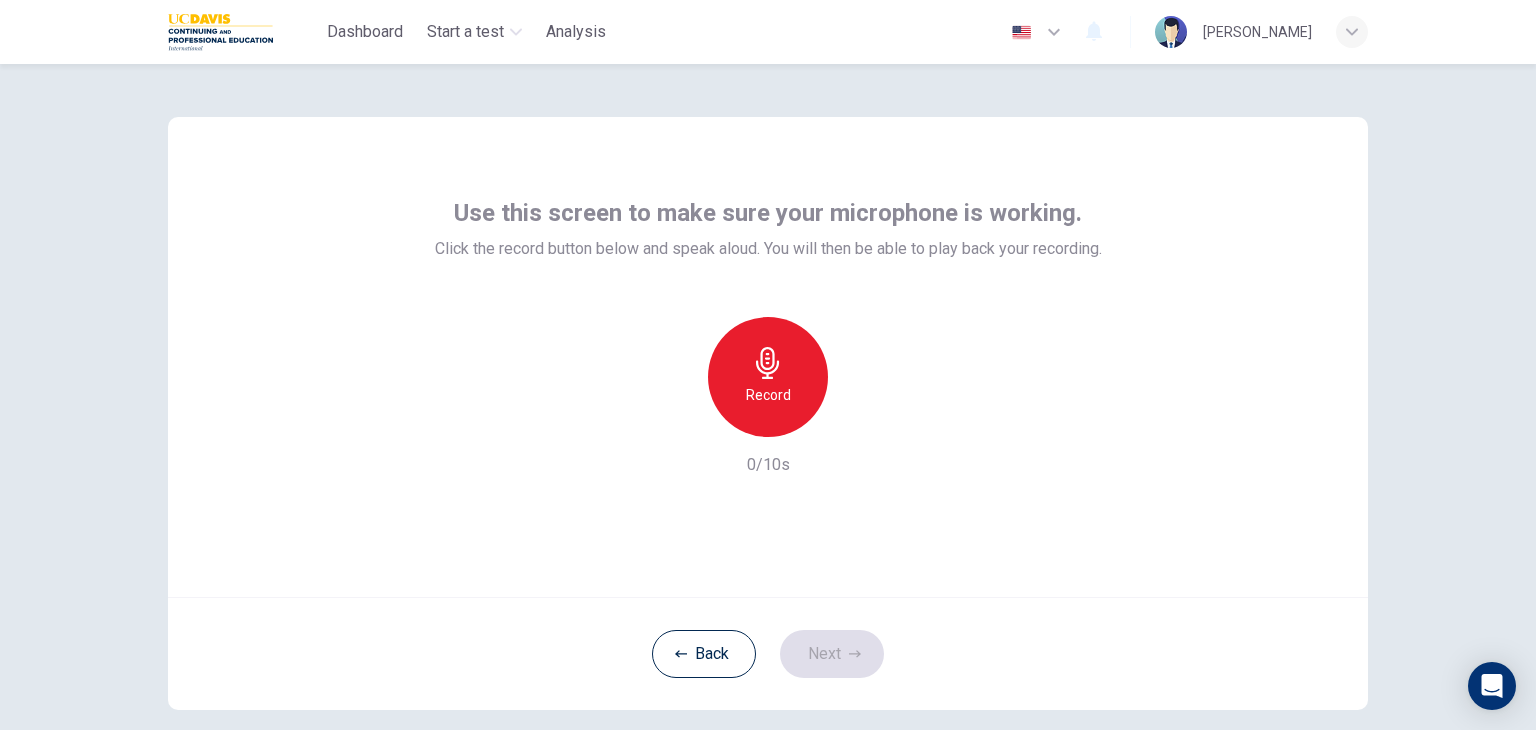 click on "Record" at bounding box center (768, 395) 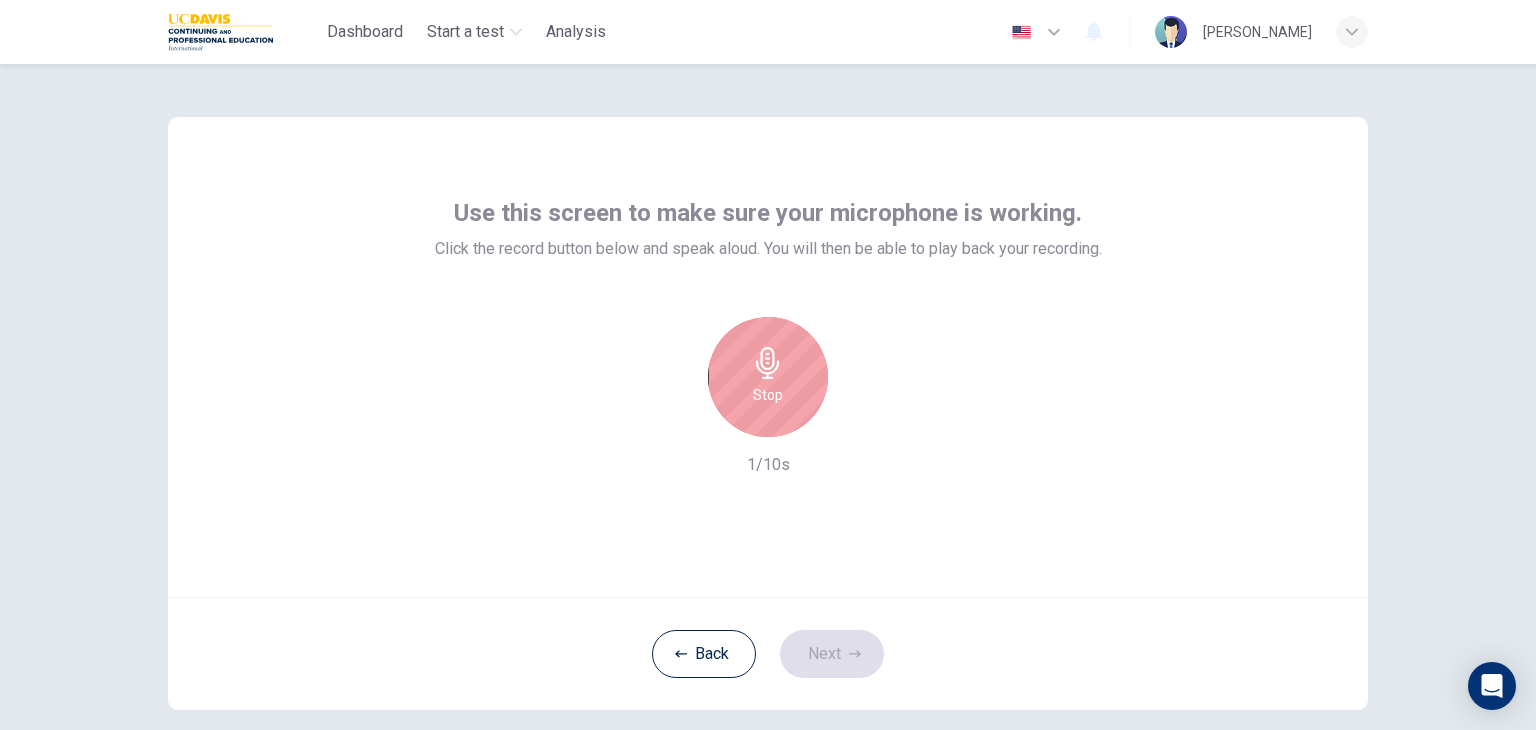 click on "Stop" at bounding box center [768, 395] 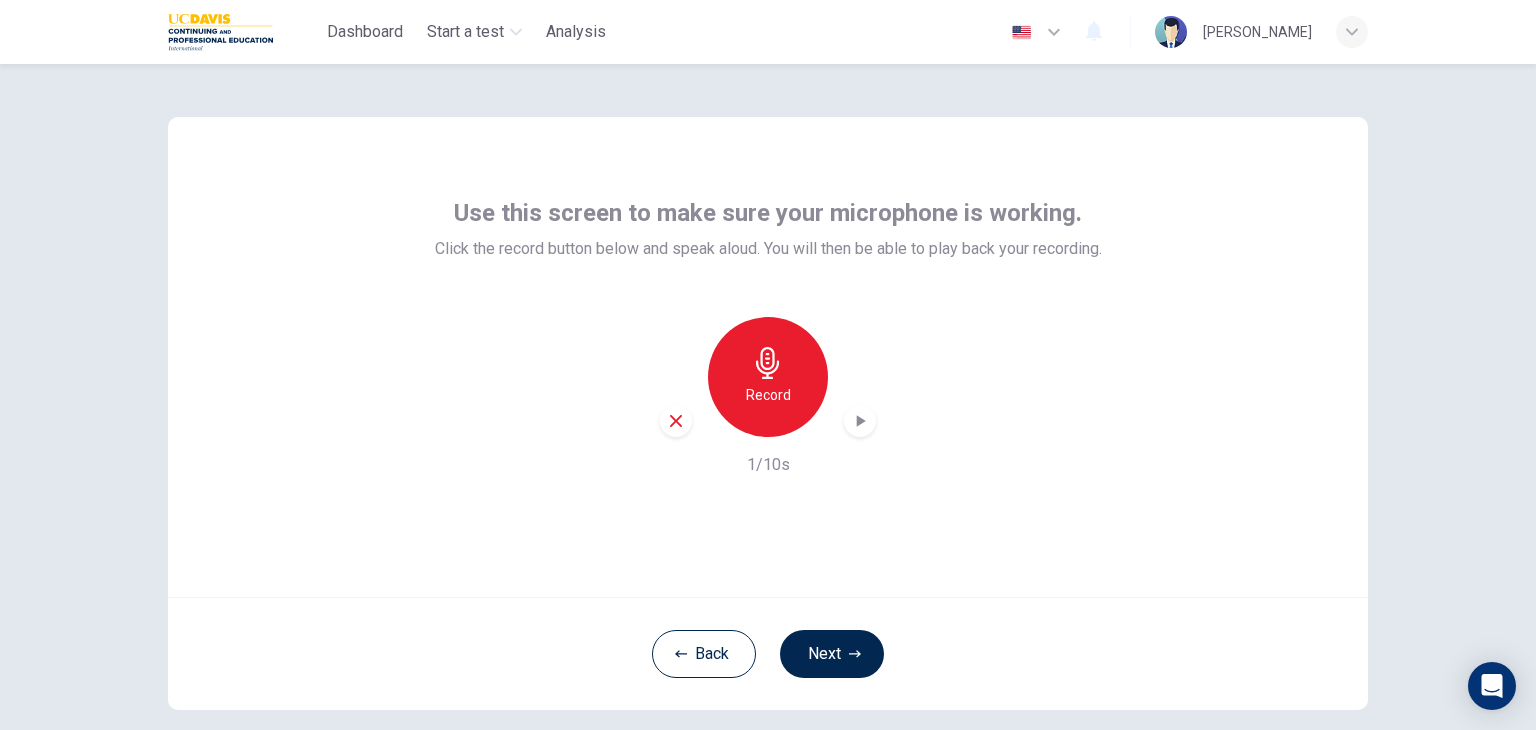 click on "Record" at bounding box center [768, 395] 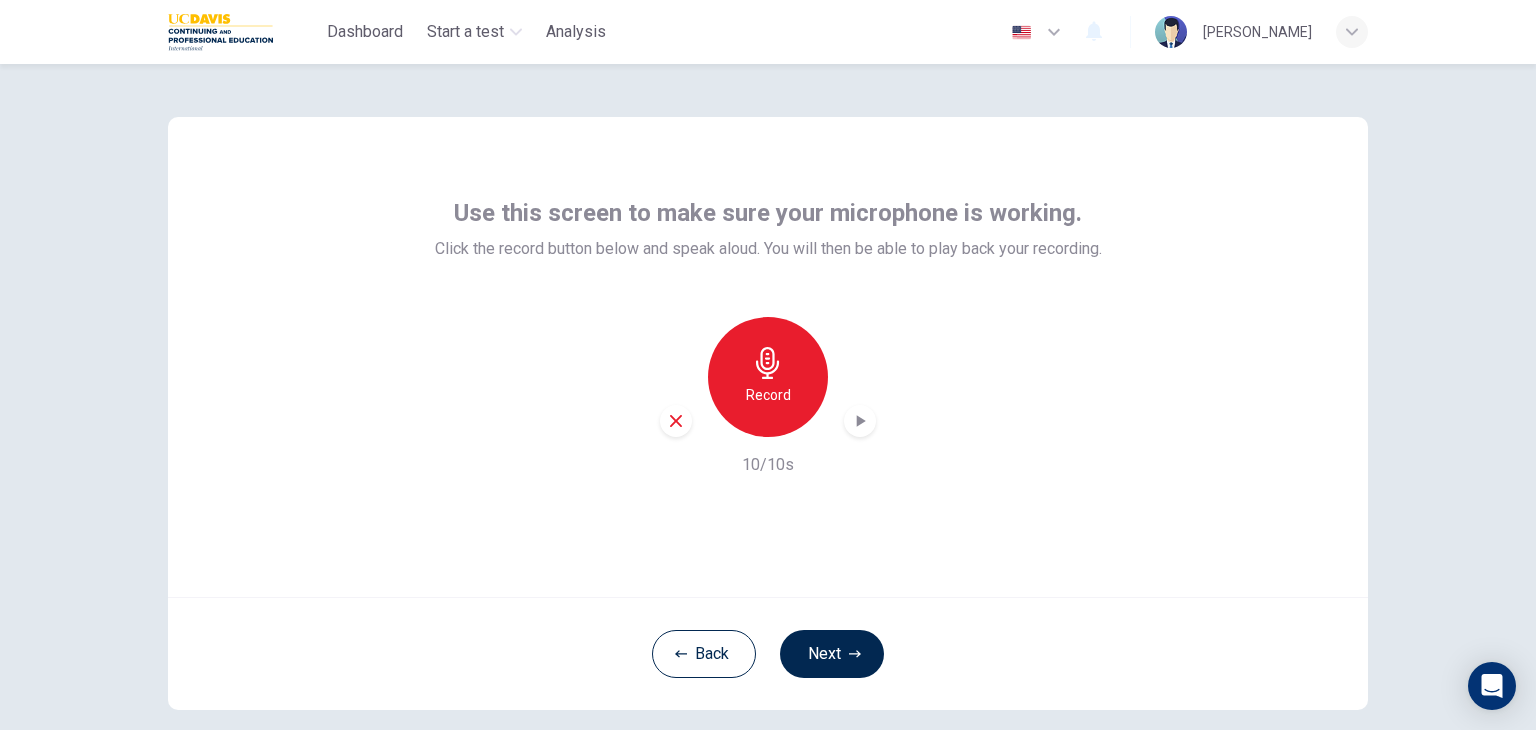 click 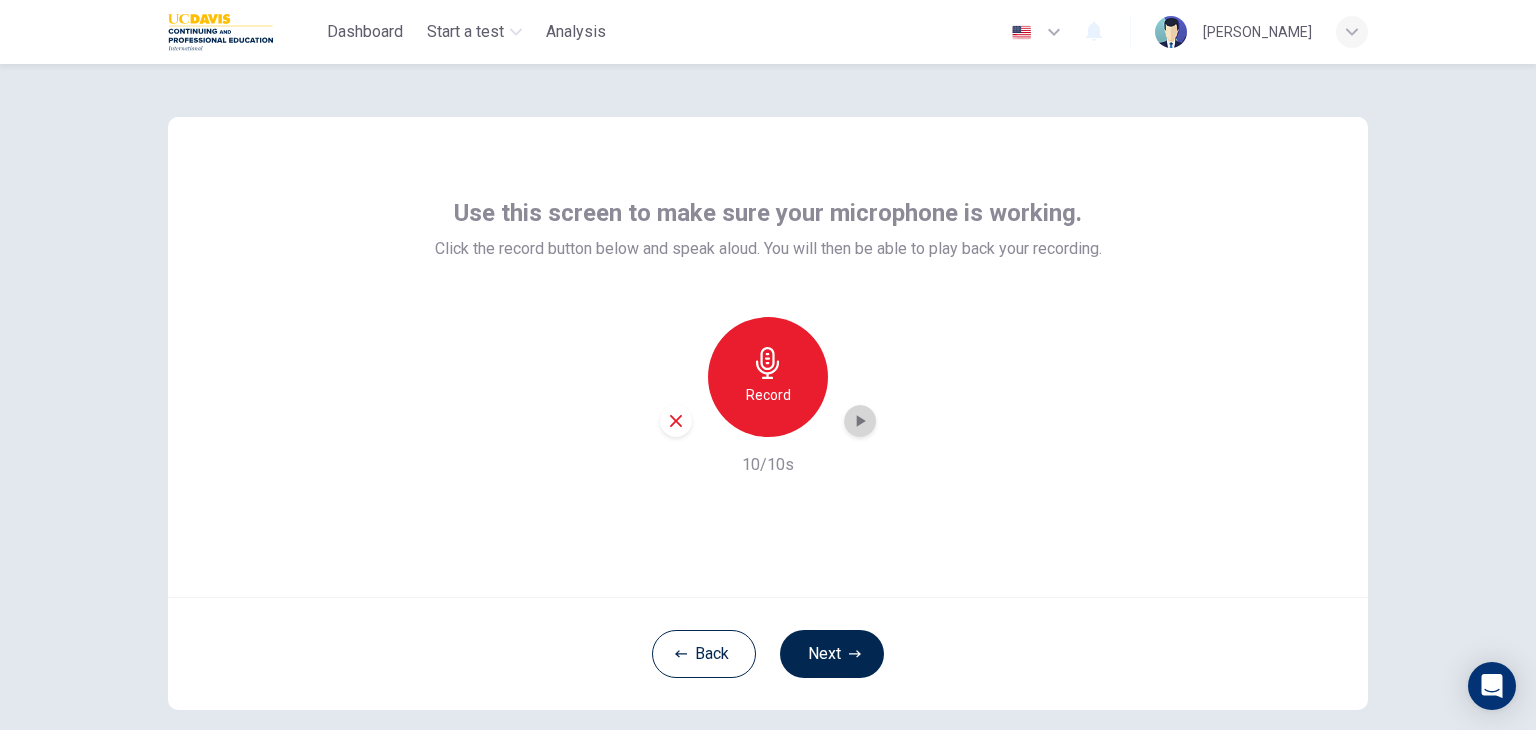click 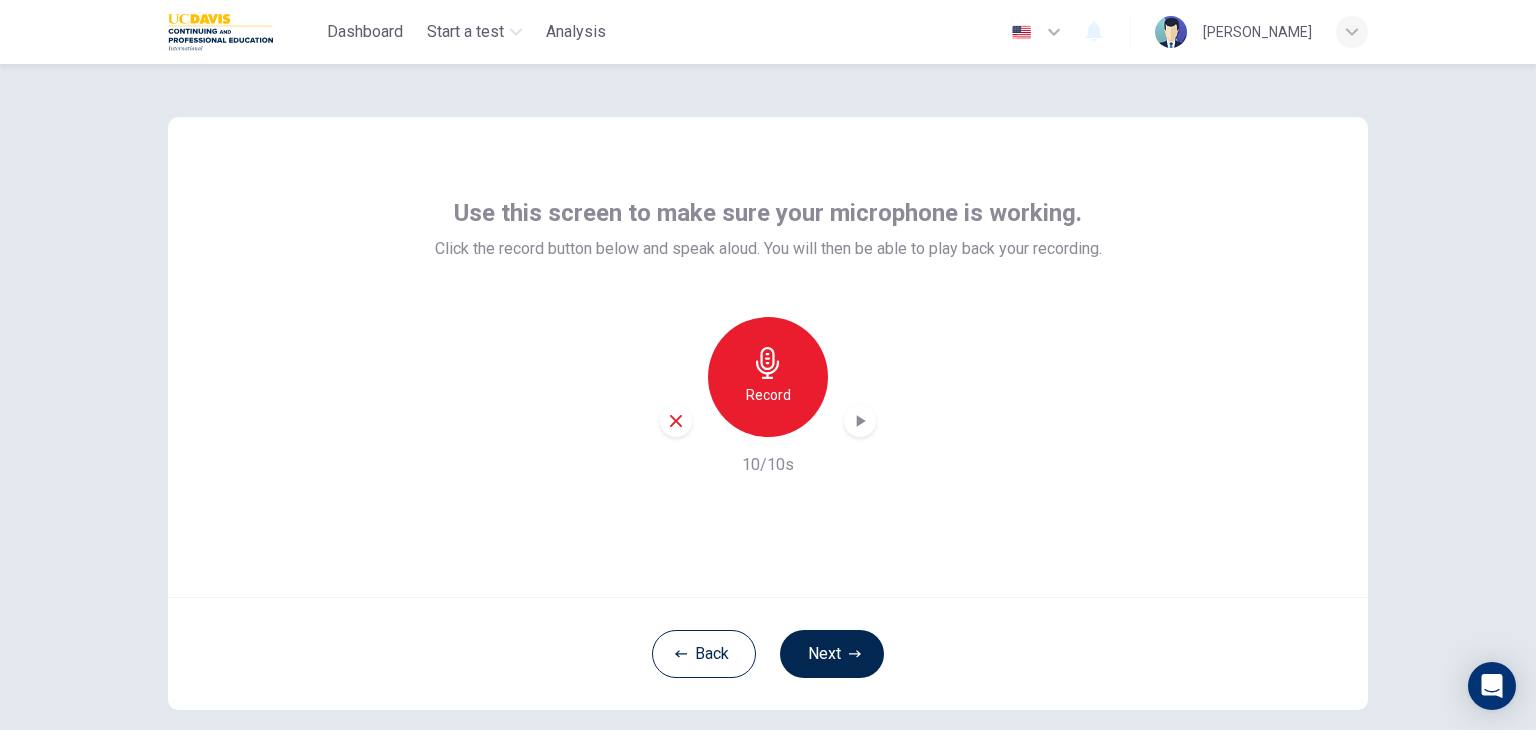 click on "10/10s" at bounding box center [768, 465] 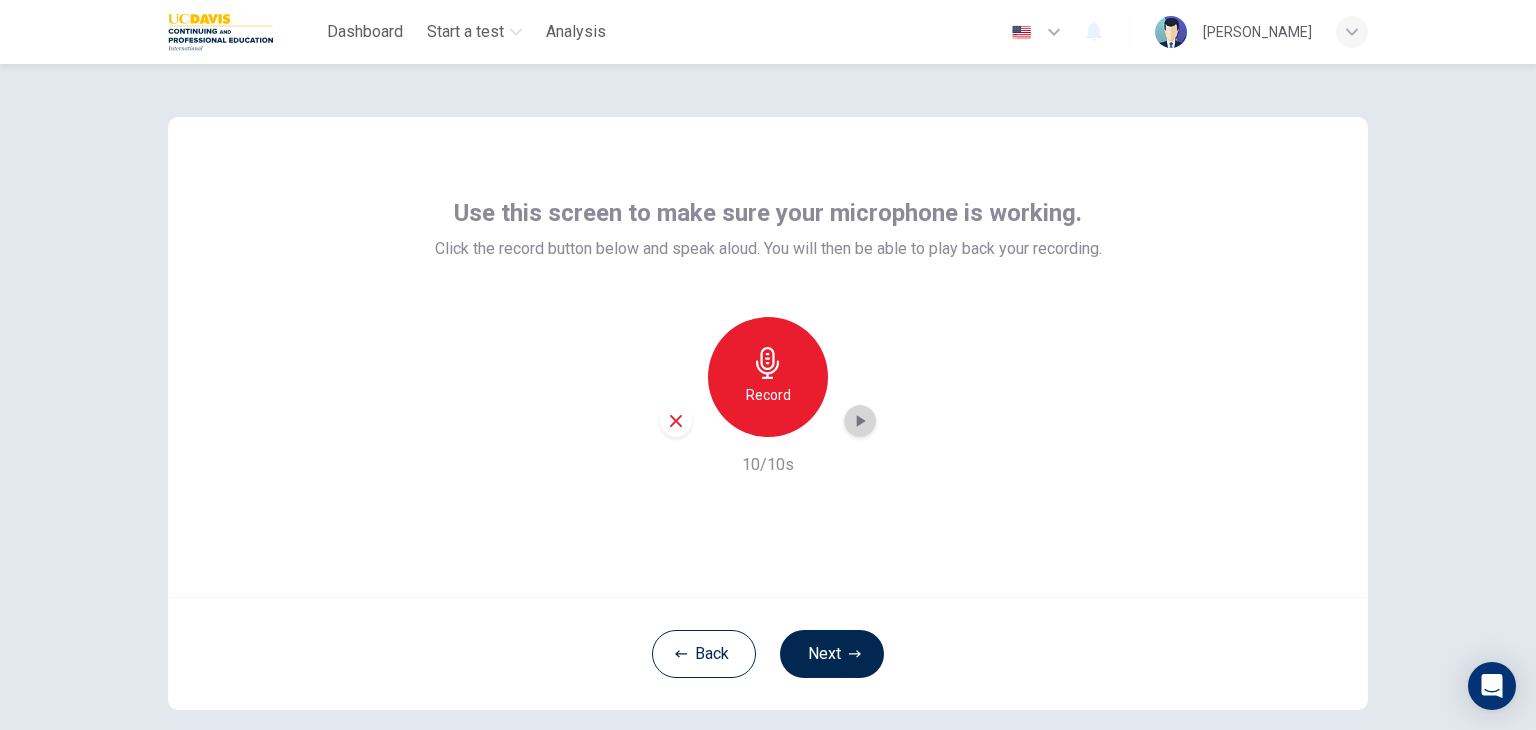 click 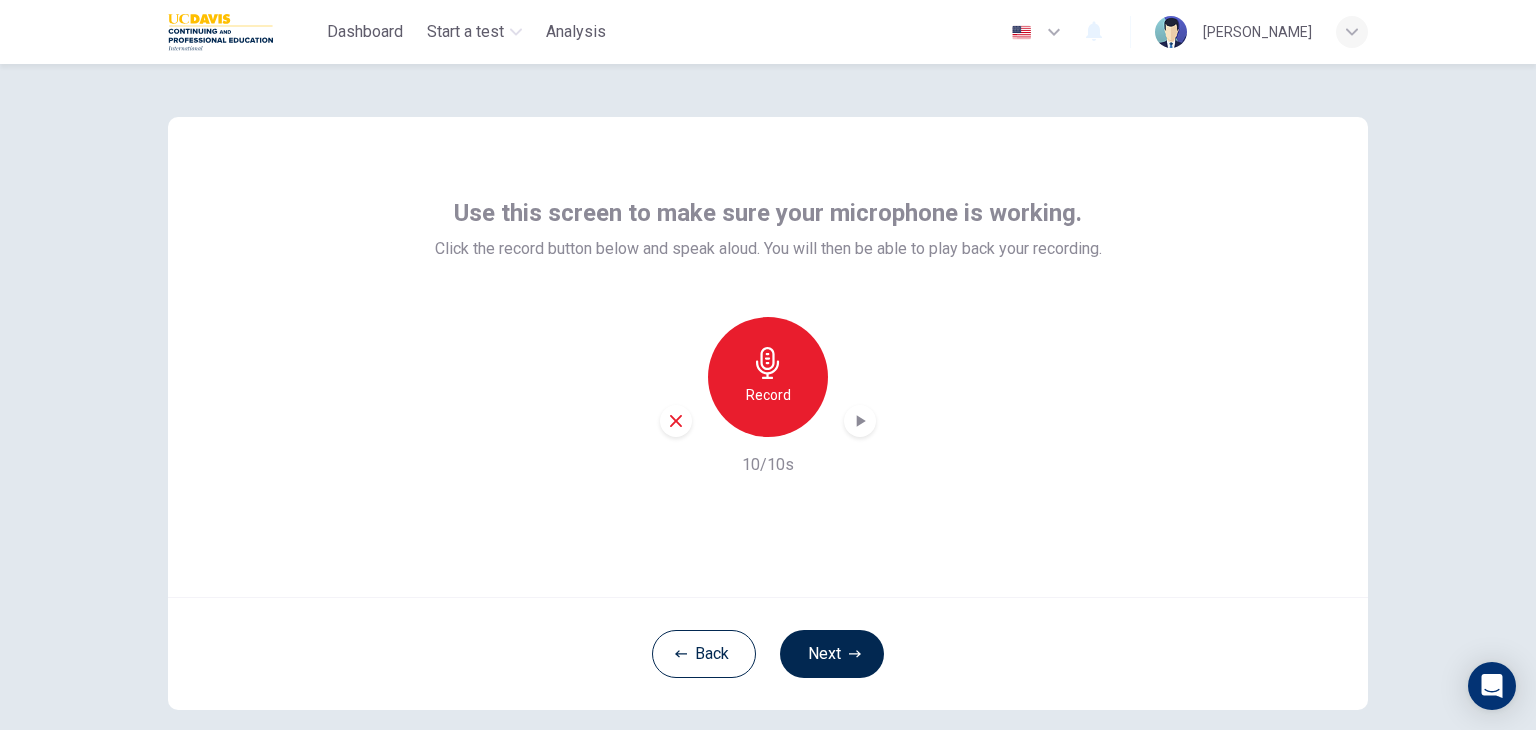 click 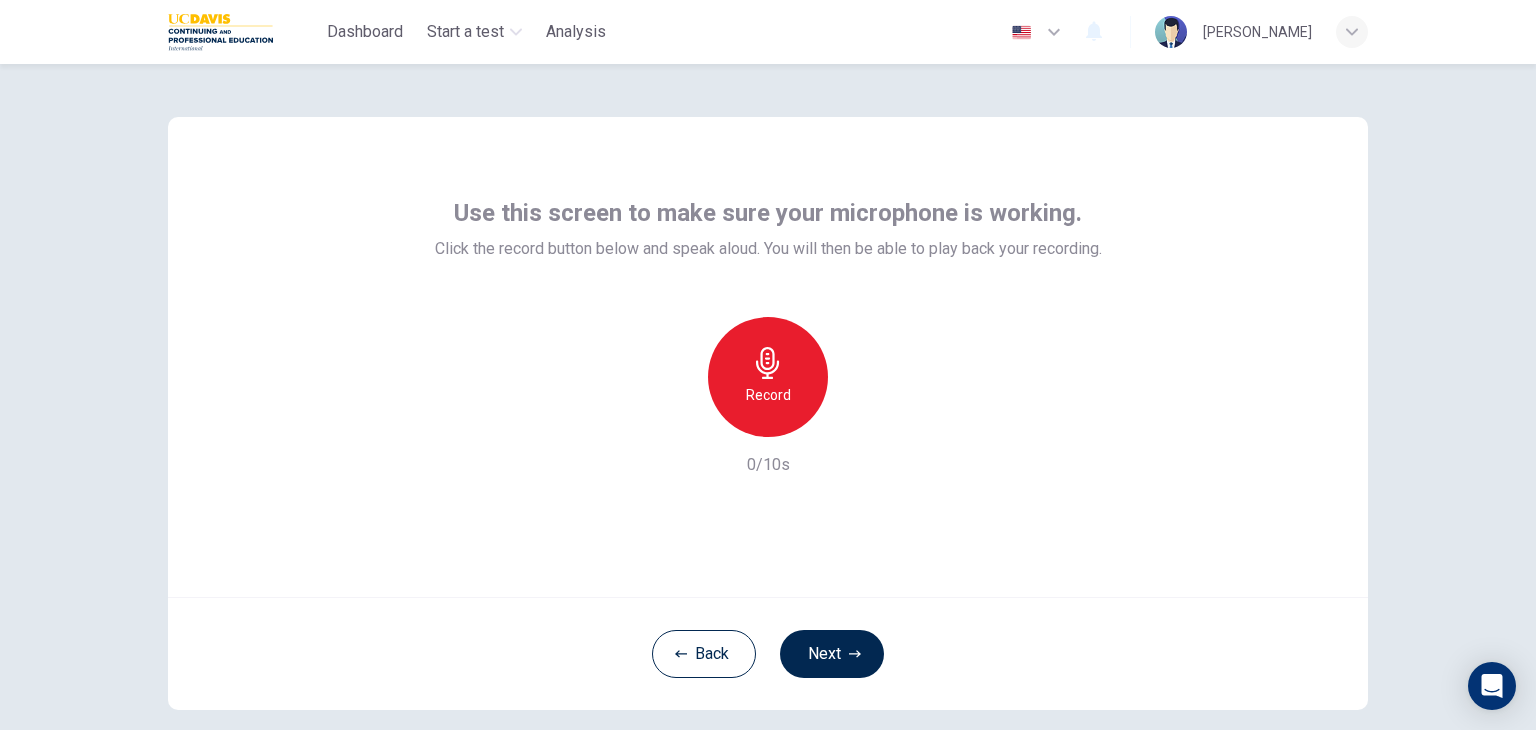 click on "Record" at bounding box center [768, 395] 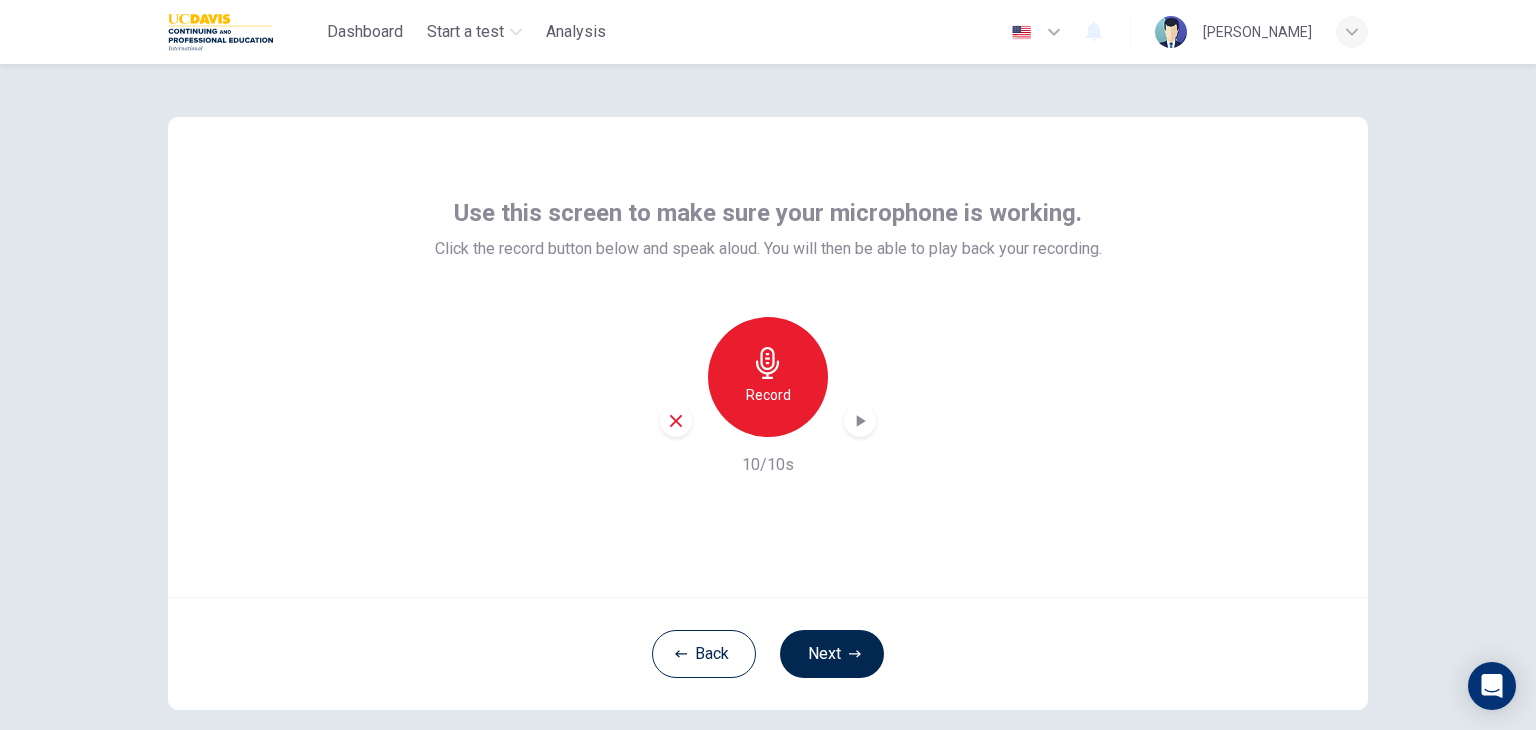 click at bounding box center (860, 421) 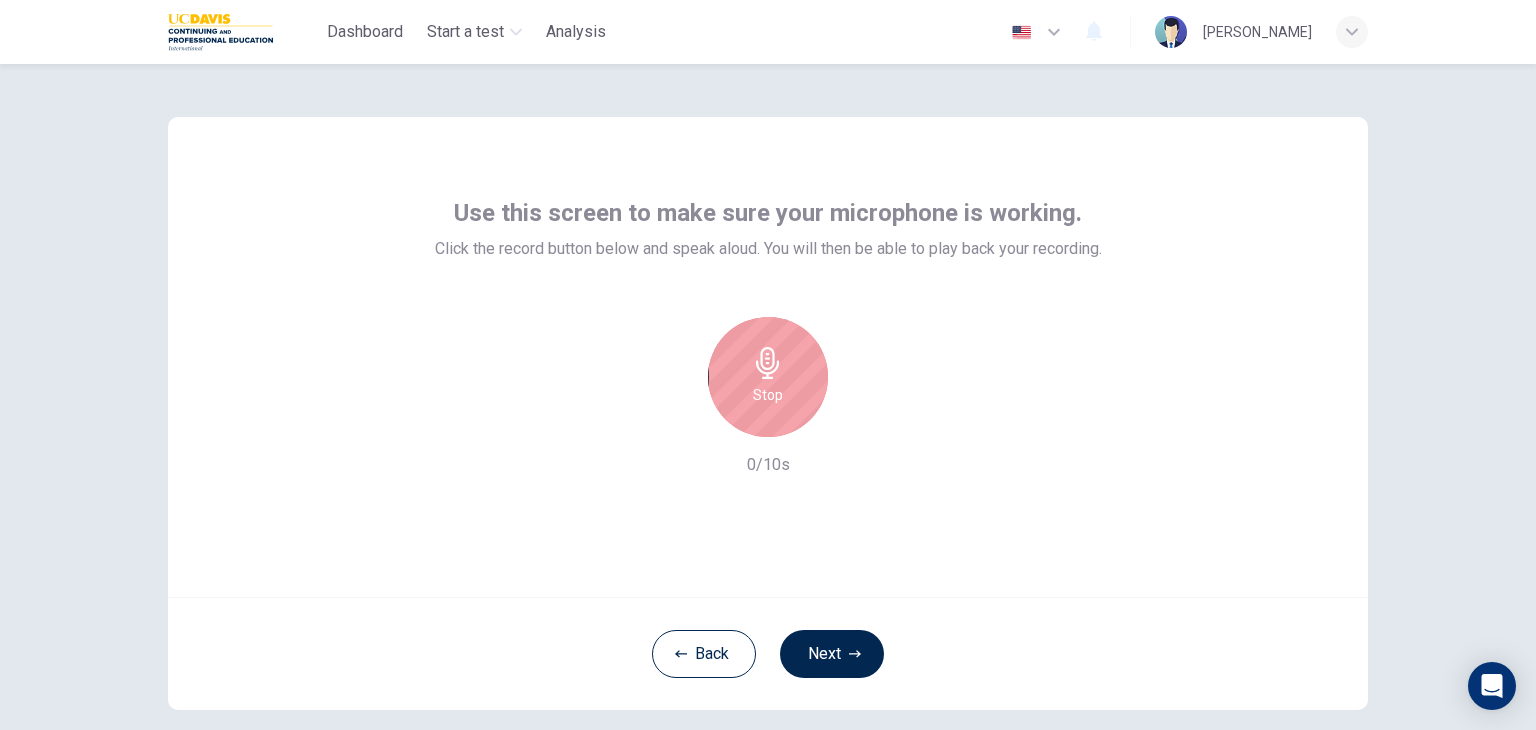 click on "Stop" at bounding box center [768, 377] 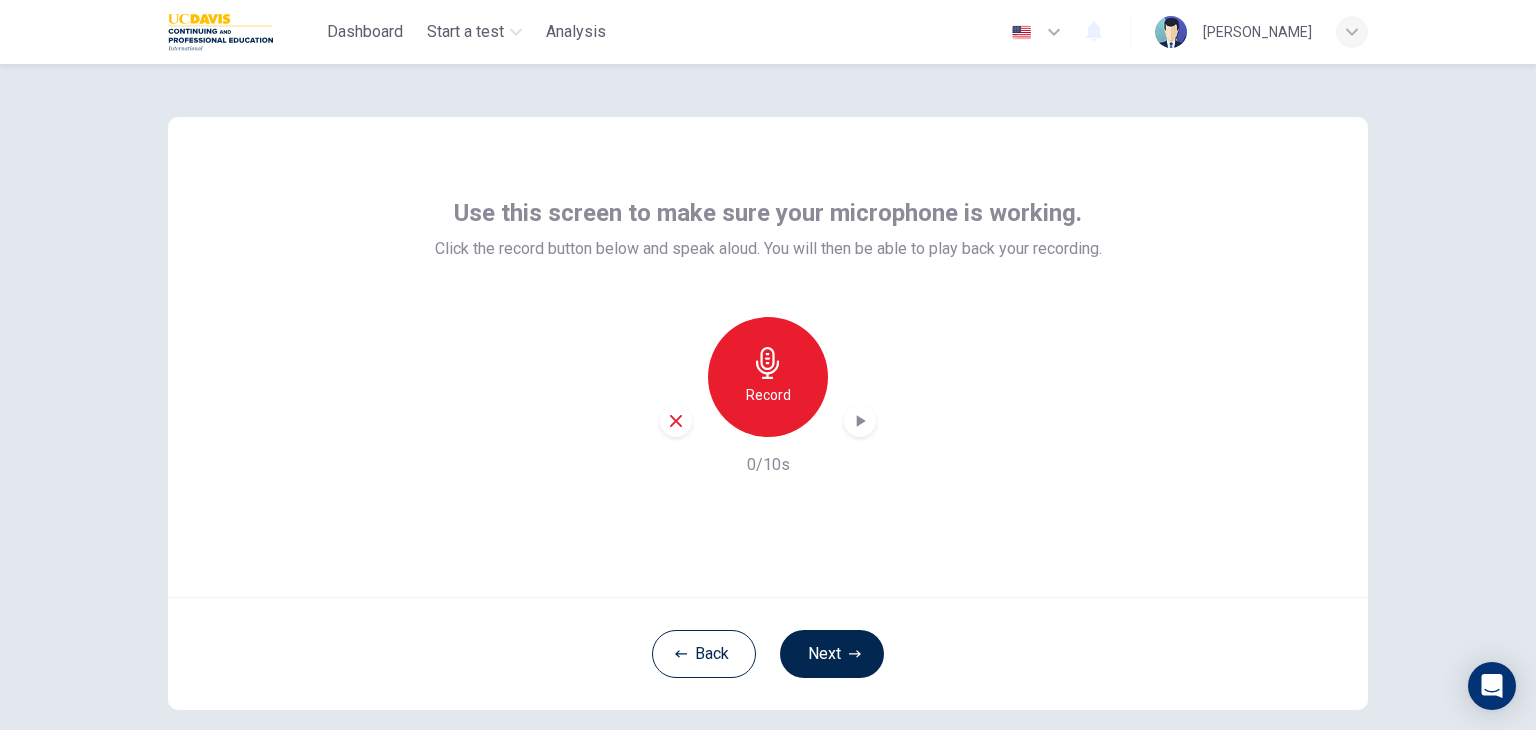 click on "Record" at bounding box center (768, 377) 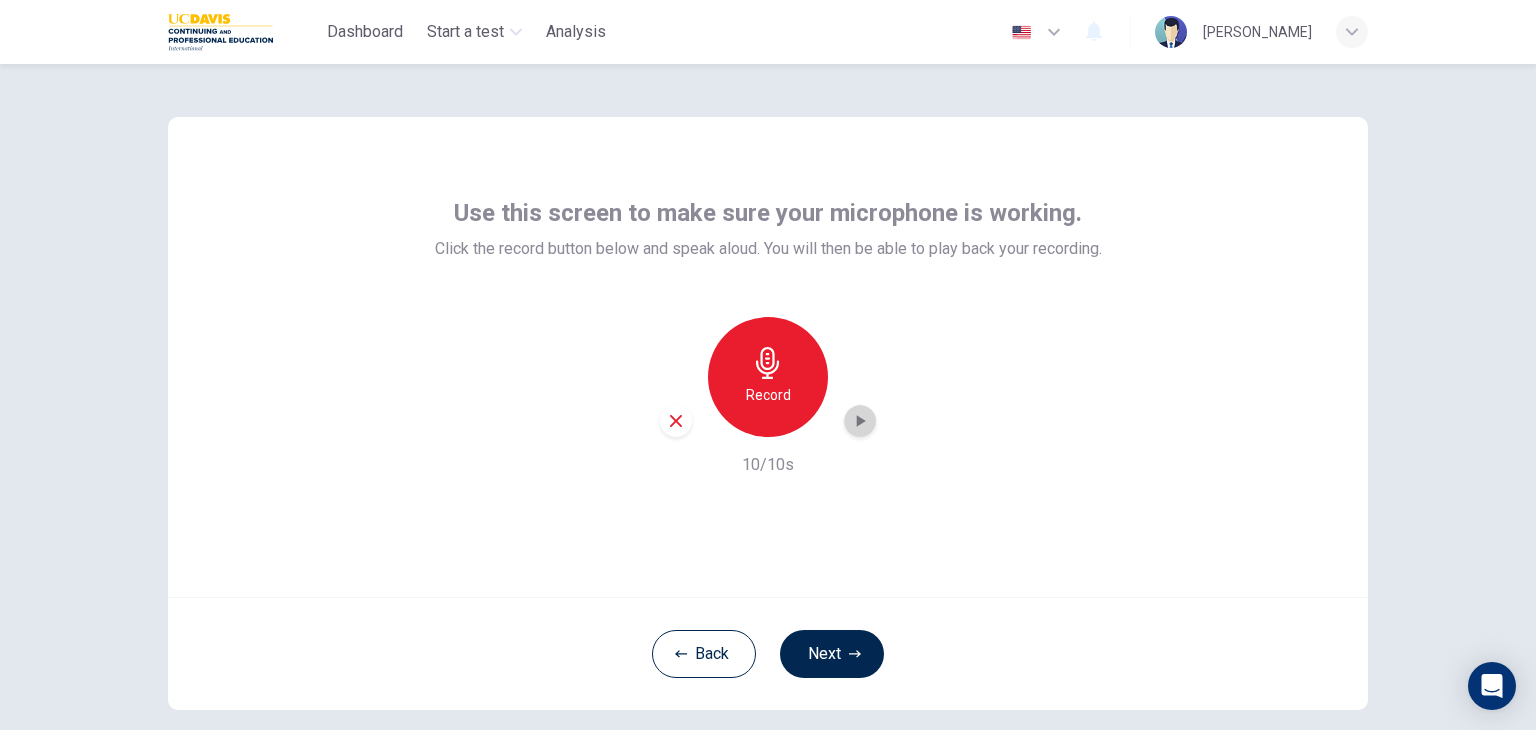 click 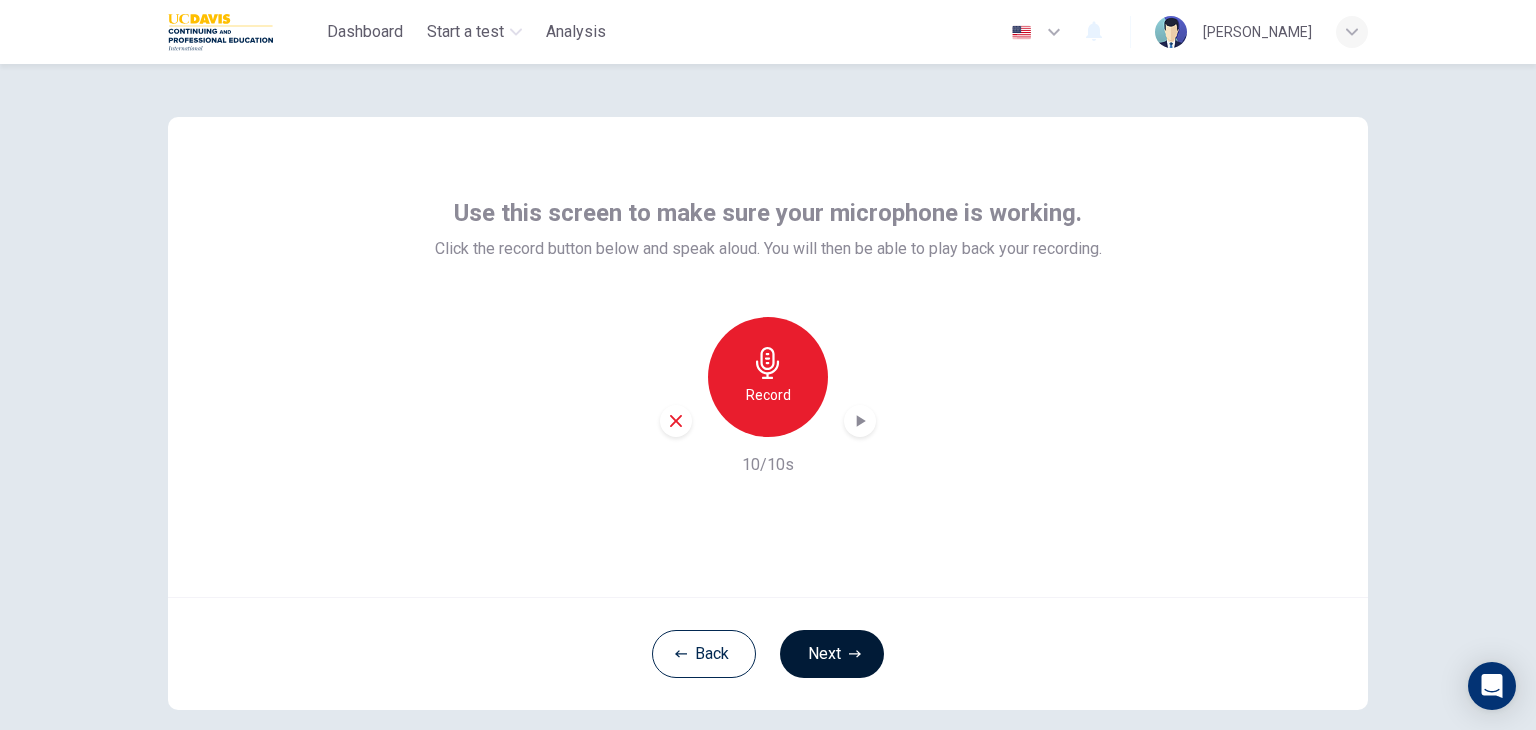 click 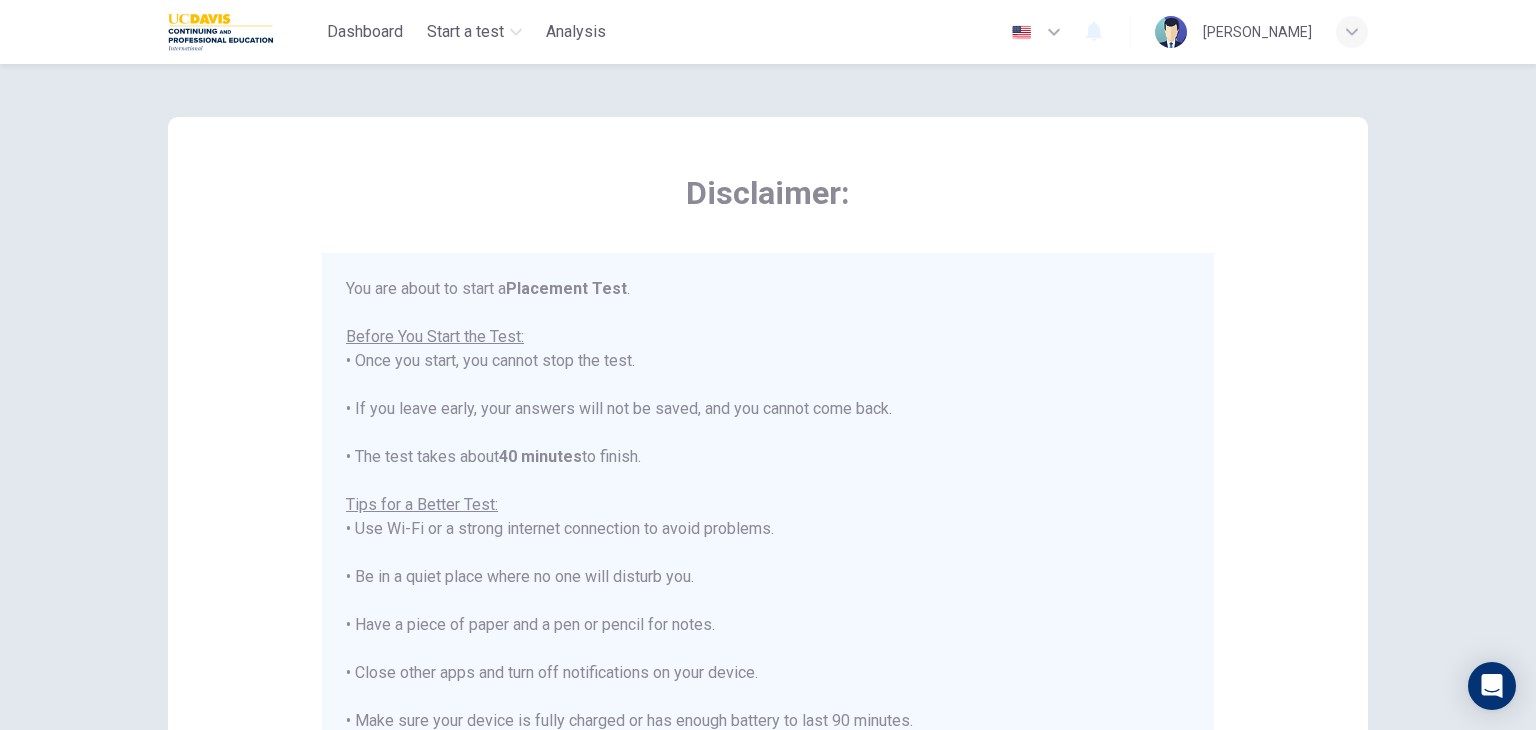 scroll, scrollTop: 23, scrollLeft: 0, axis: vertical 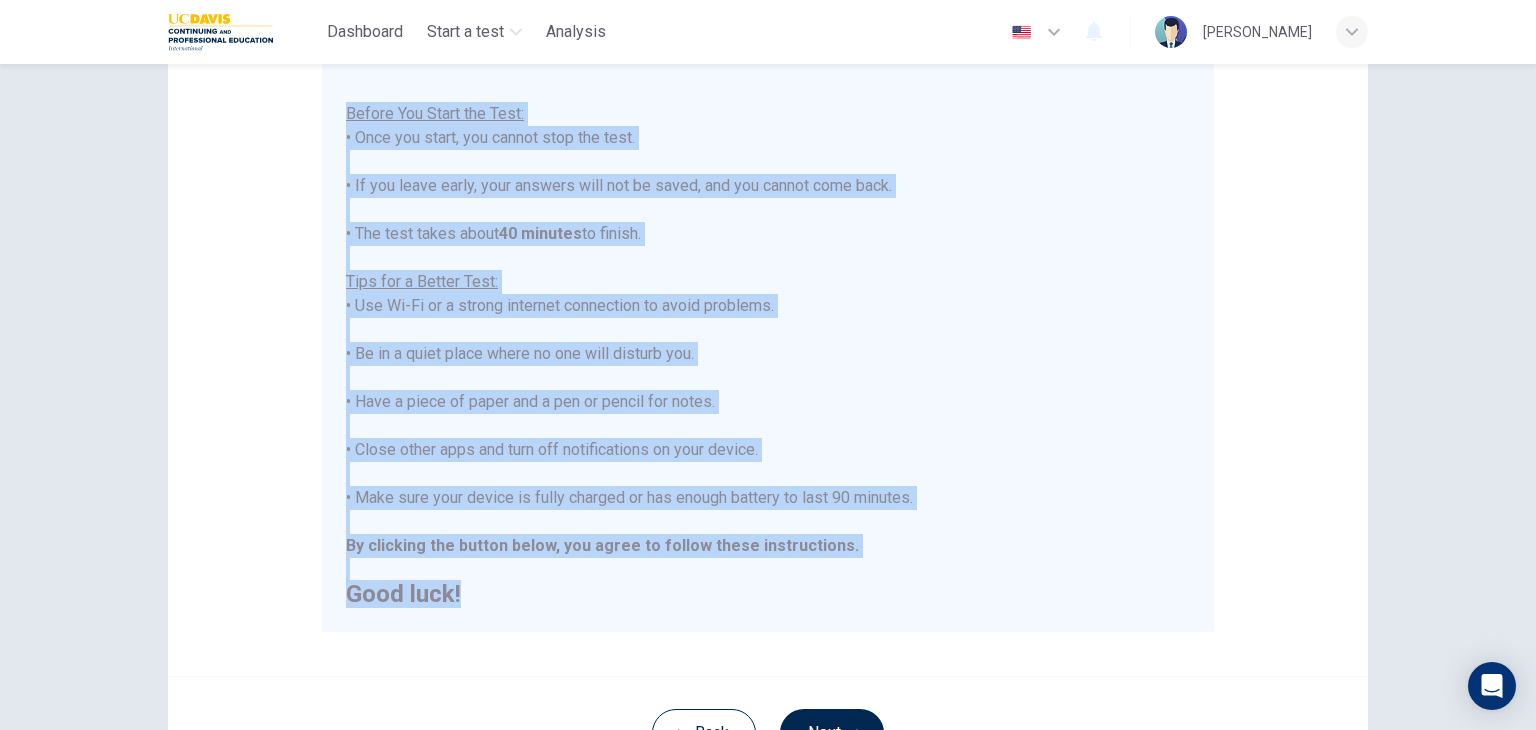 drag, startPoint x: 336, startPoint y: 105, endPoint x: 785, endPoint y: 596, distance: 665.3435 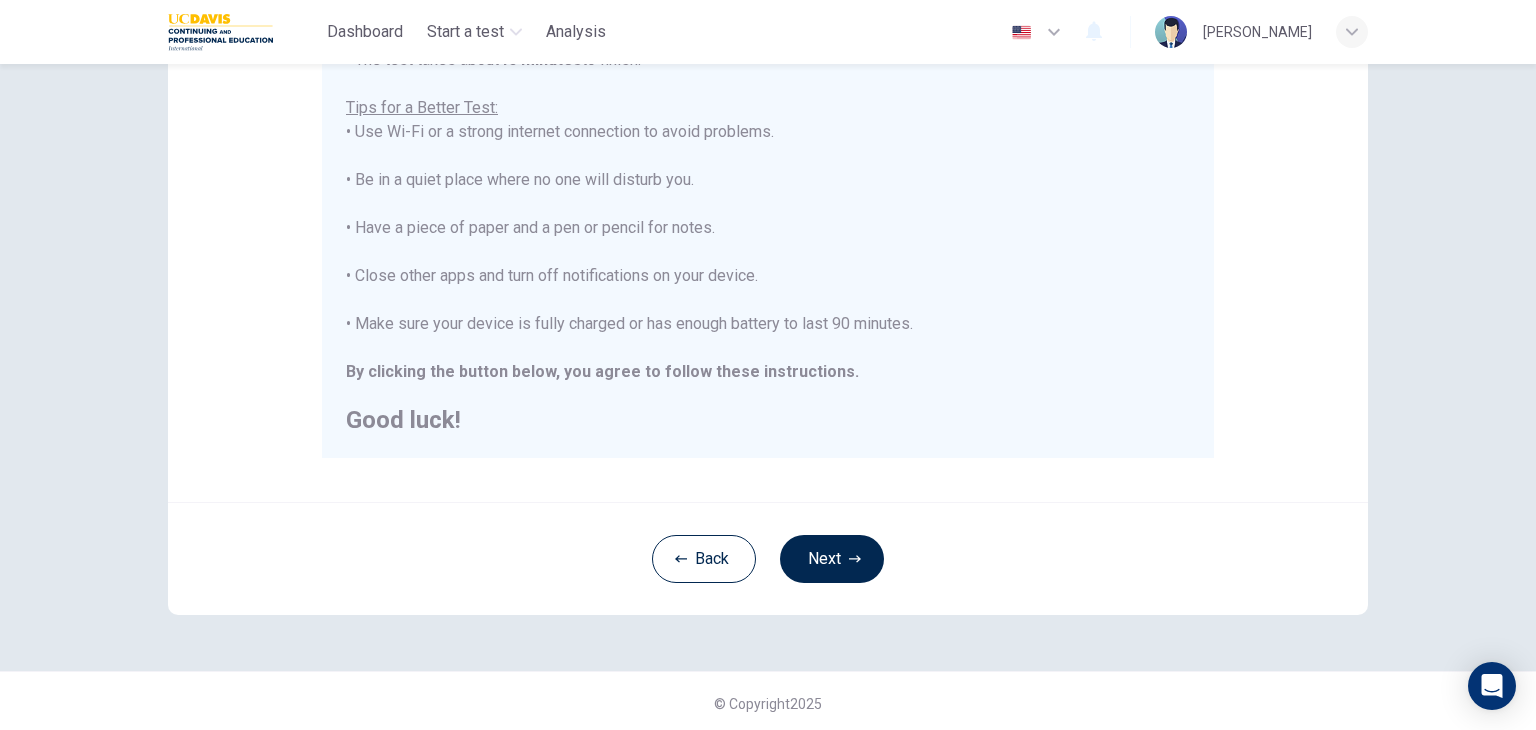 scroll, scrollTop: 382, scrollLeft: 0, axis: vertical 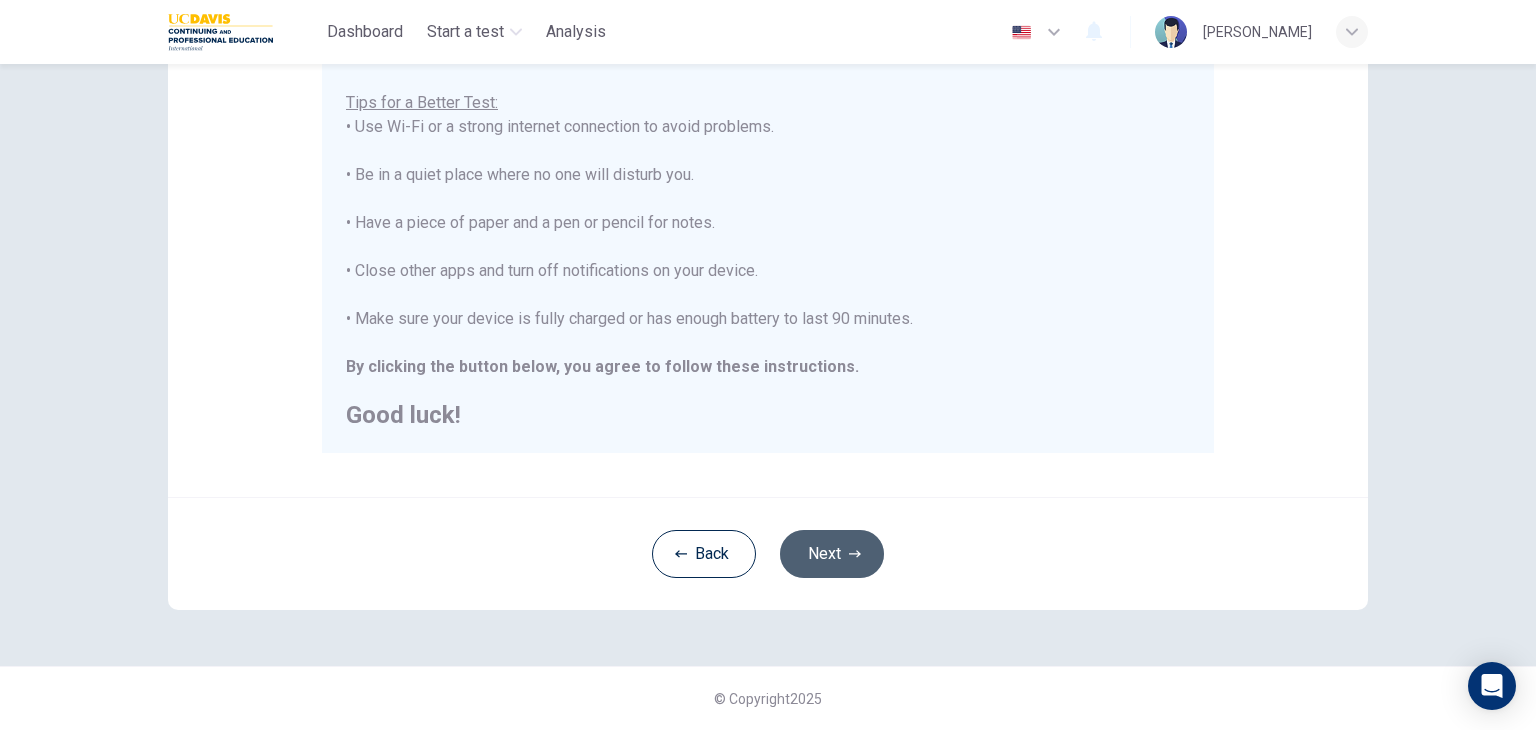 click on "Next" at bounding box center [832, 554] 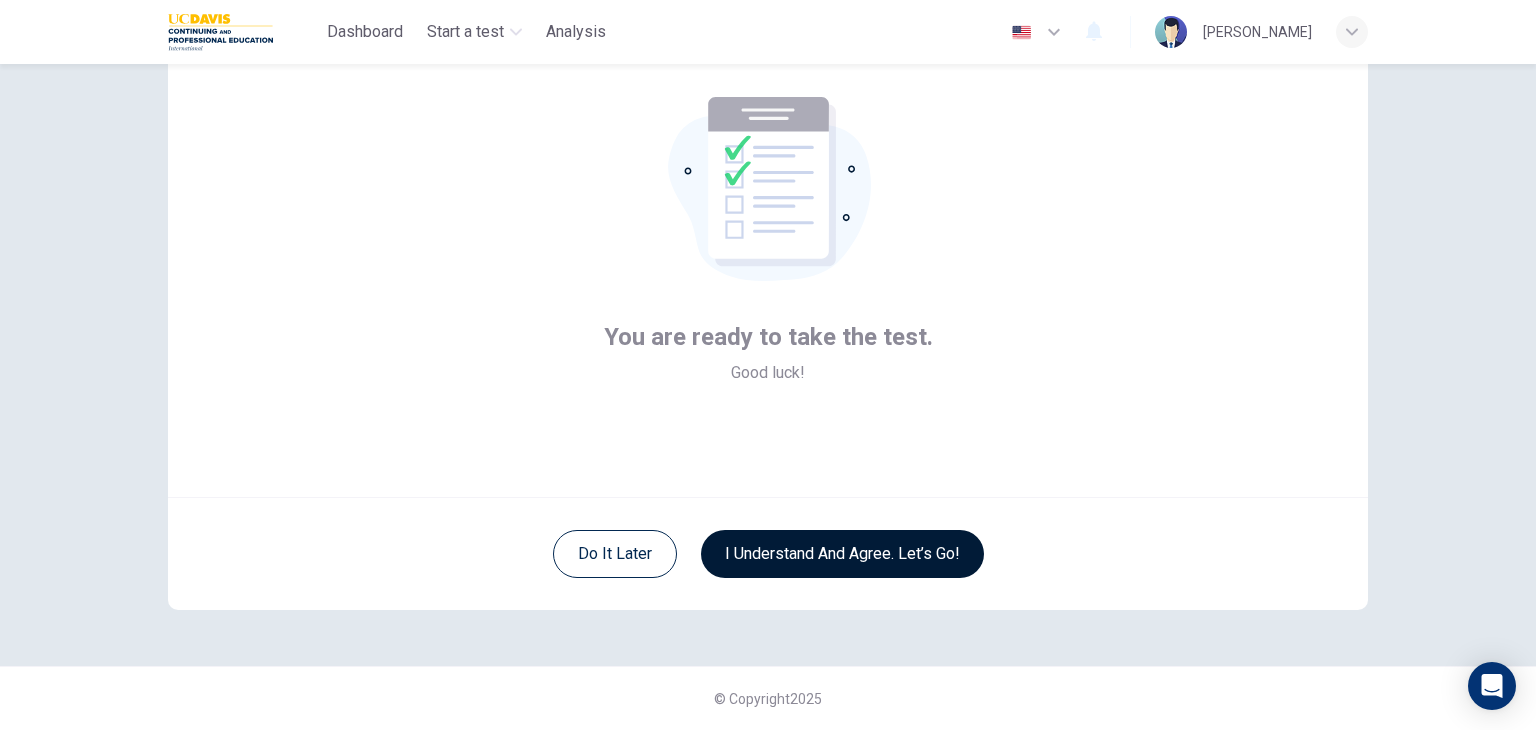 click on "I understand and agree. Let’s go!" at bounding box center [842, 554] 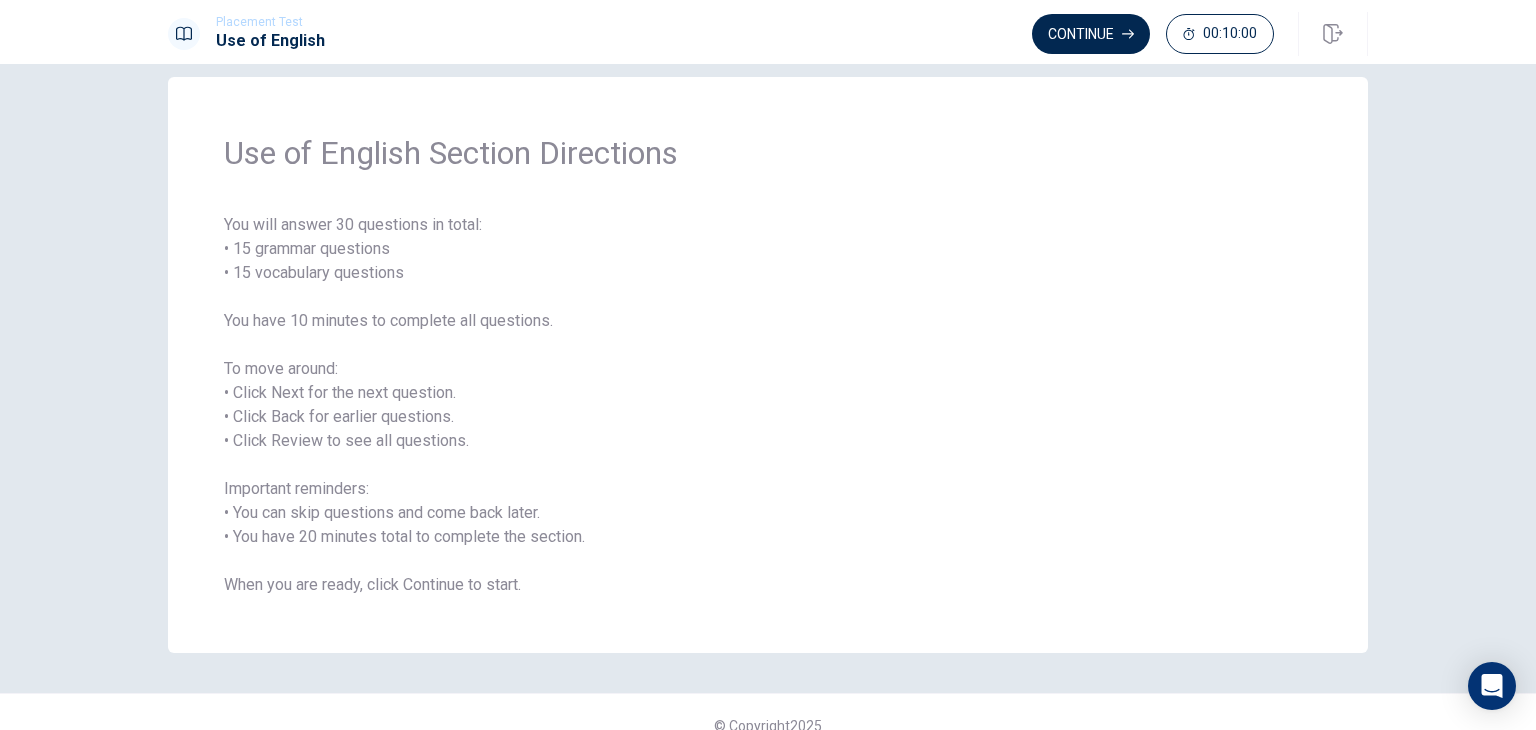 scroll, scrollTop: 0, scrollLeft: 0, axis: both 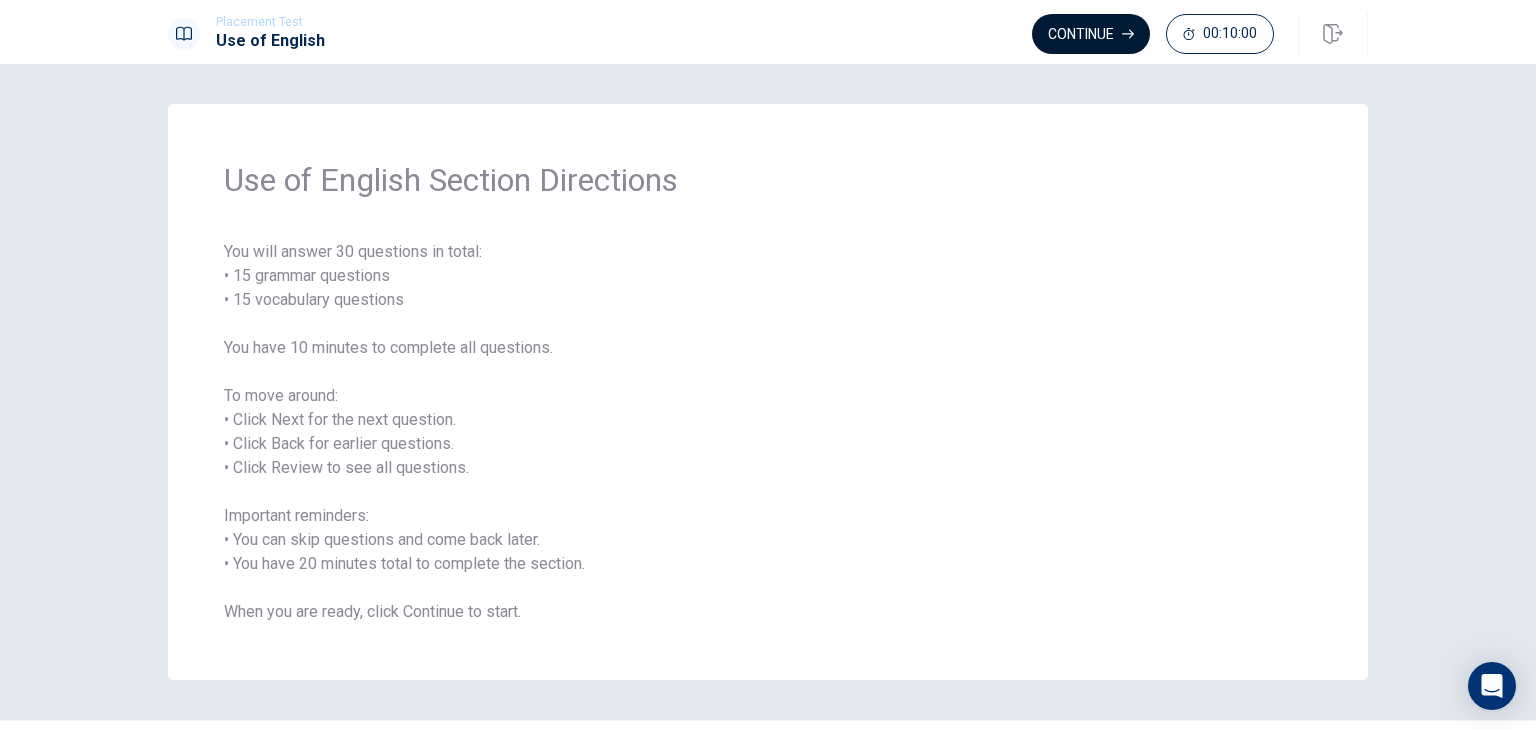 click on "Continue" at bounding box center [1091, 34] 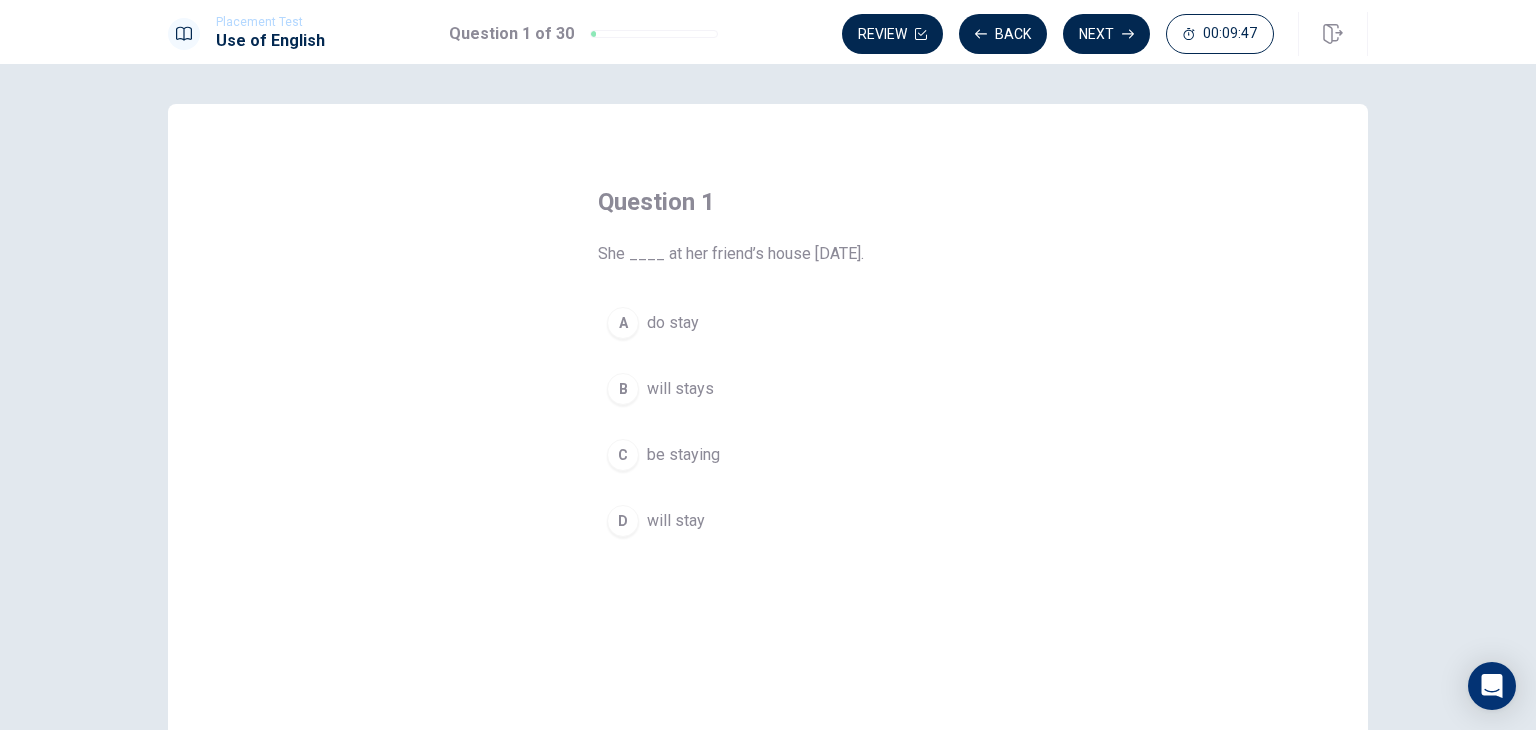 click on "will stay" at bounding box center (676, 521) 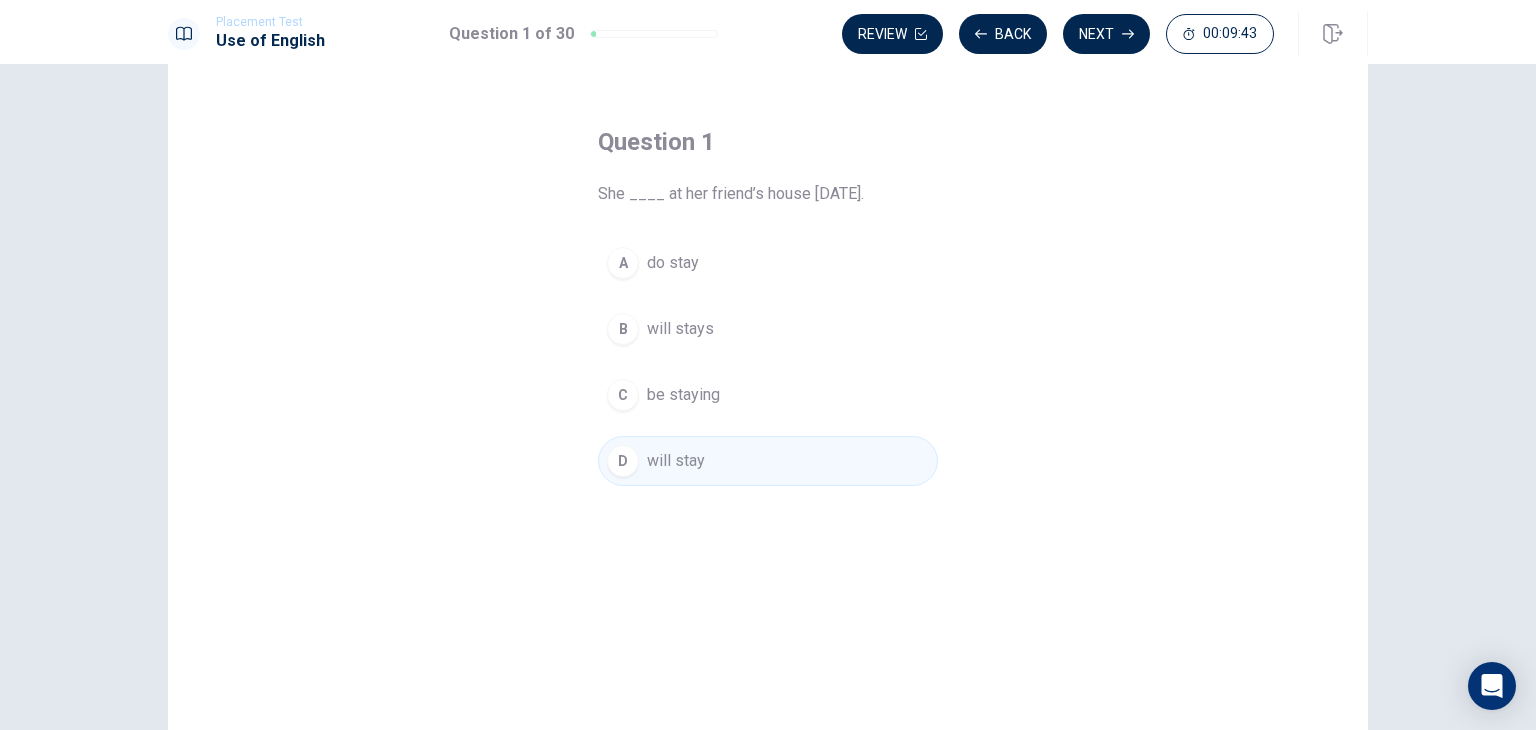 scroll, scrollTop: 0, scrollLeft: 0, axis: both 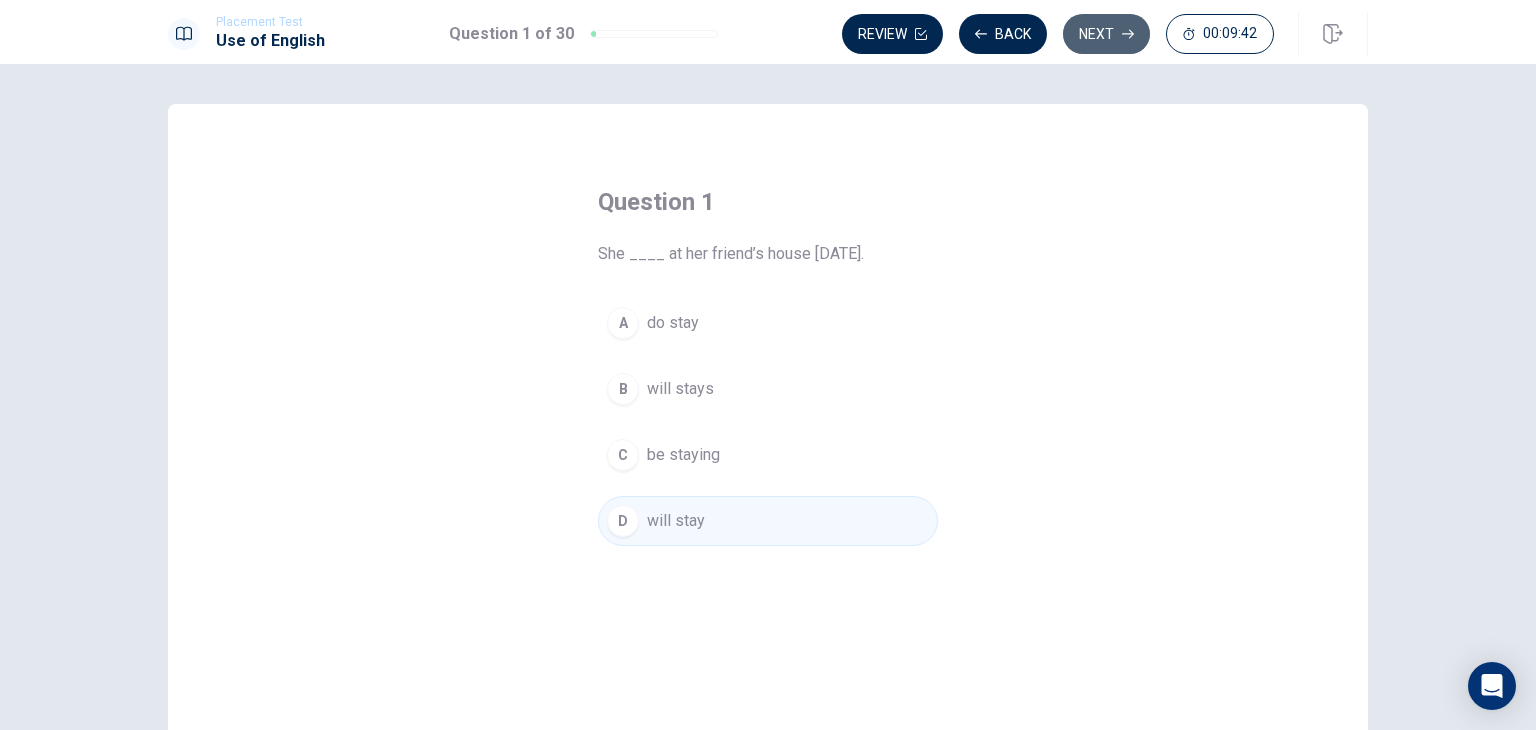 click on "Next" at bounding box center [1106, 34] 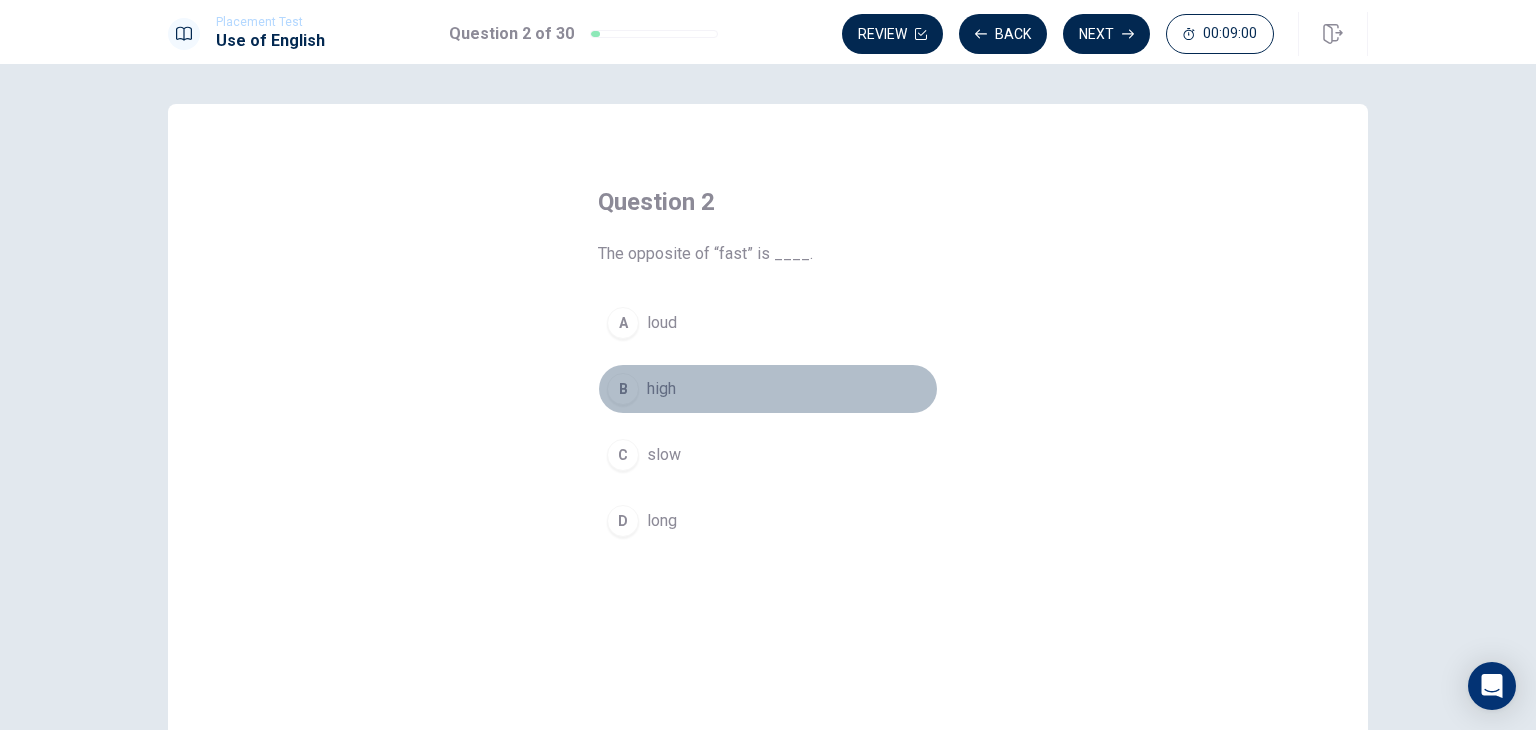 click on "high" at bounding box center [661, 389] 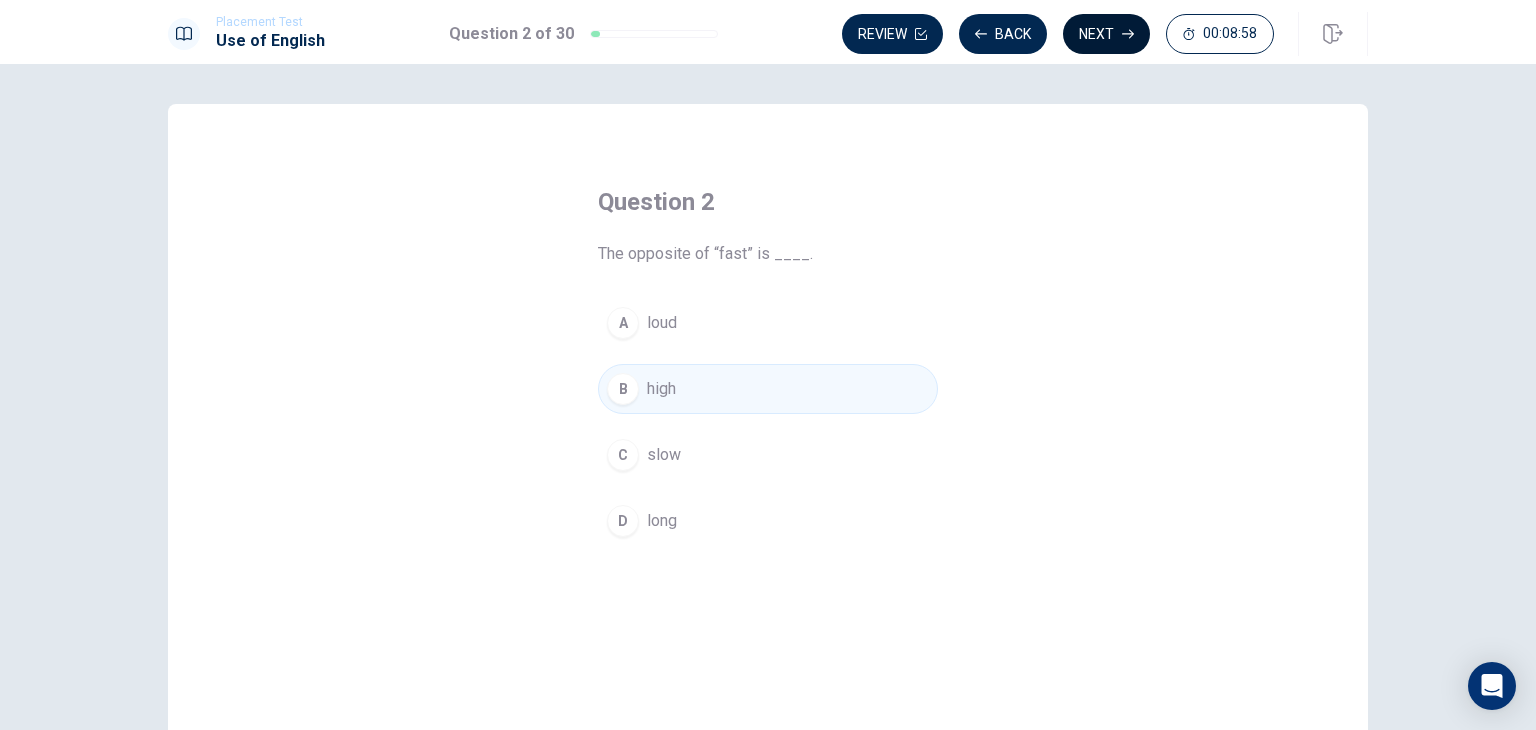 click on "Next" at bounding box center [1106, 34] 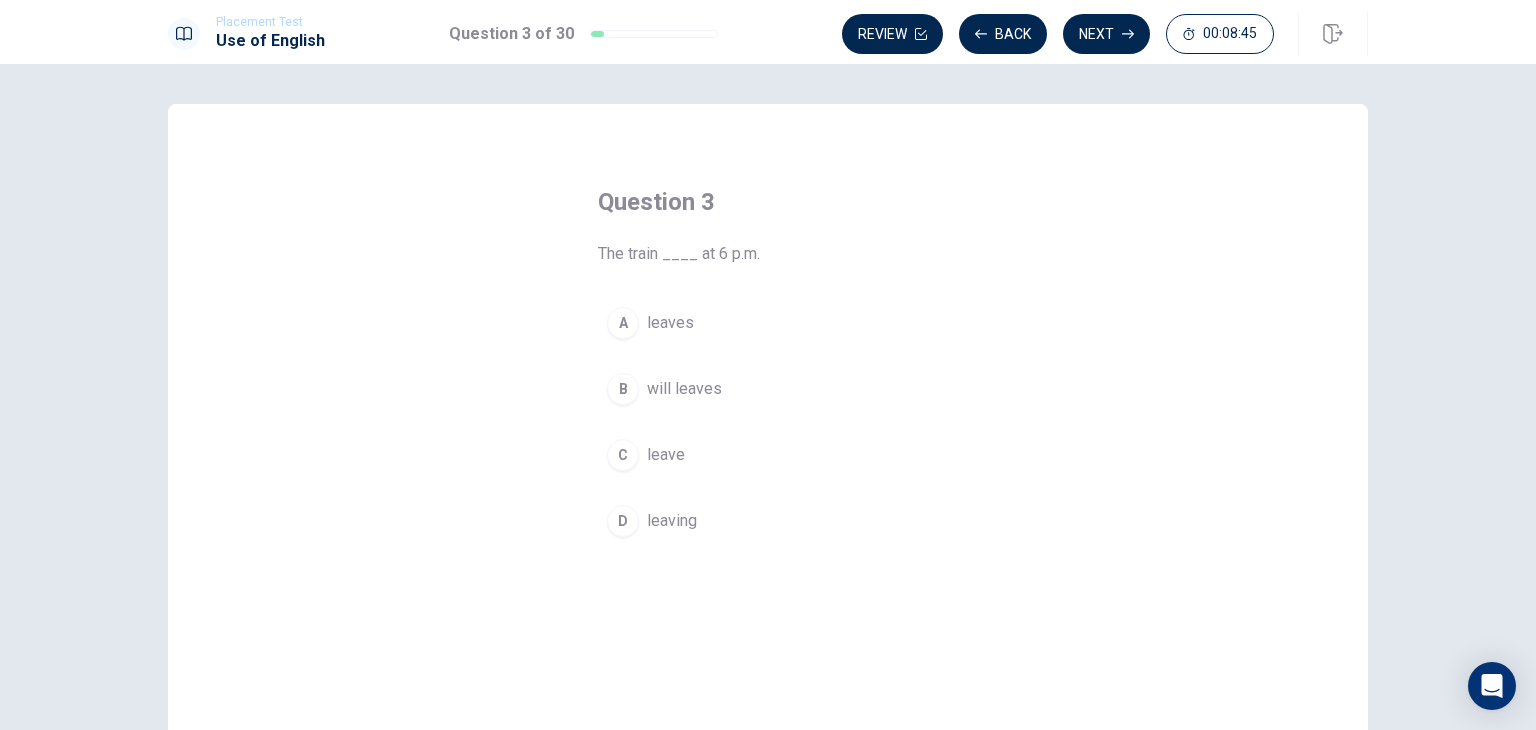 click on "leaves" at bounding box center [670, 323] 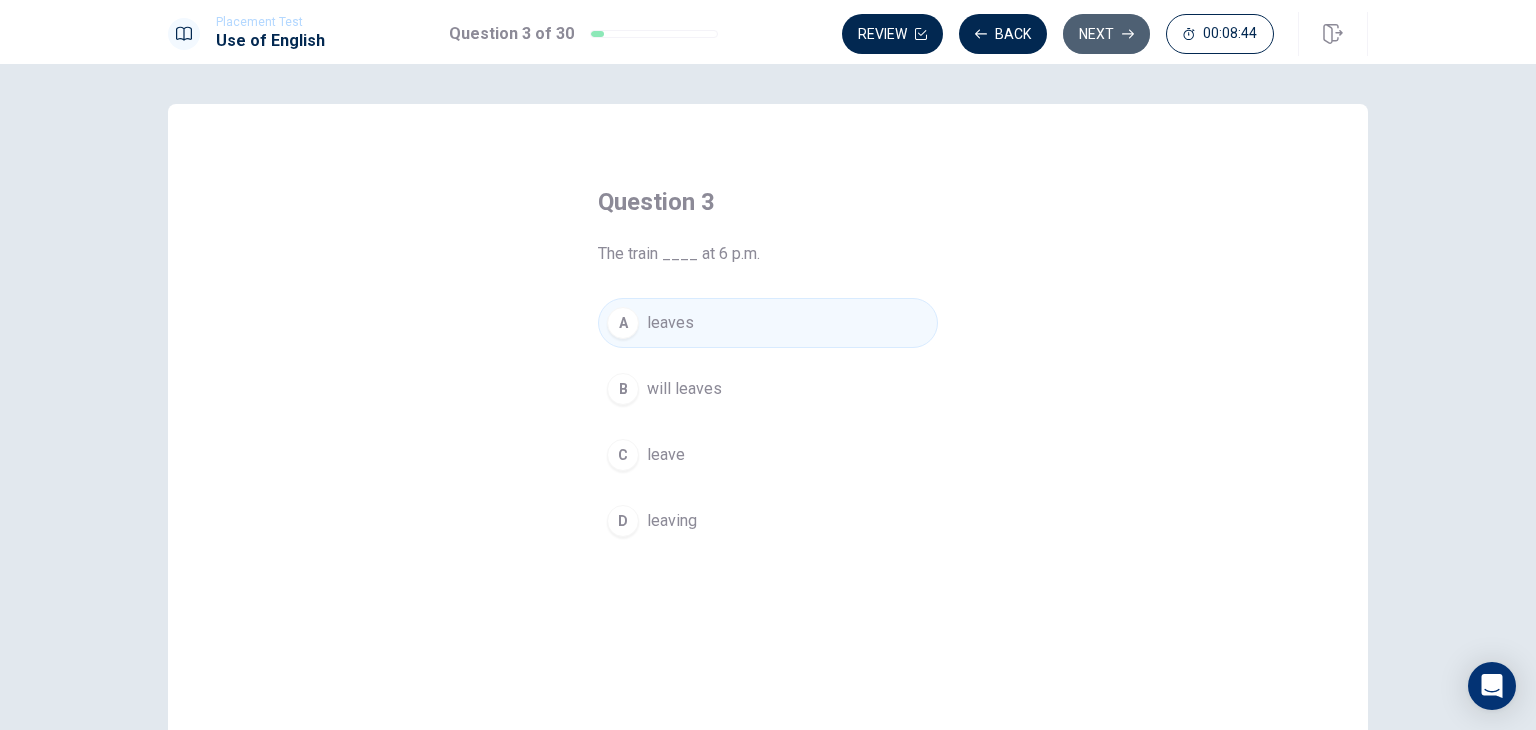 click 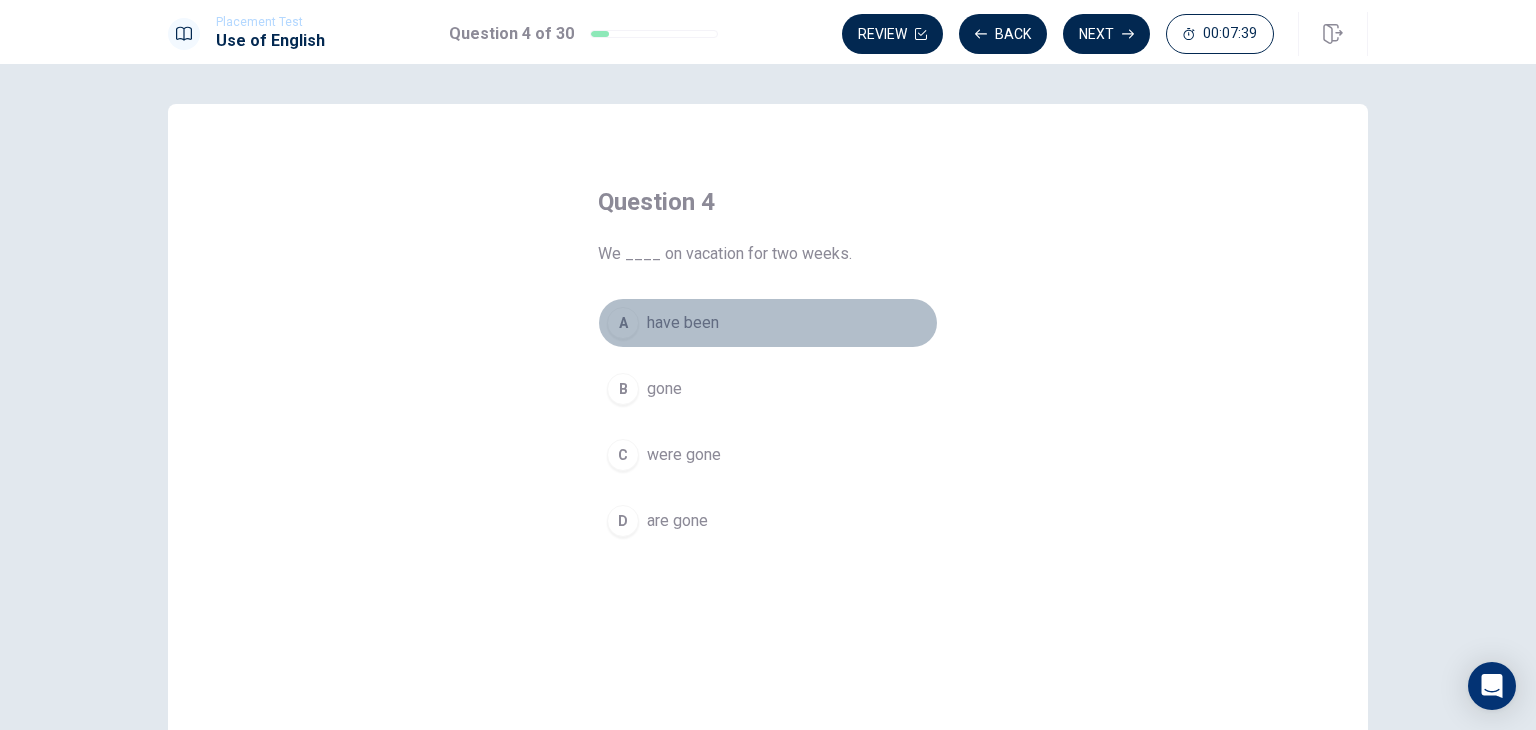 click on "have been" at bounding box center [683, 323] 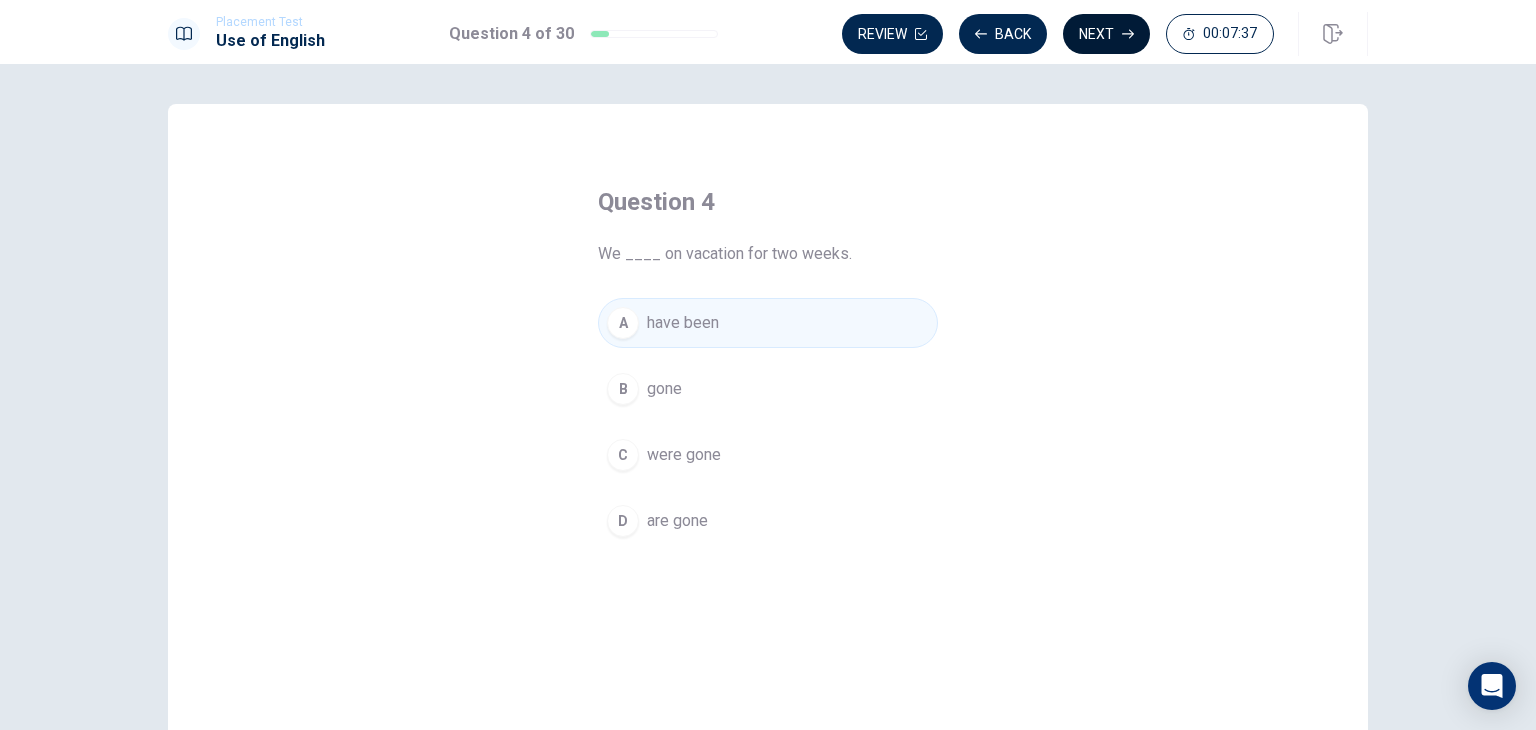 click on "Next" at bounding box center (1106, 34) 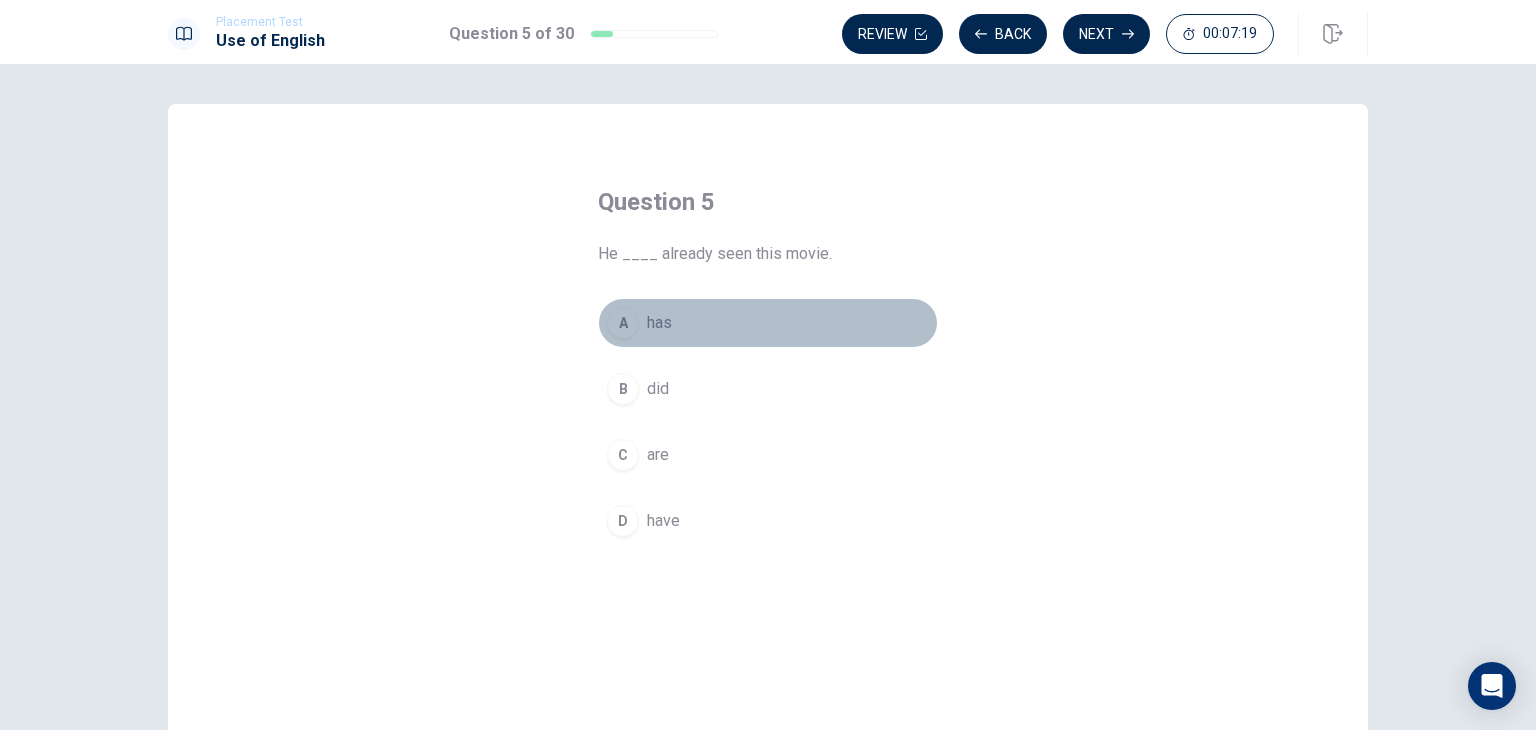 click on "has" at bounding box center (659, 323) 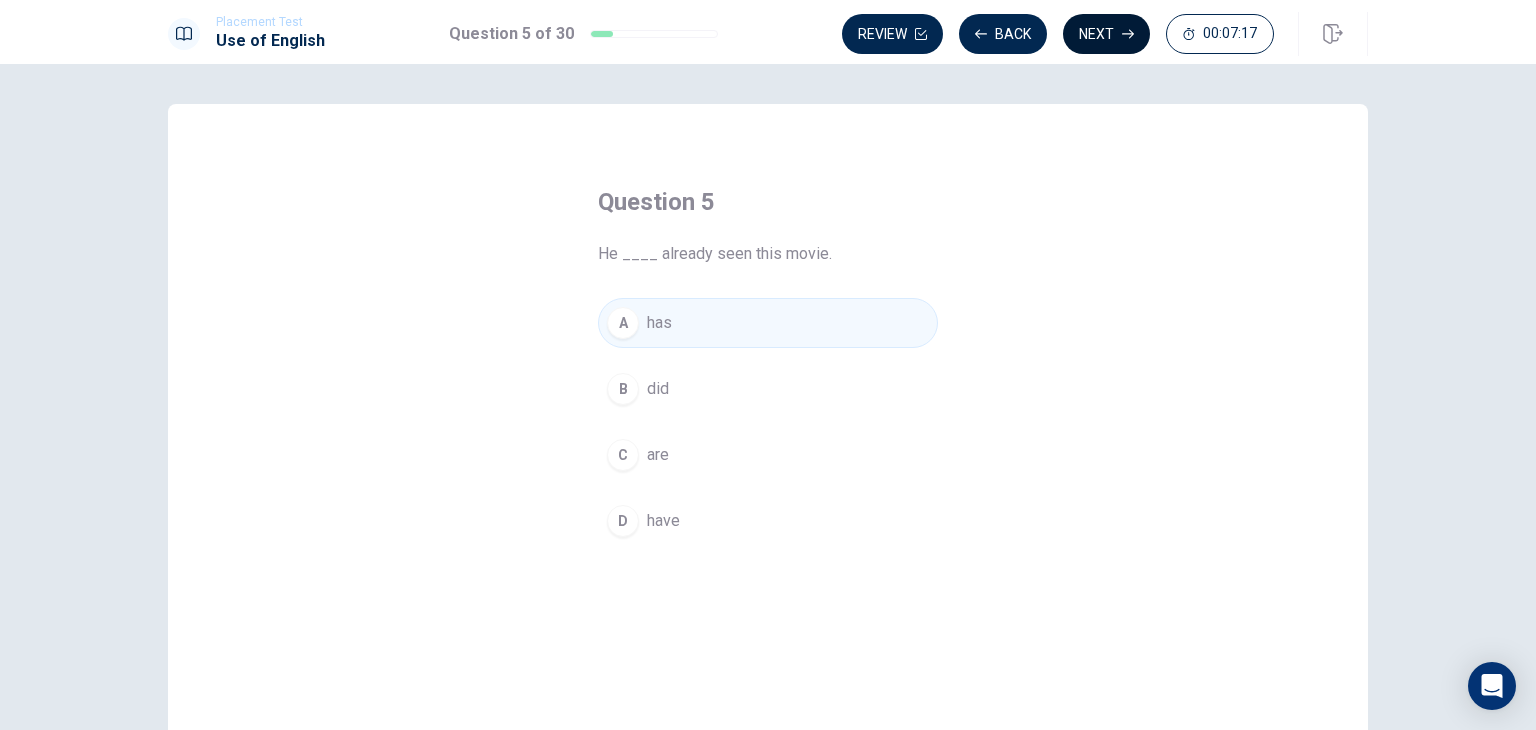 click on "Next" at bounding box center (1106, 34) 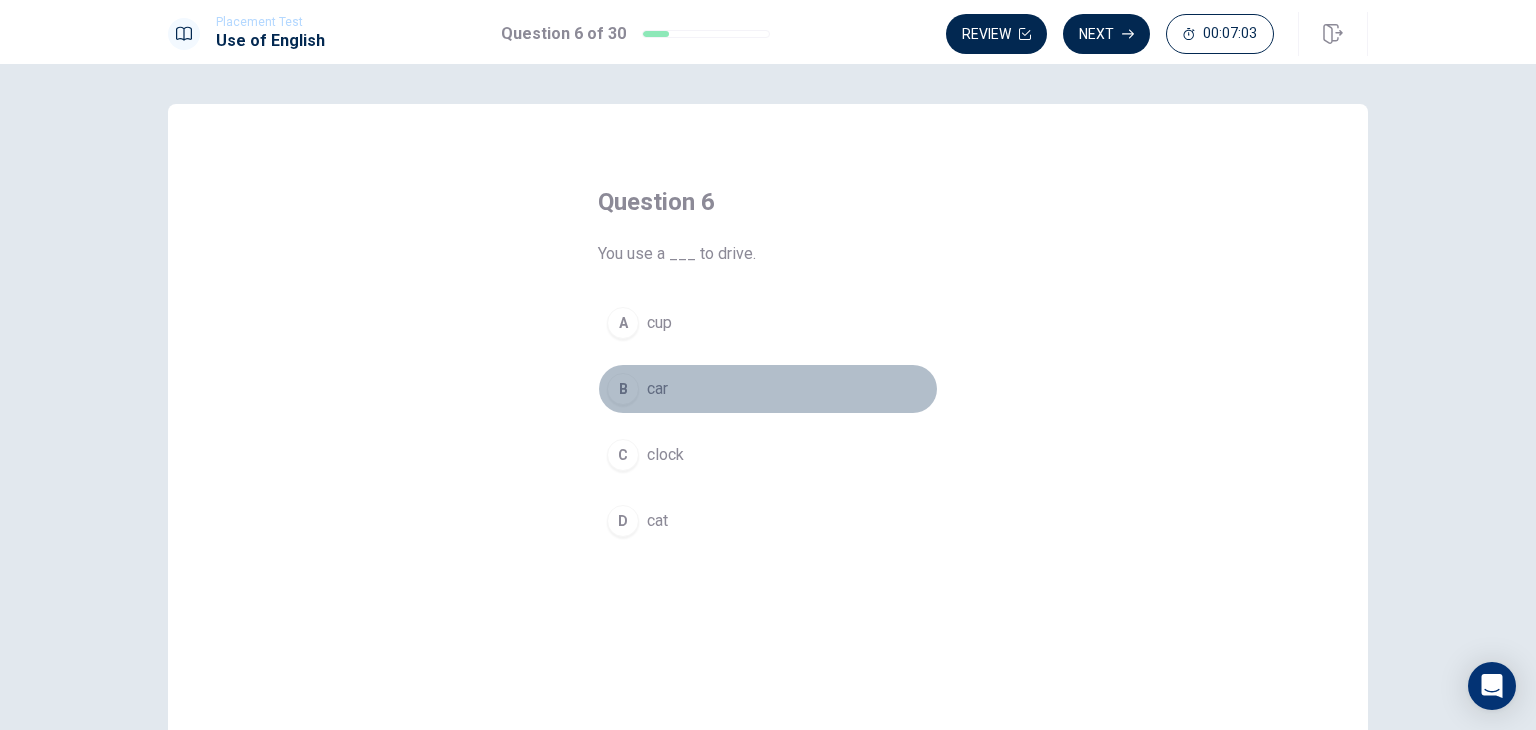 click on "car" at bounding box center [657, 389] 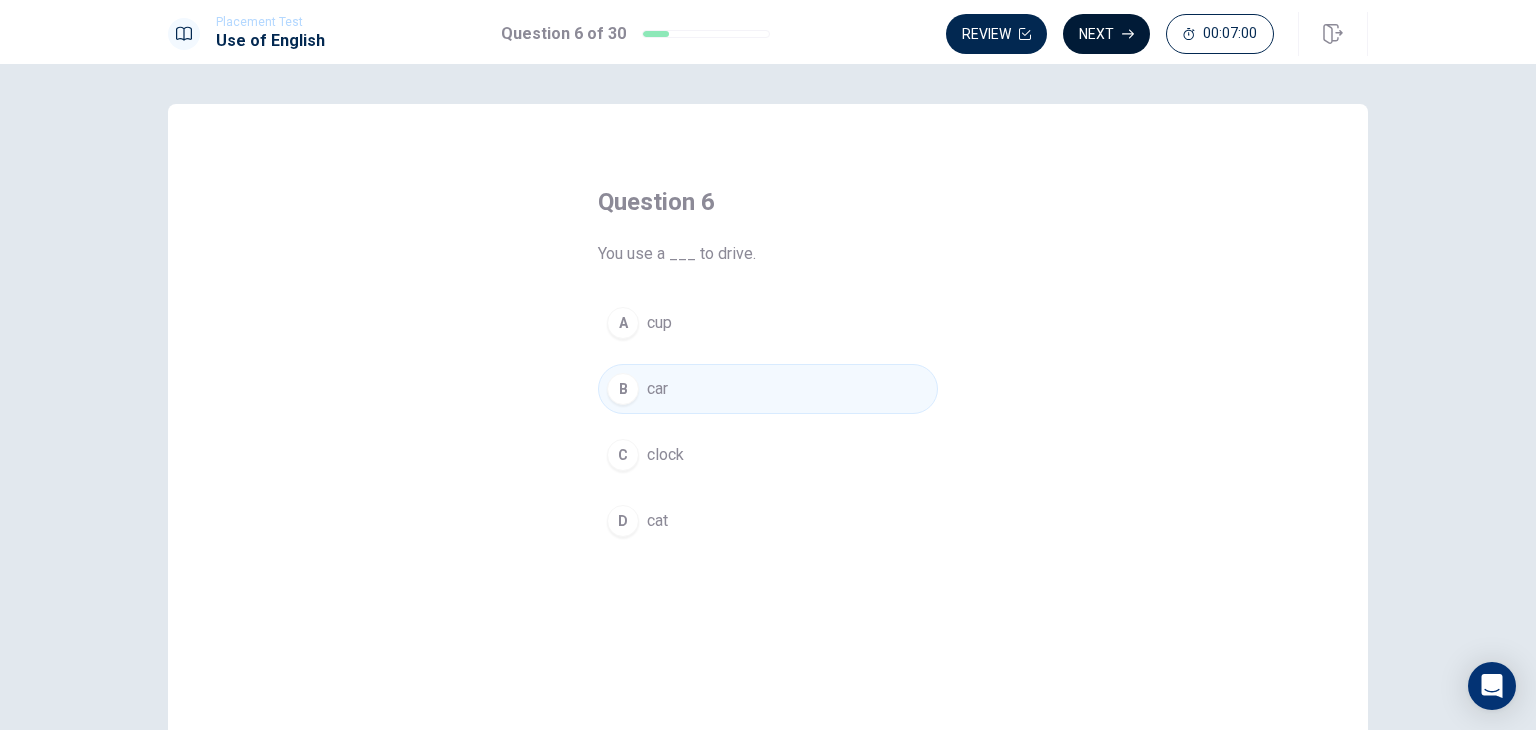 click on "Next" at bounding box center [1106, 34] 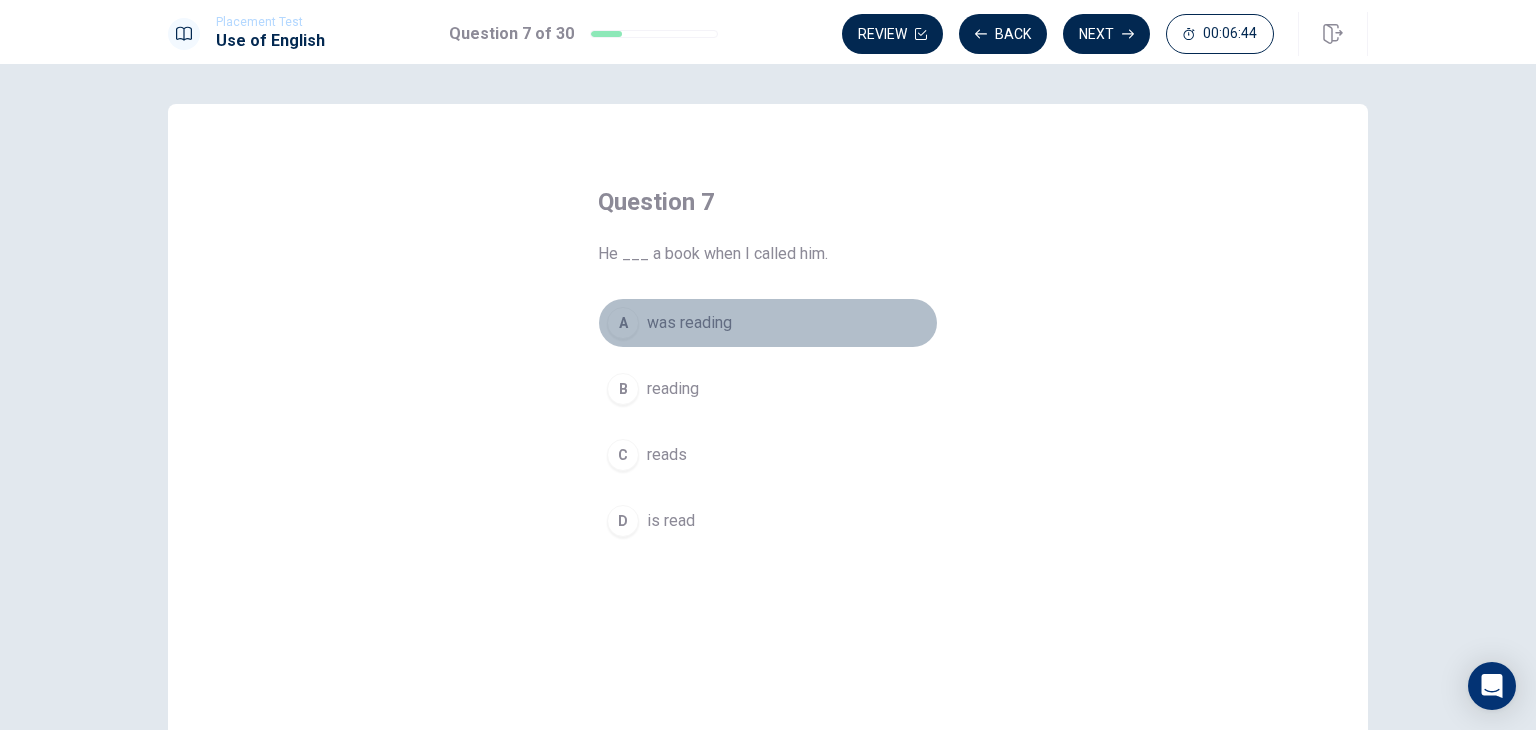 click on "was reading" at bounding box center (689, 323) 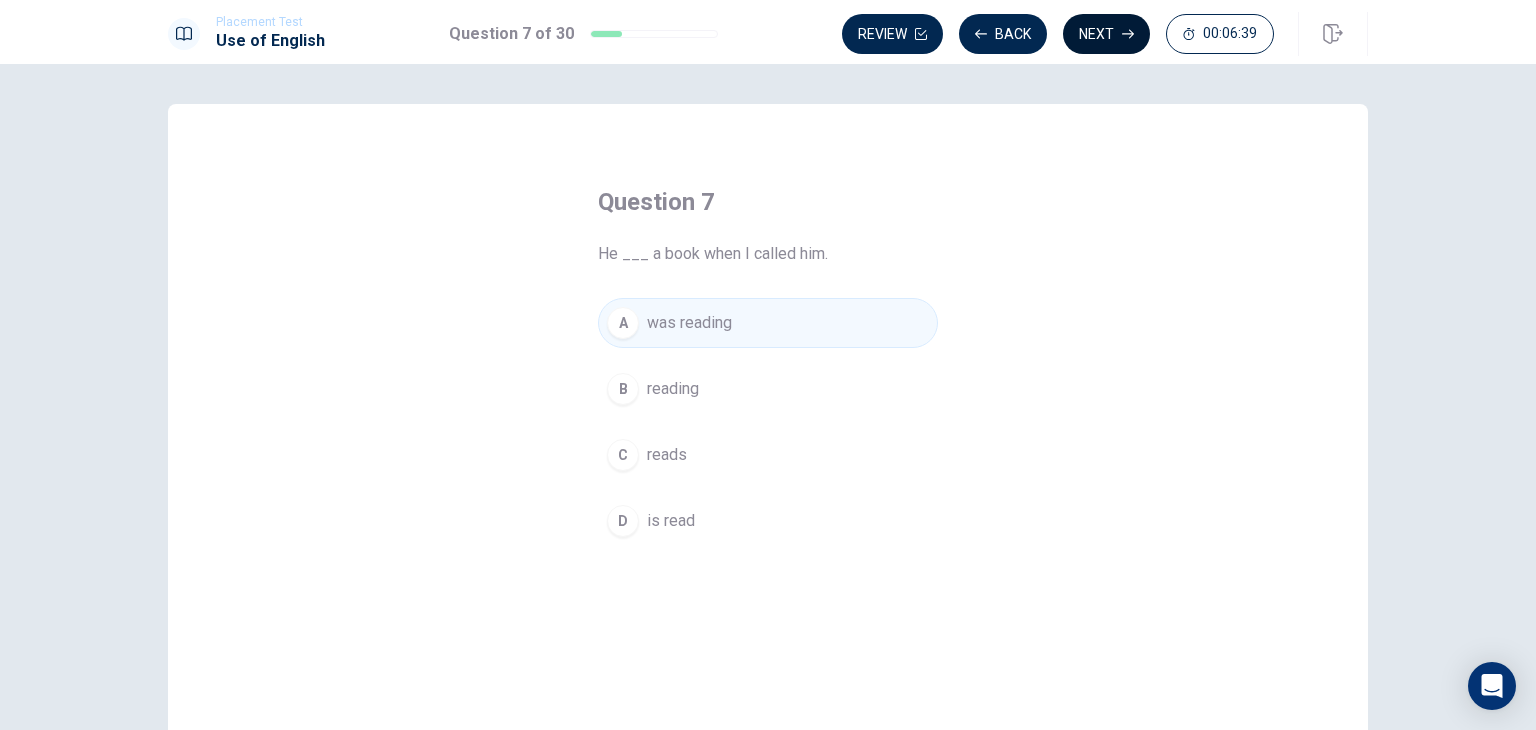 click on "Next" at bounding box center (1106, 34) 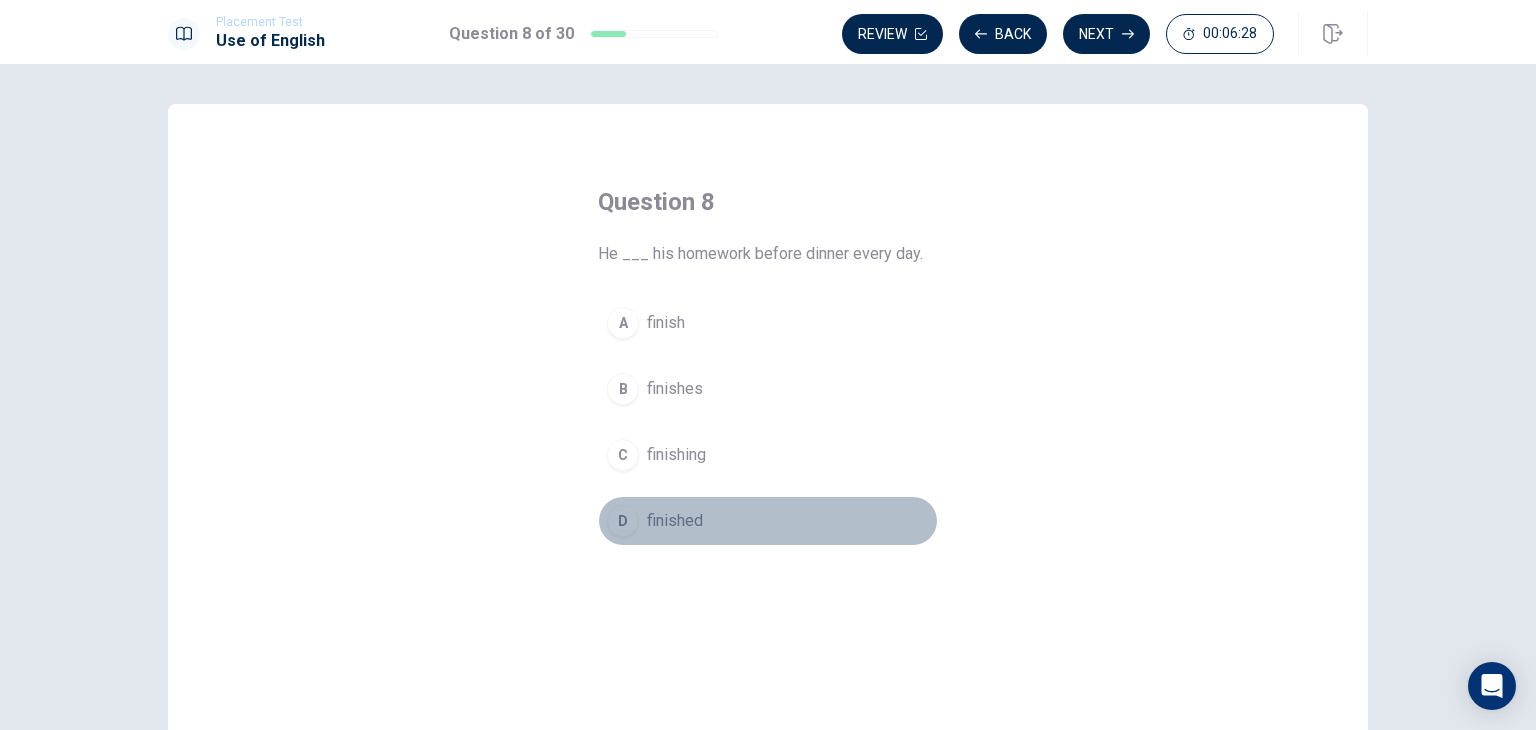 click on "finished" at bounding box center [675, 521] 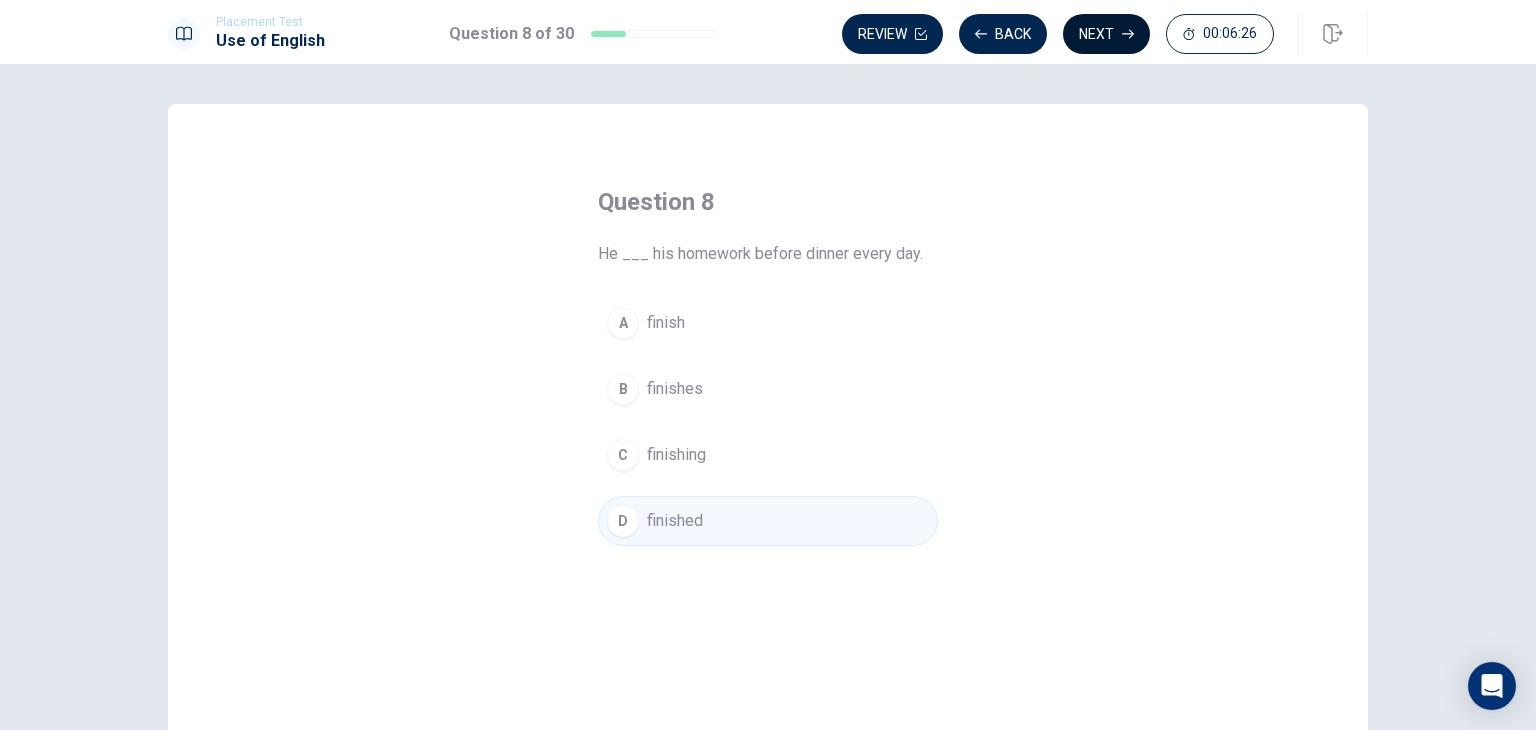 click on "Next" at bounding box center (1106, 34) 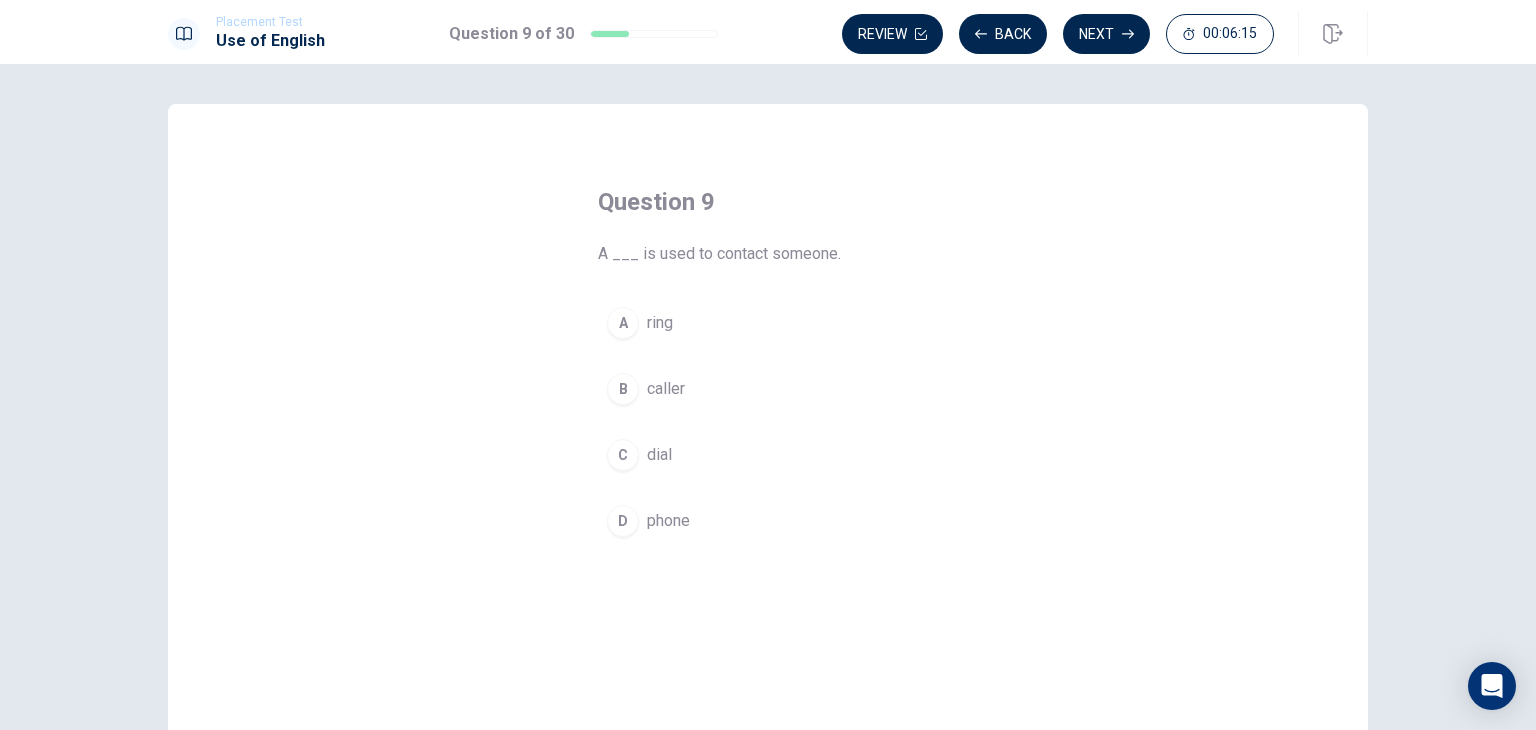 click on "phone" at bounding box center (668, 521) 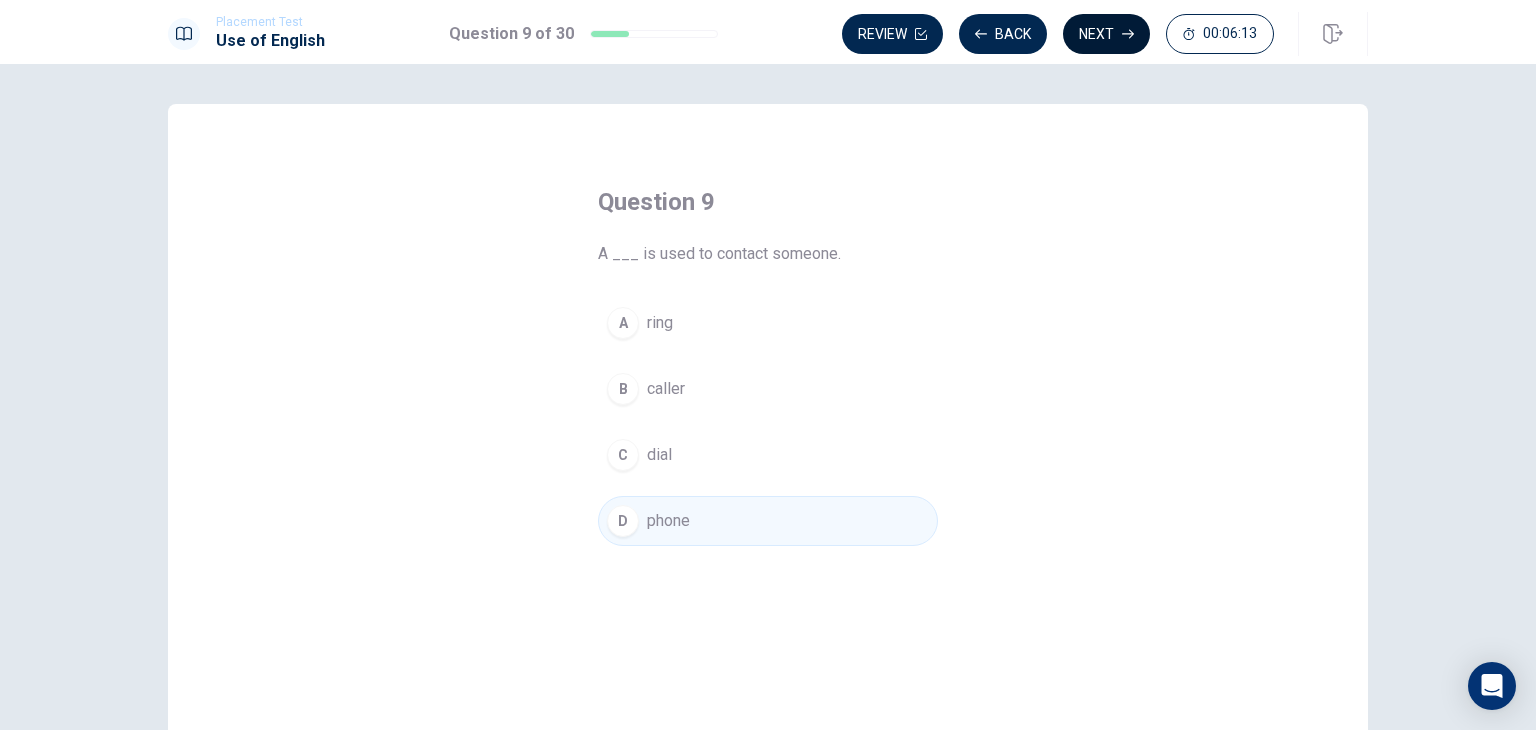click on "Next" at bounding box center (1106, 34) 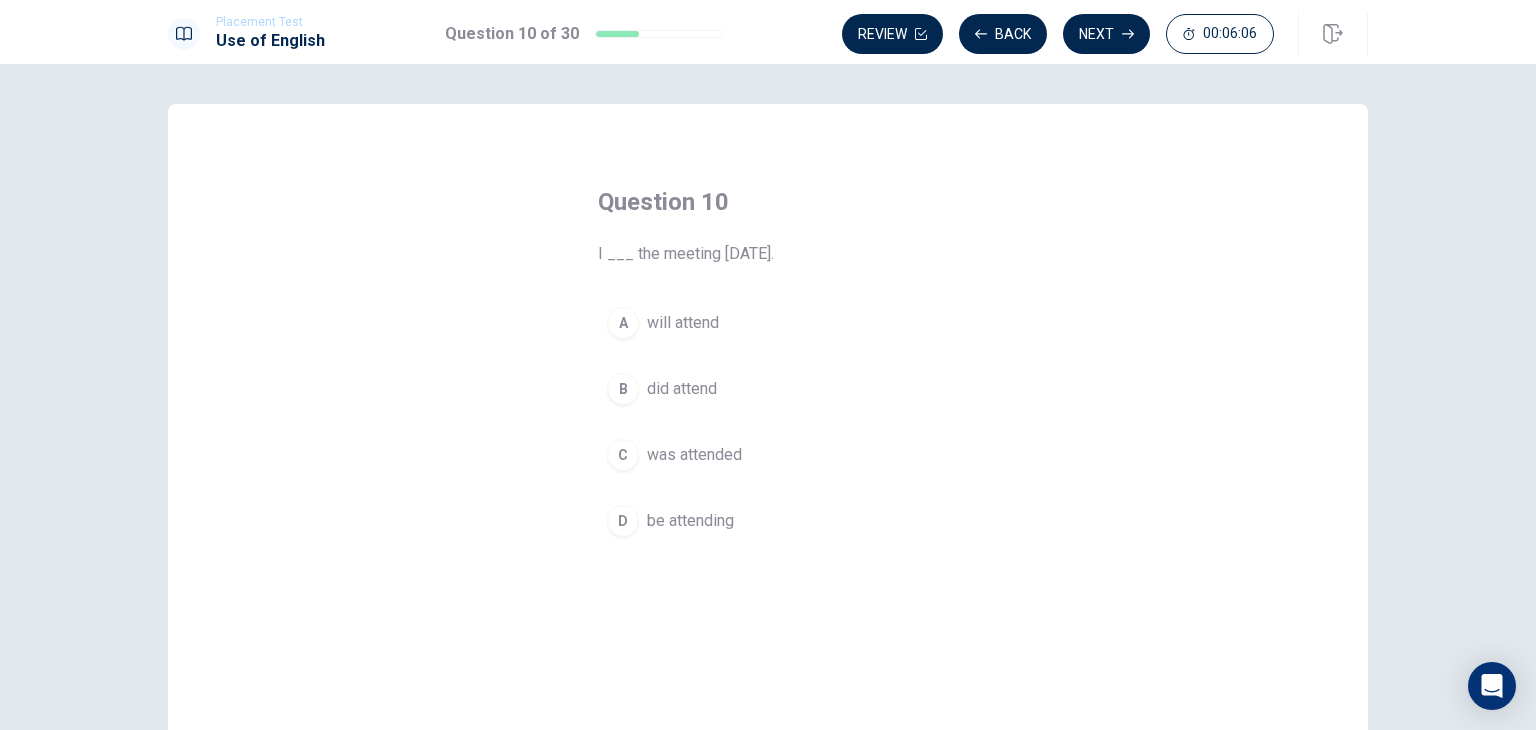 click on "will attend" at bounding box center (683, 323) 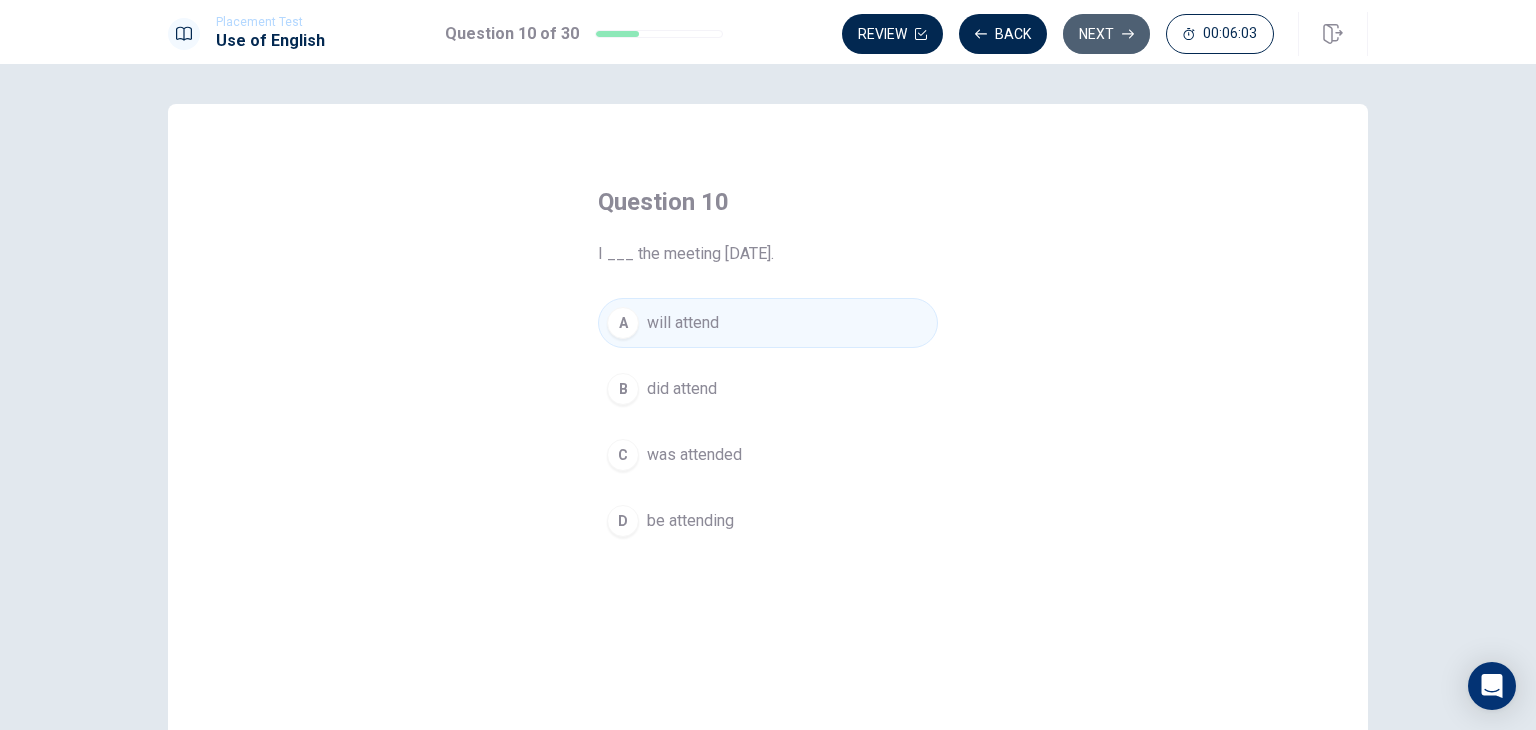 click on "Next" at bounding box center [1106, 34] 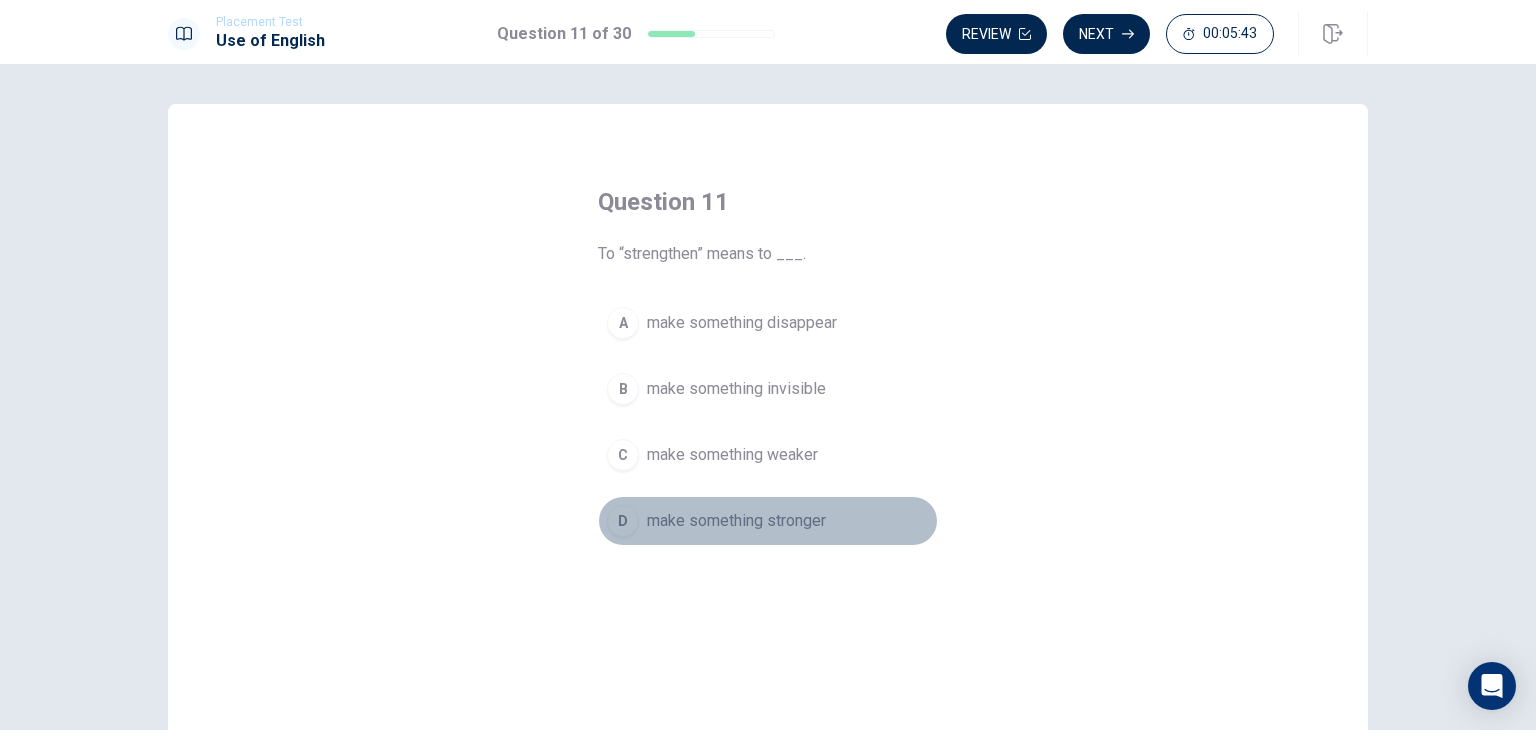 click on "make something stronger" at bounding box center (736, 521) 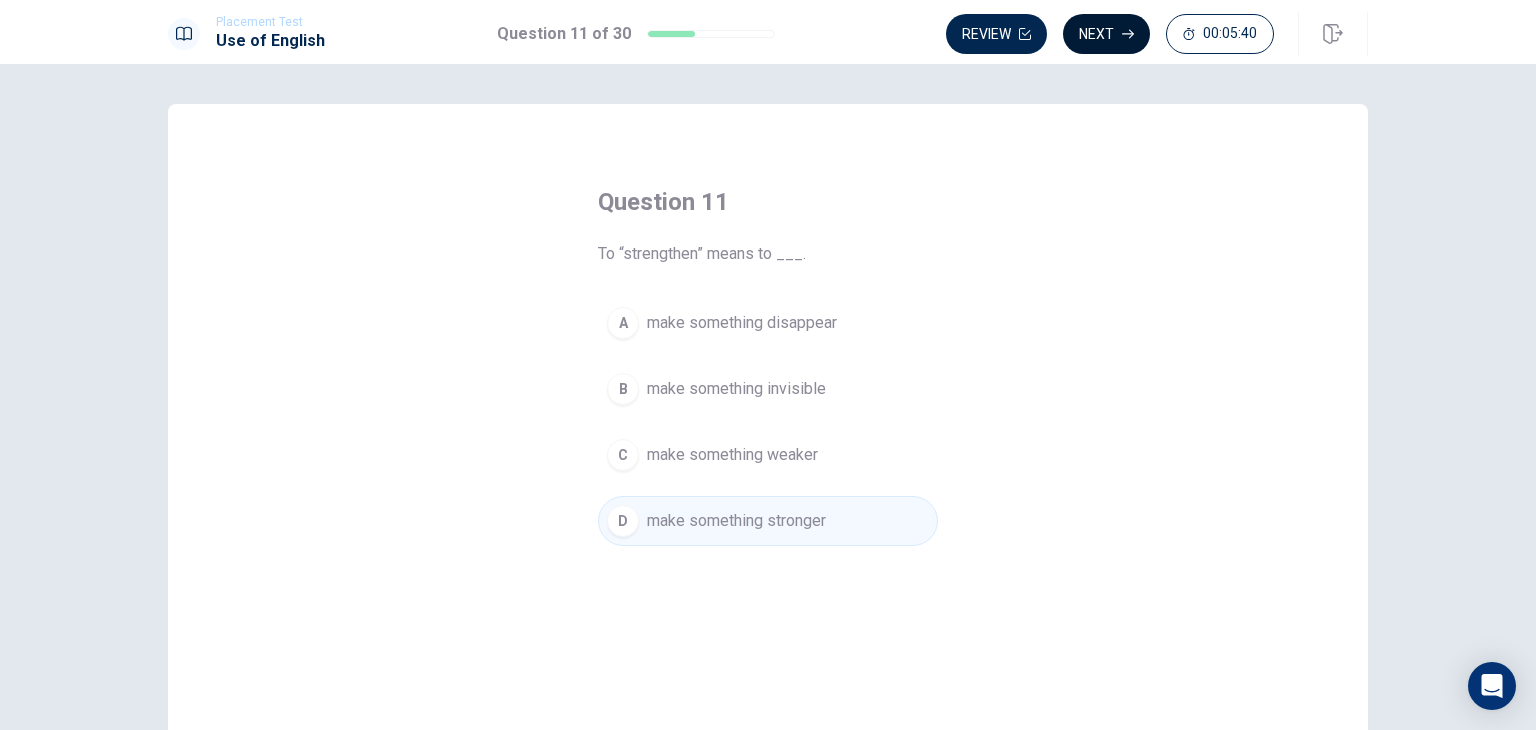 click on "Next" at bounding box center [1106, 34] 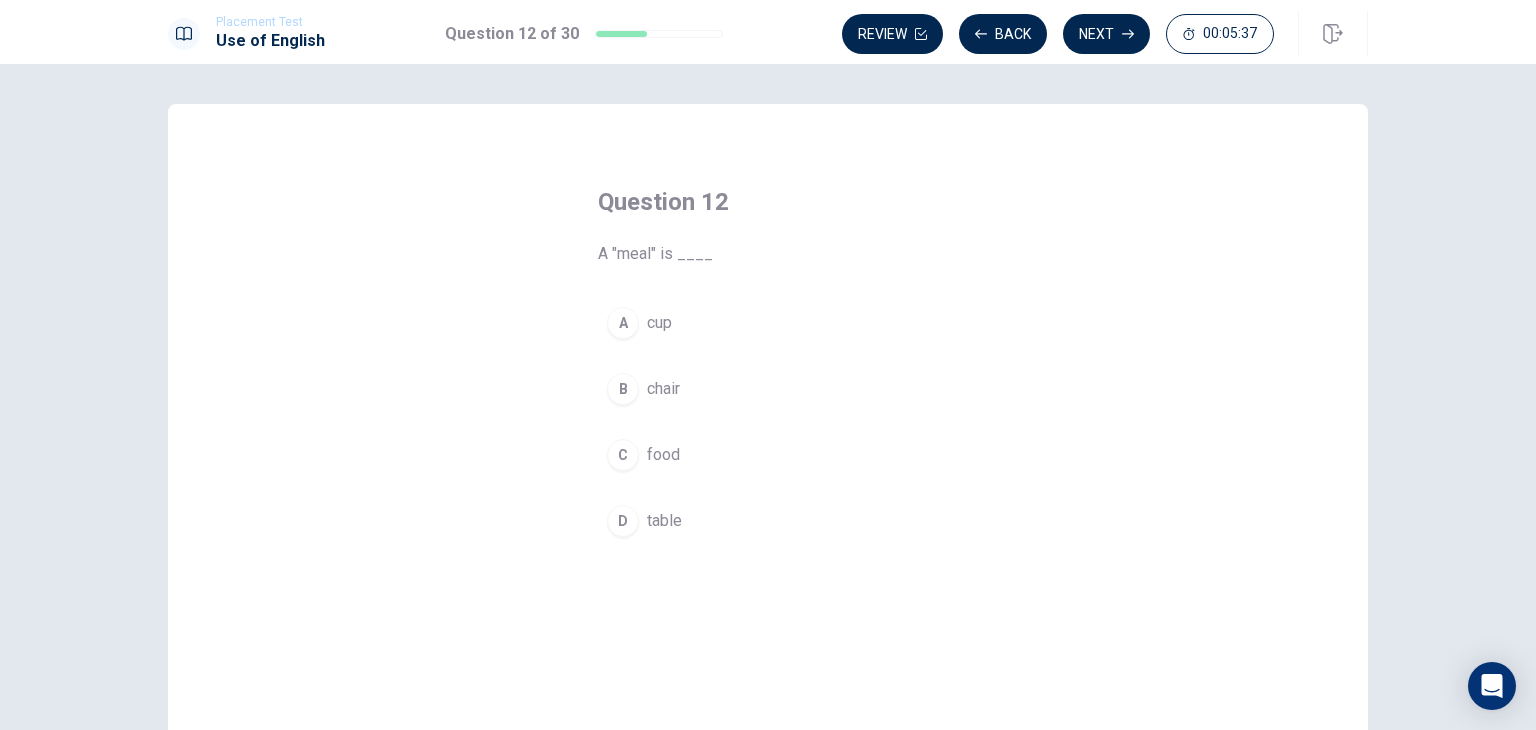 click on "food" at bounding box center [663, 455] 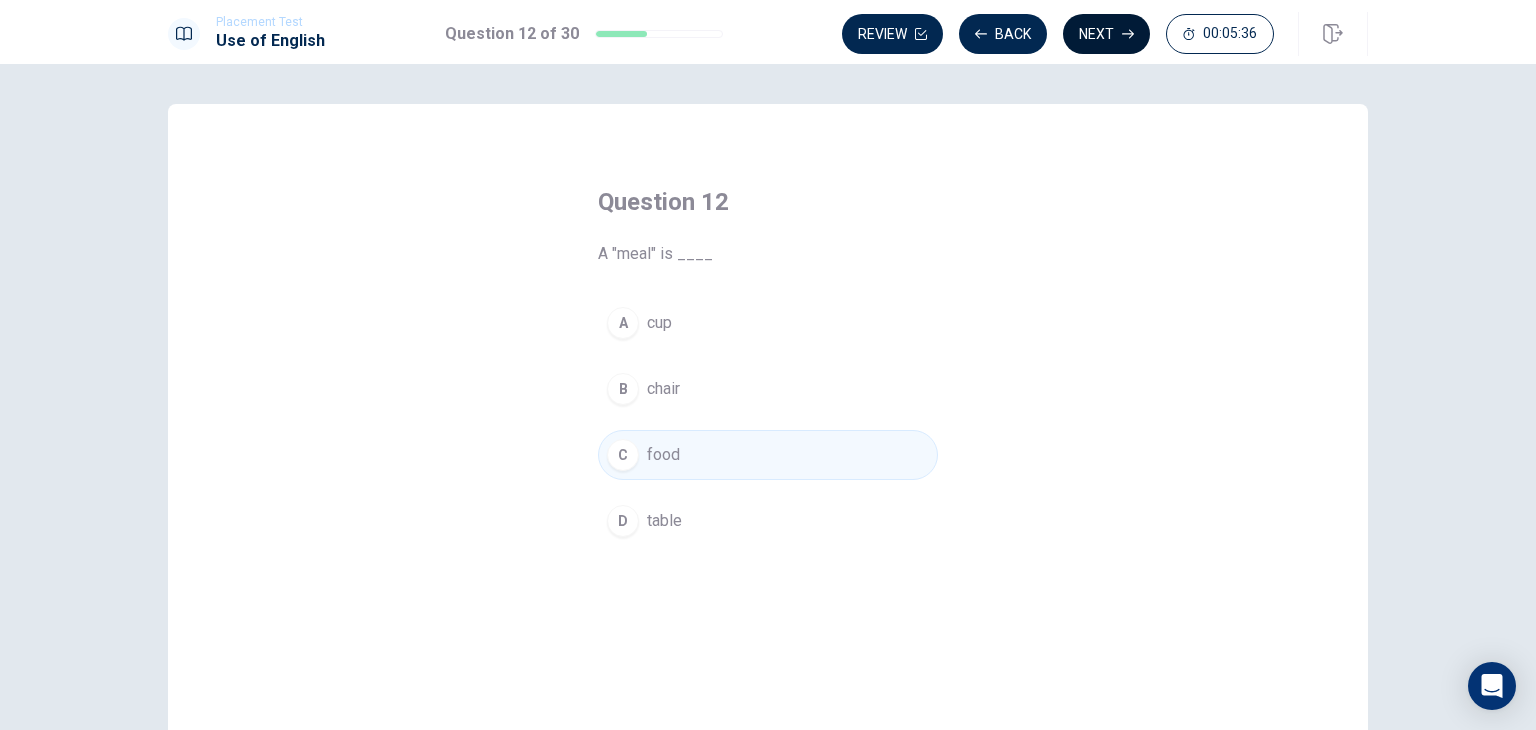 click on "Next" at bounding box center (1106, 34) 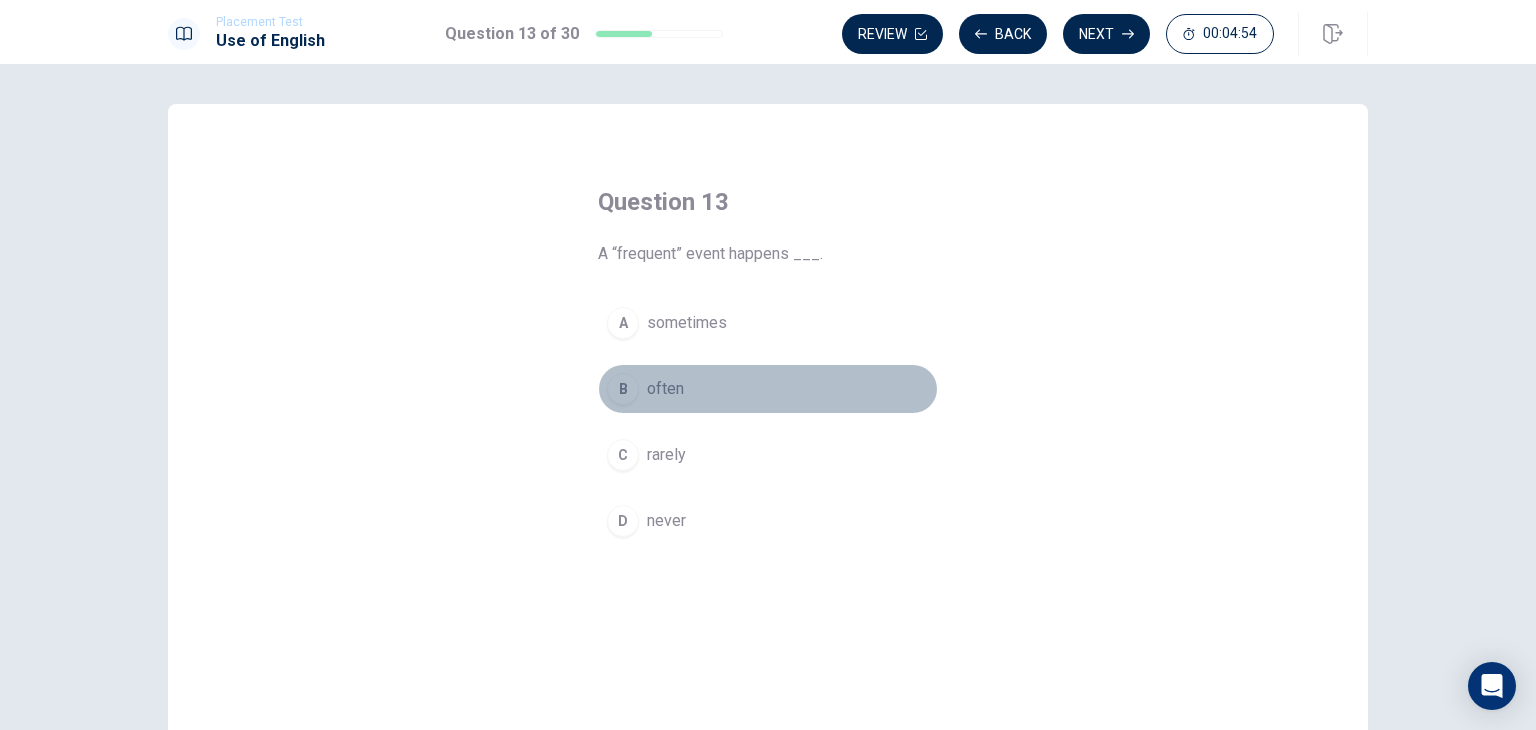 click on "often" at bounding box center [665, 389] 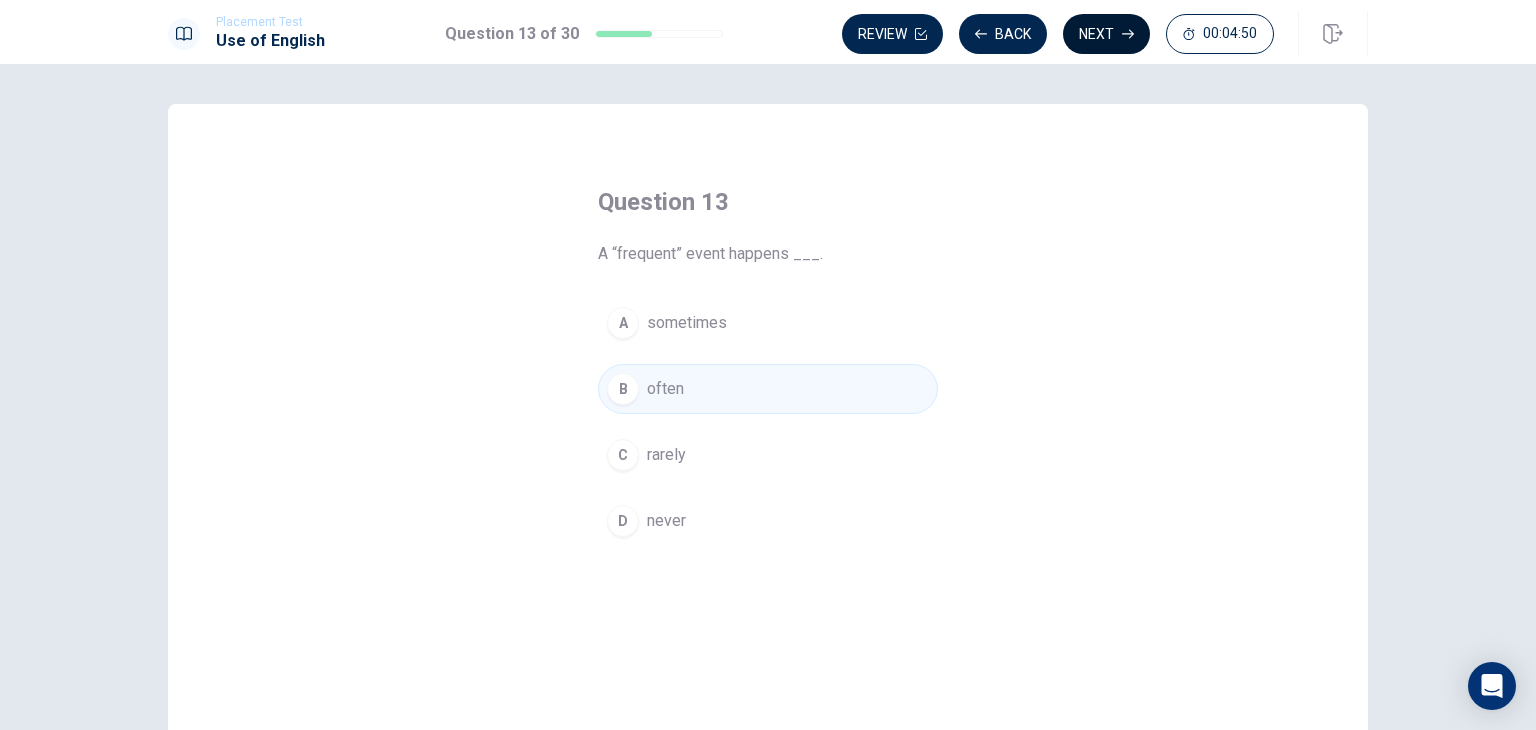 click on "Next" at bounding box center (1106, 34) 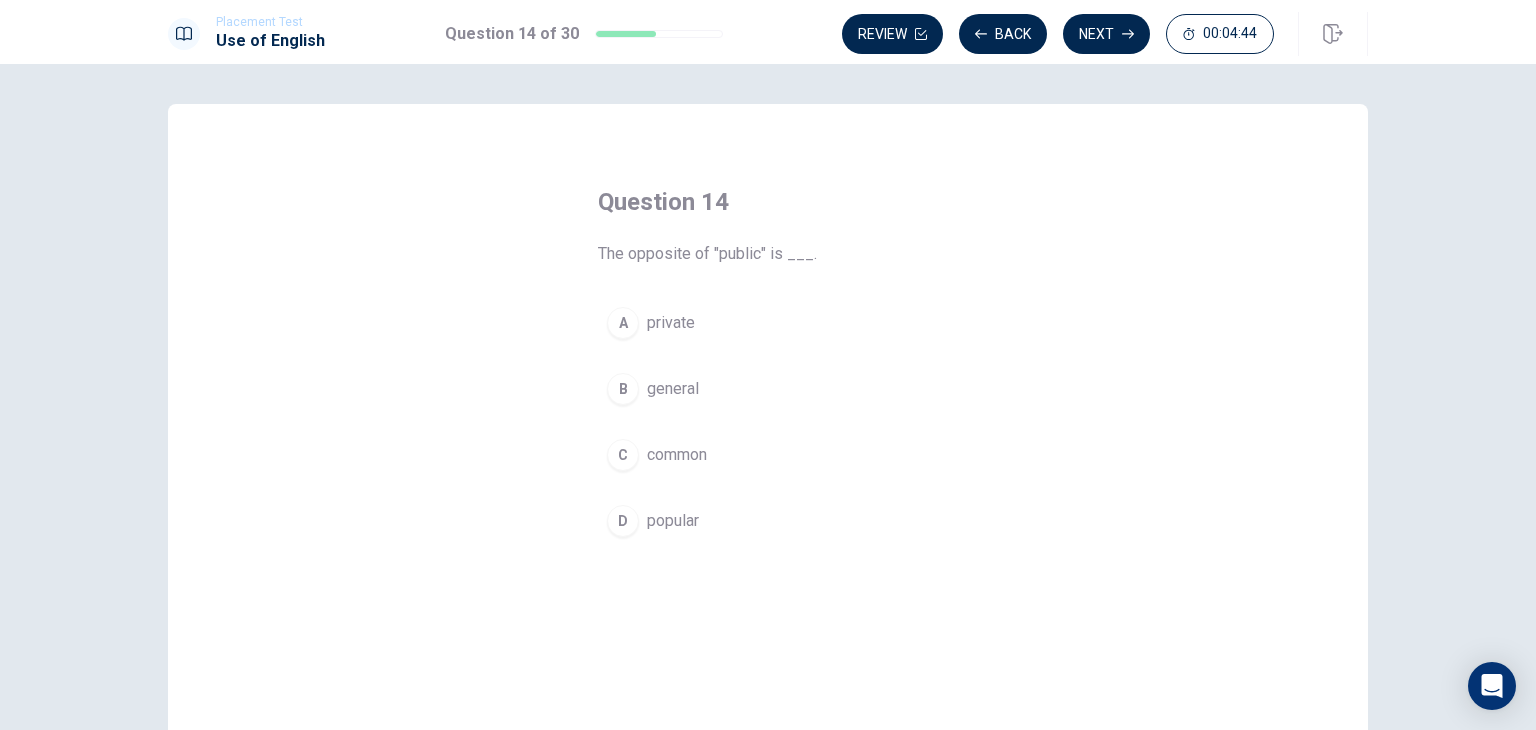click on "common" at bounding box center (677, 455) 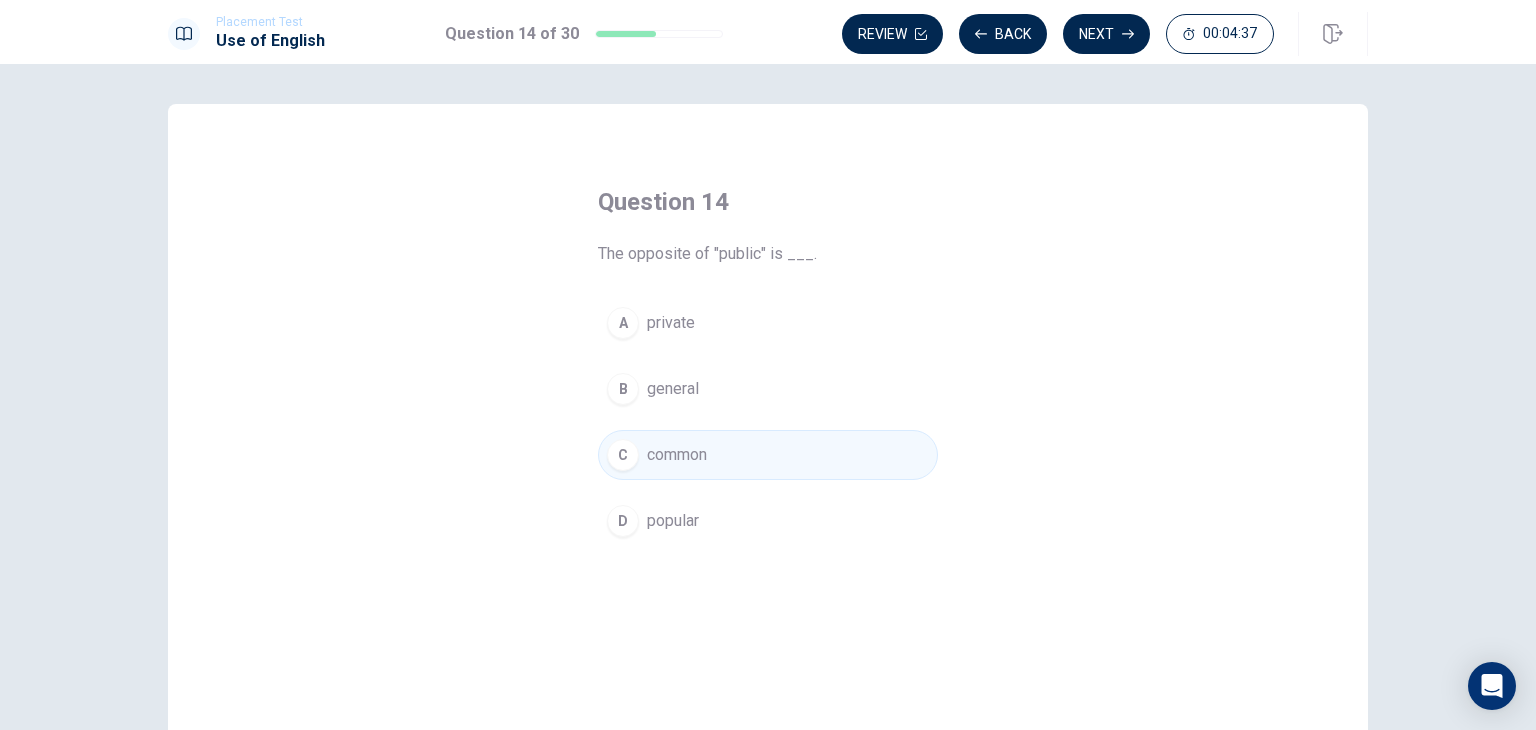 click on "private" at bounding box center (671, 323) 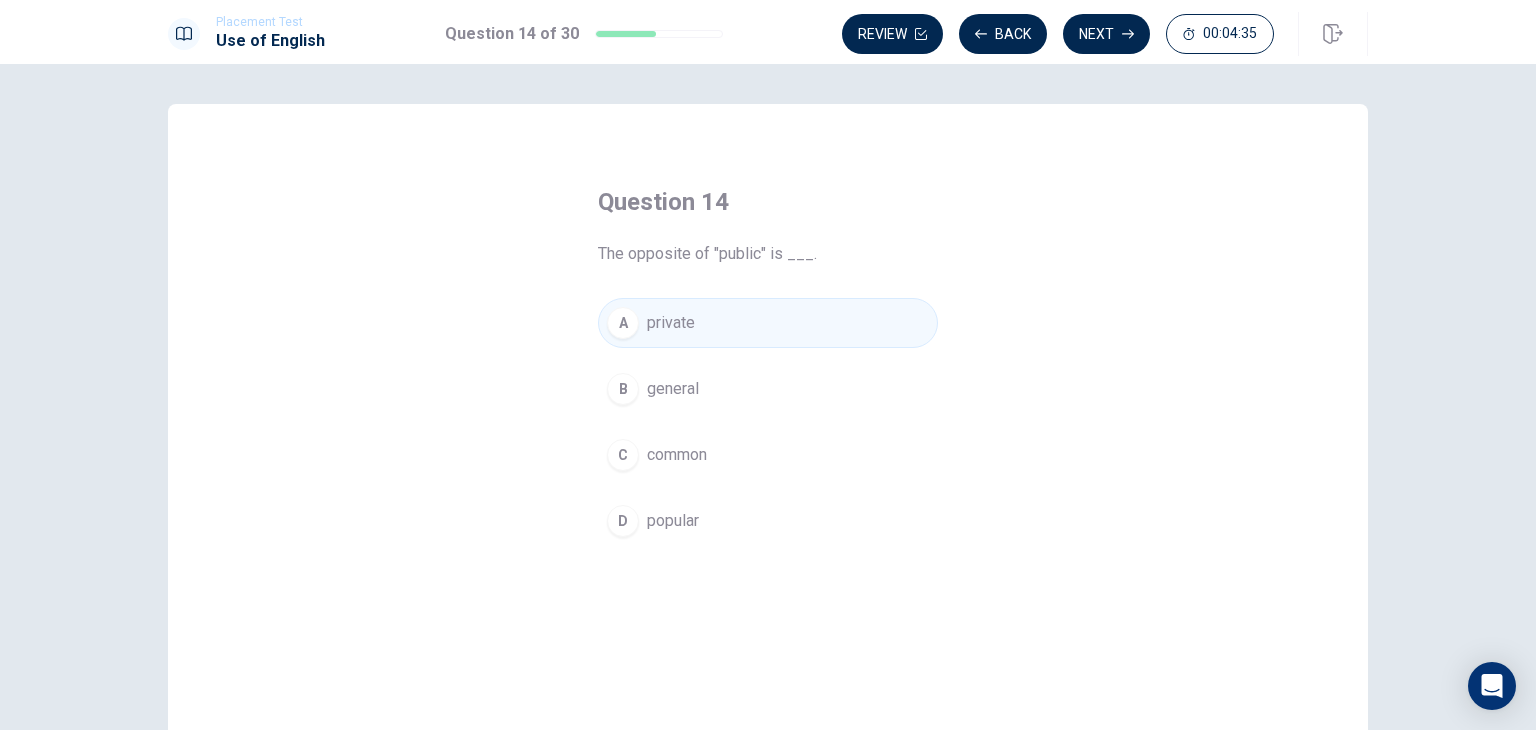 click on "general" at bounding box center (673, 389) 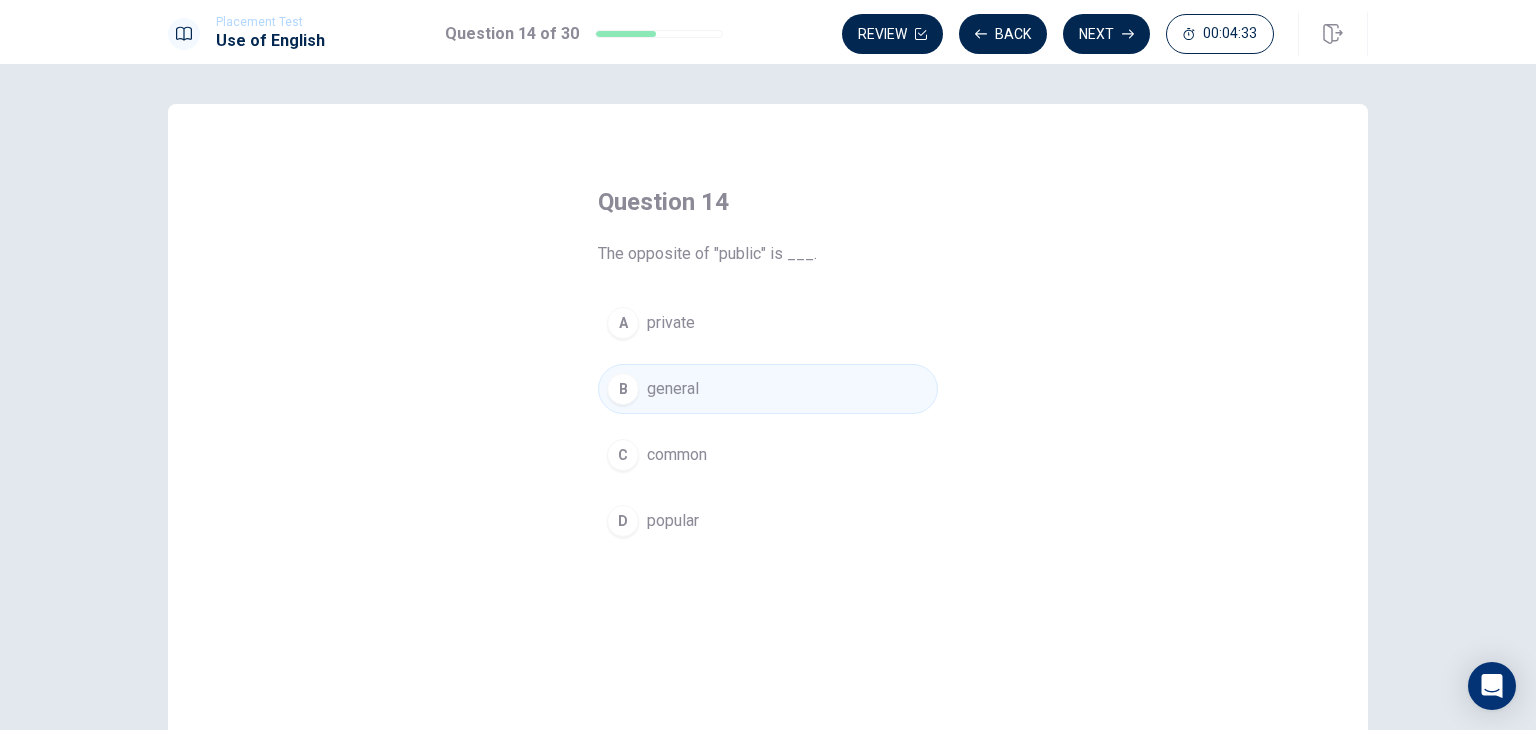 click on "common" at bounding box center (677, 455) 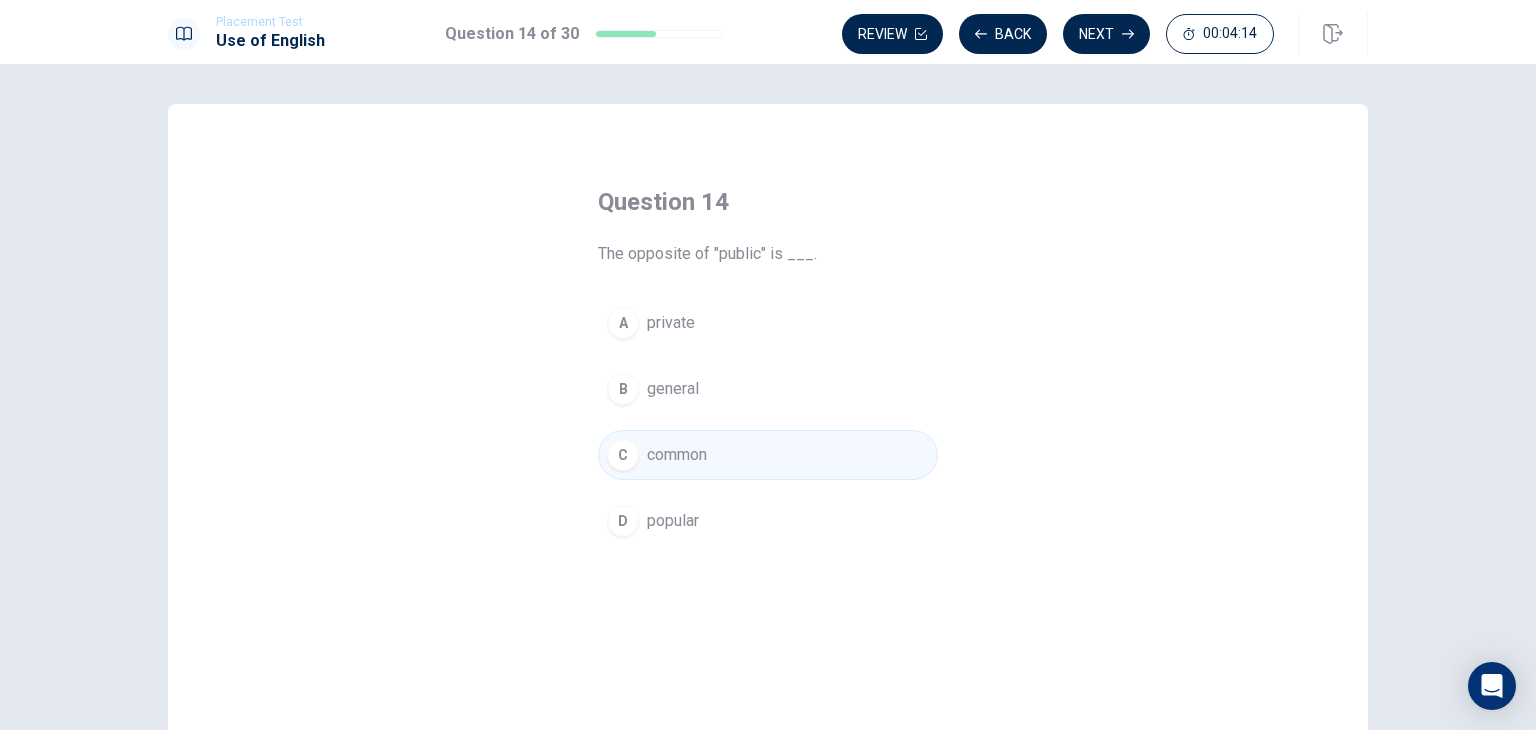 click on "D popular" at bounding box center (768, 521) 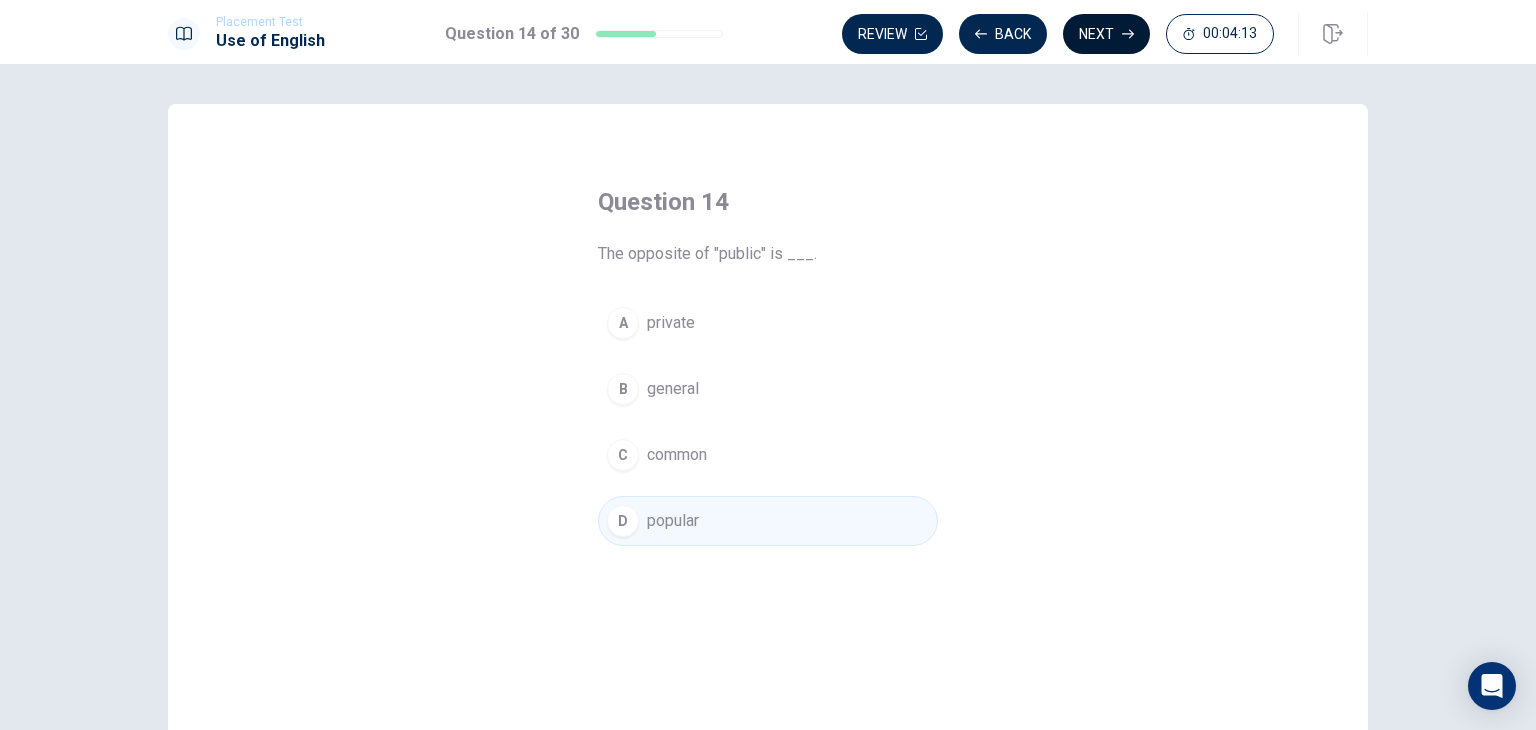 click 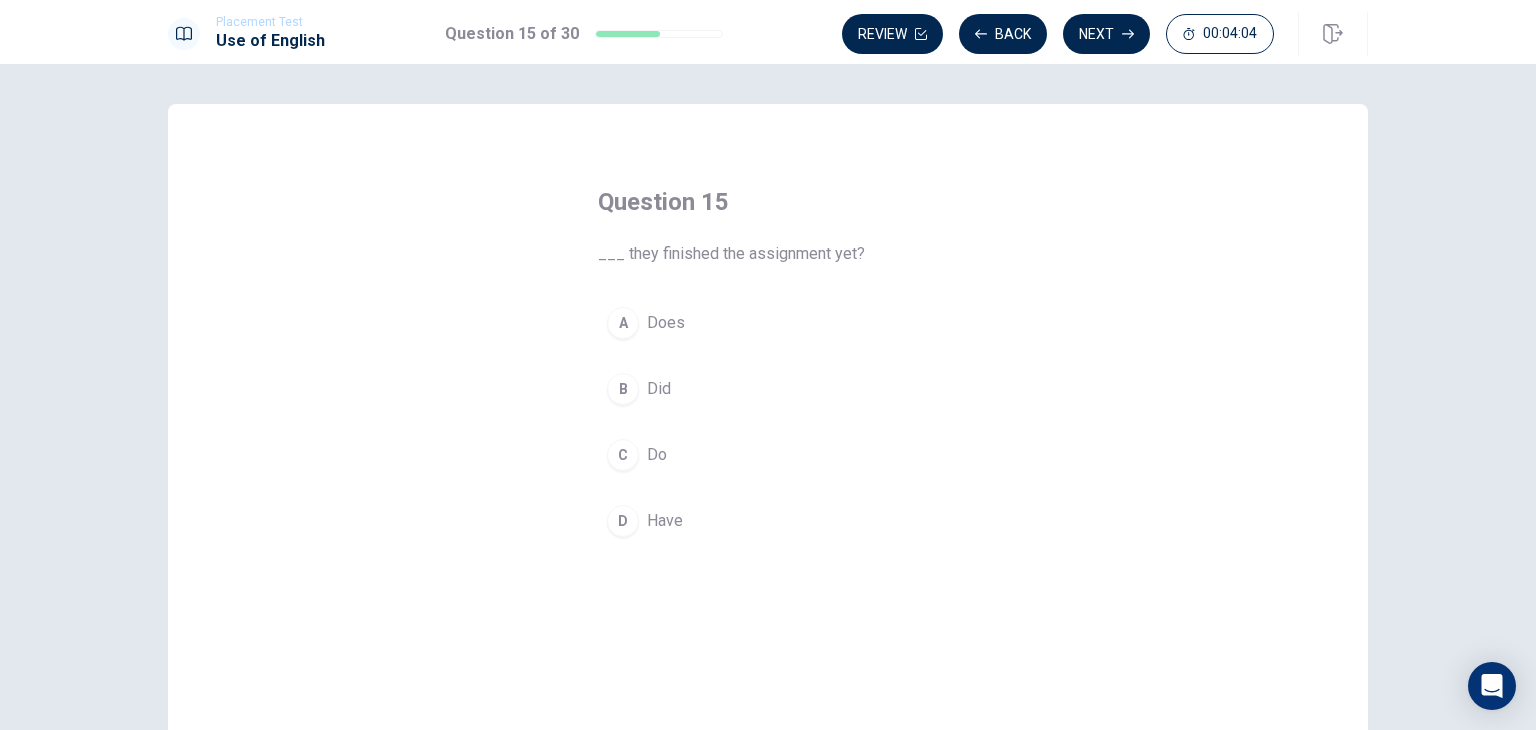 click on "B" at bounding box center [623, 389] 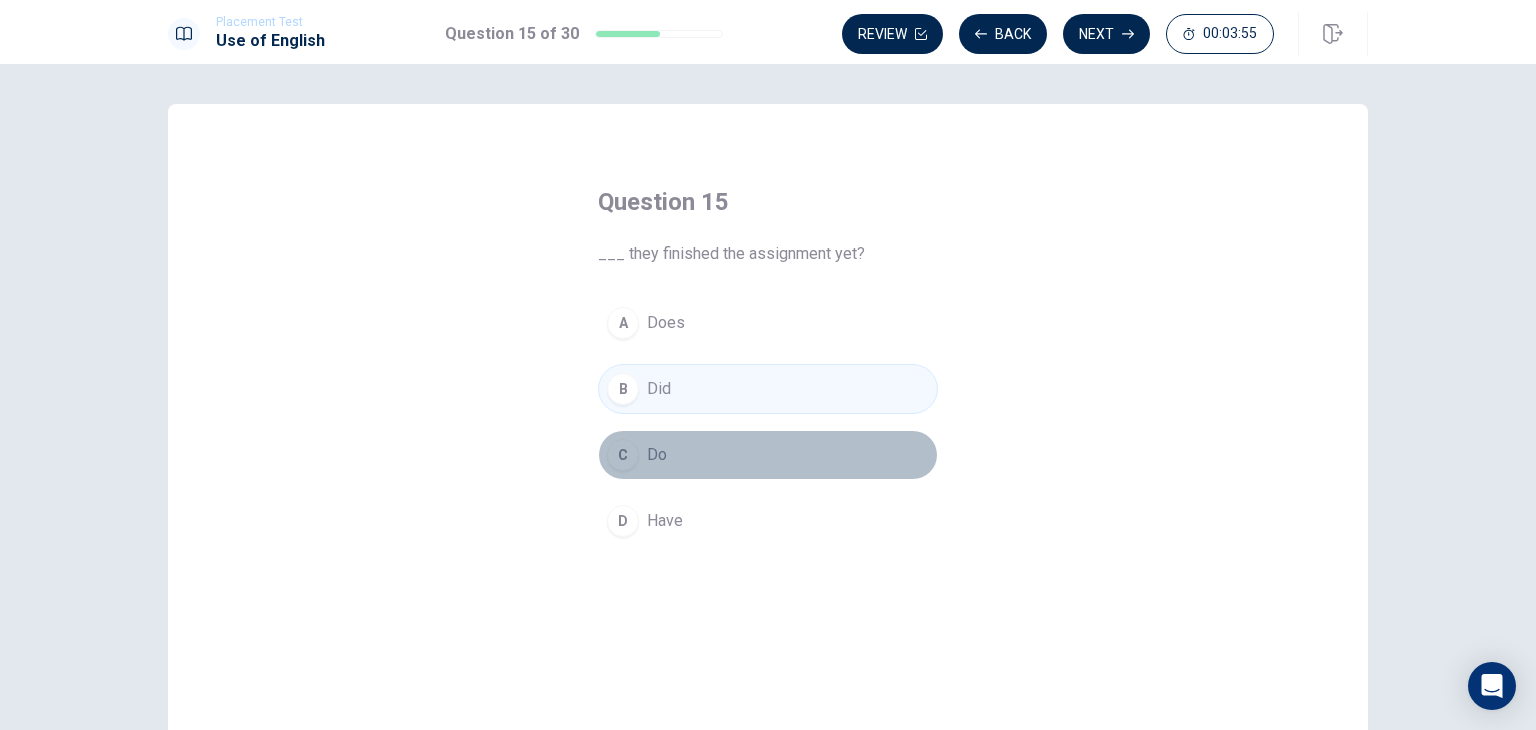 click on "C Do" at bounding box center (768, 455) 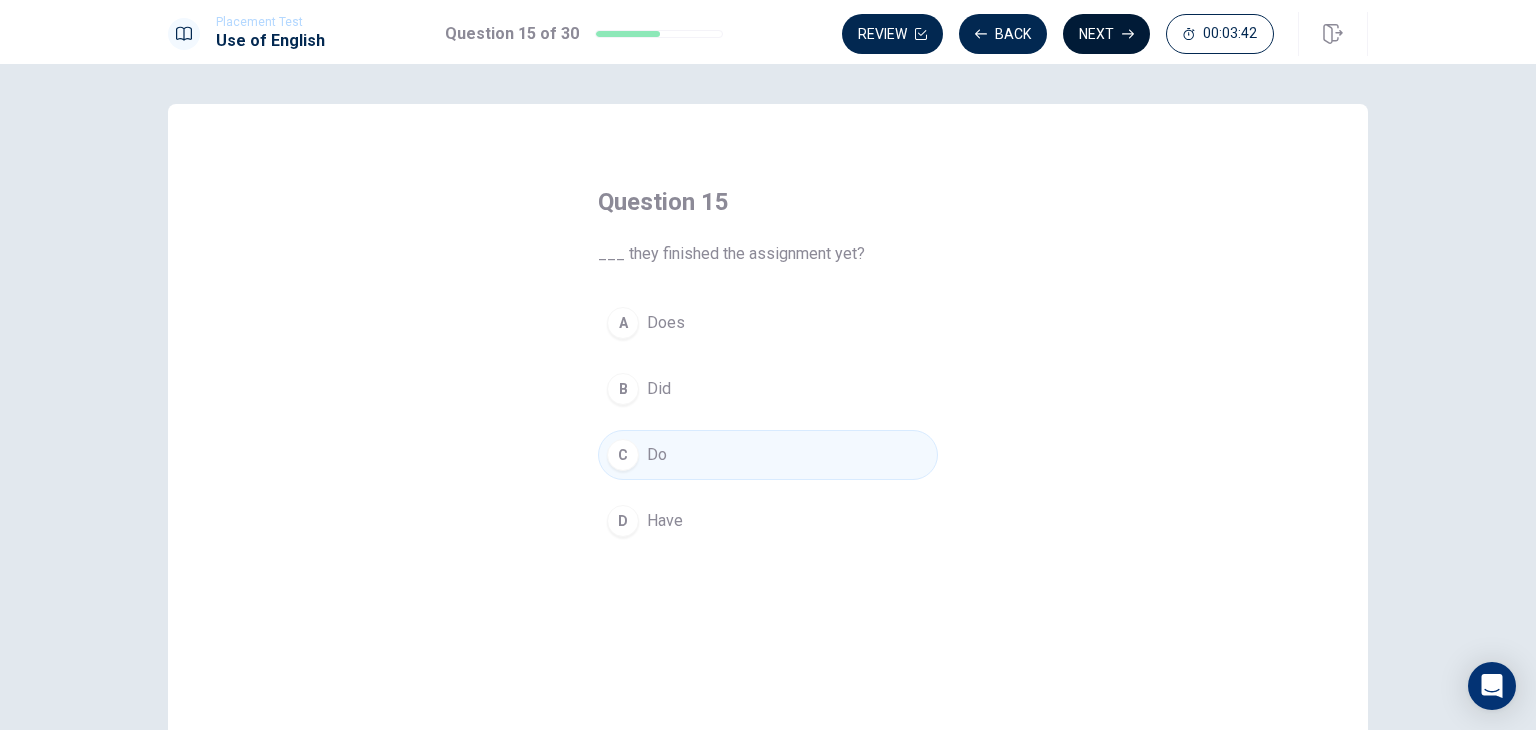 click on "Next" at bounding box center [1106, 34] 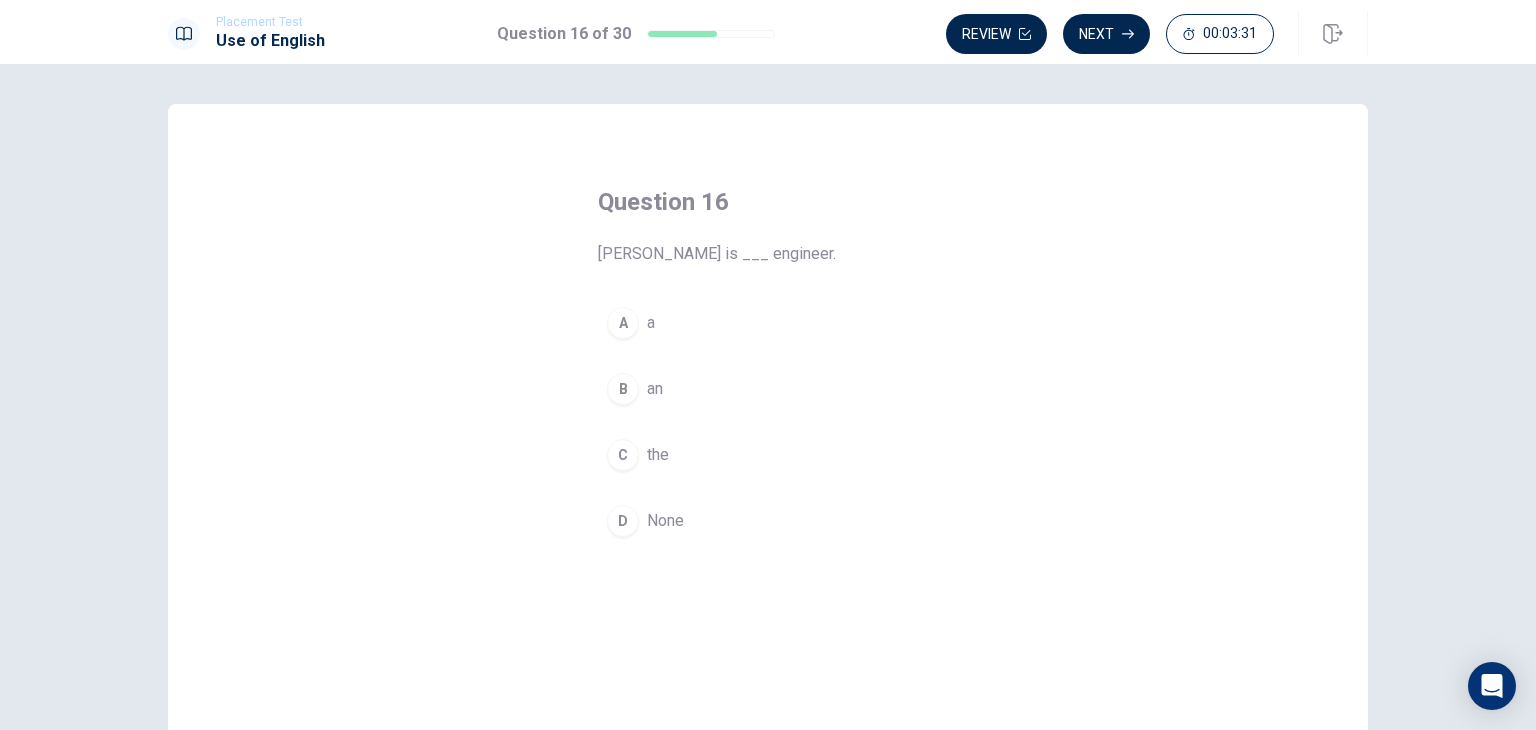 click on "an" at bounding box center [655, 389] 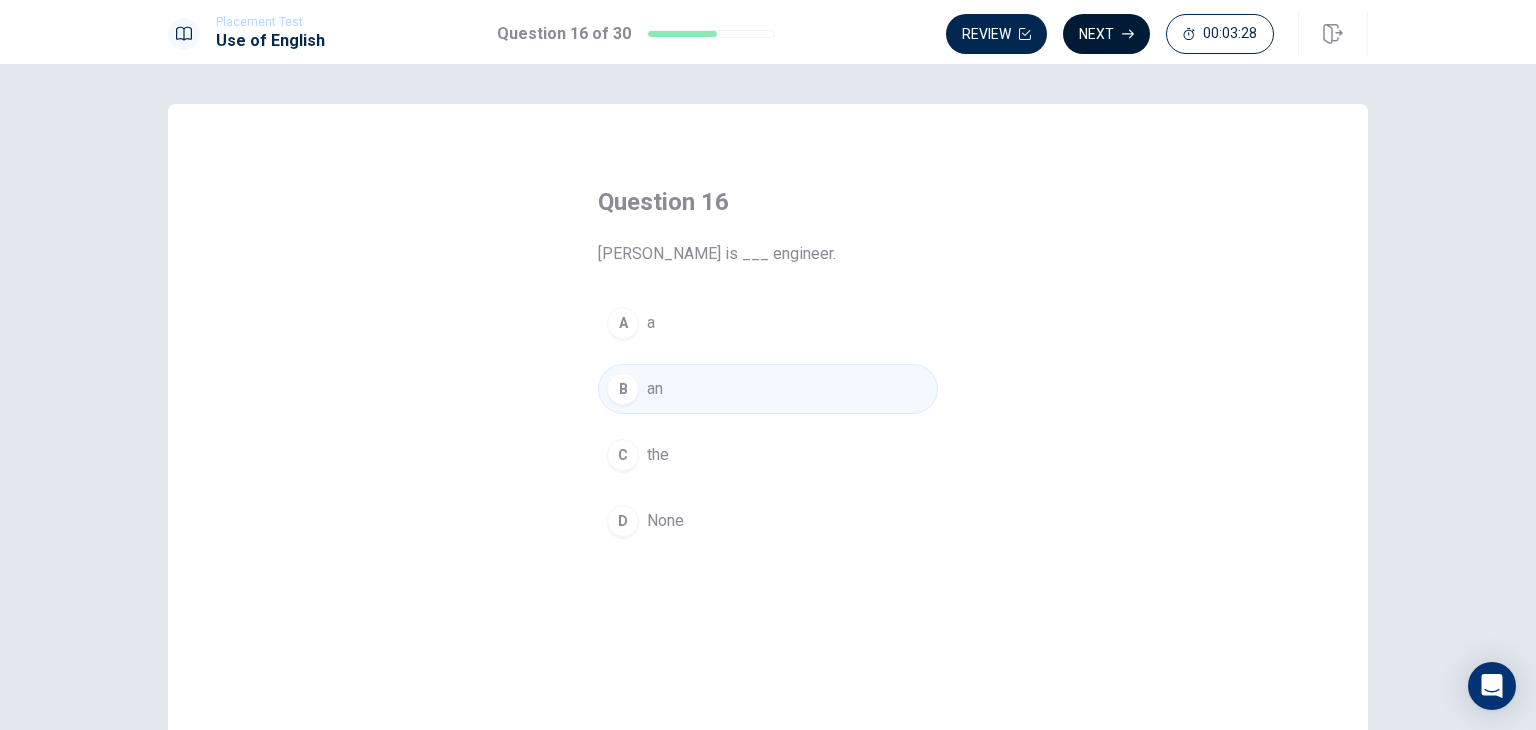 click 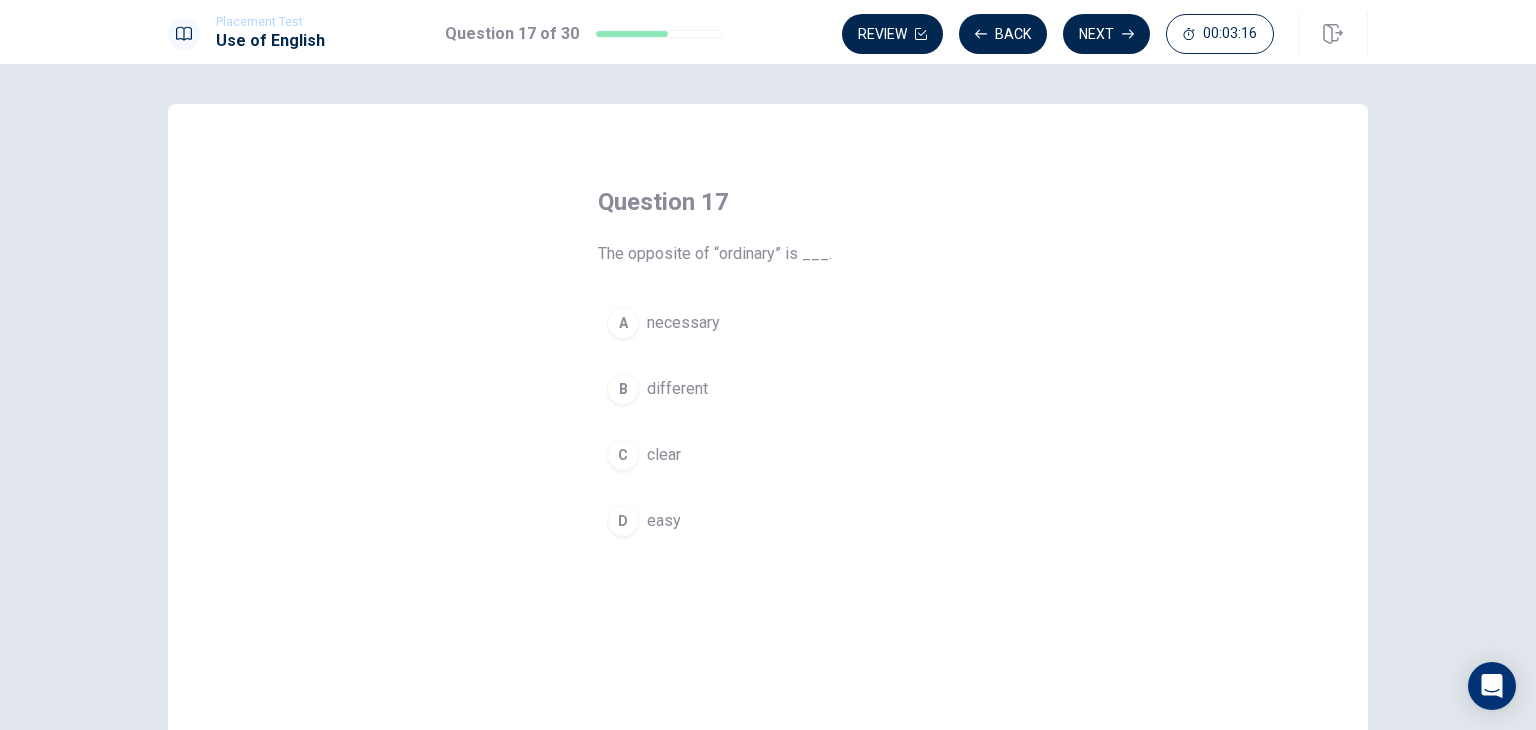 click on "necessary" at bounding box center (683, 323) 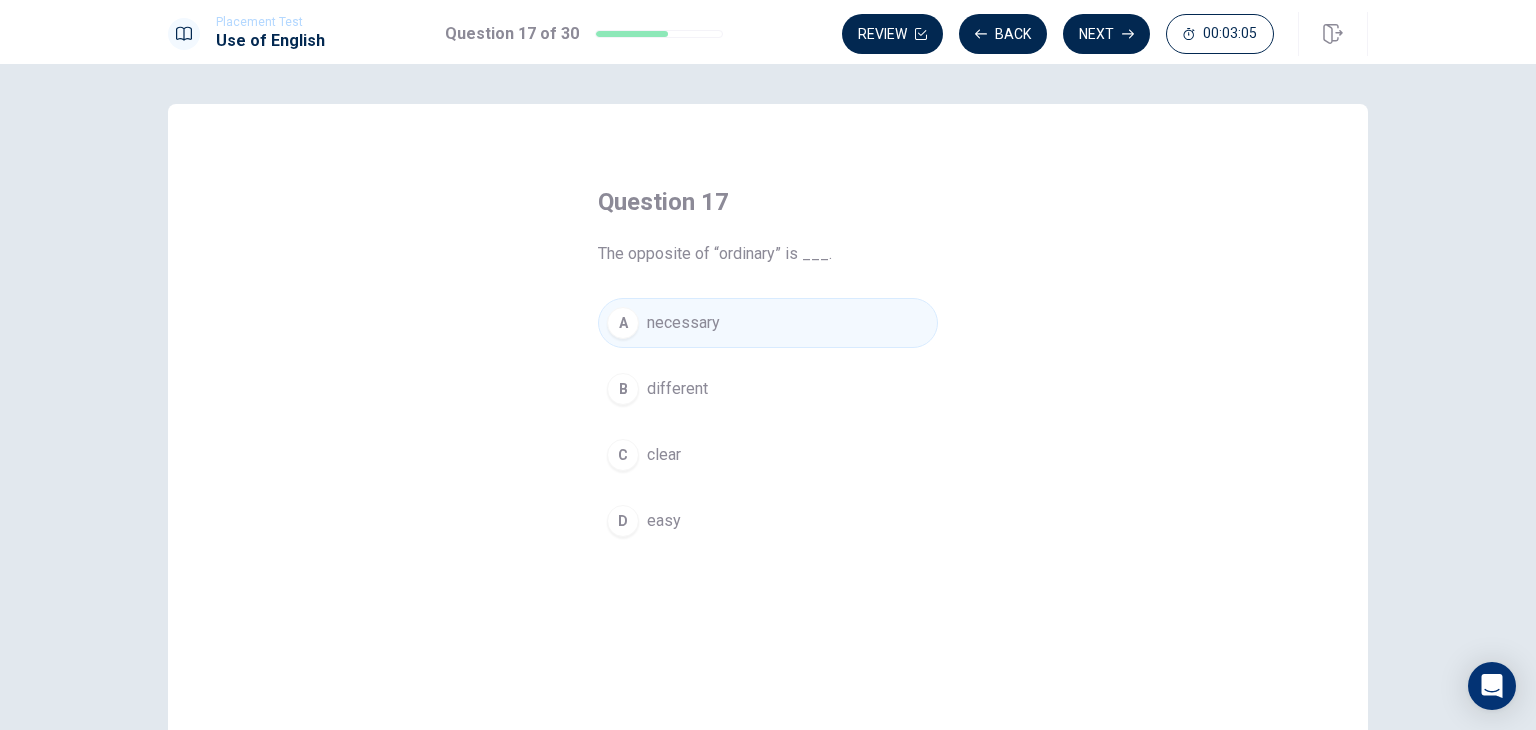 click on "D easy" at bounding box center (768, 521) 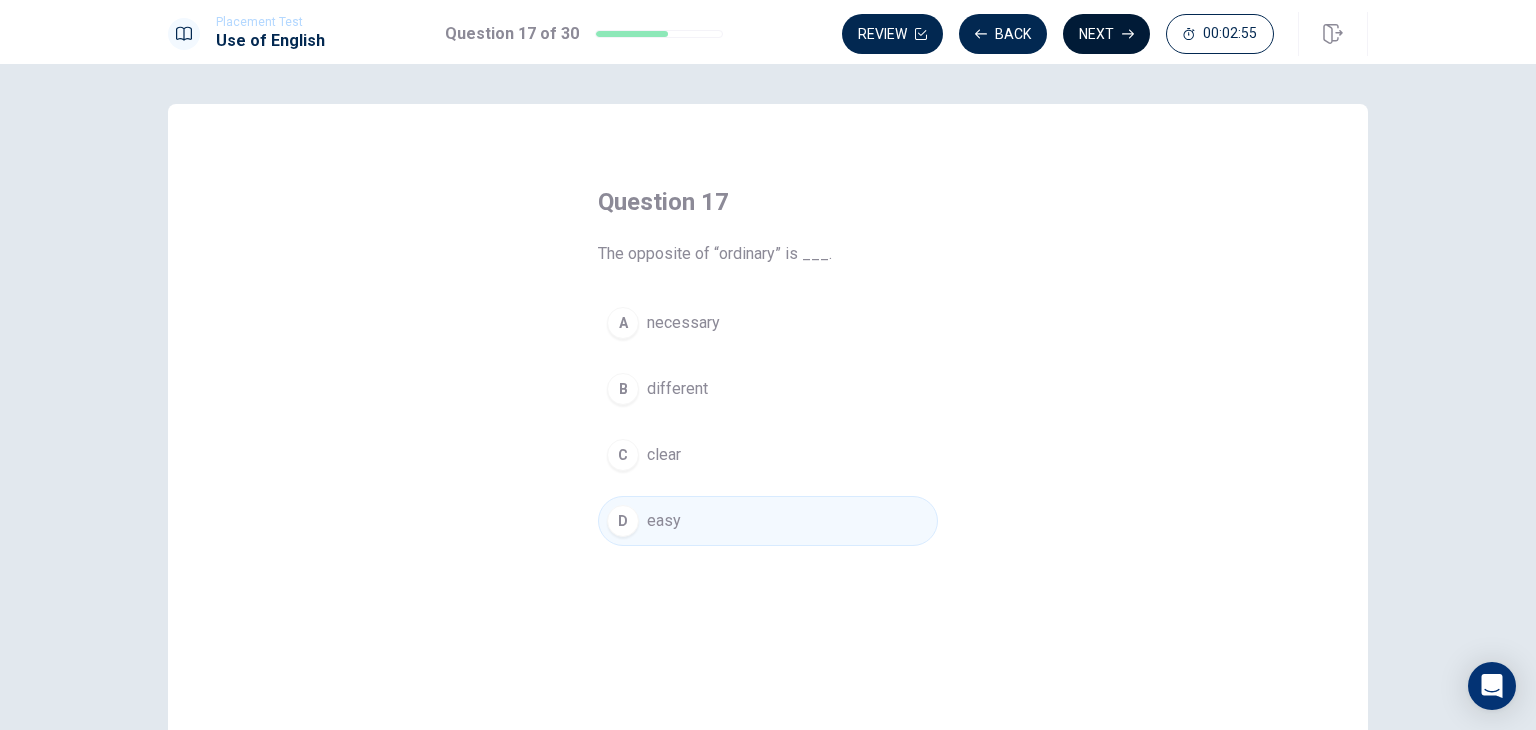 click 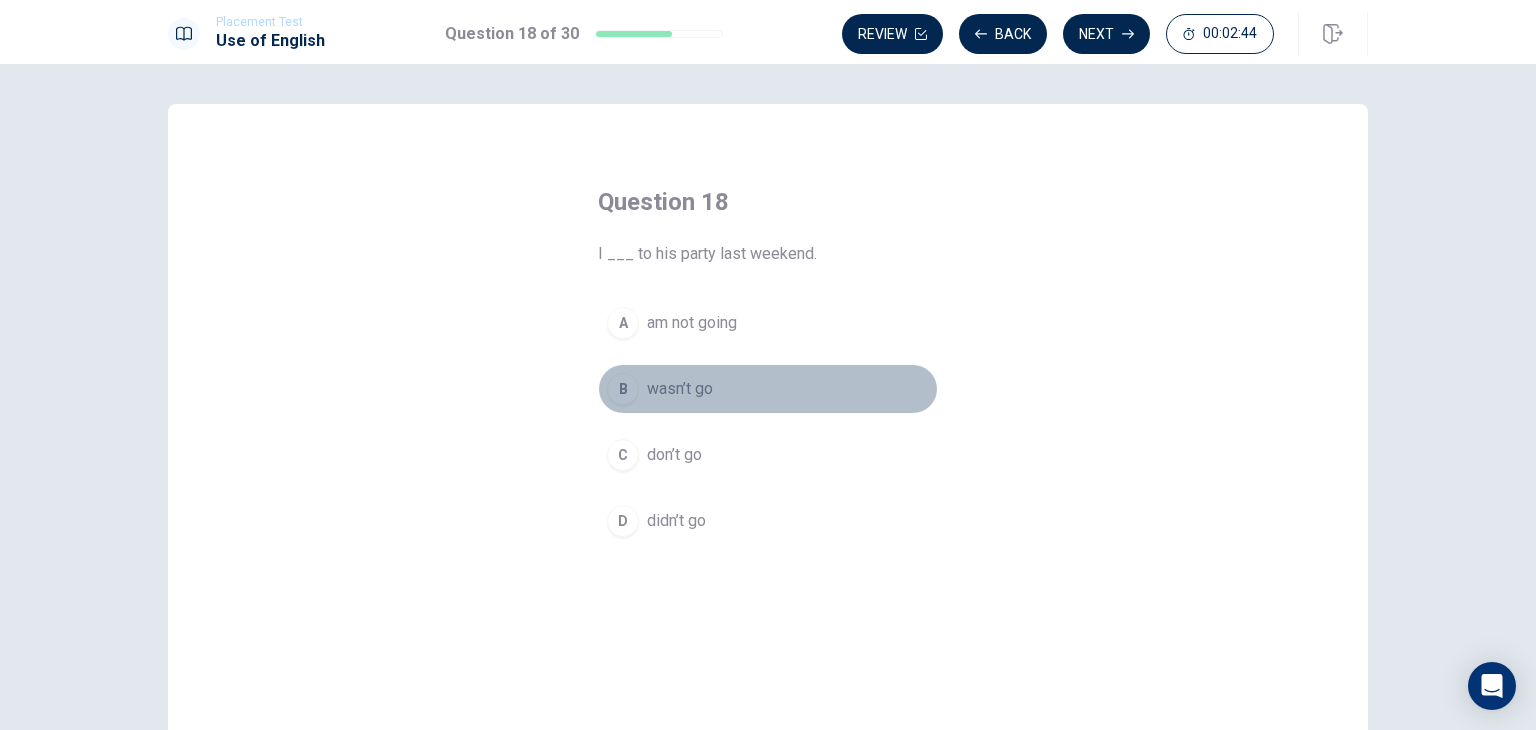 click on "wasn’t go" at bounding box center [680, 389] 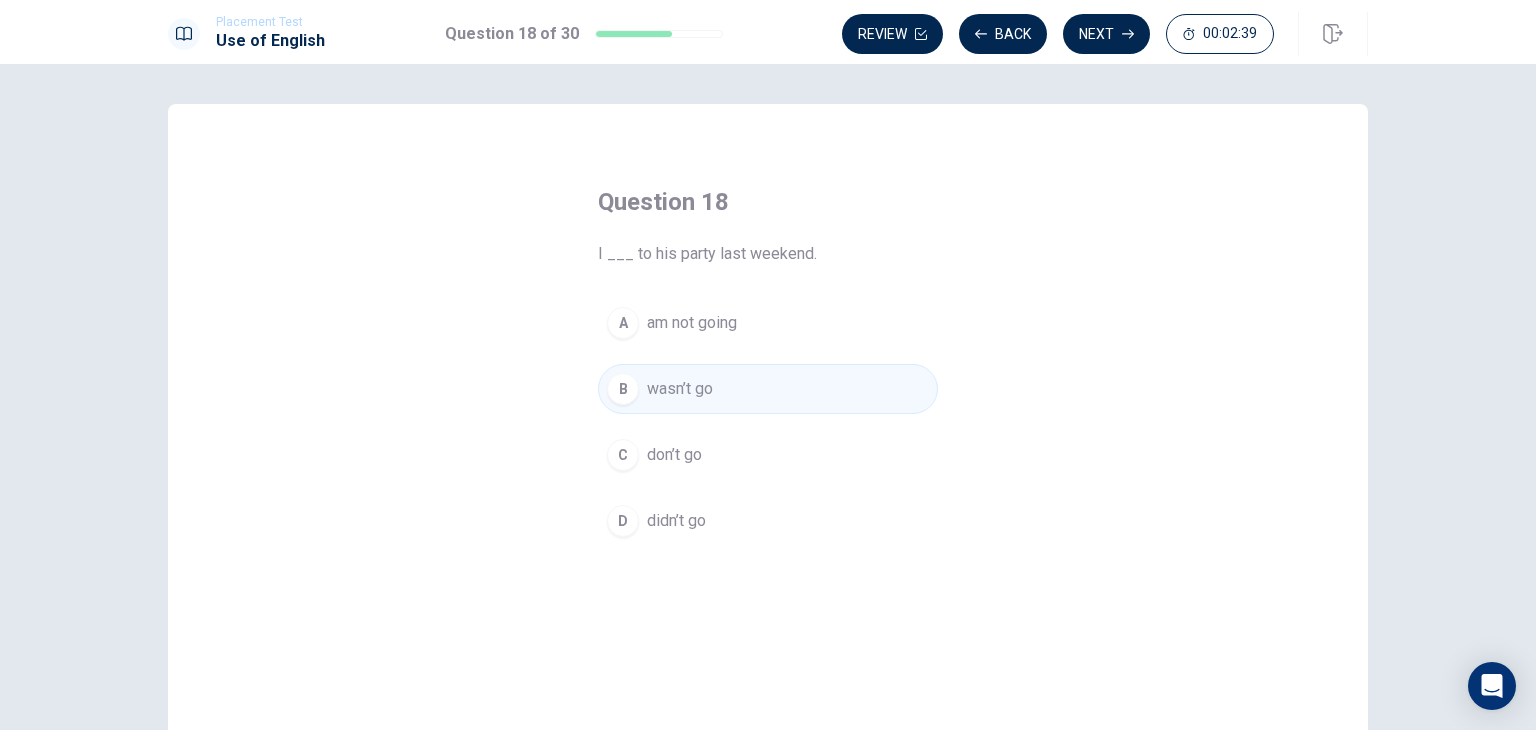 click on "didn’t go" at bounding box center (676, 521) 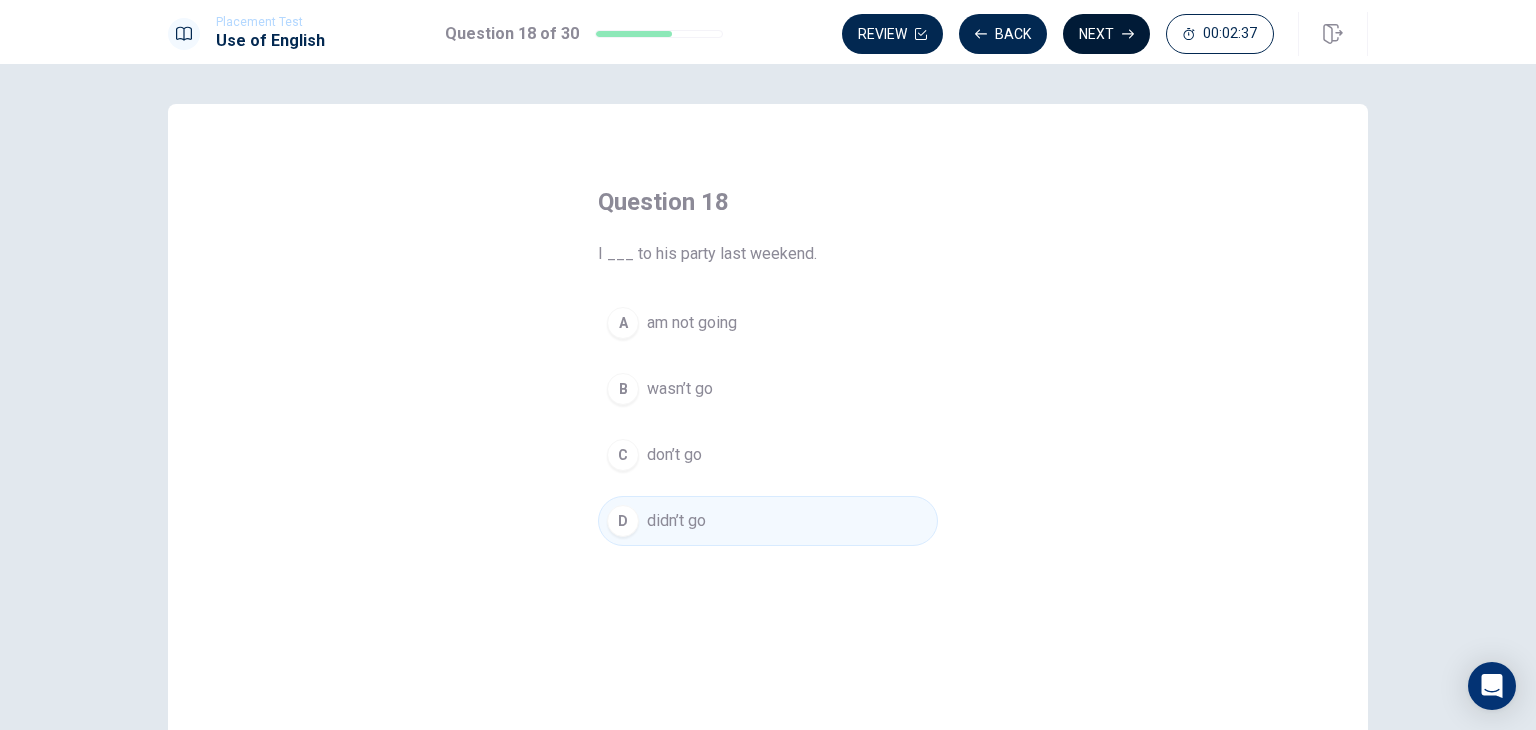 click on "Next" at bounding box center [1106, 34] 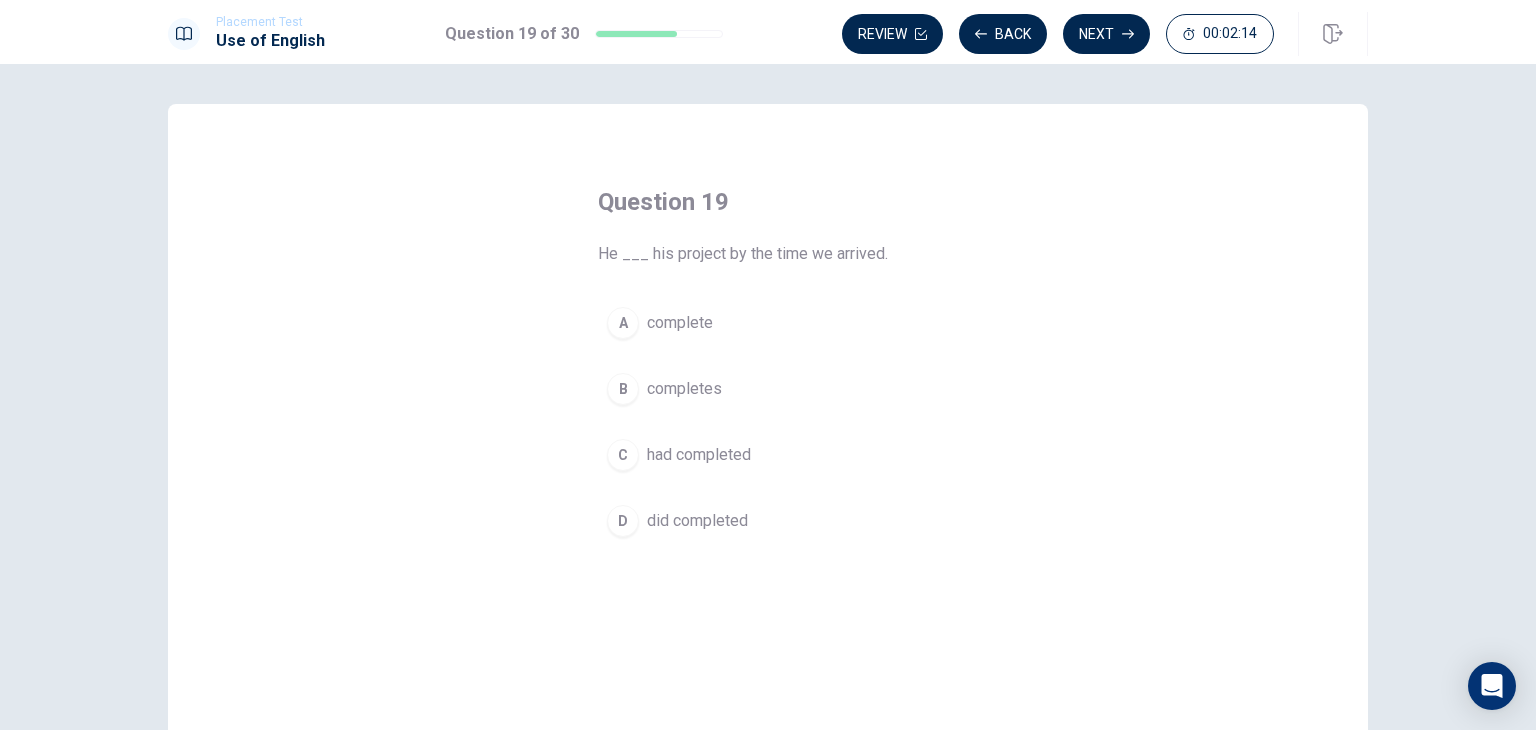 click on "had completed" at bounding box center (699, 455) 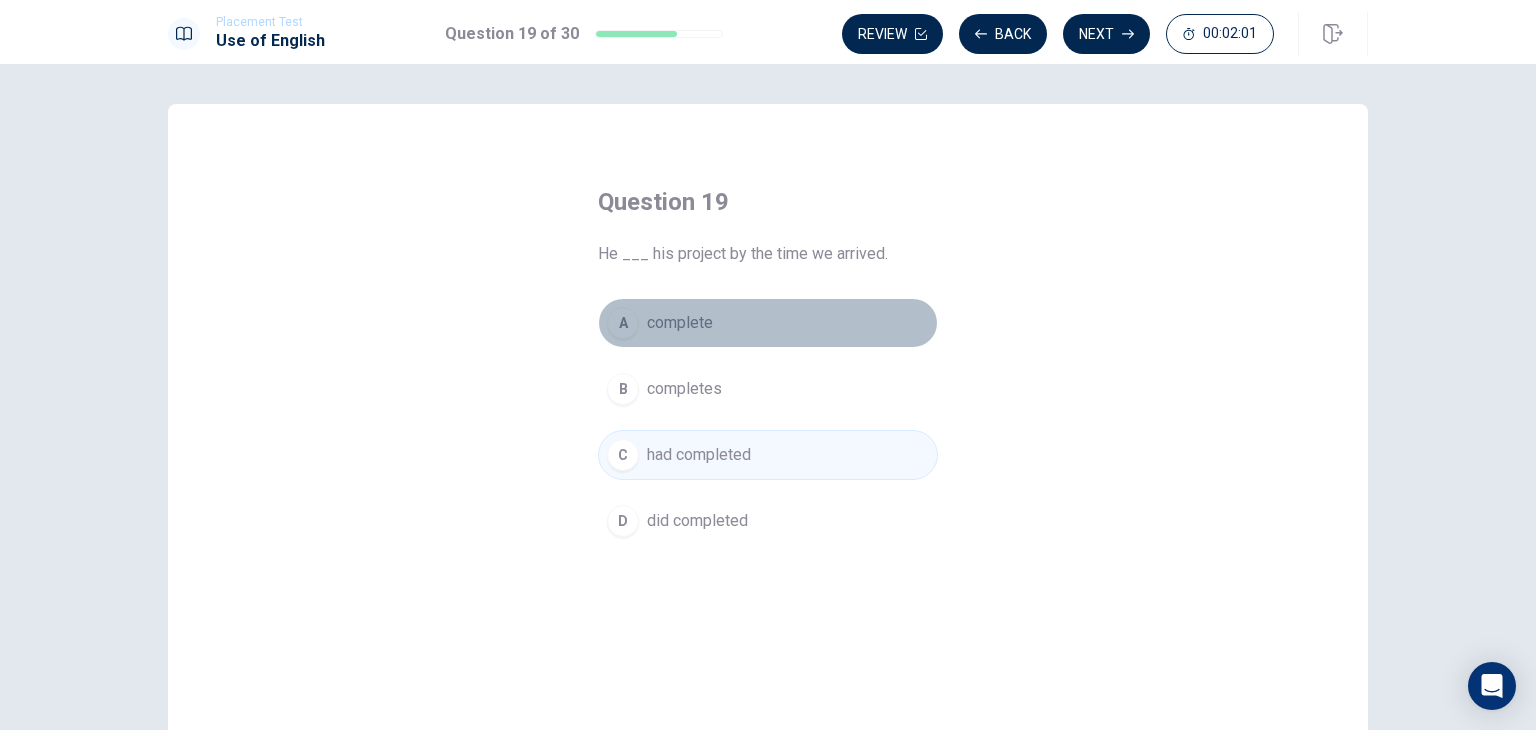 click on "complete" at bounding box center (680, 323) 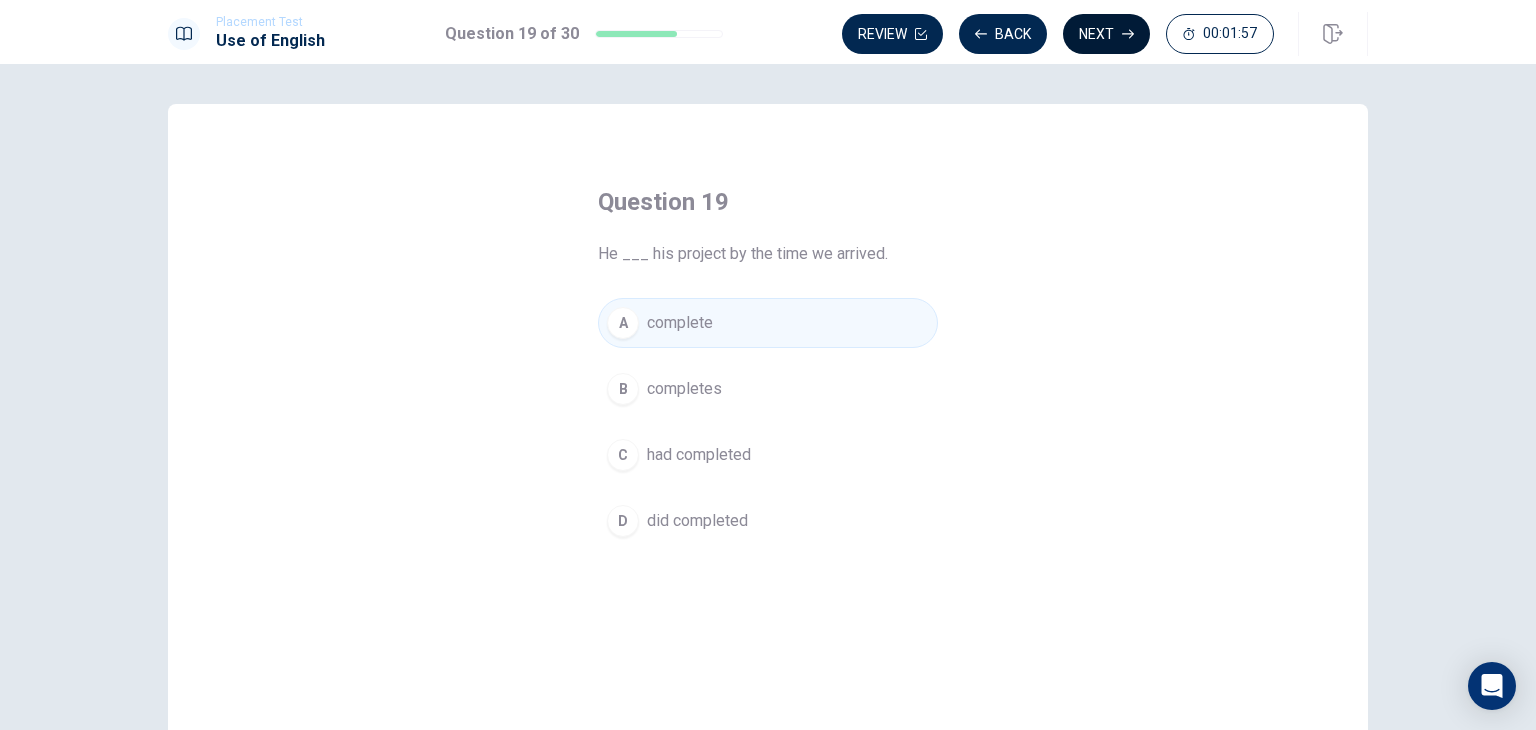 click on "Next" at bounding box center (1106, 34) 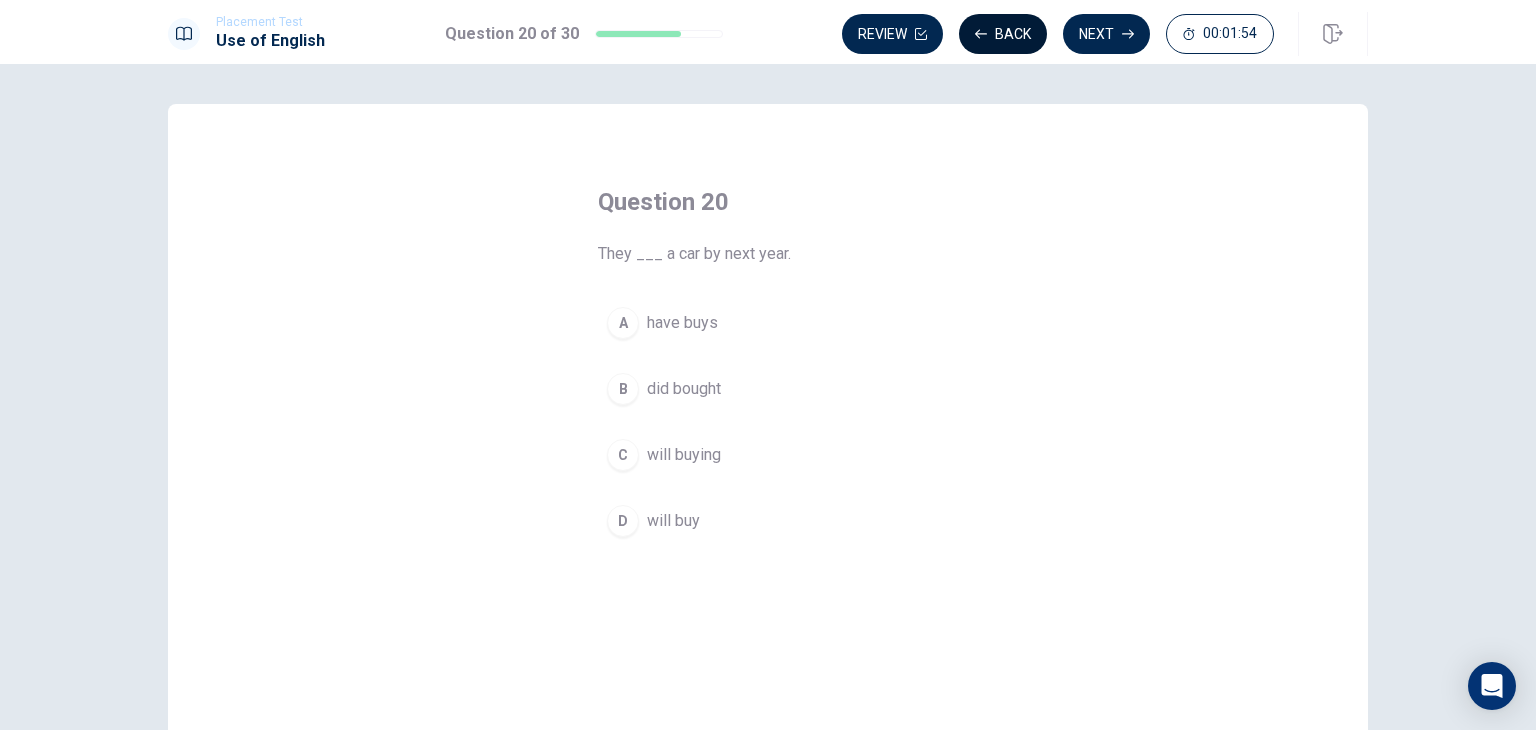 click on "Back" at bounding box center (1003, 34) 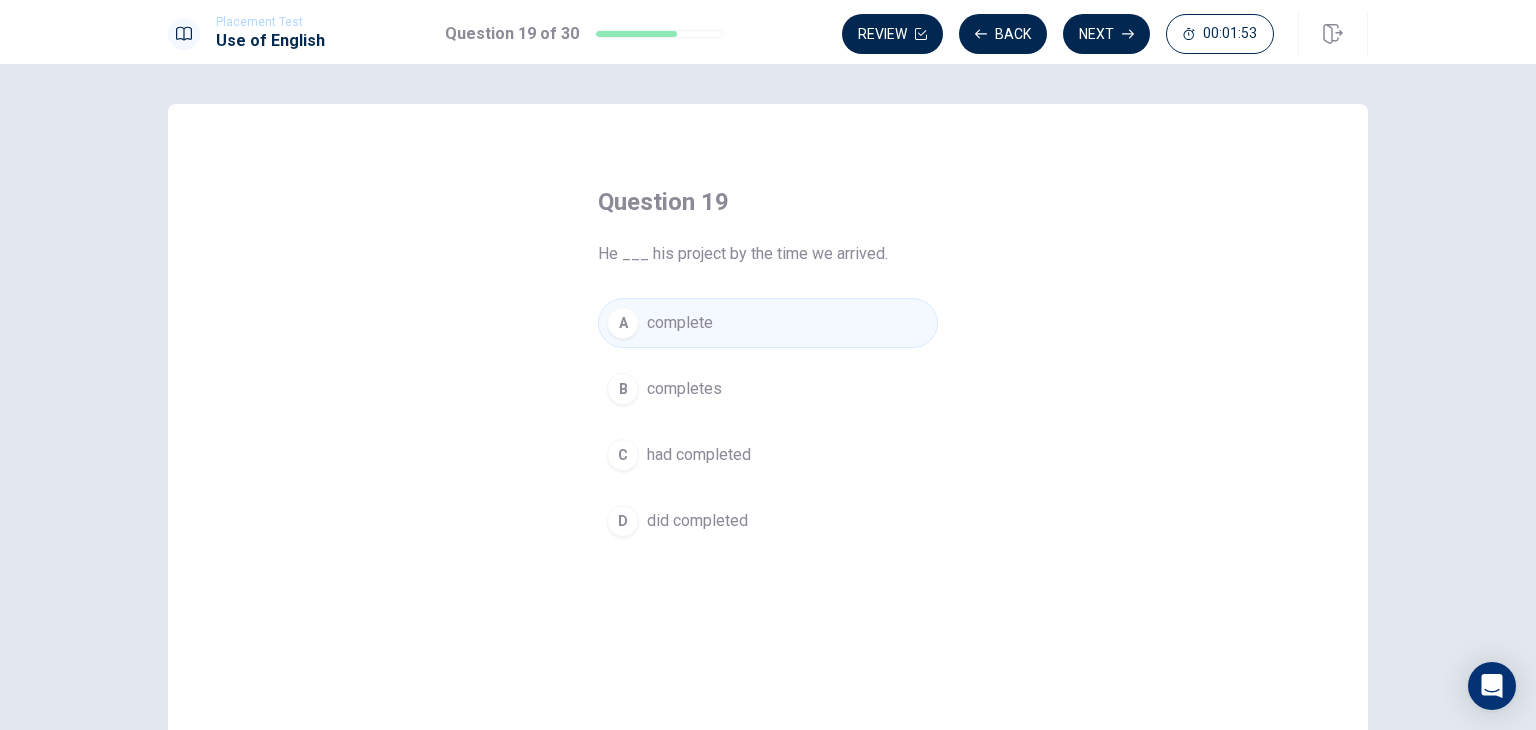 click on "B completes" at bounding box center (768, 389) 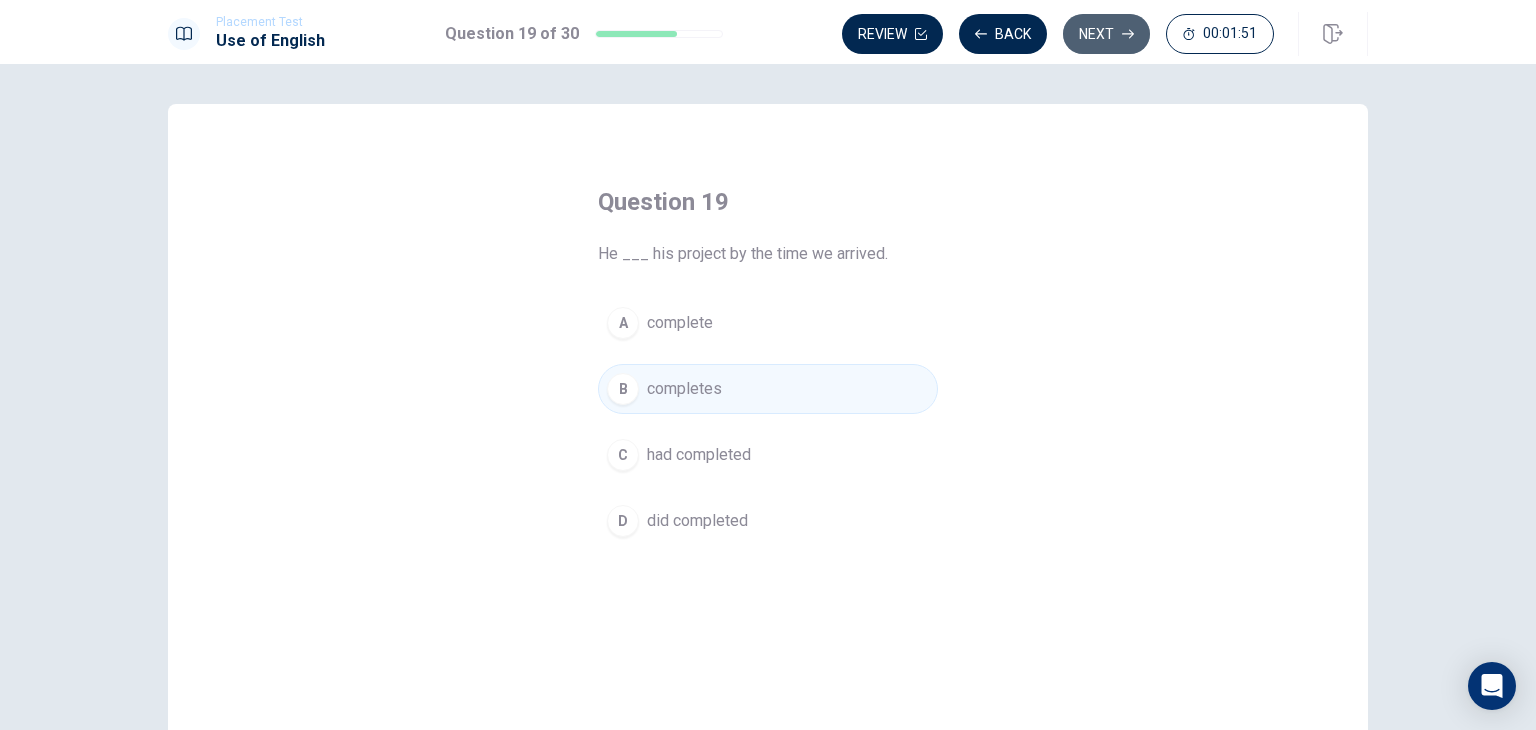 click 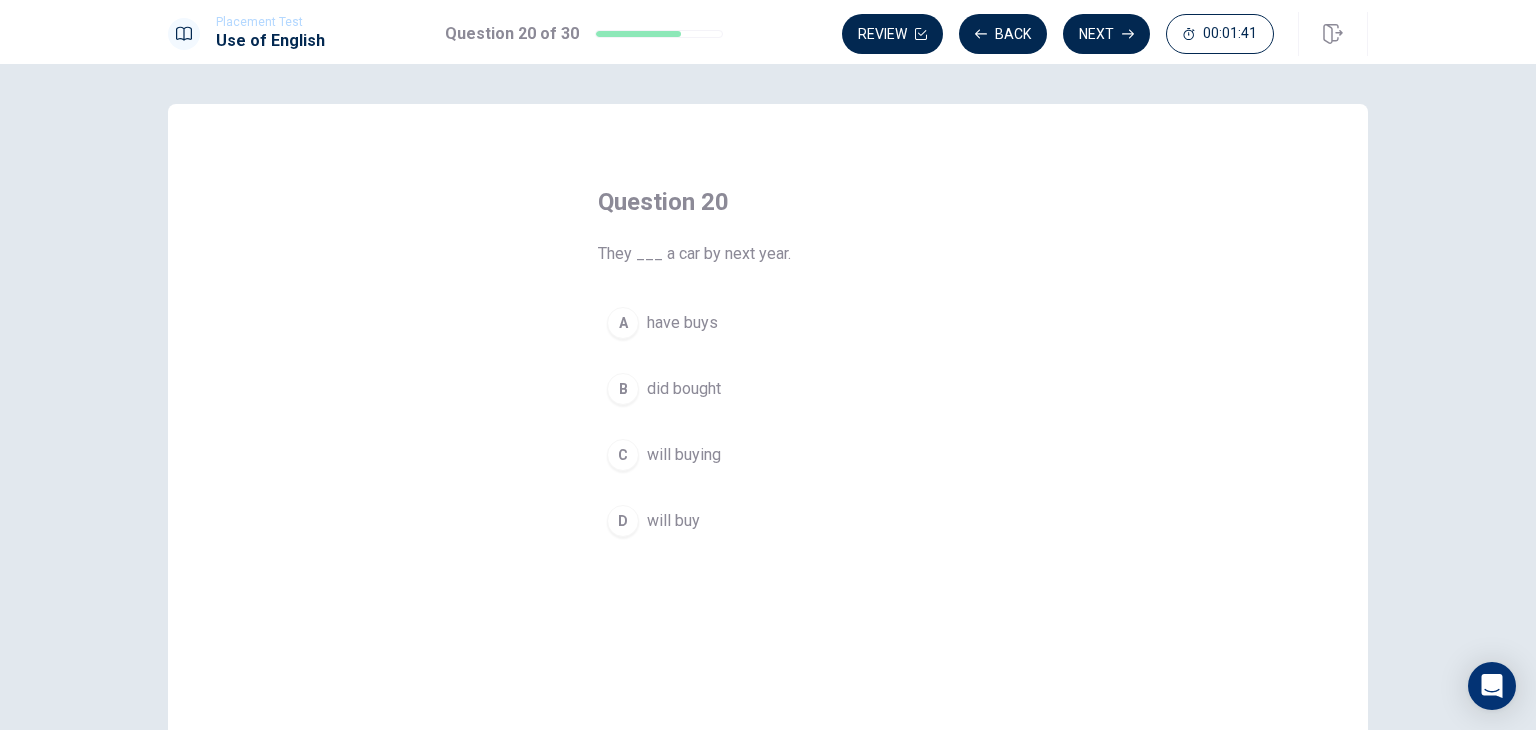 click on "will buy" at bounding box center (673, 521) 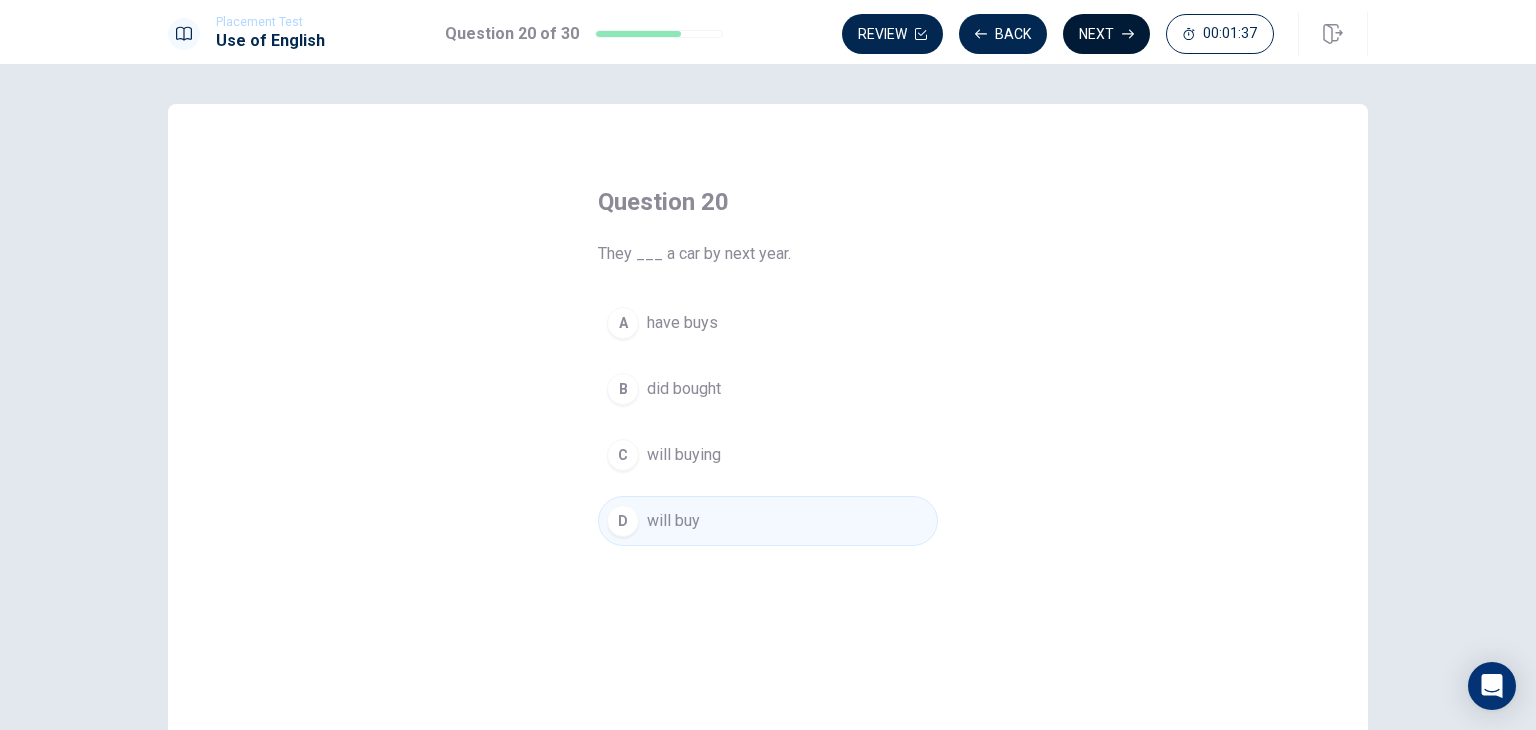 click on "Next" at bounding box center (1106, 34) 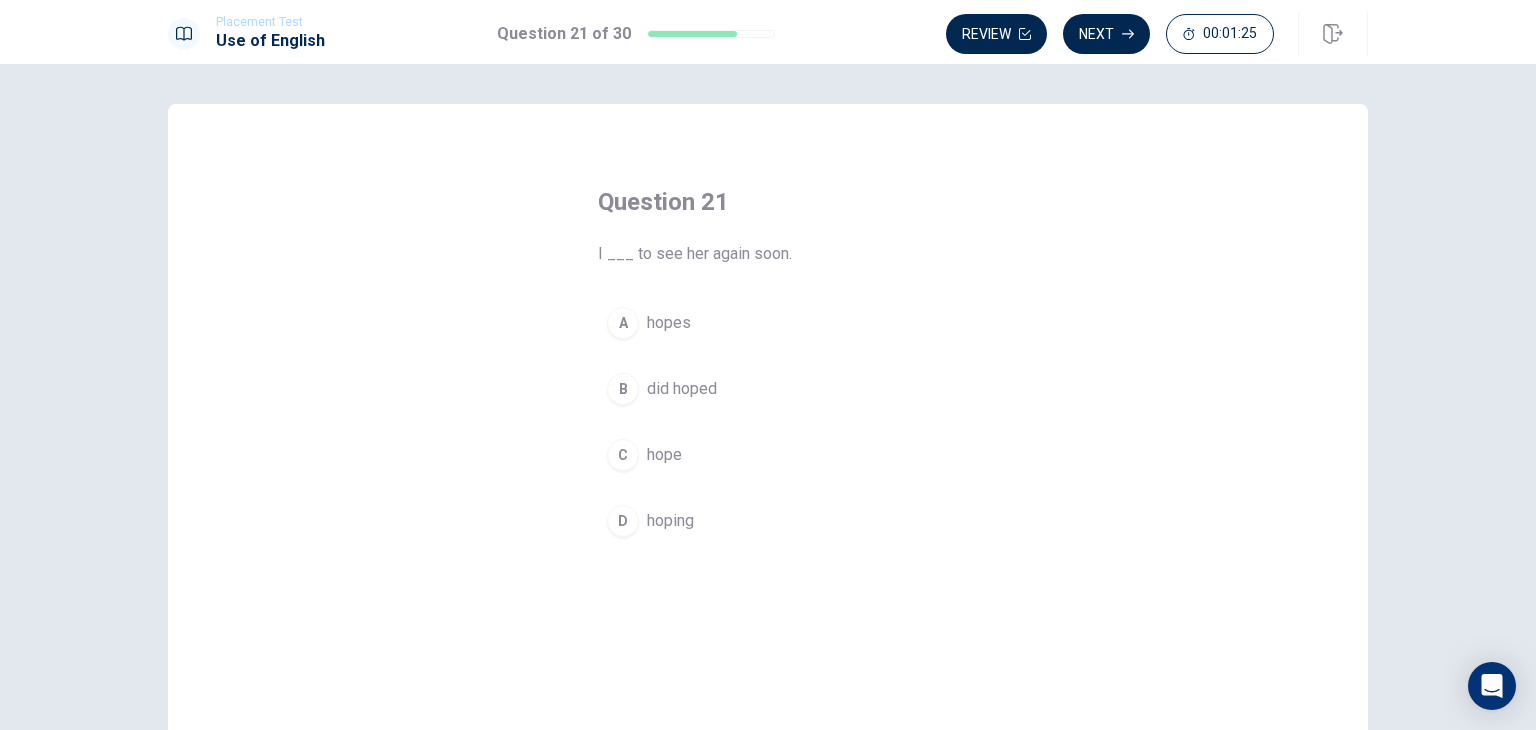 click on "hope" at bounding box center [664, 455] 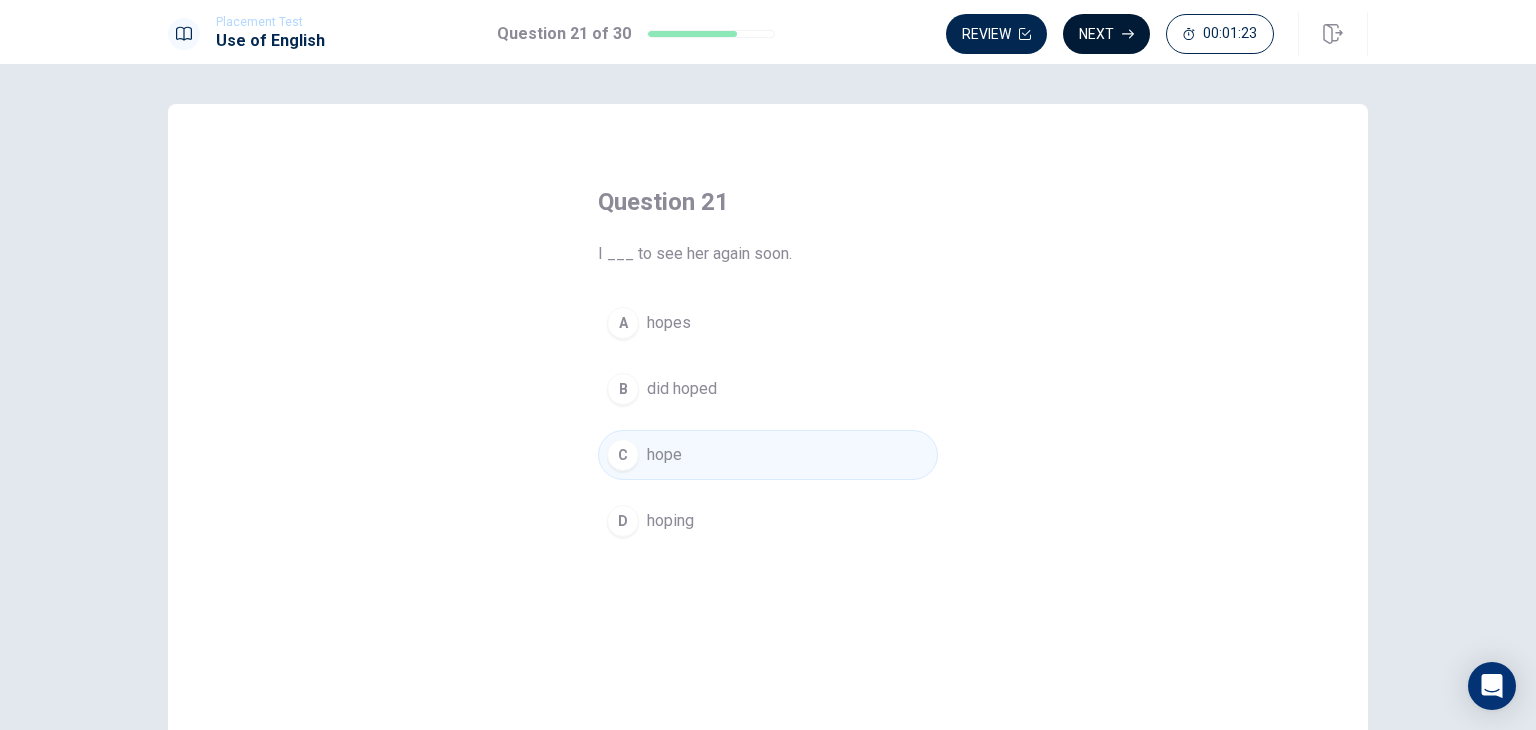 click on "Next" at bounding box center [1106, 34] 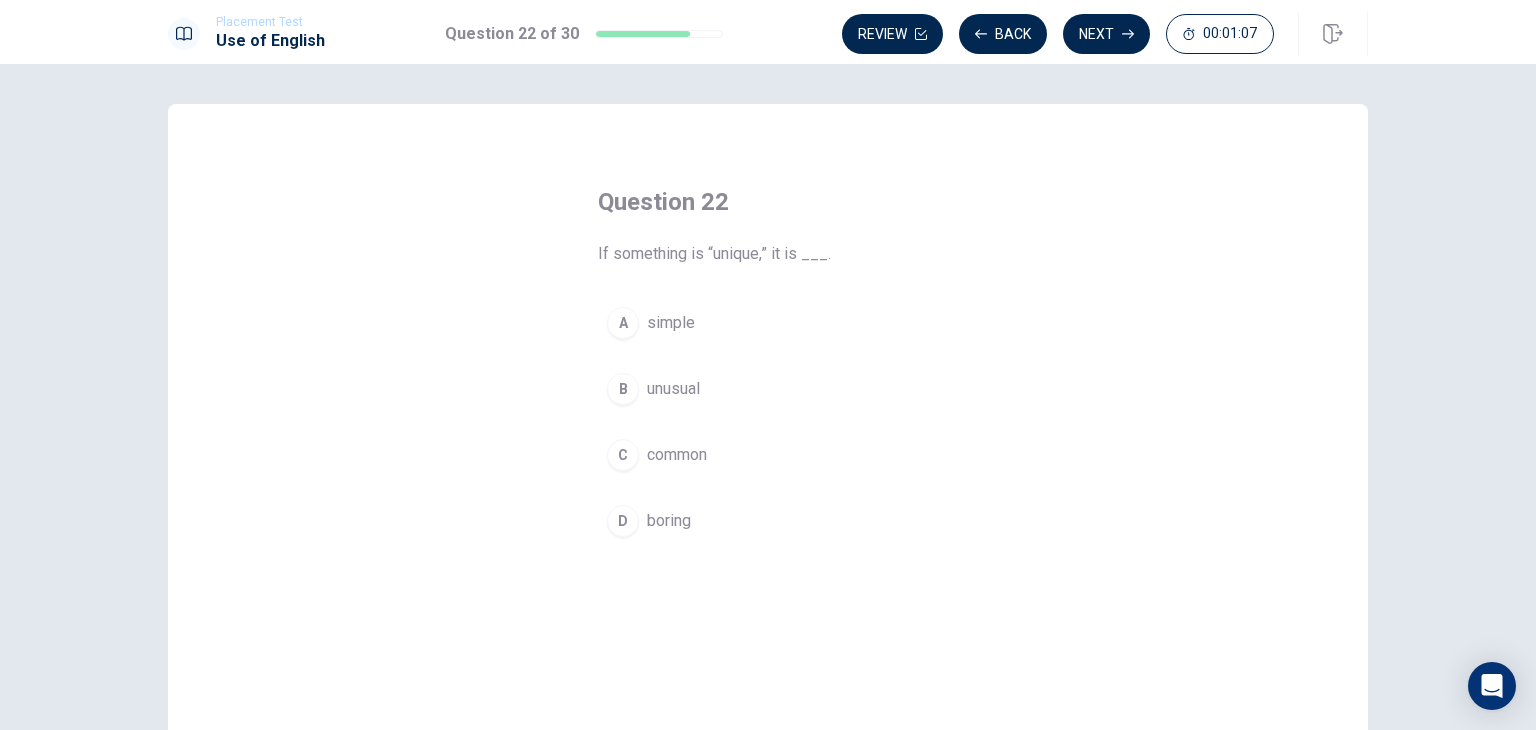 click on "boring" at bounding box center (669, 521) 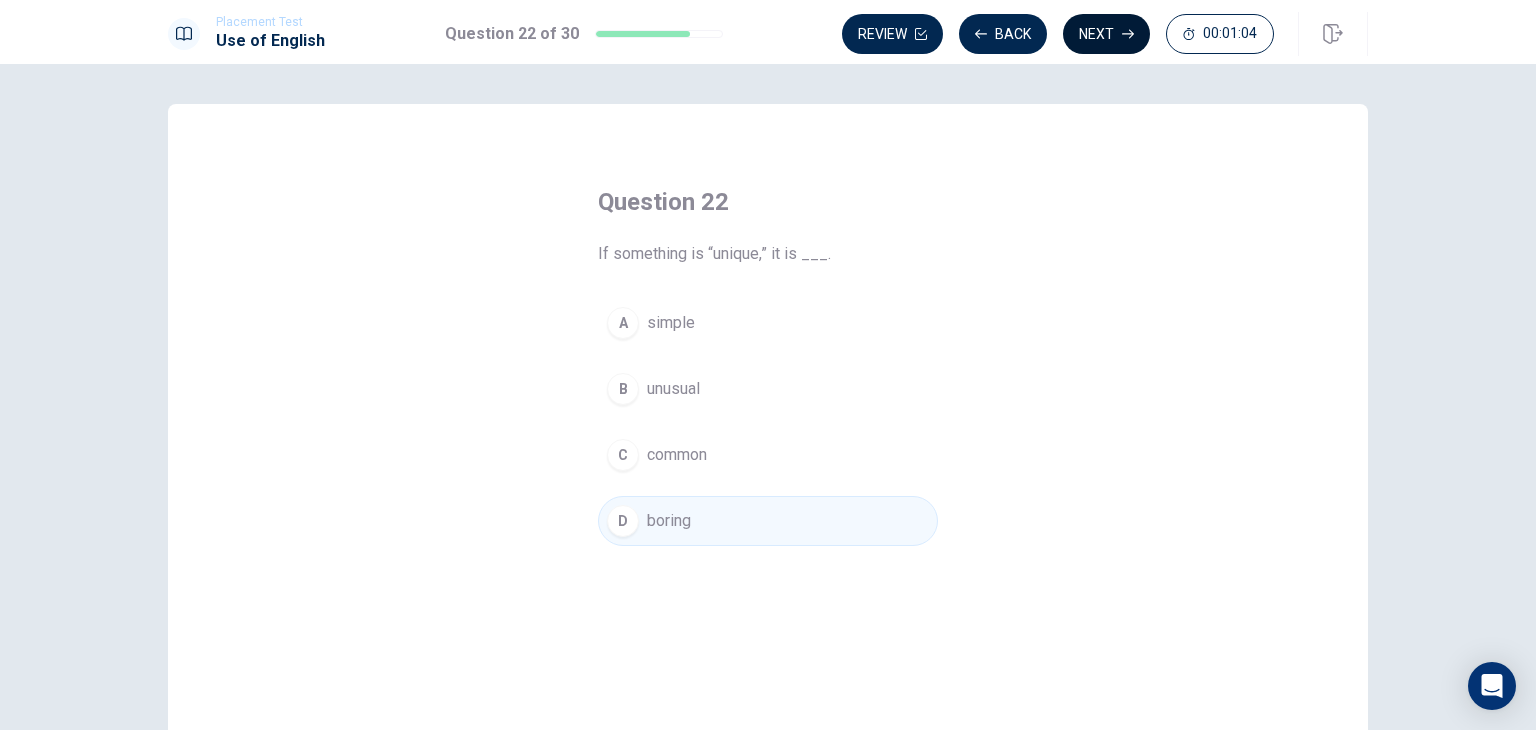 click on "Next" at bounding box center [1106, 34] 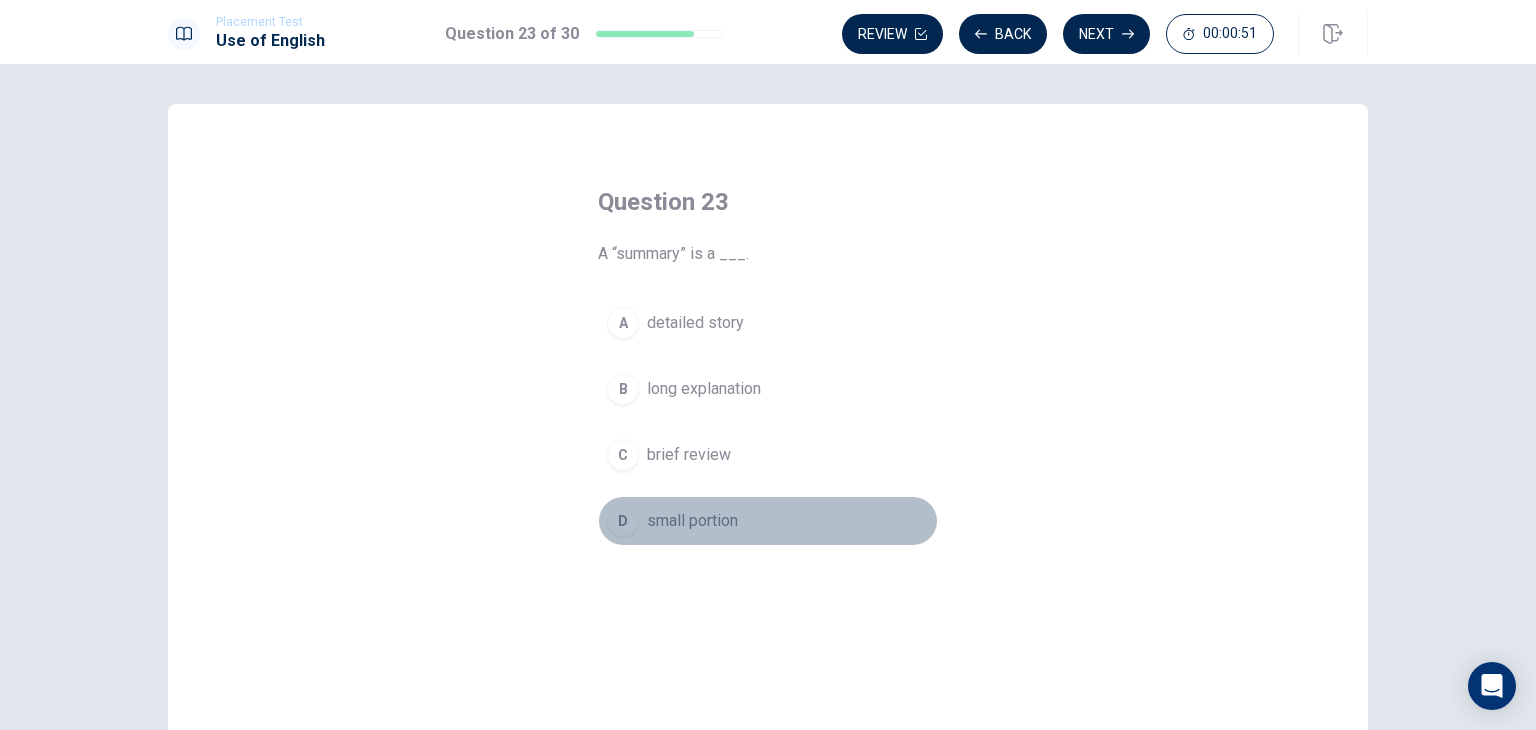 click on "small portion" at bounding box center [692, 521] 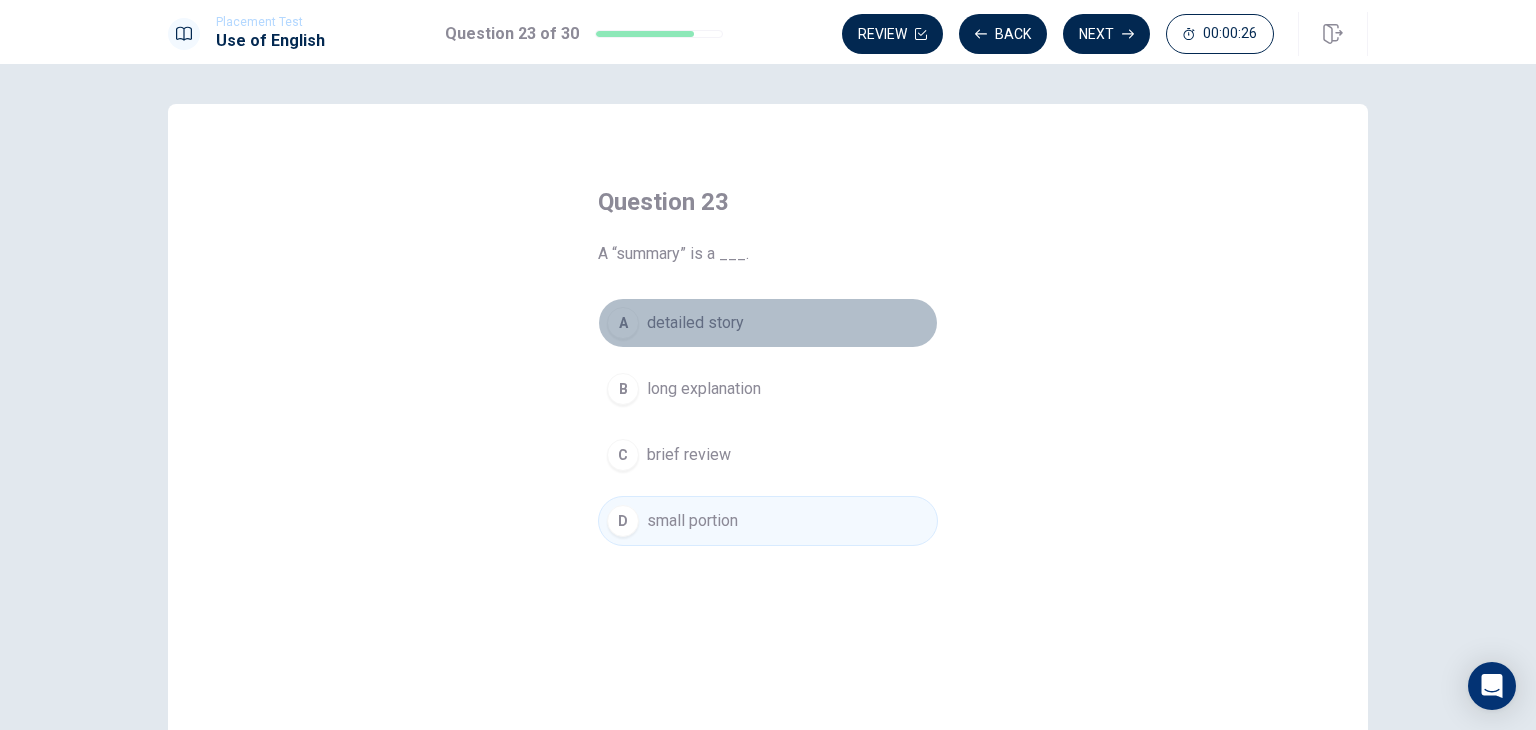 click on "A detailed story" at bounding box center (768, 323) 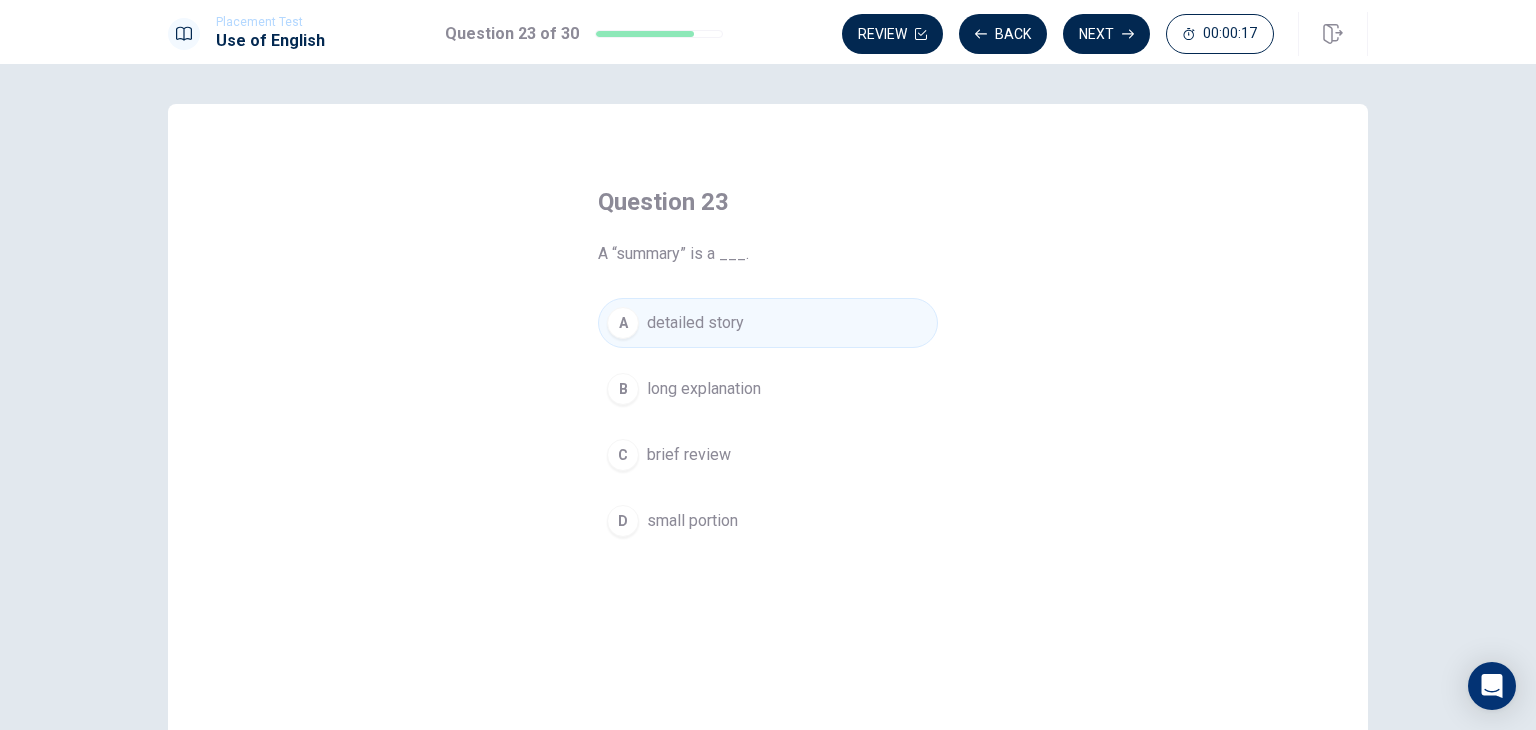 click on "small portion" at bounding box center [692, 521] 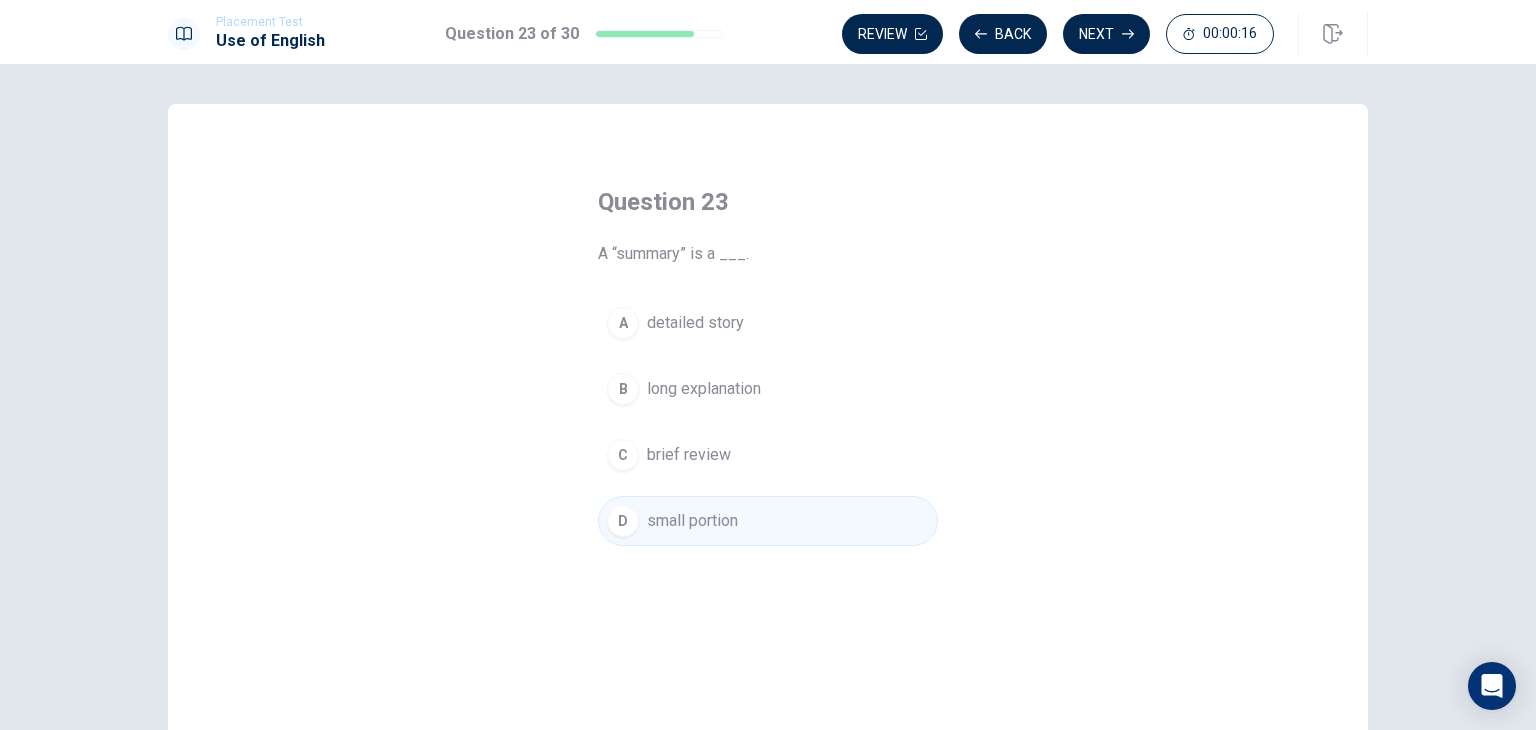 click on "brief review" at bounding box center (689, 455) 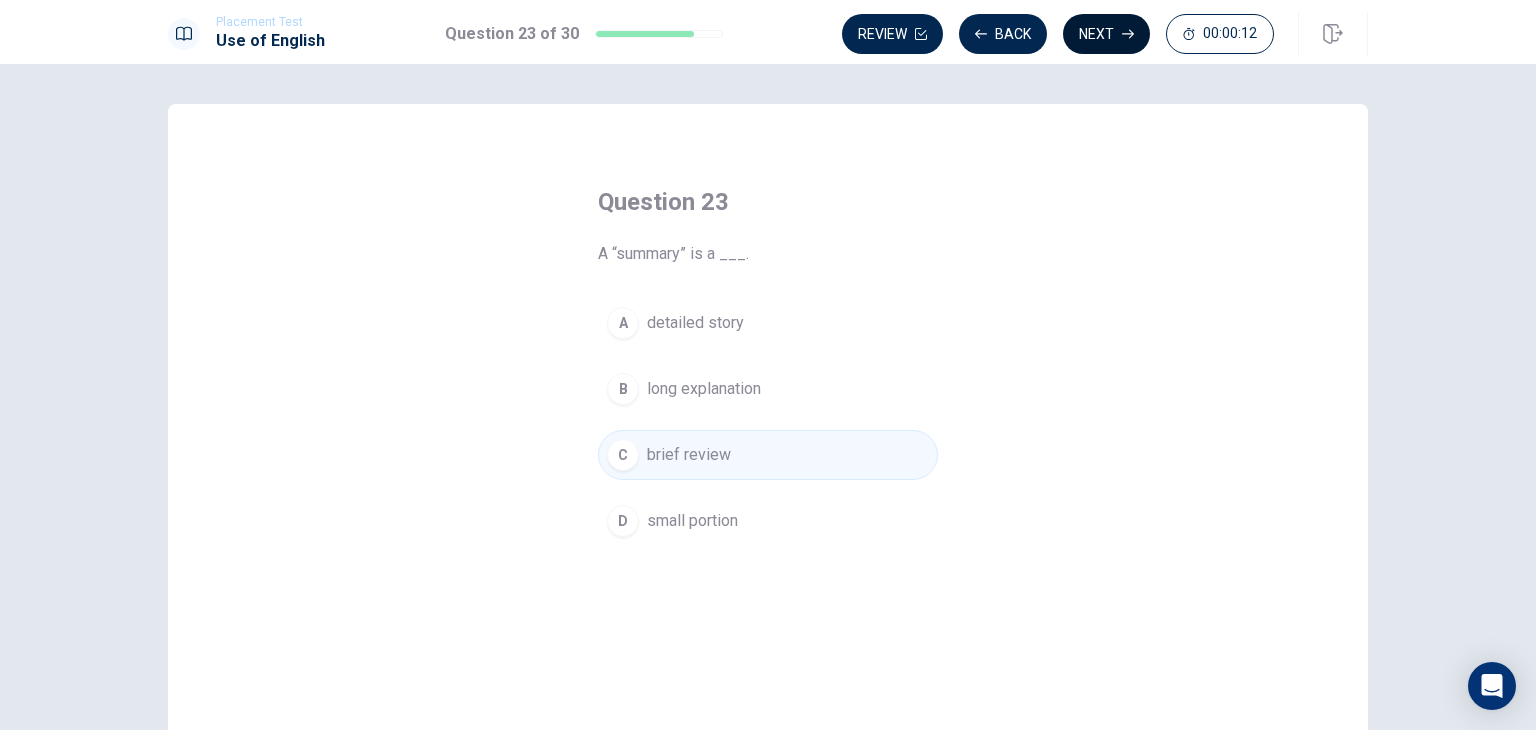 click on "Next" at bounding box center (1106, 34) 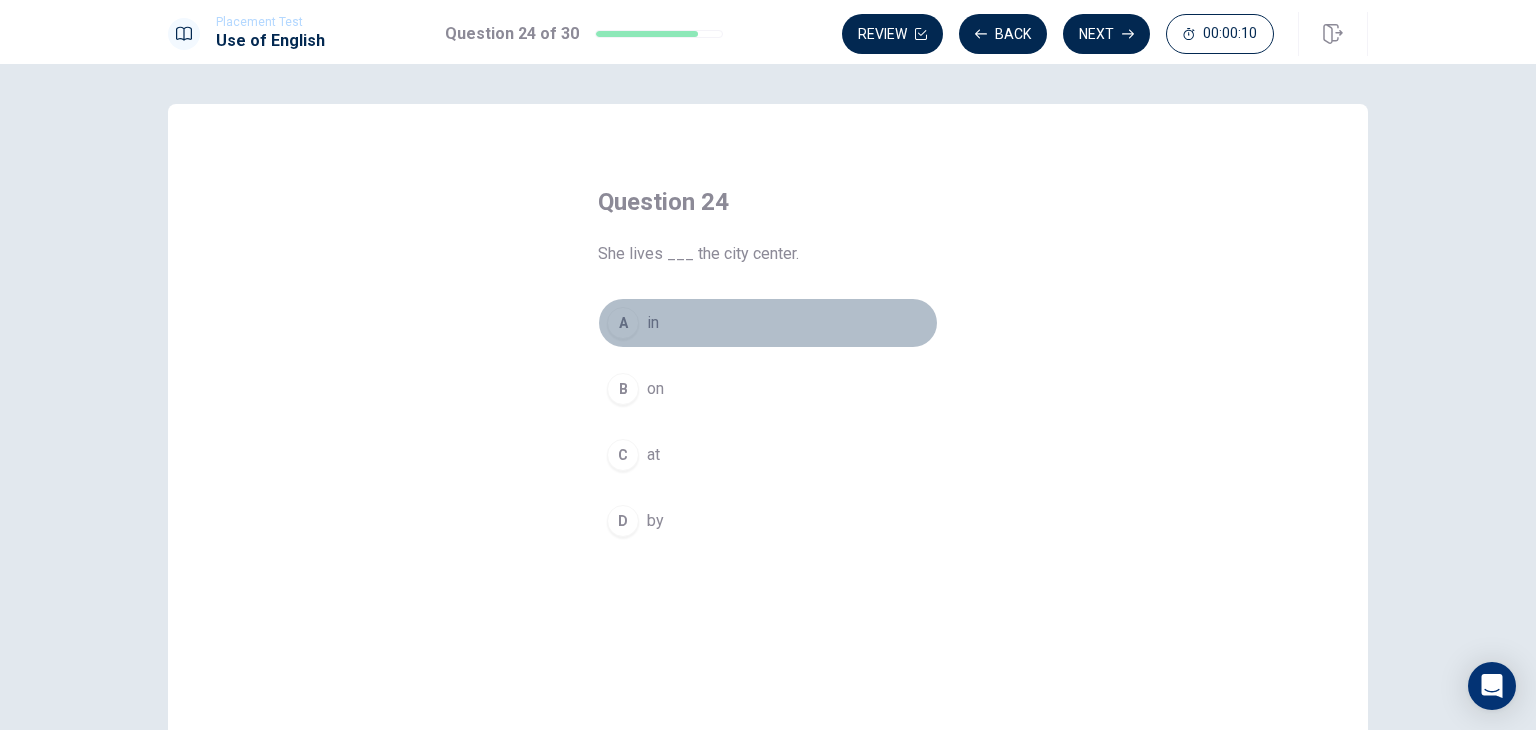 click on "in" at bounding box center (653, 323) 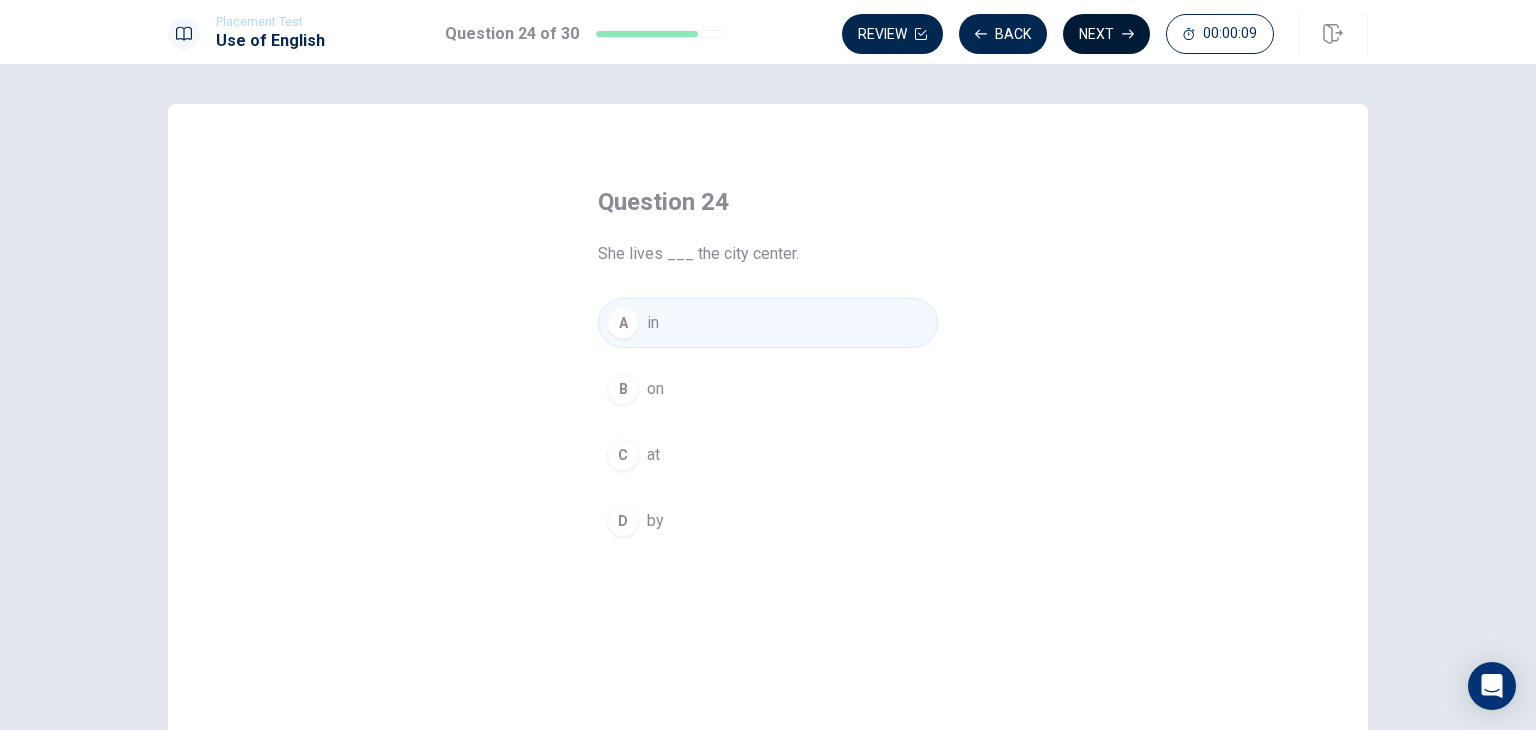 click 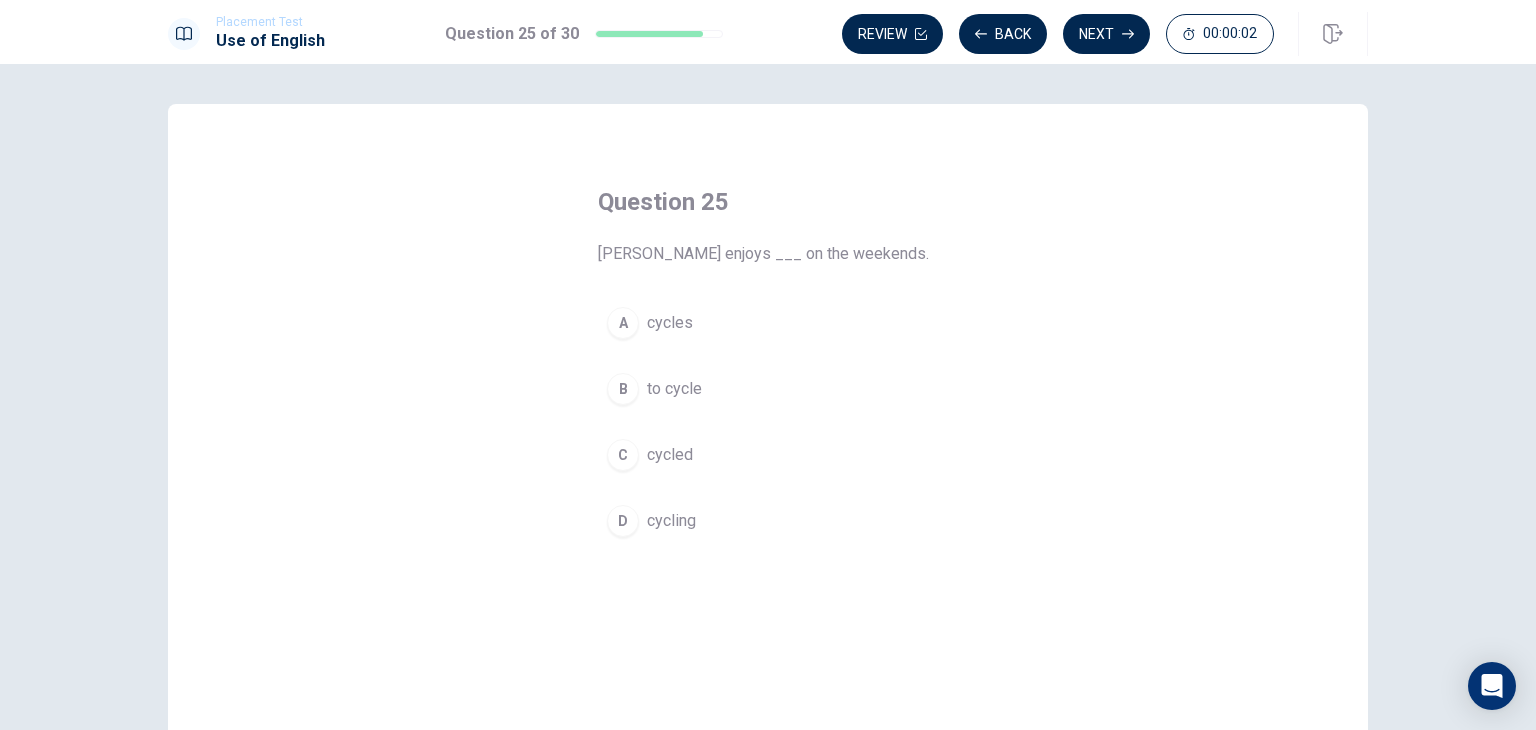 click on "cycling" at bounding box center (671, 521) 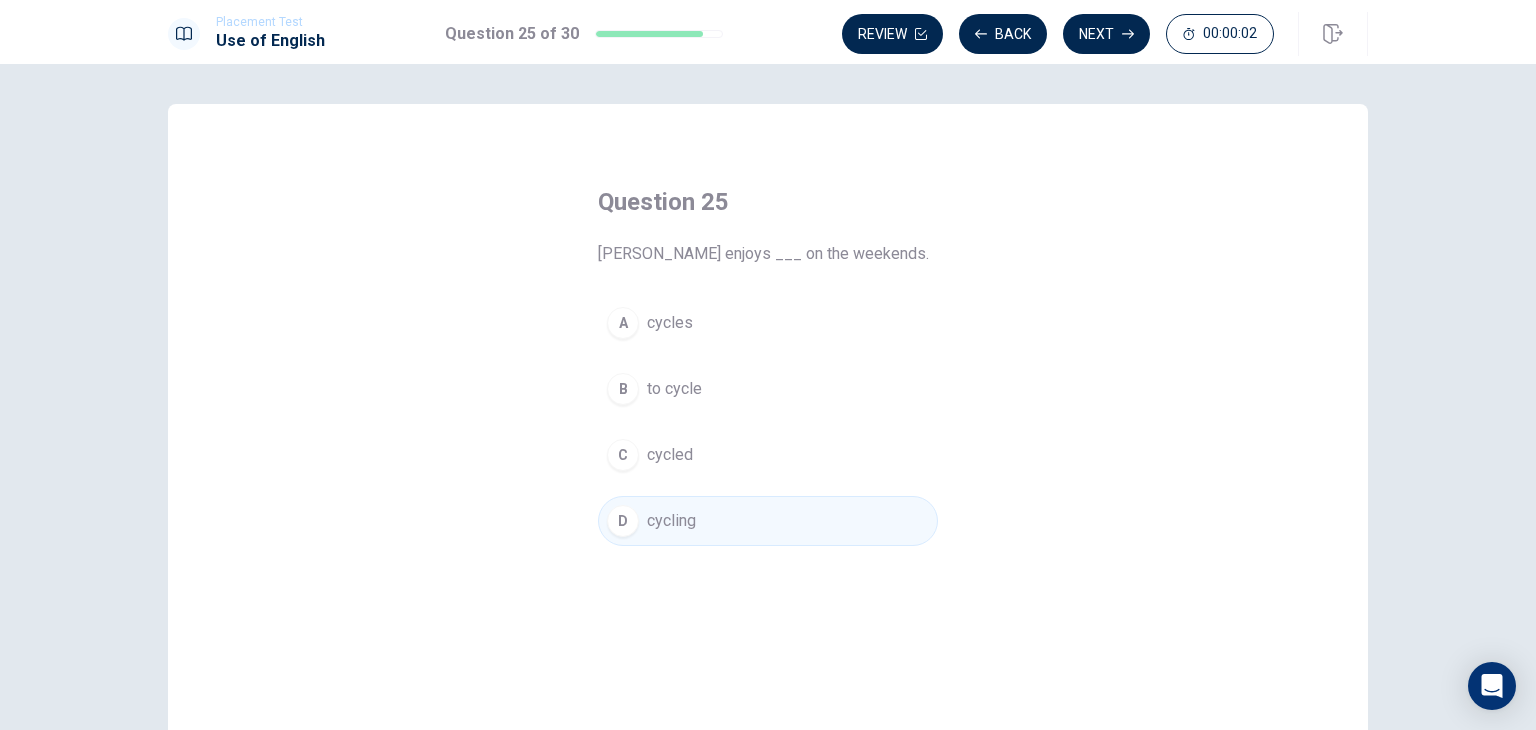 click on "Next" at bounding box center [1106, 34] 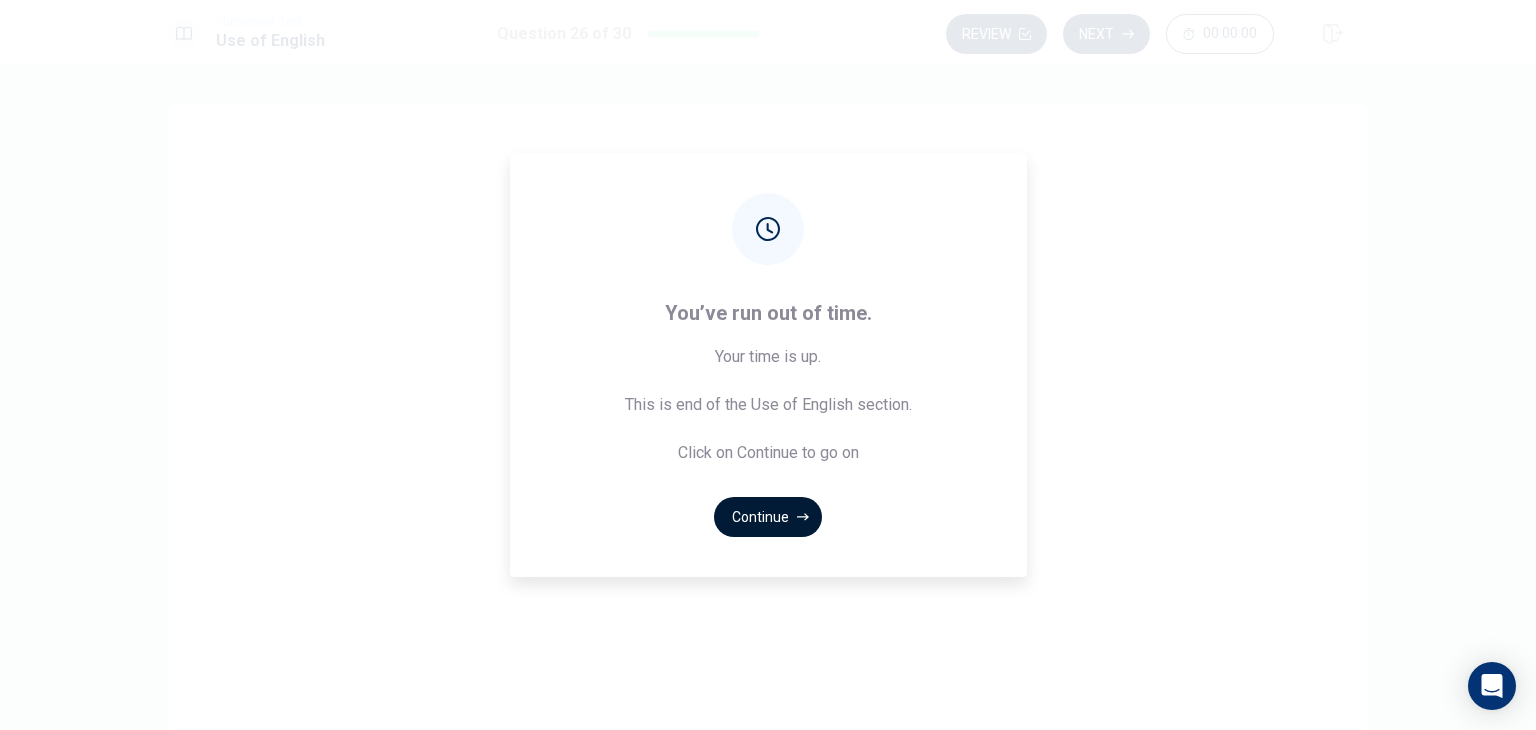 click on "Continue" at bounding box center (768, 517) 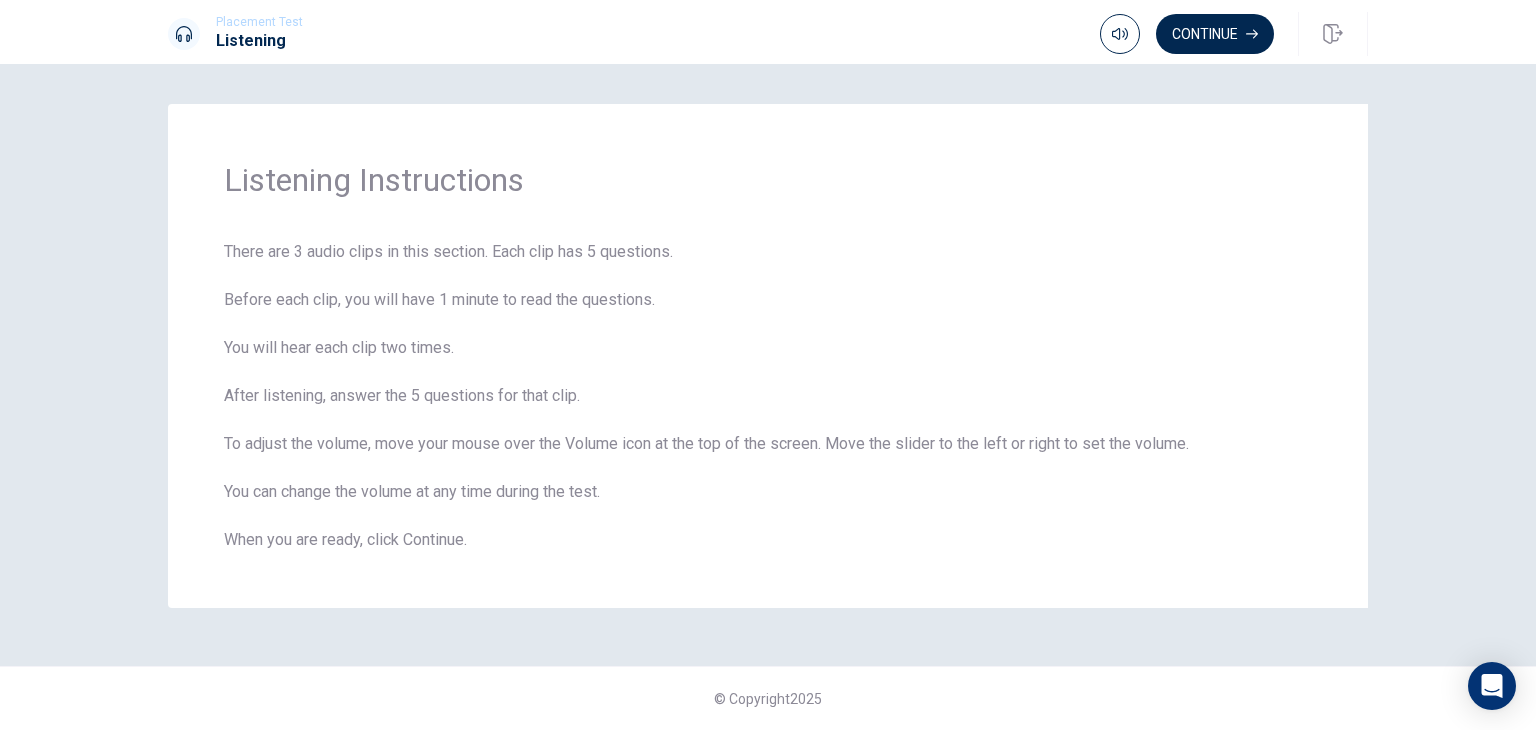 click on "Continue" at bounding box center (1215, 34) 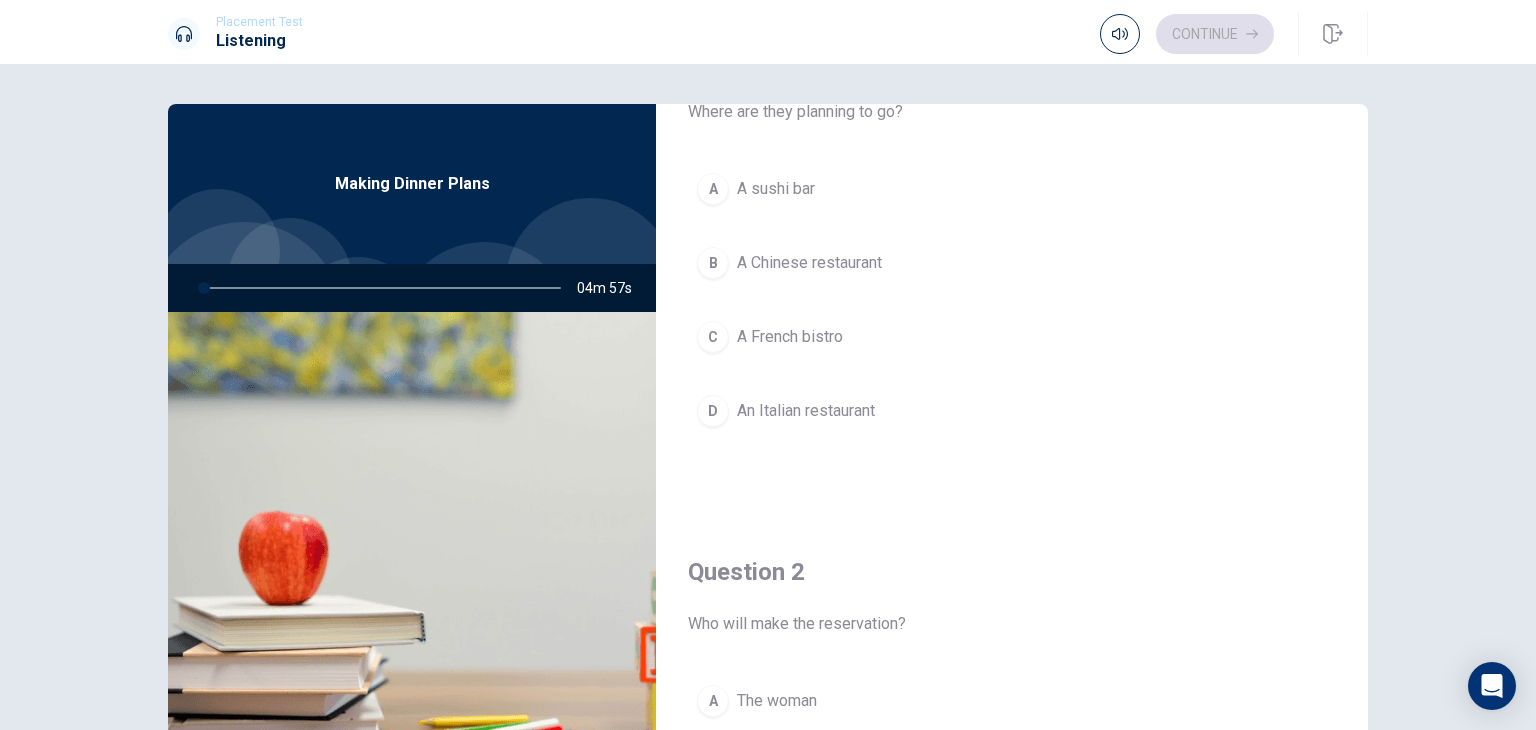 scroll, scrollTop: 0, scrollLeft: 0, axis: both 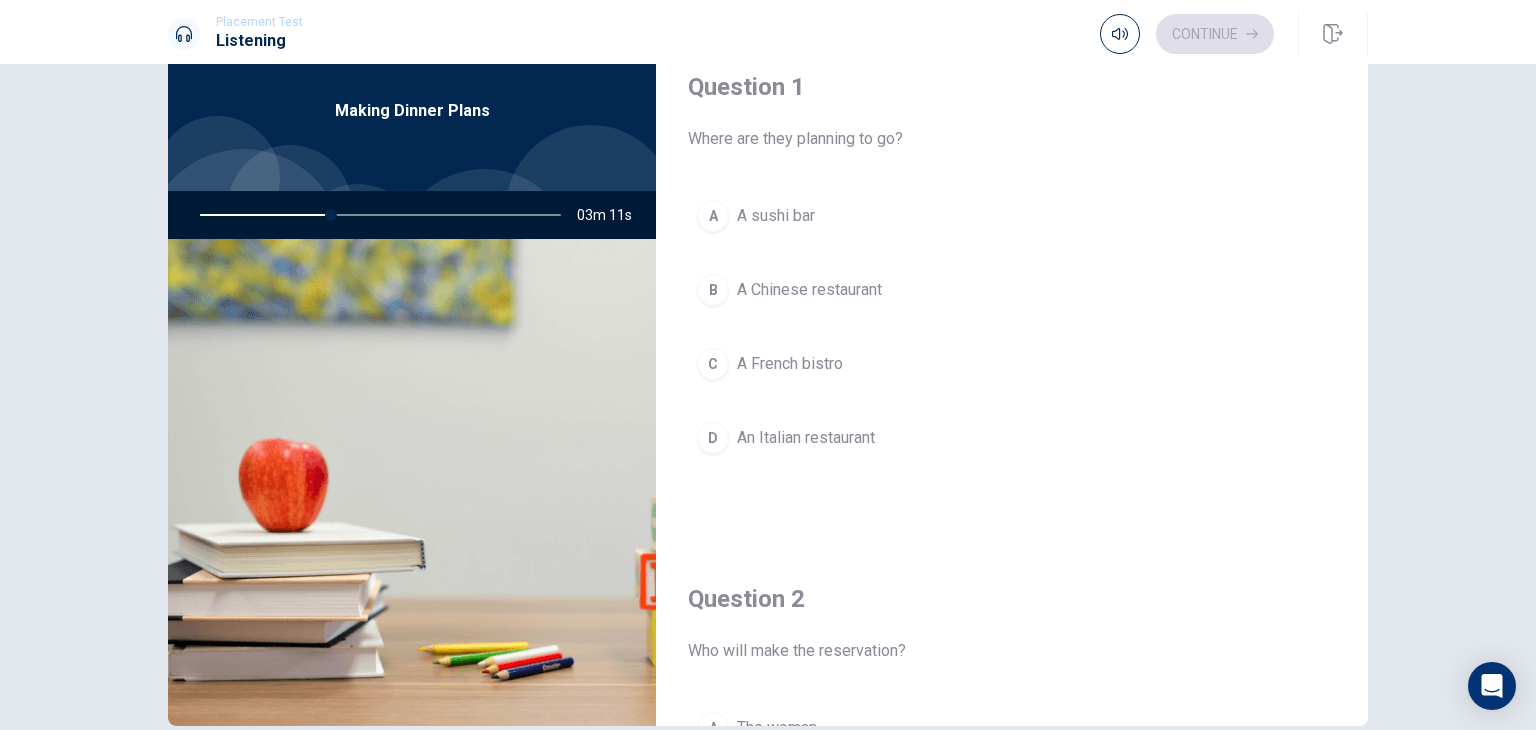 click on "An Italian restaurant" at bounding box center [806, 438] 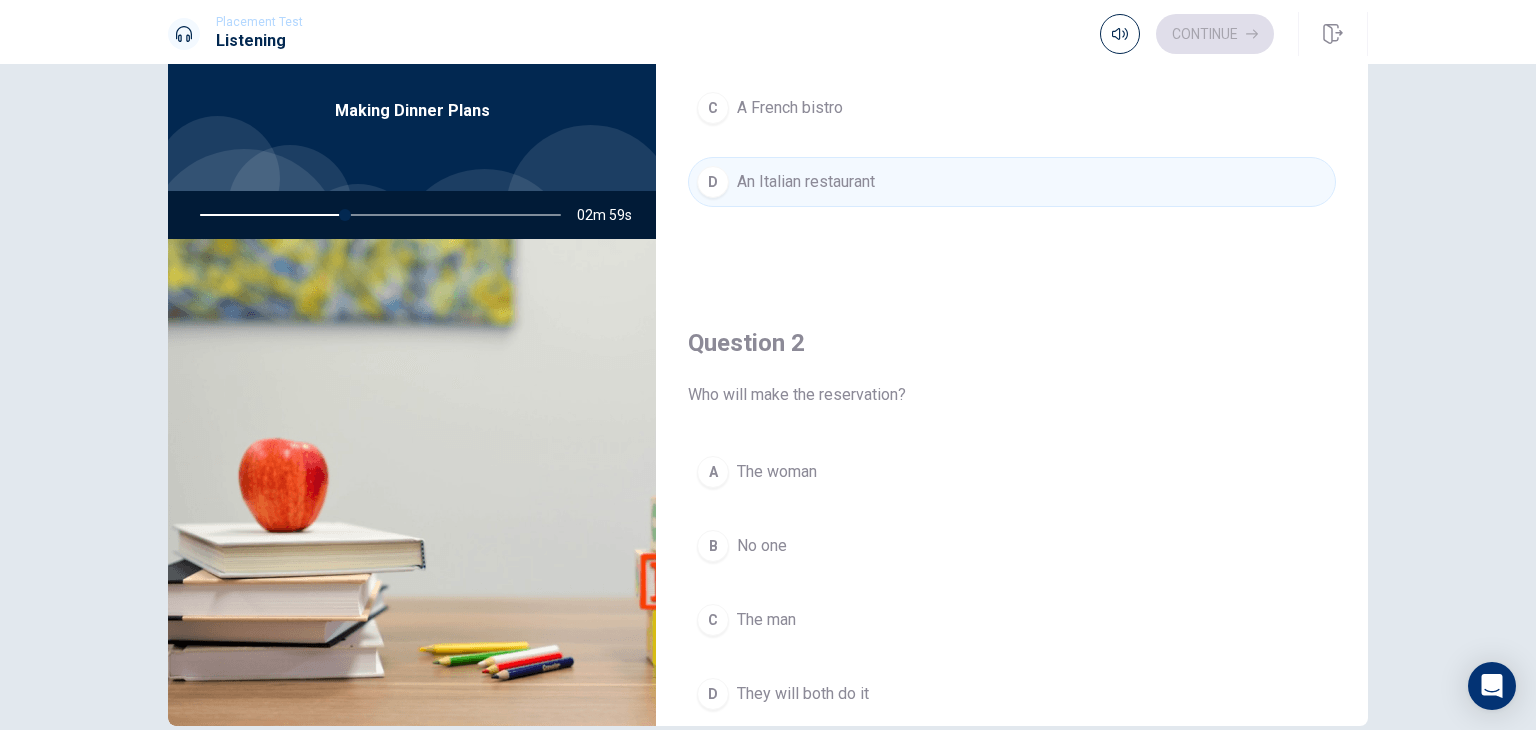 scroll, scrollTop: 400, scrollLeft: 0, axis: vertical 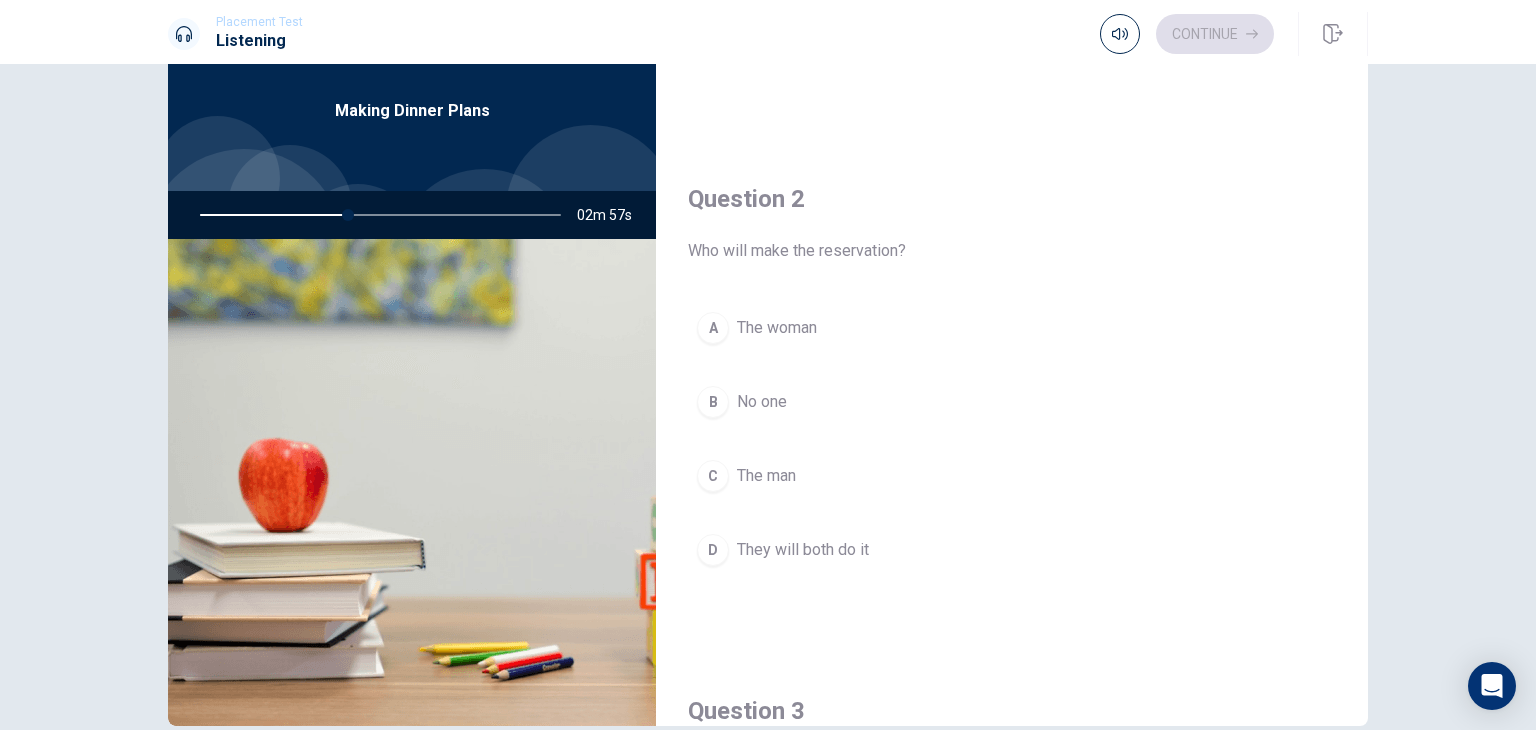 click on "The man" at bounding box center [766, 476] 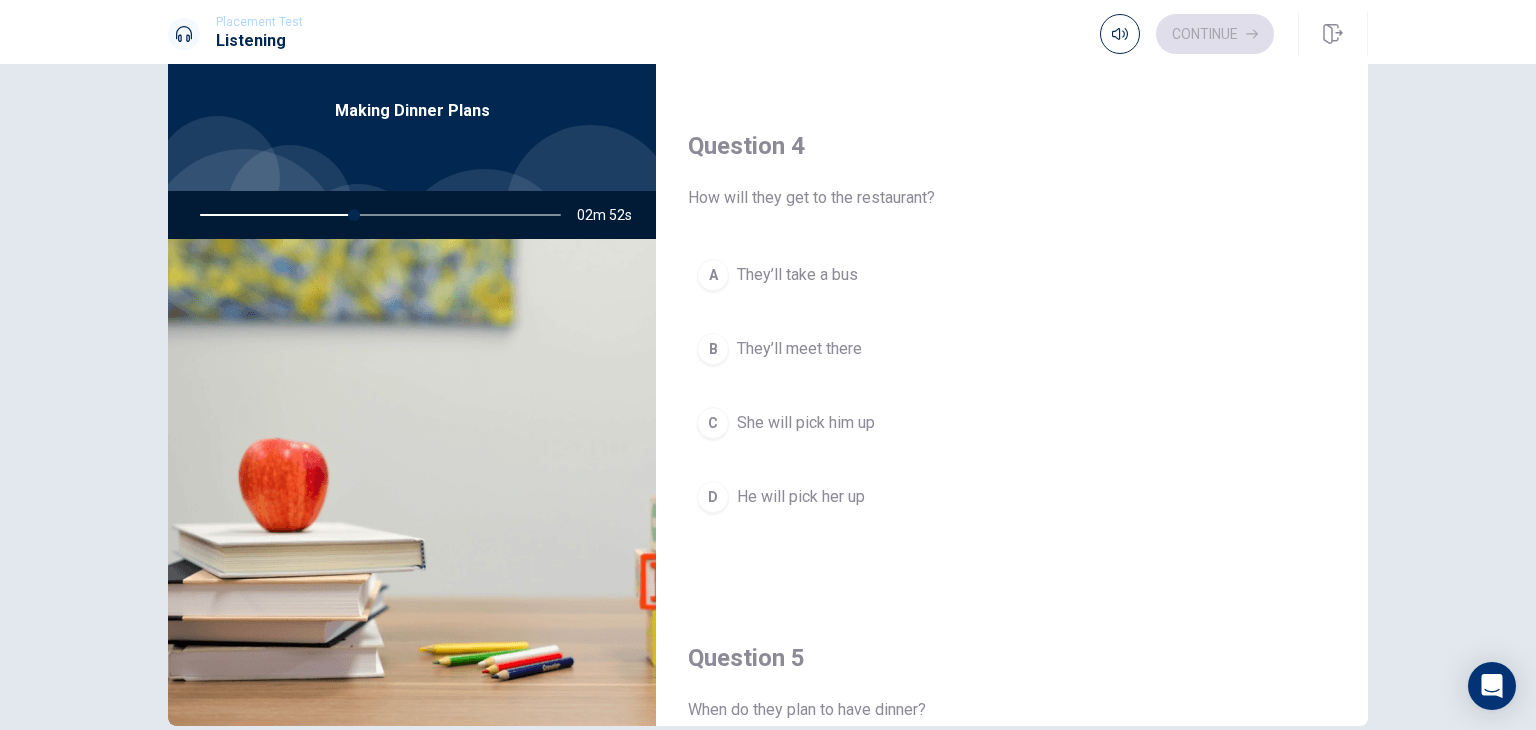 scroll, scrollTop: 1500, scrollLeft: 0, axis: vertical 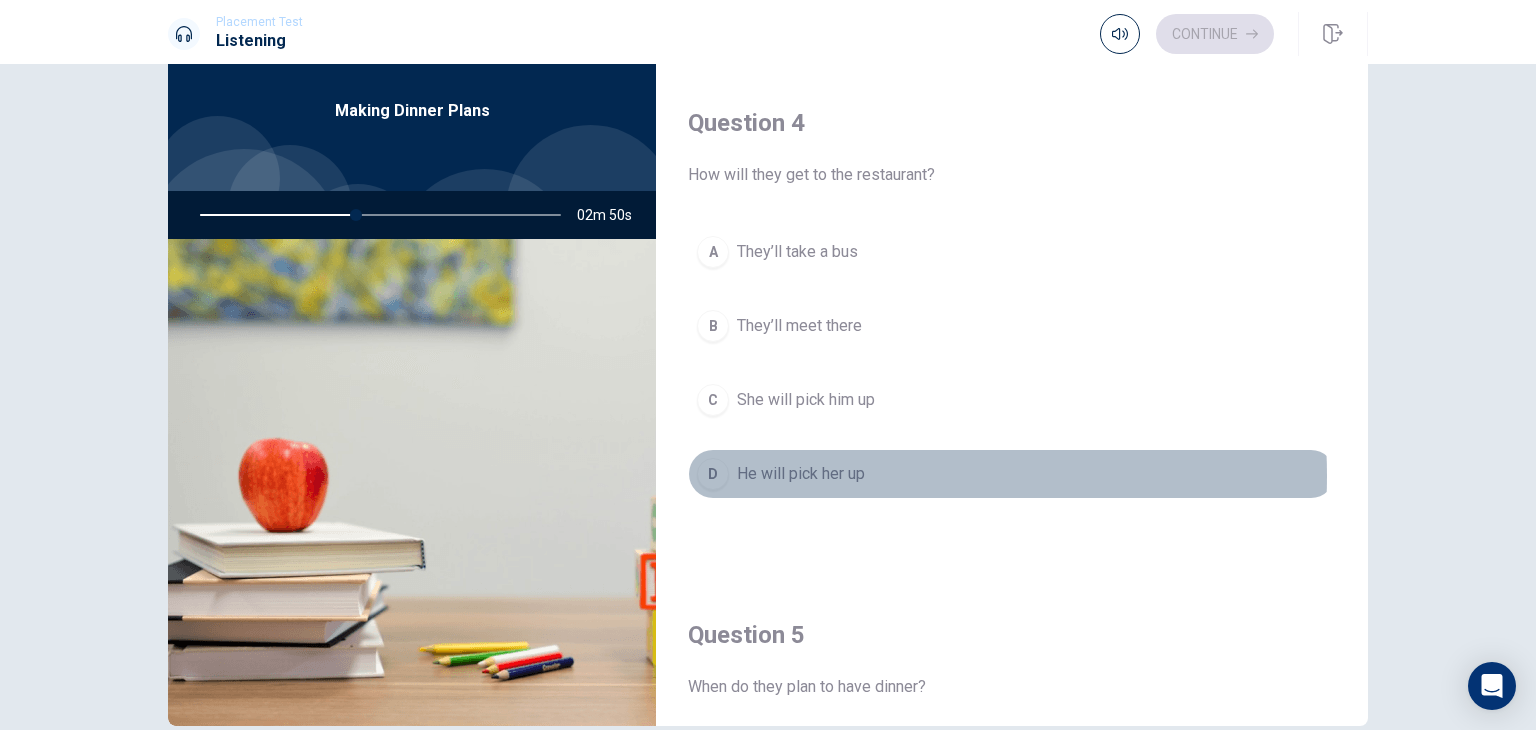 click on "He will pick her up" at bounding box center (801, 474) 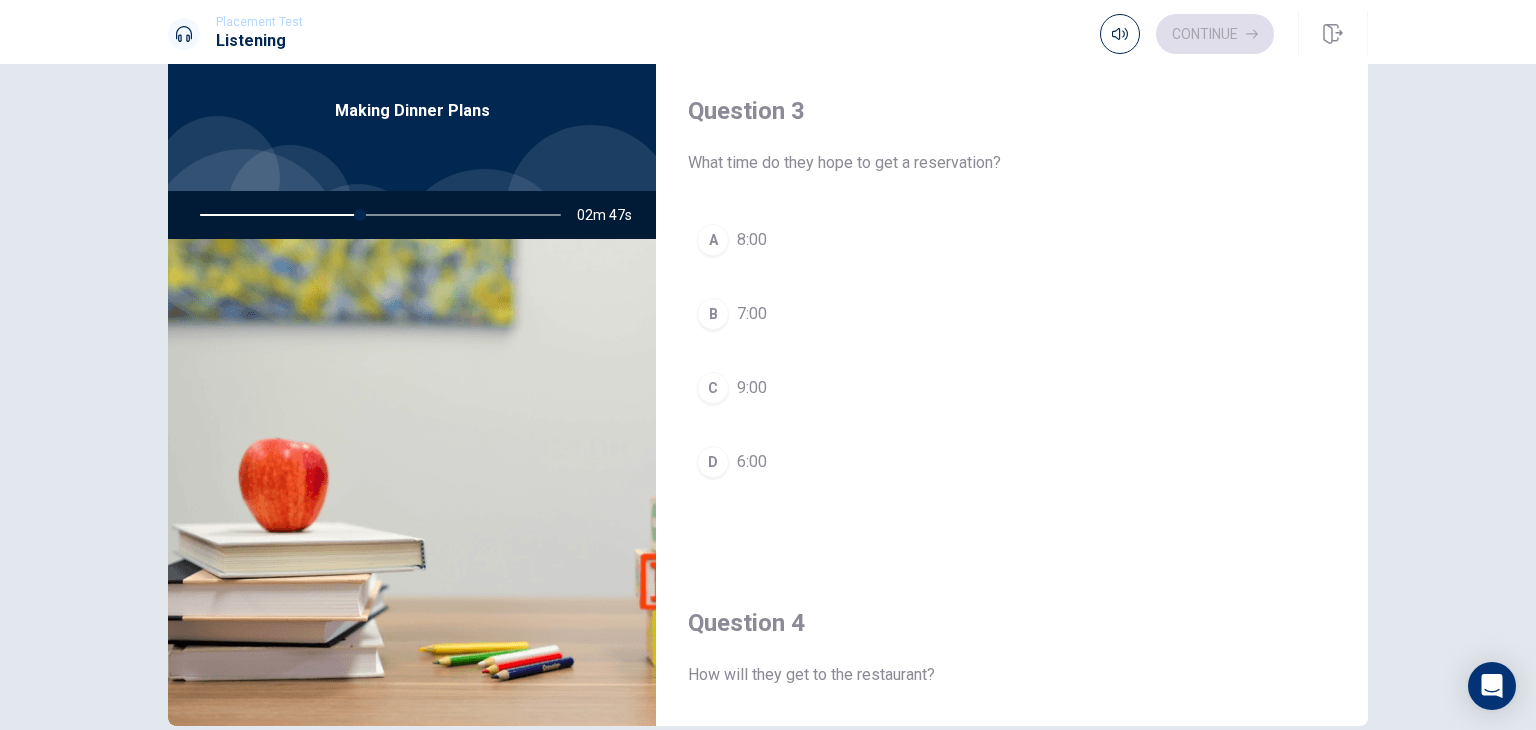 scroll, scrollTop: 1000, scrollLeft: 0, axis: vertical 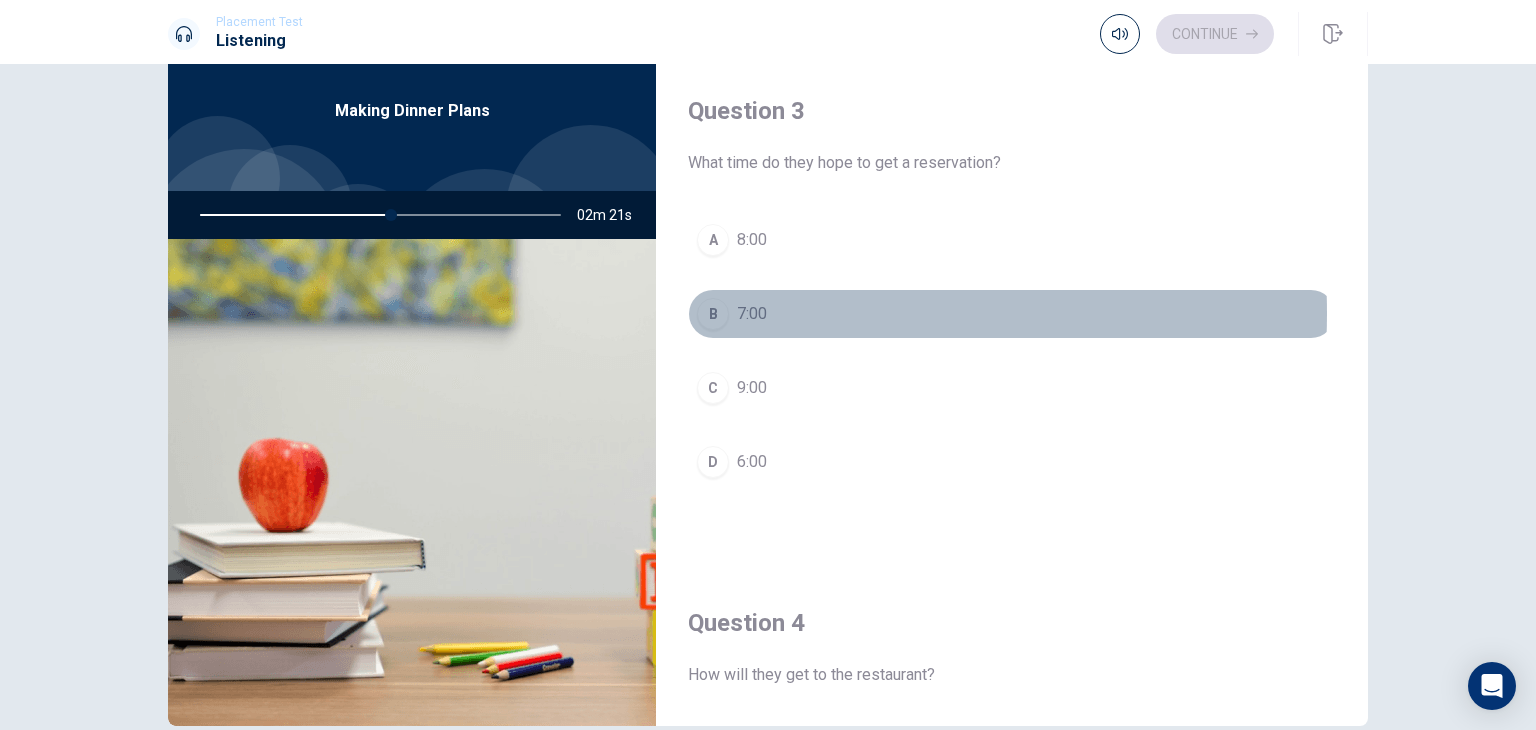 click on "7:00" at bounding box center [752, 314] 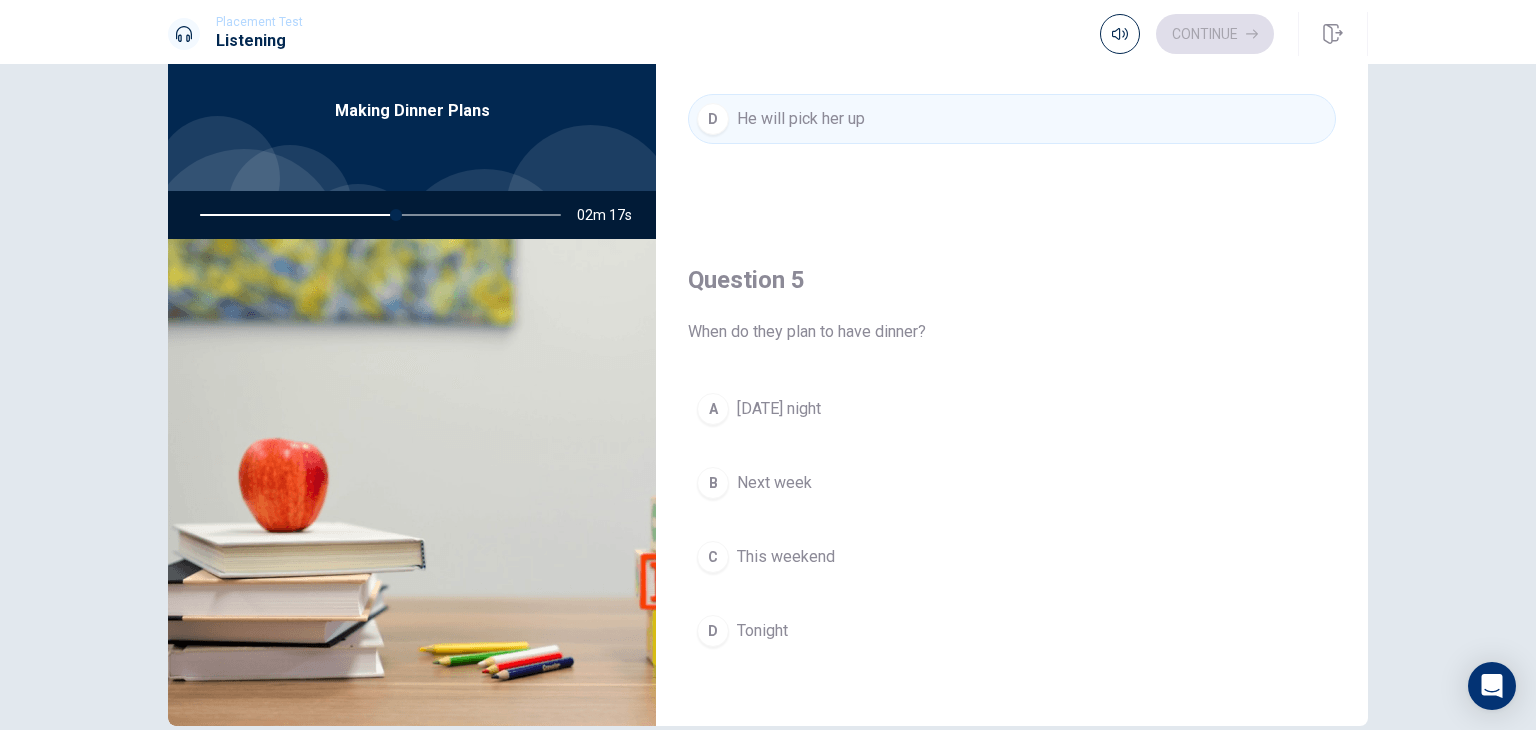 scroll, scrollTop: 1856, scrollLeft: 0, axis: vertical 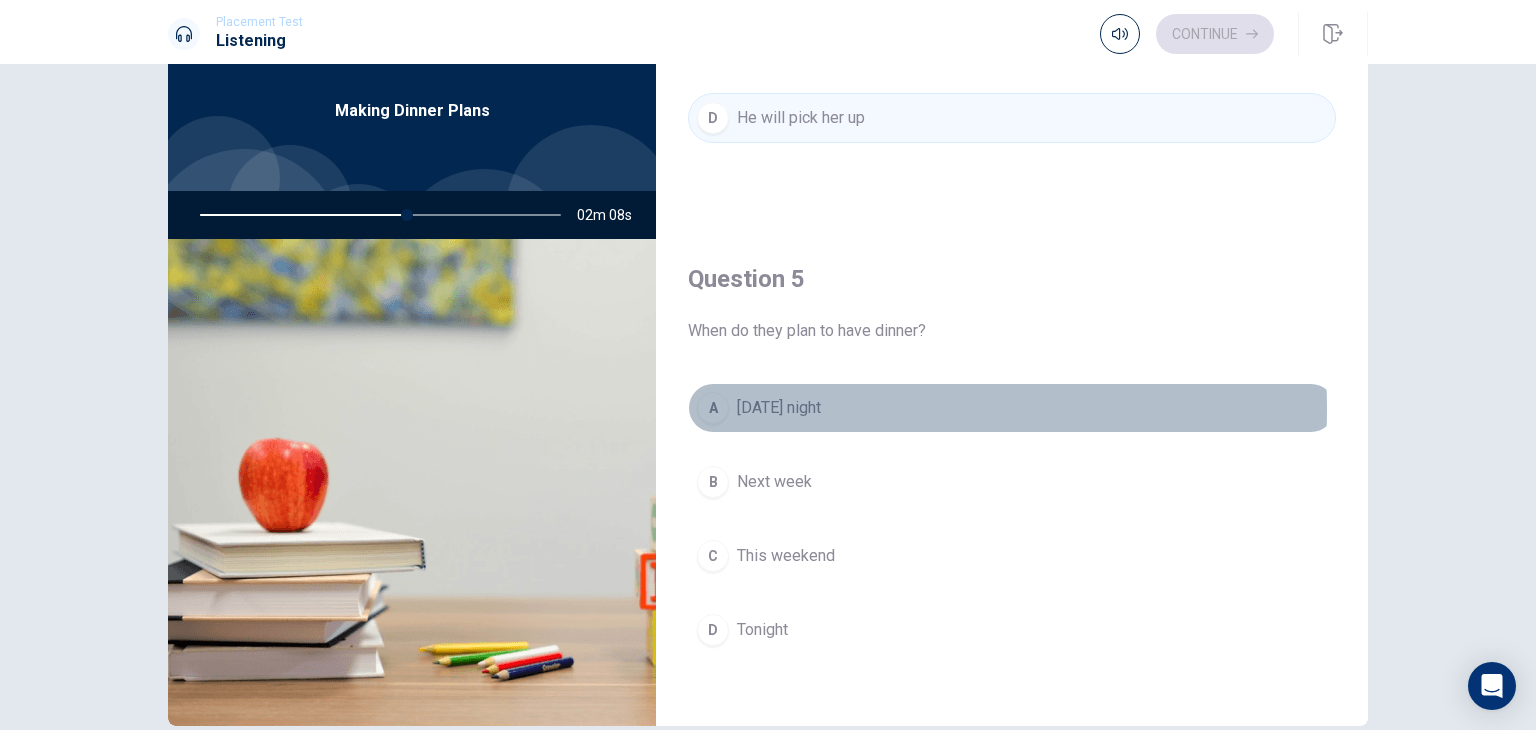 click on "[DATE] night" at bounding box center (779, 408) 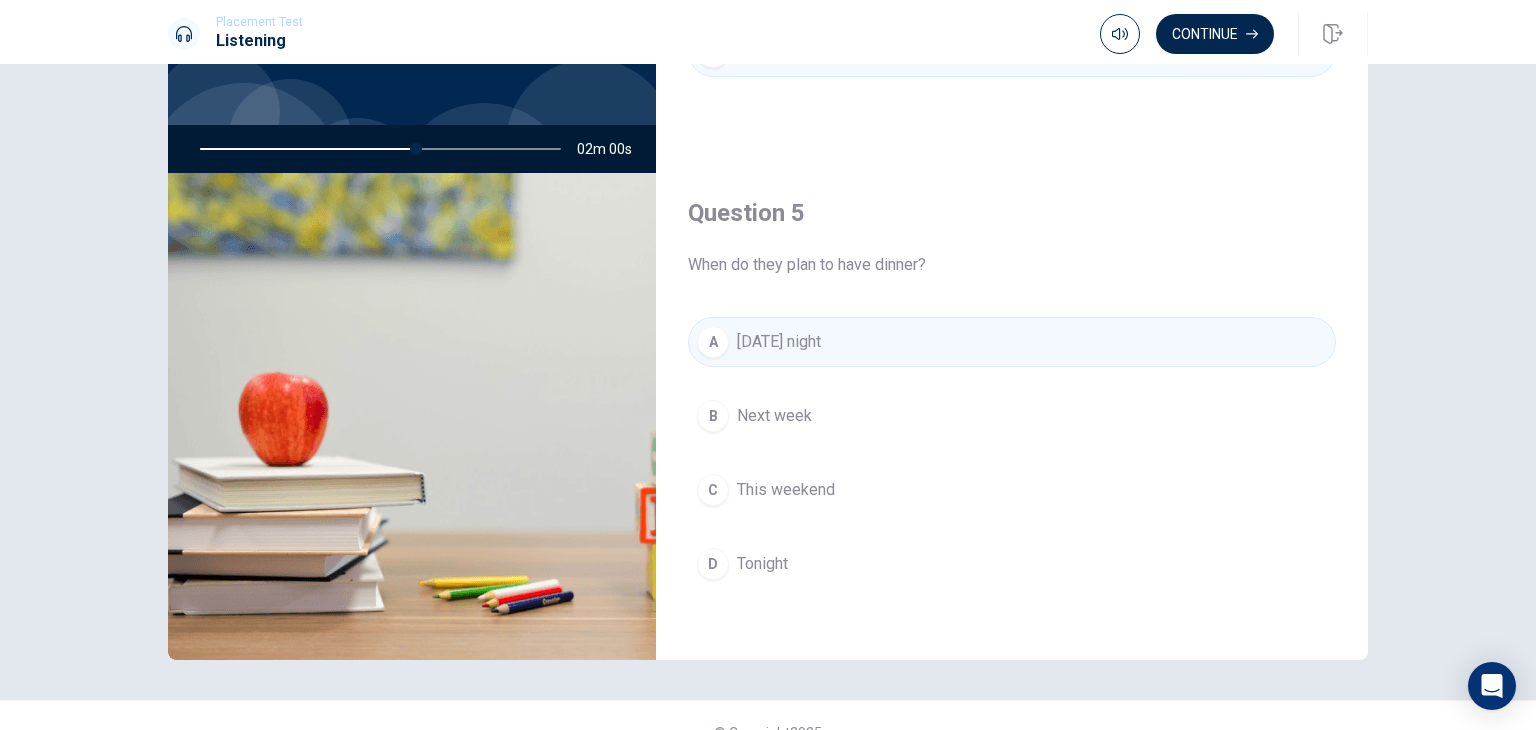 scroll, scrollTop: 173, scrollLeft: 0, axis: vertical 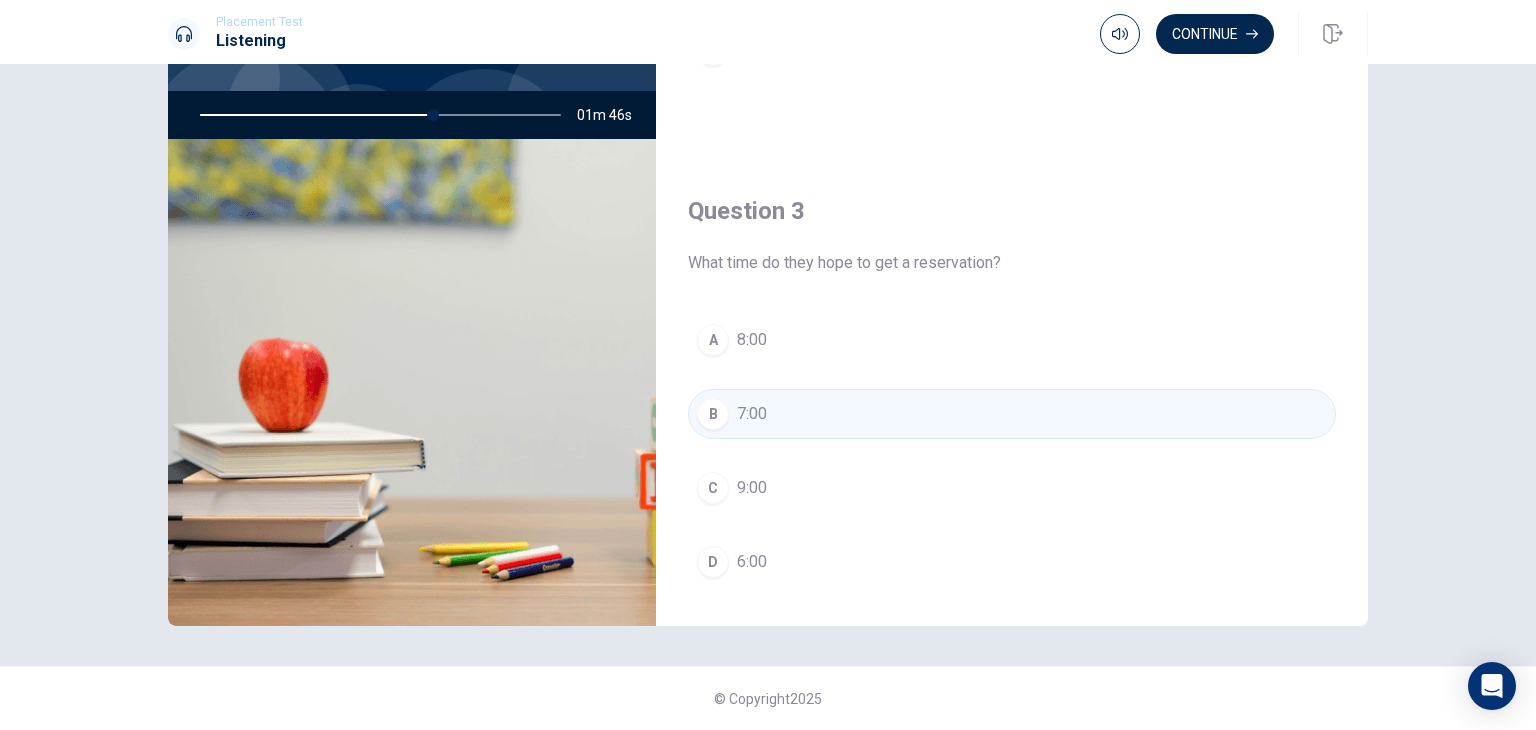 drag, startPoint x: 429, startPoint y: 109, endPoint x: 532, endPoint y: 114, distance: 103.121284 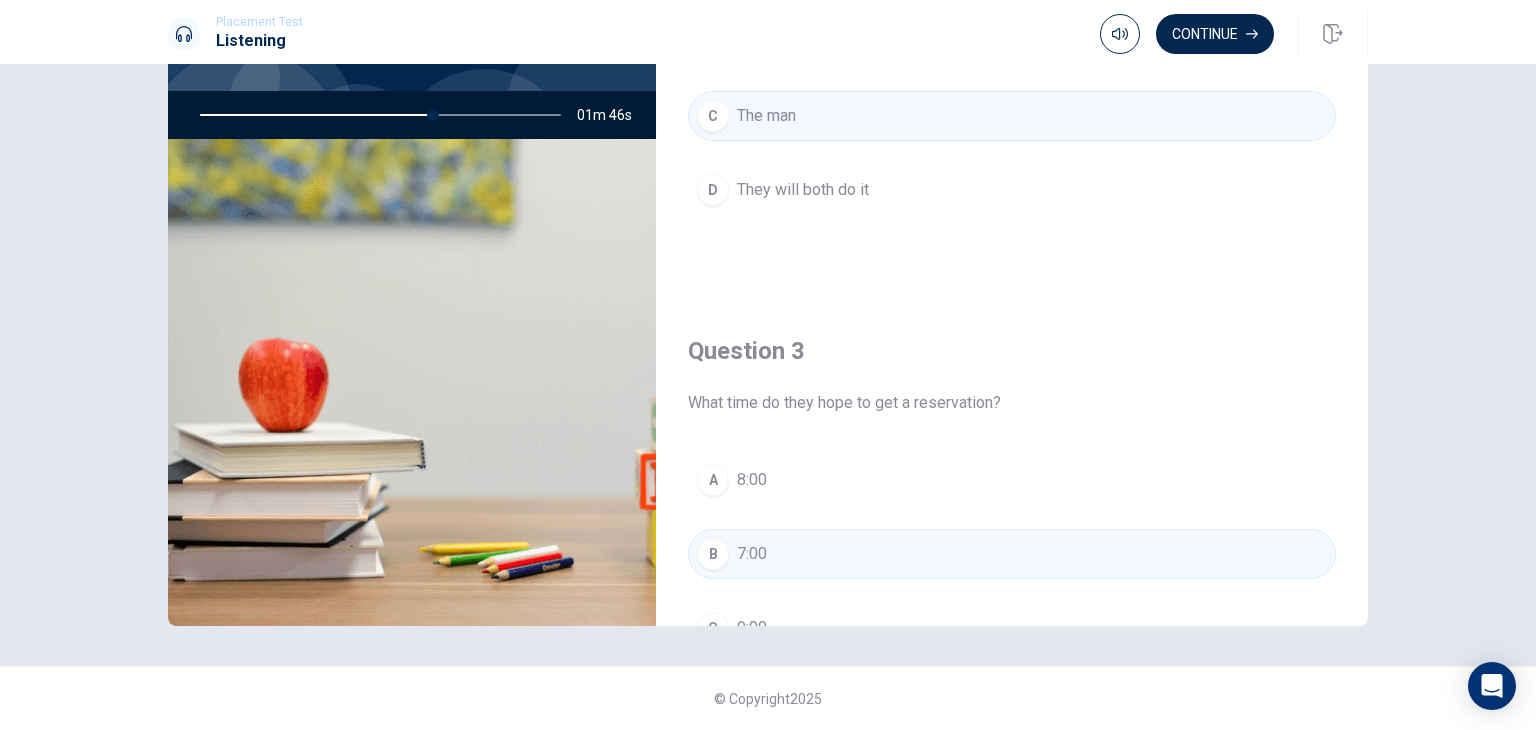 scroll, scrollTop: 300, scrollLeft: 0, axis: vertical 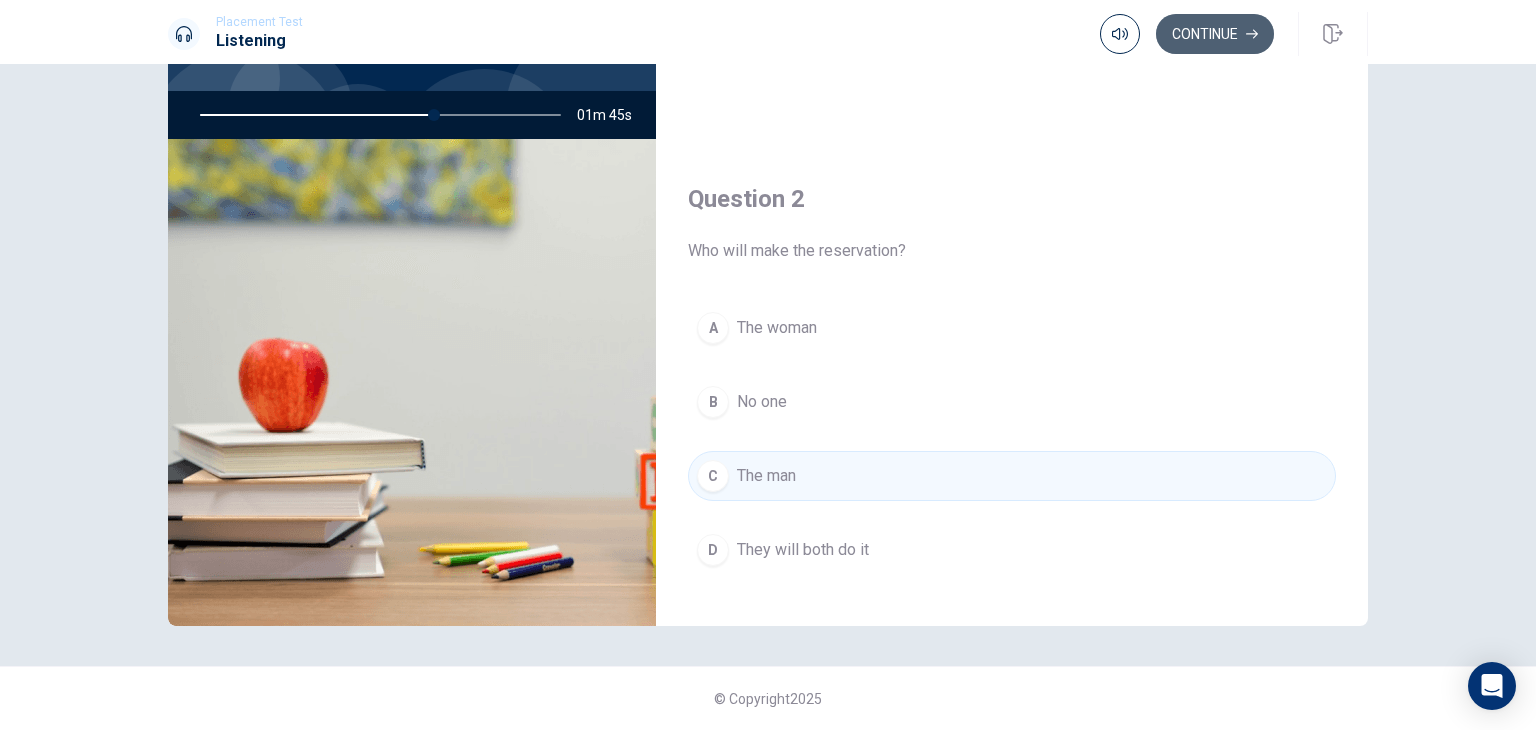 click on "Continue" at bounding box center (1215, 34) 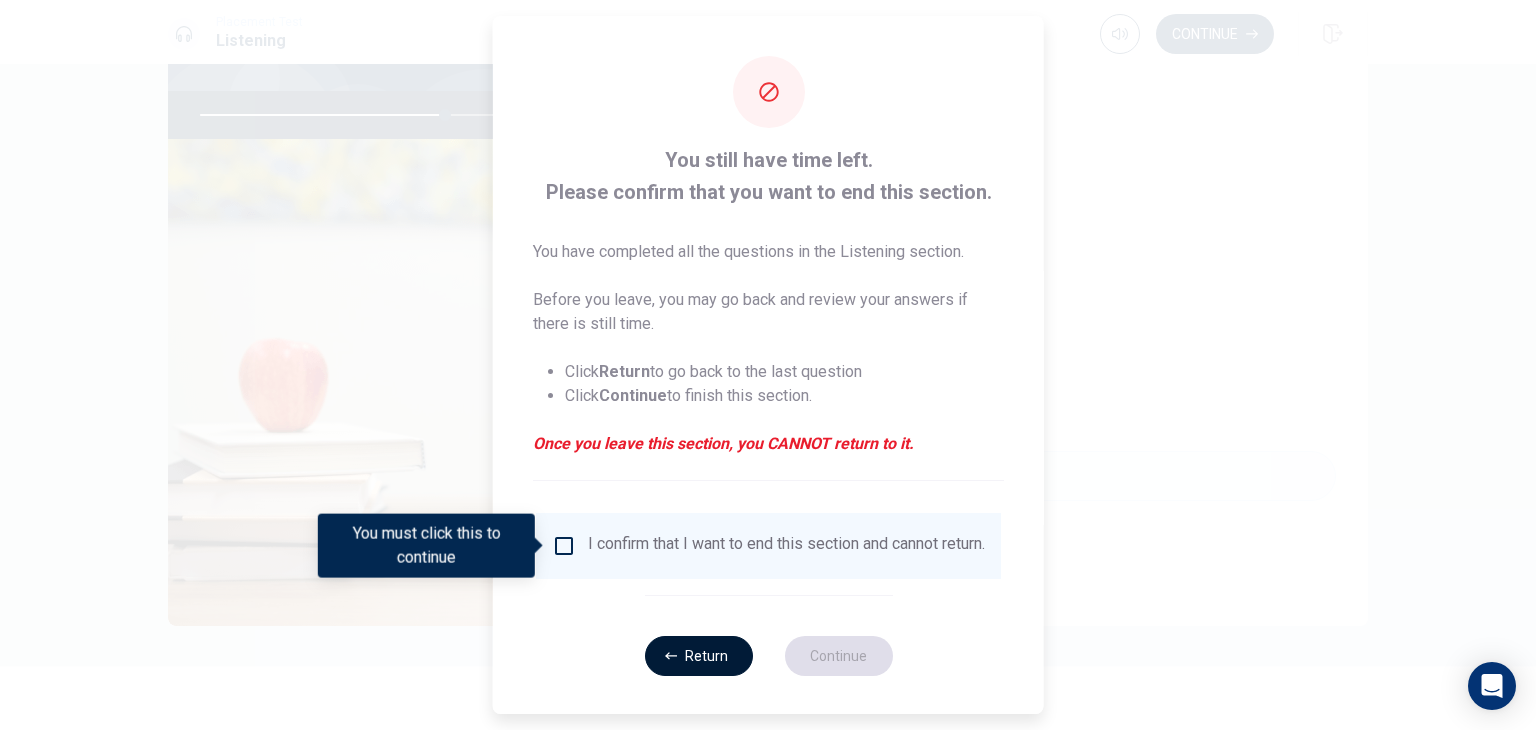 click on "Return" at bounding box center (698, 656) 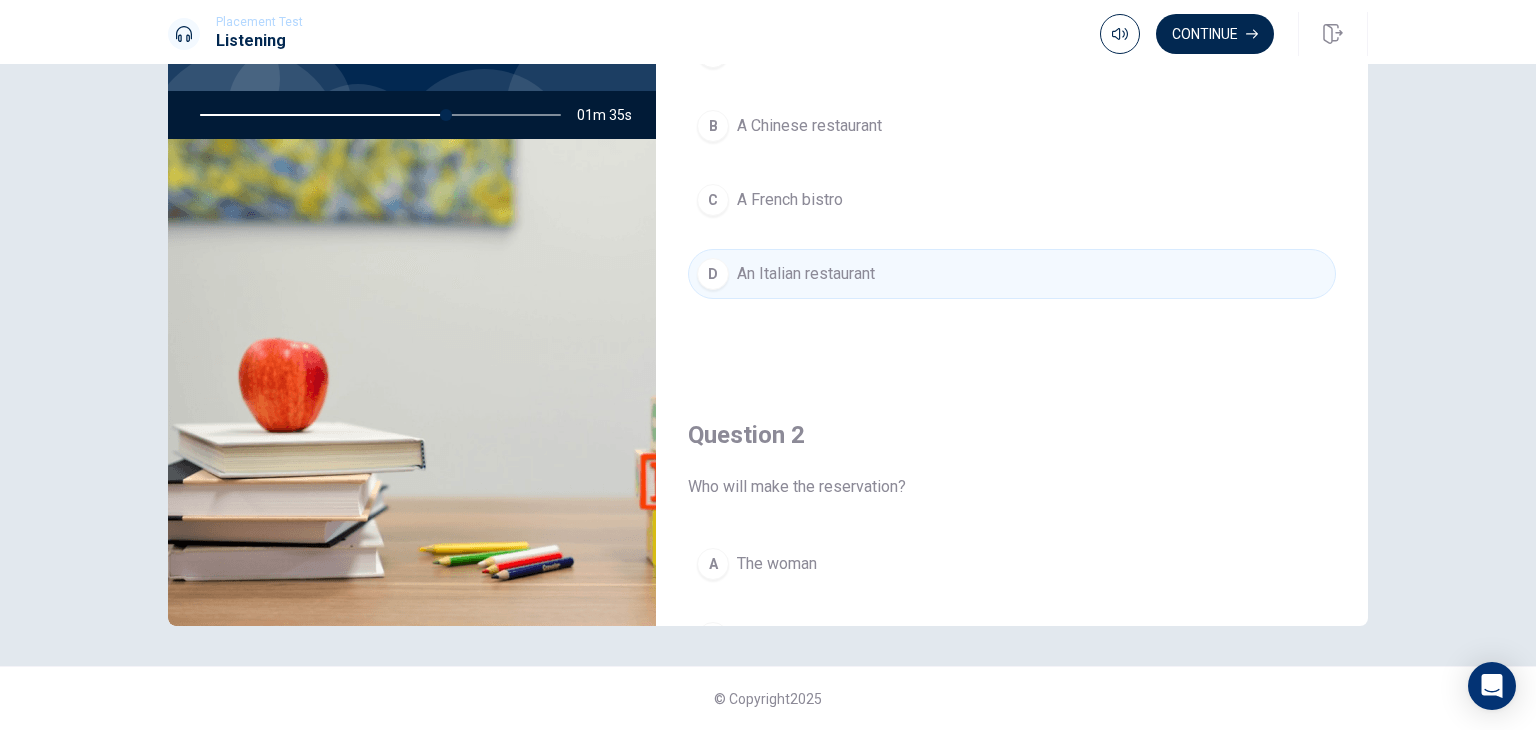 scroll, scrollTop: 0, scrollLeft: 0, axis: both 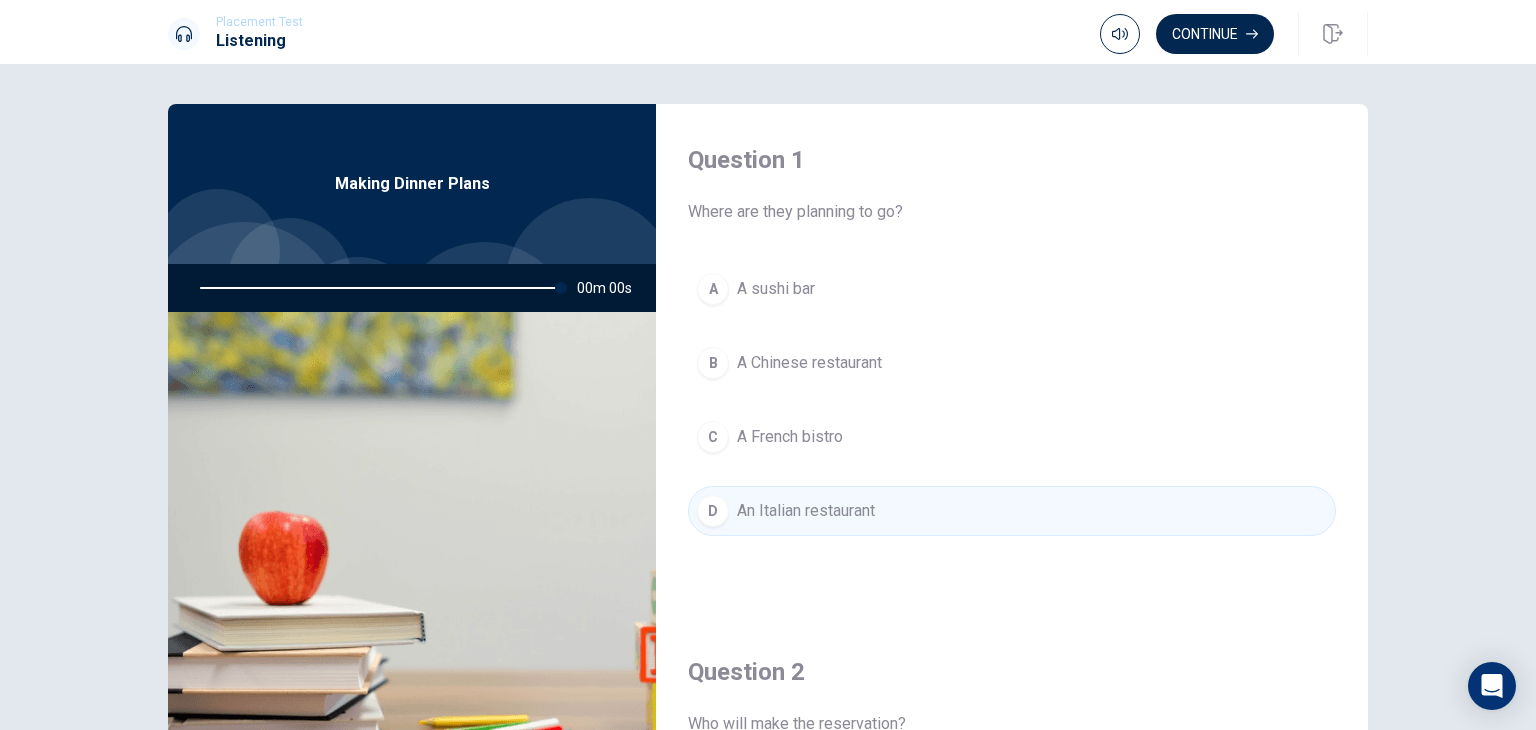 type on "0" 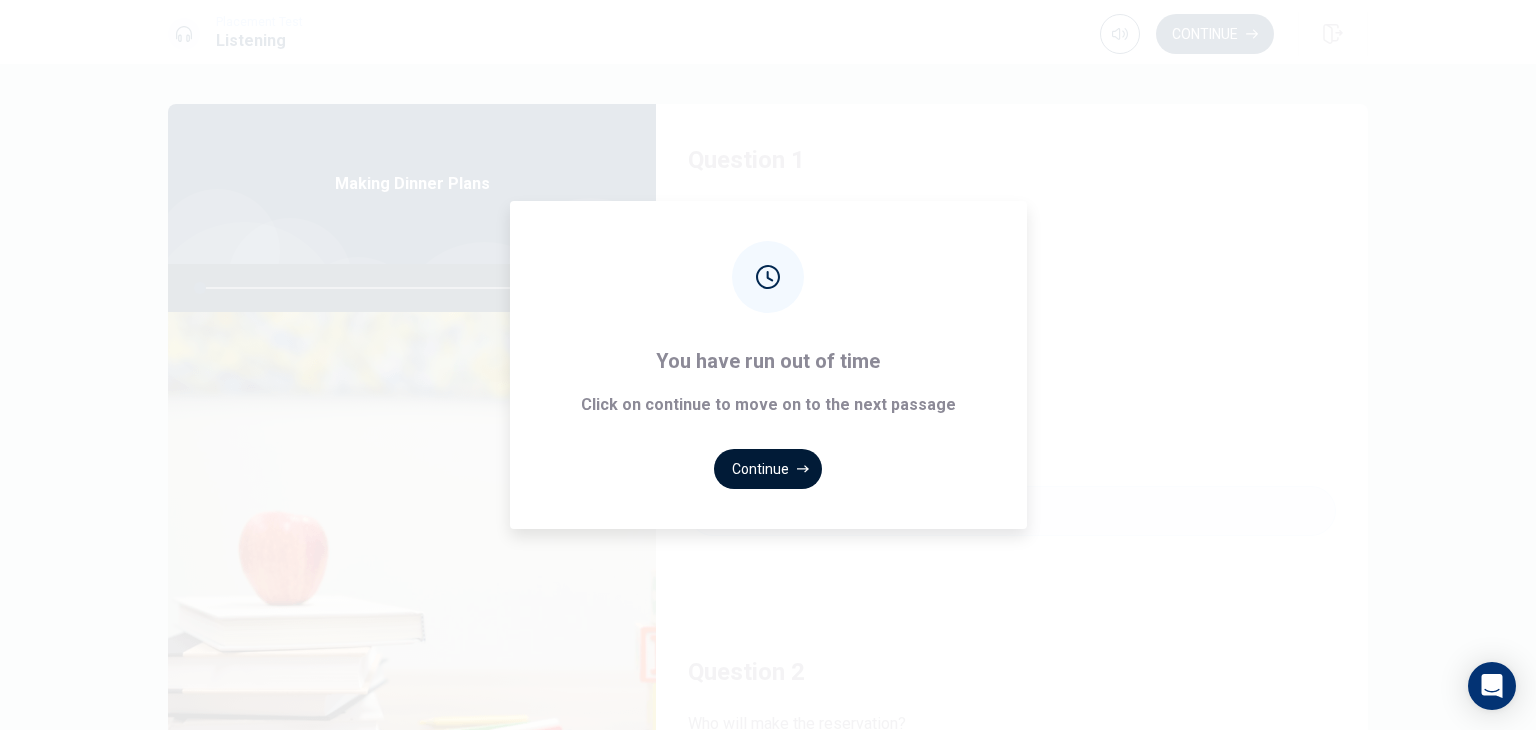 click on "Continue" at bounding box center [768, 469] 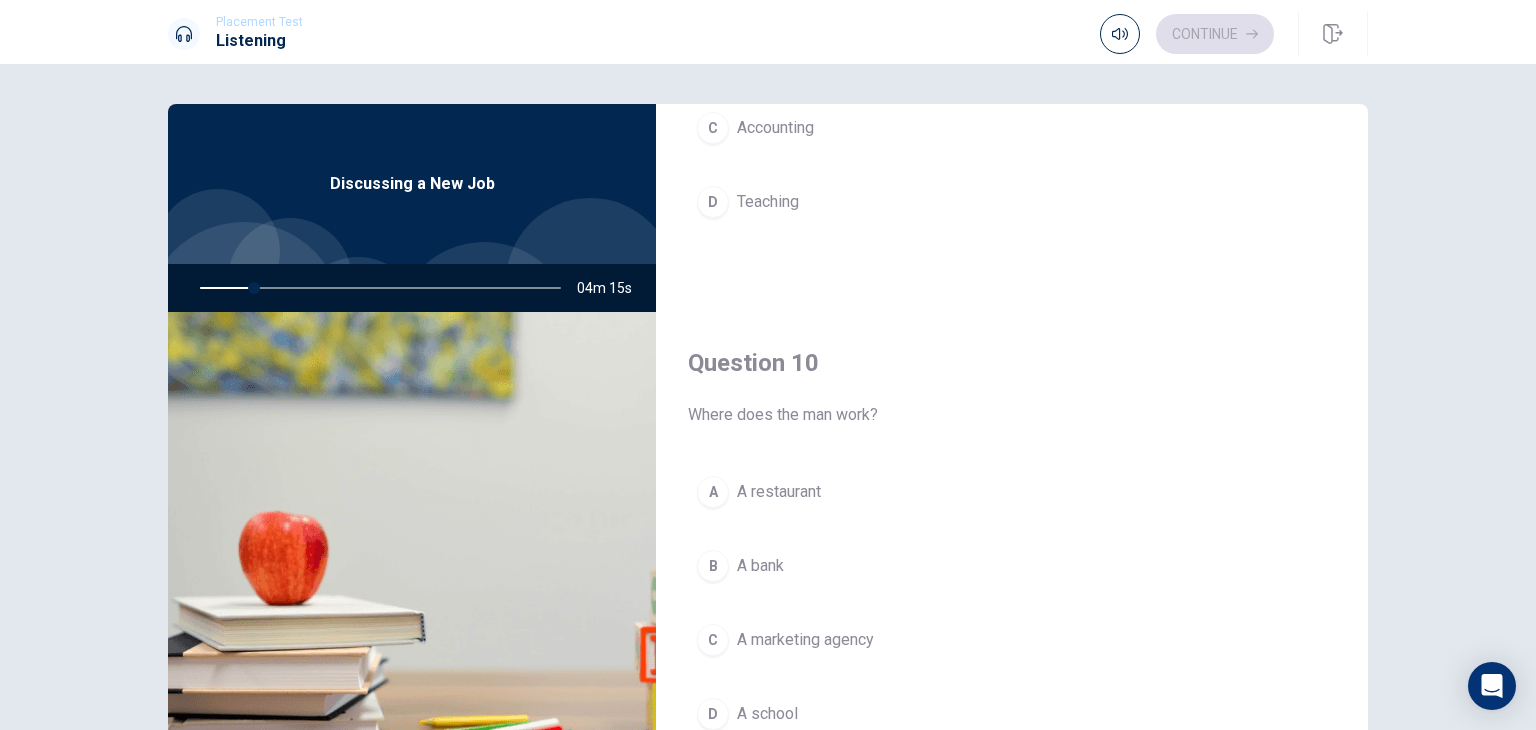 scroll, scrollTop: 1856, scrollLeft: 0, axis: vertical 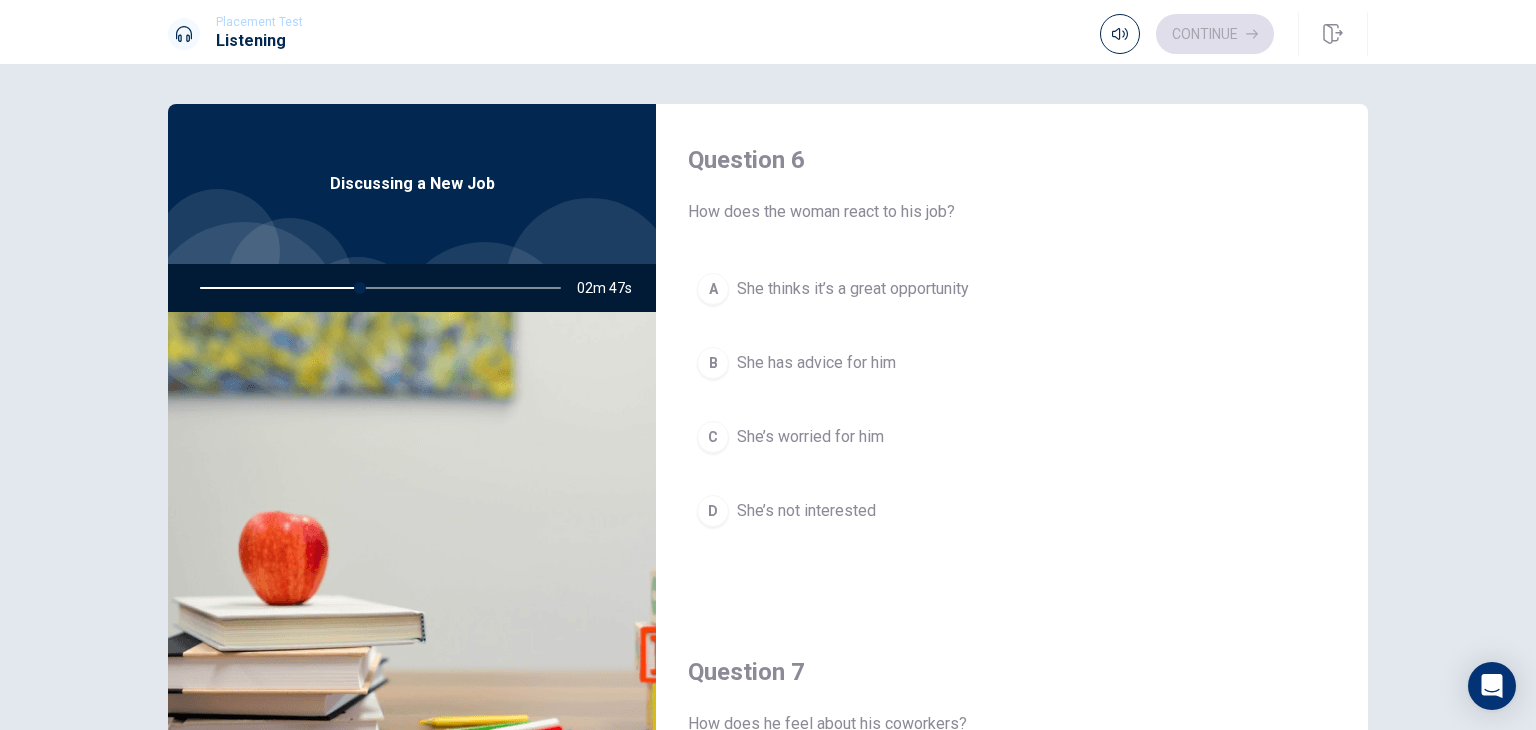 click on "She thinks it’s a great opportunity" at bounding box center (853, 289) 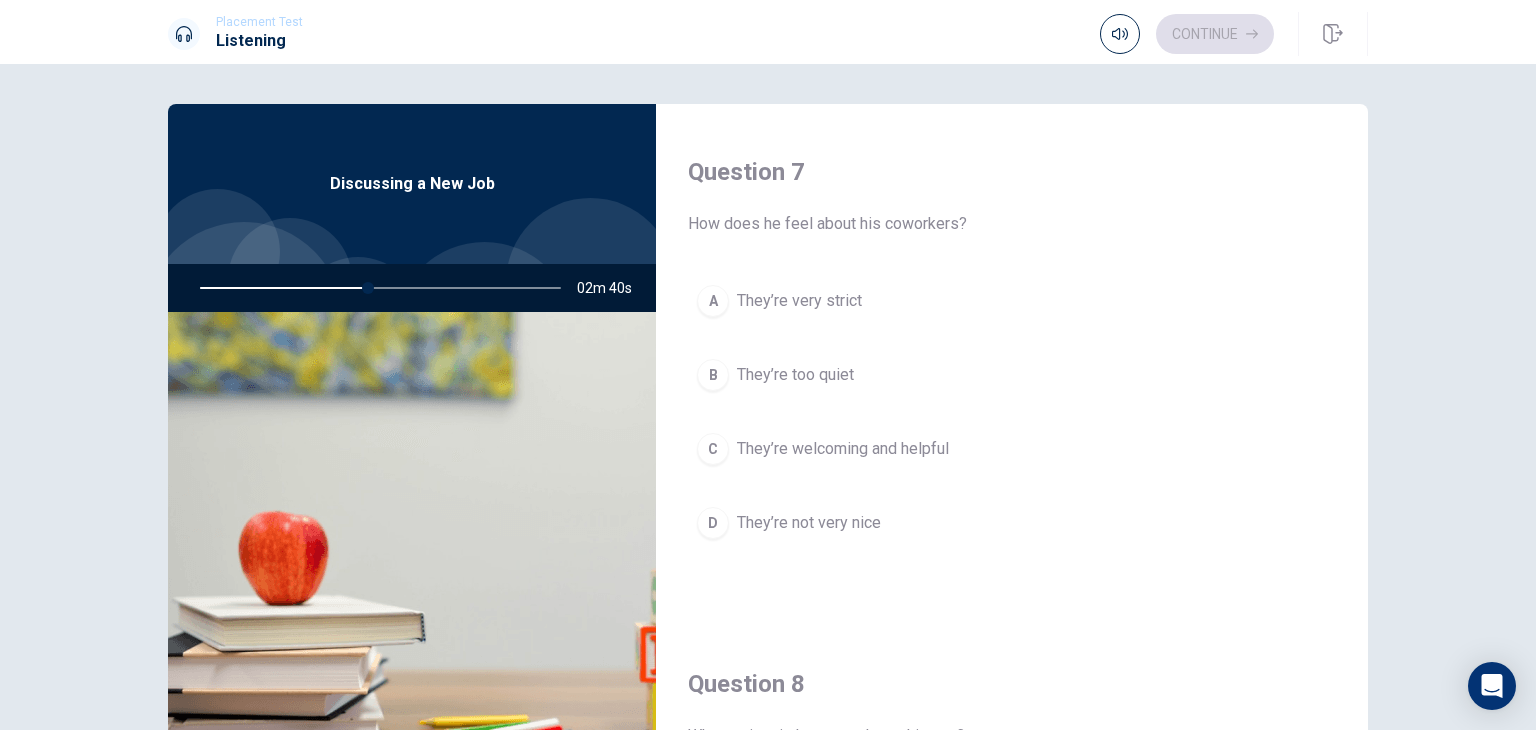 scroll, scrollTop: 500, scrollLeft: 0, axis: vertical 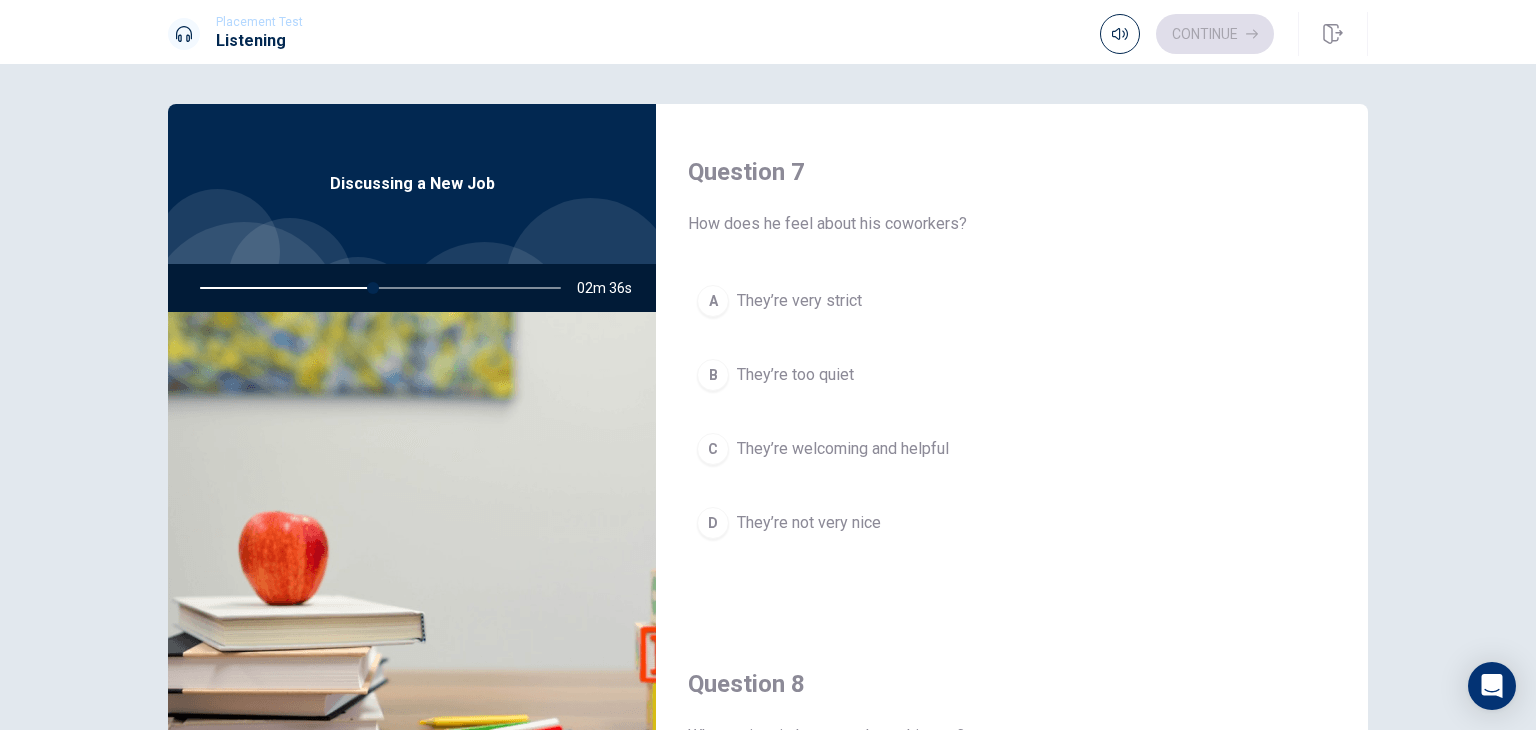 click on "They’re welcoming and helpful" at bounding box center [843, 449] 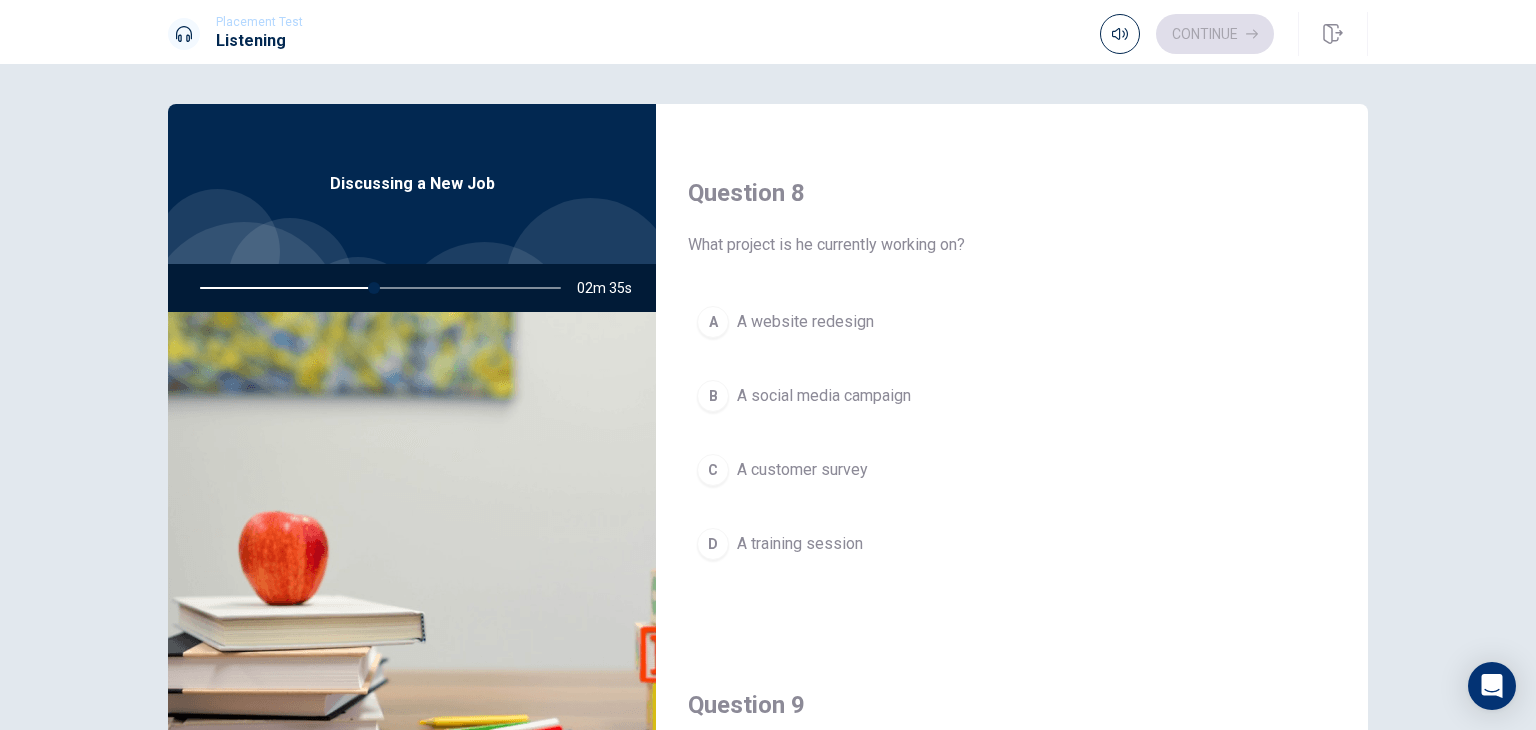 scroll, scrollTop: 1000, scrollLeft: 0, axis: vertical 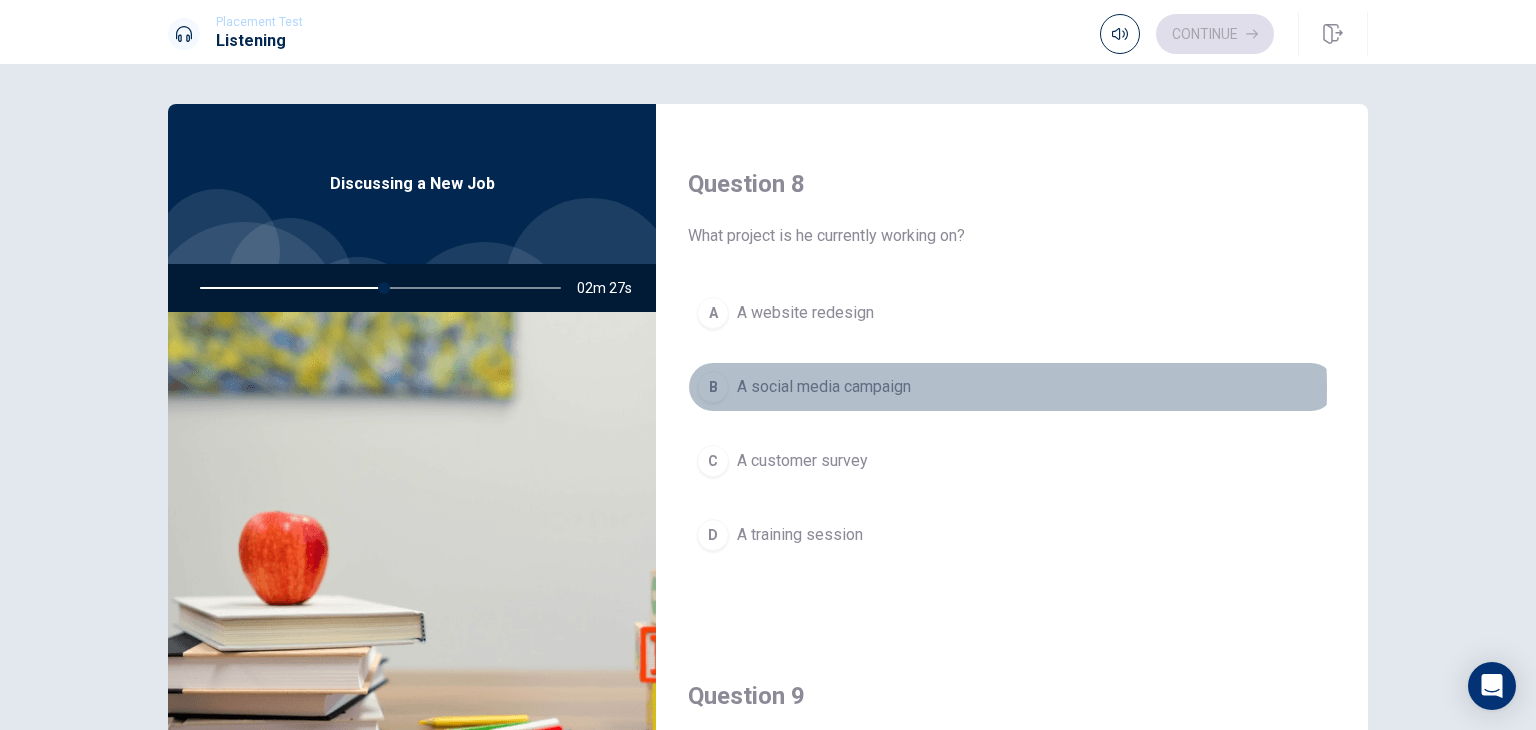 click on "A social media campaign" at bounding box center (824, 387) 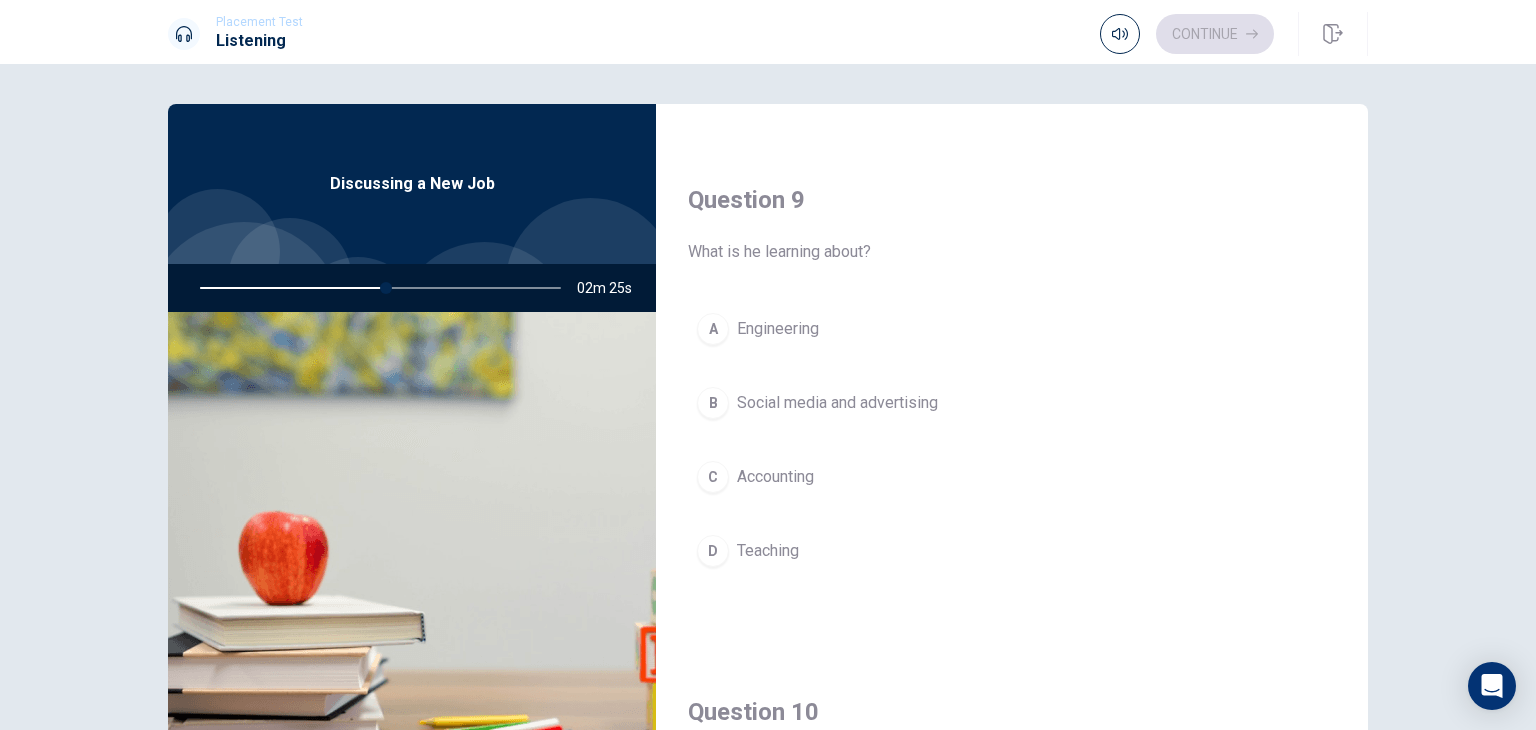 scroll, scrollTop: 1500, scrollLeft: 0, axis: vertical 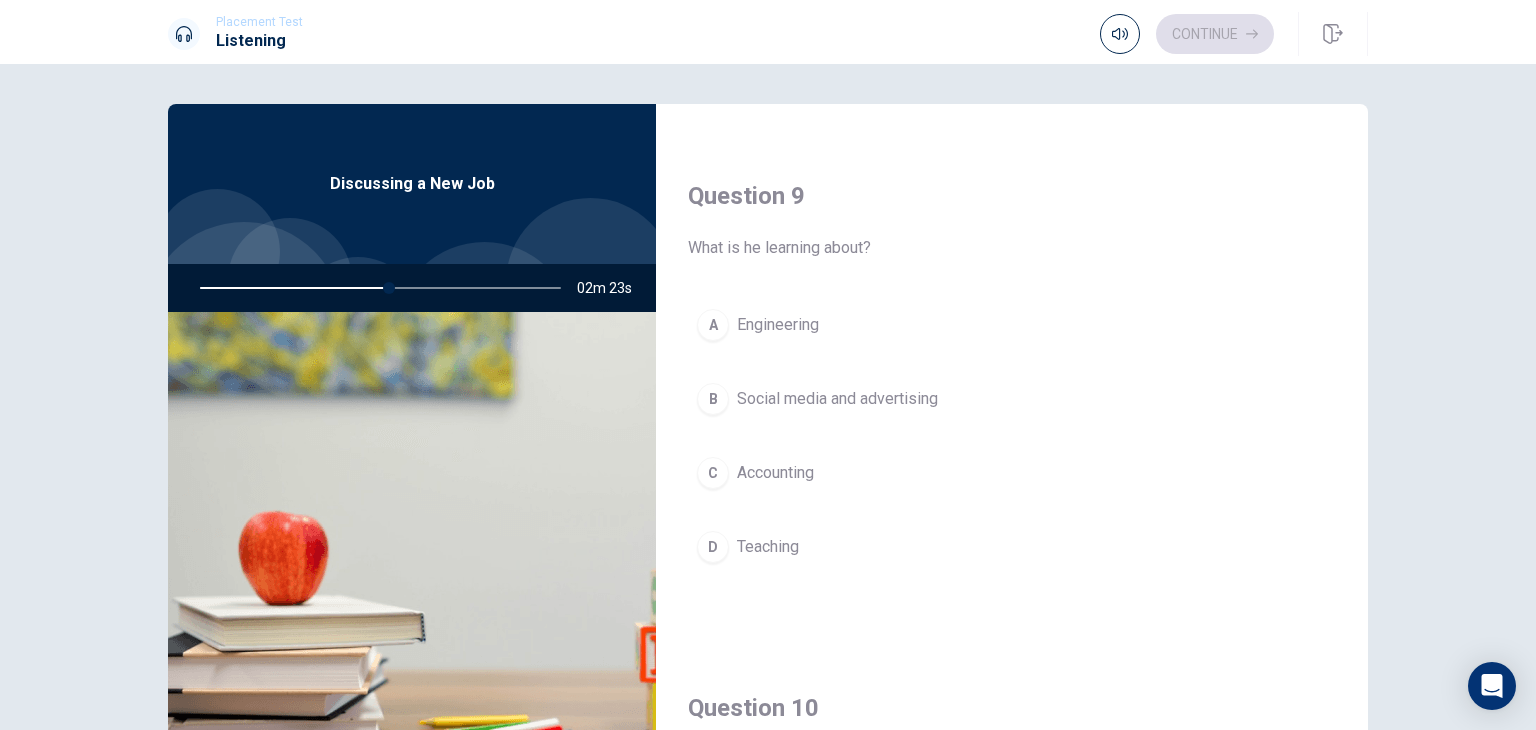 click on "Social media and advertising" at bounding box center [837, 399] 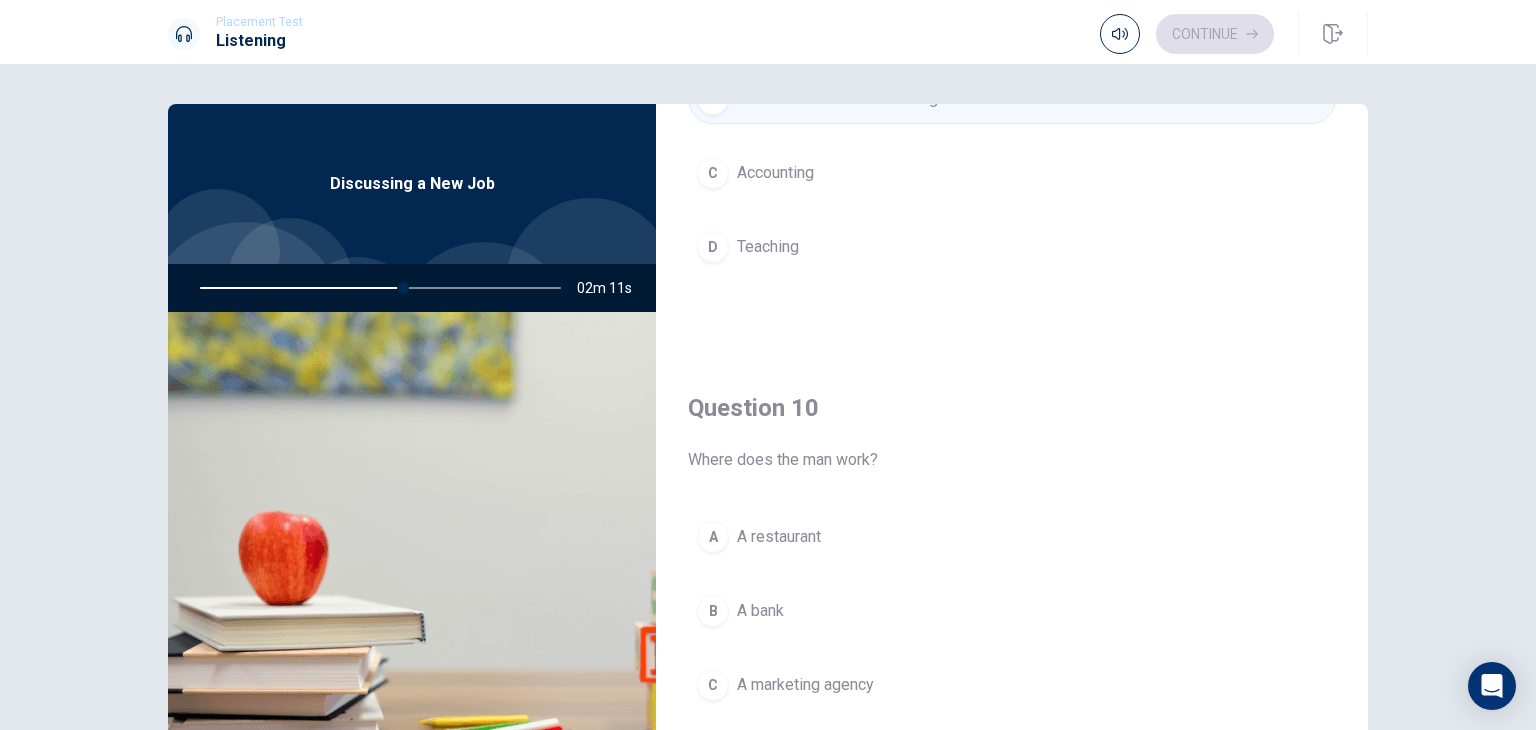 scroll, scrollTop: 1856, scrollLeft: 0, axis: vertical 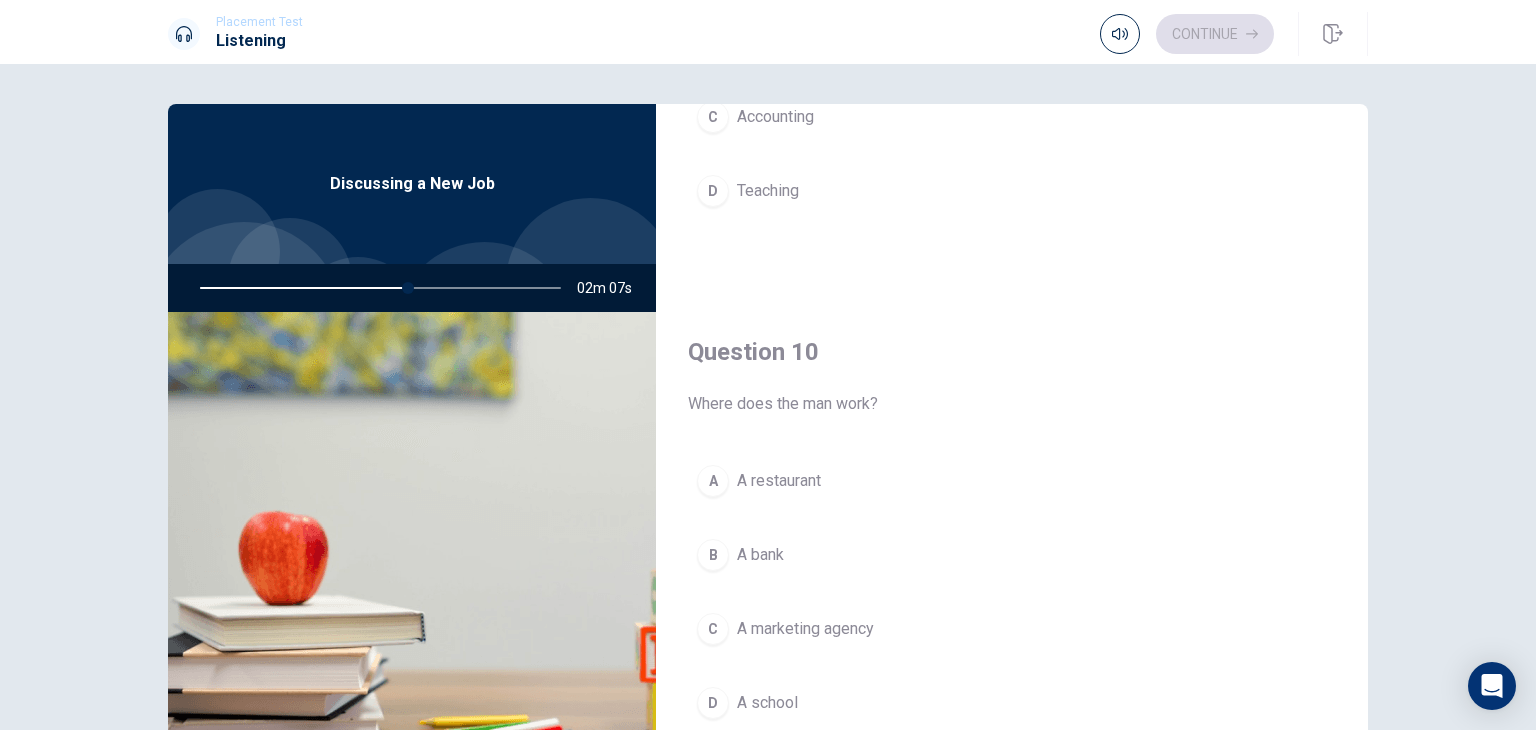 click on "A marketing agency" at bounding box center [805, 629] 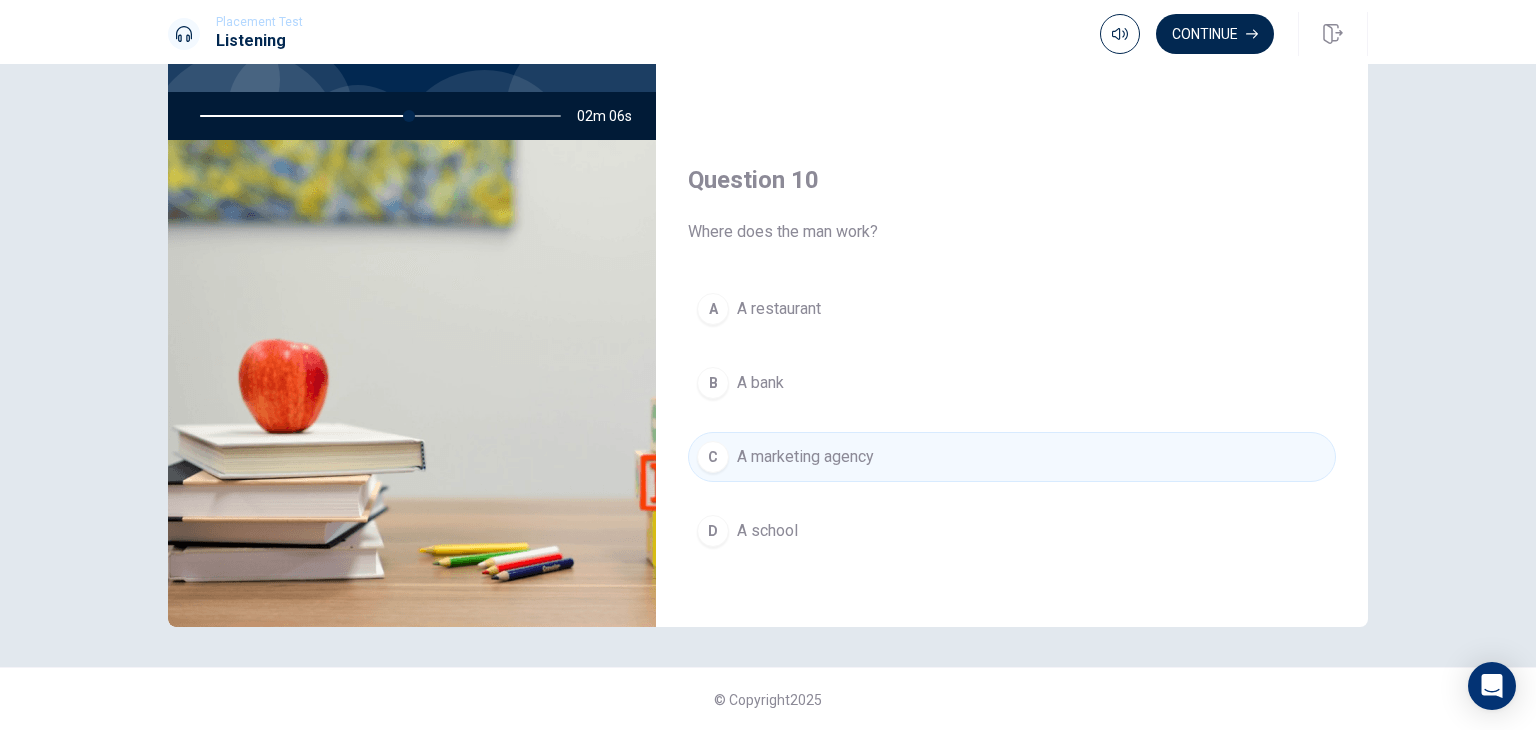 scroll, scrollTop: 173, scrollLeft: 0, axis: vertical 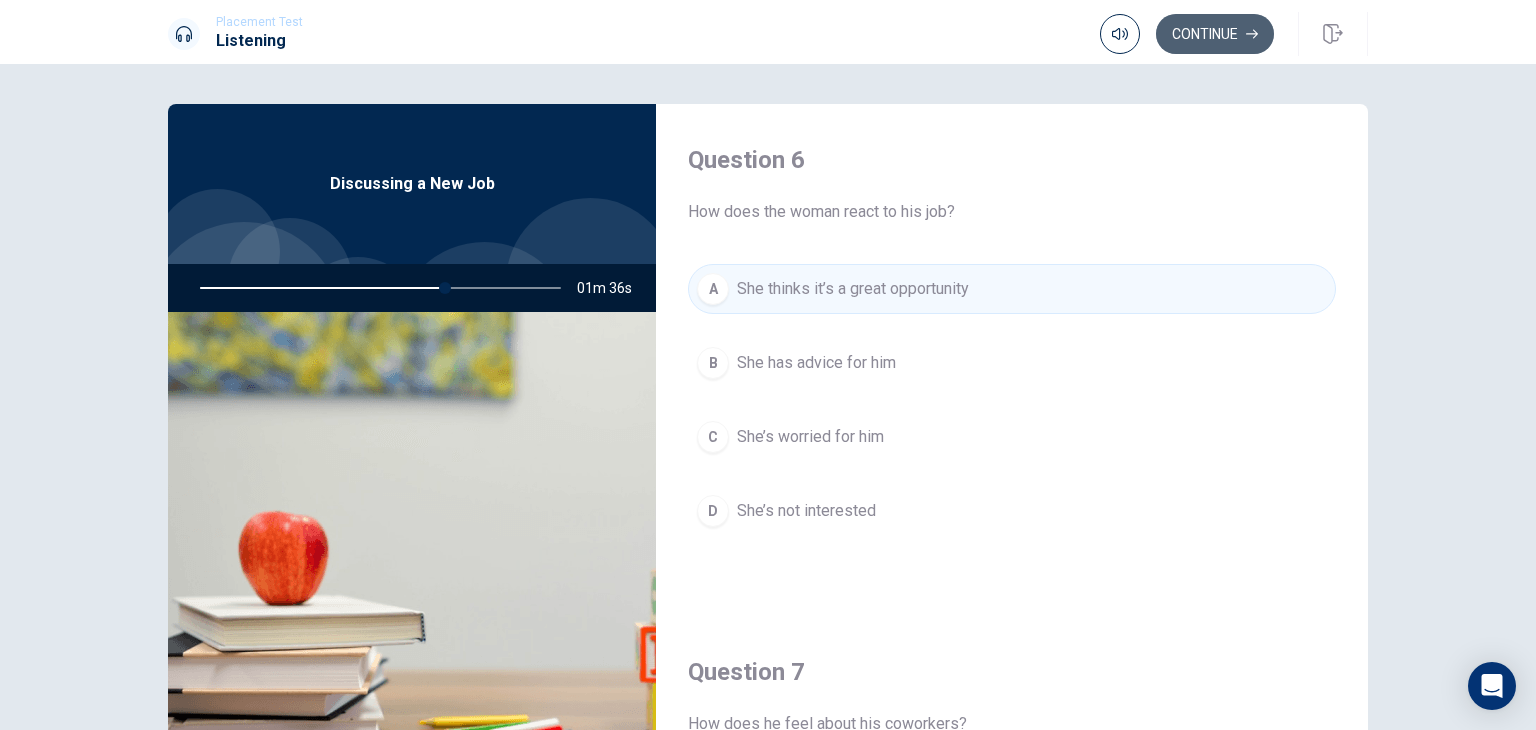 click on "Continue" at bounding box center [1215, 34] 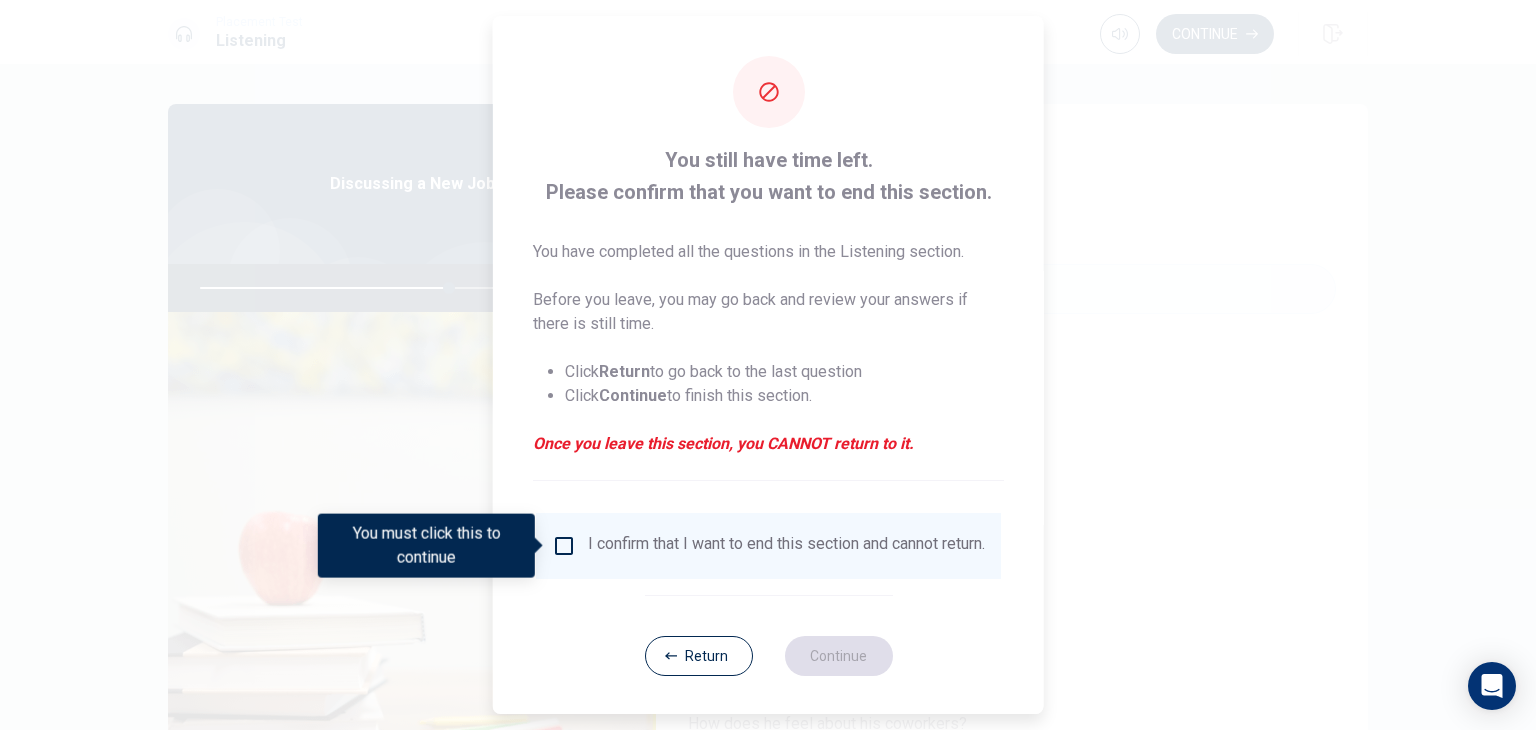 click at bounding box center (564, 546) 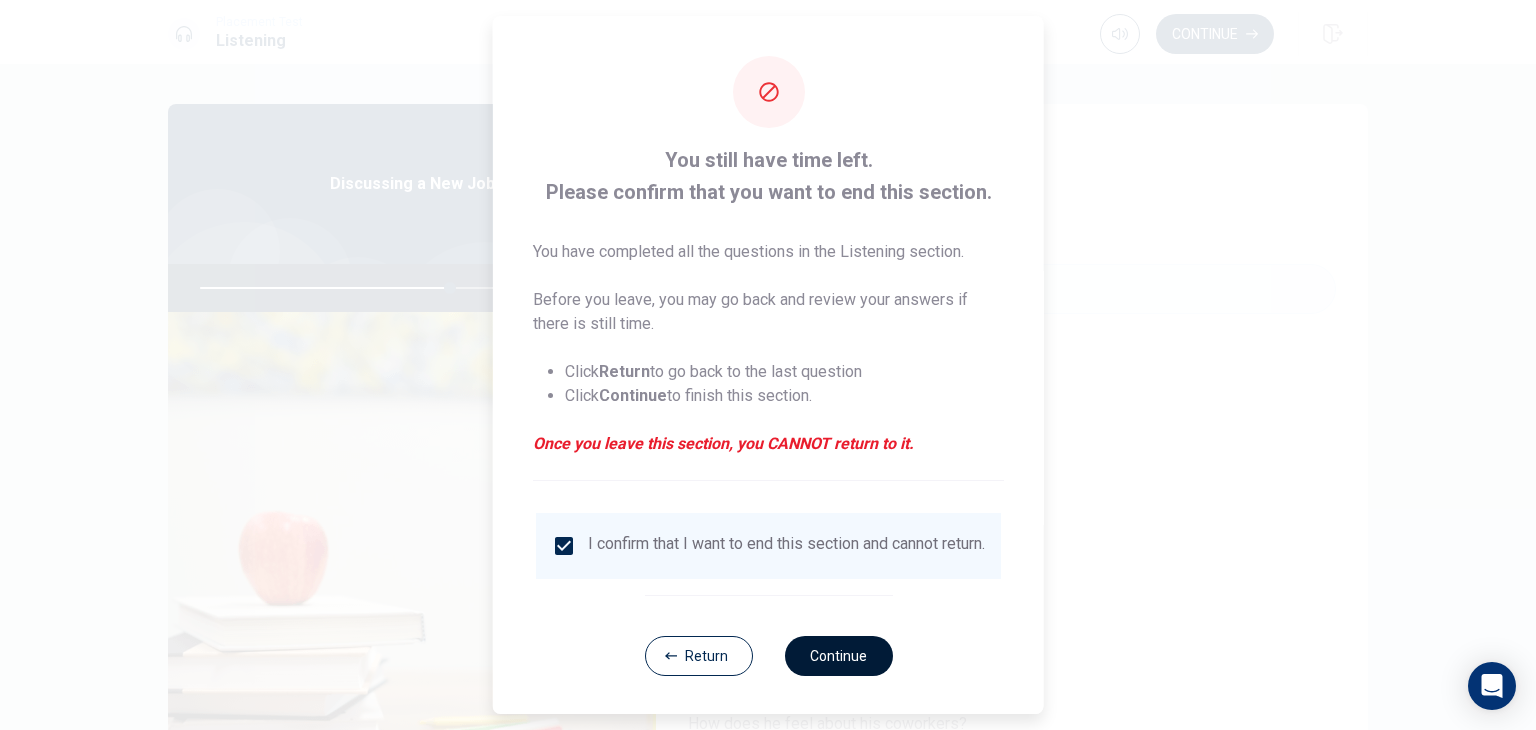 click on "Continue" at bounding box center [838, 656] 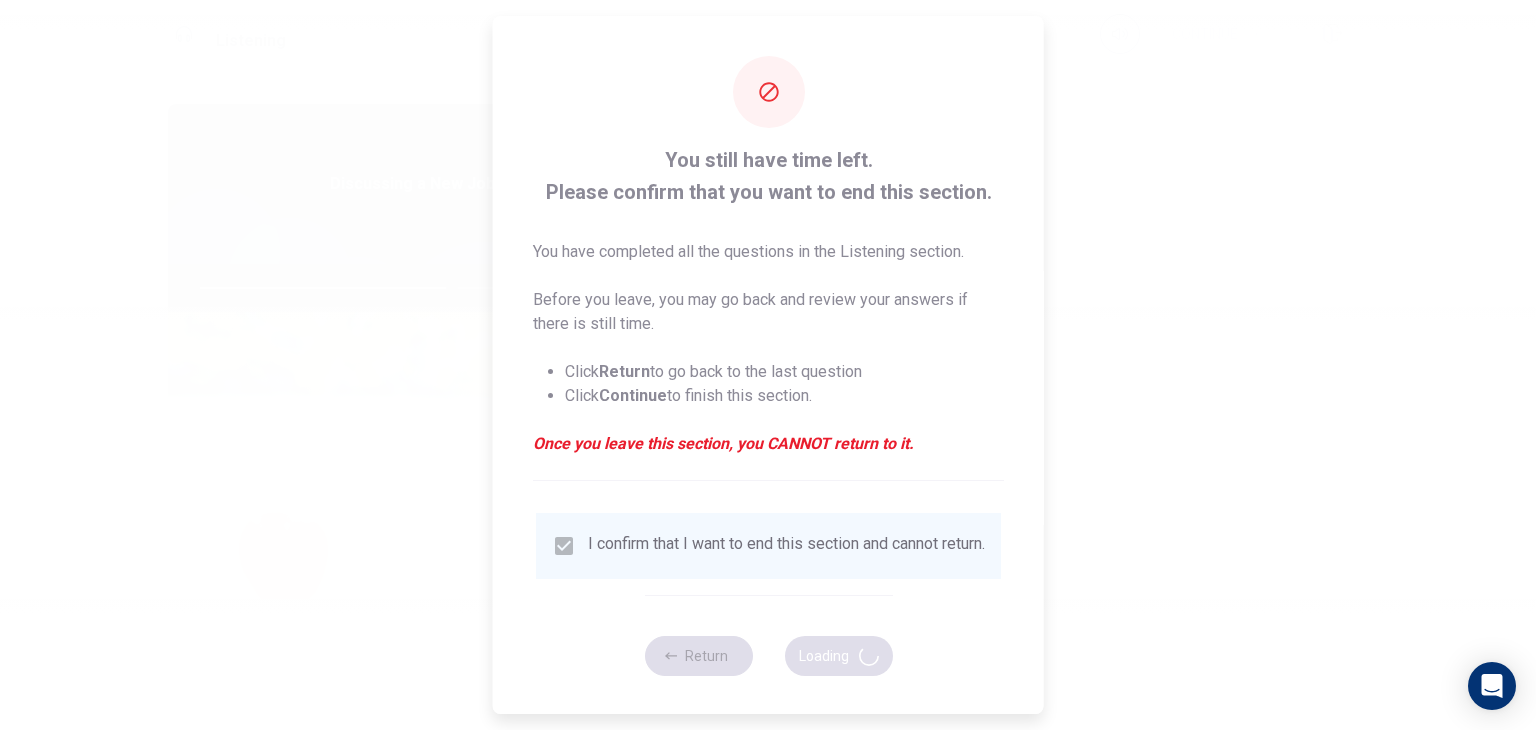 type on "70" 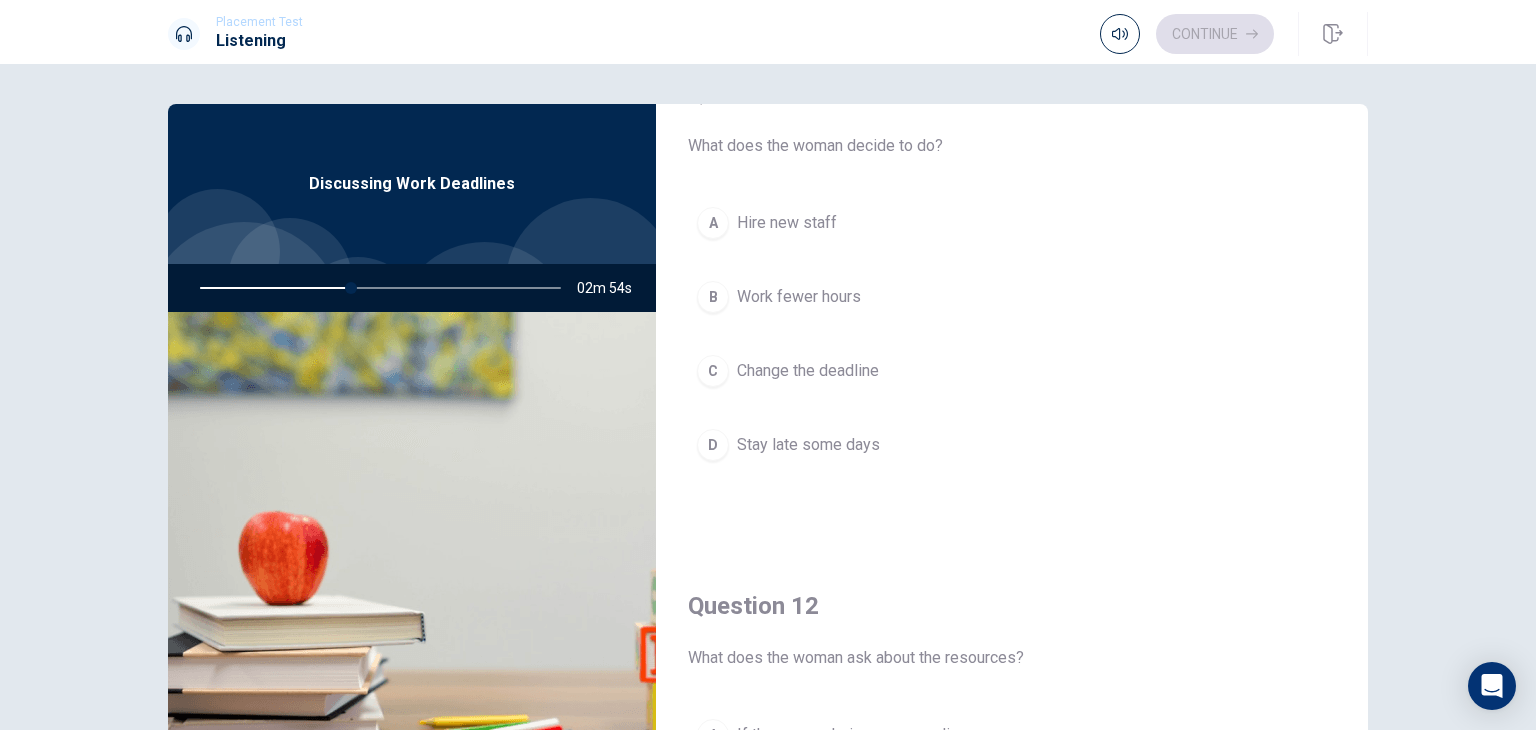 scroll, scrollTop: 0, scrollLeft: 0, axis: both 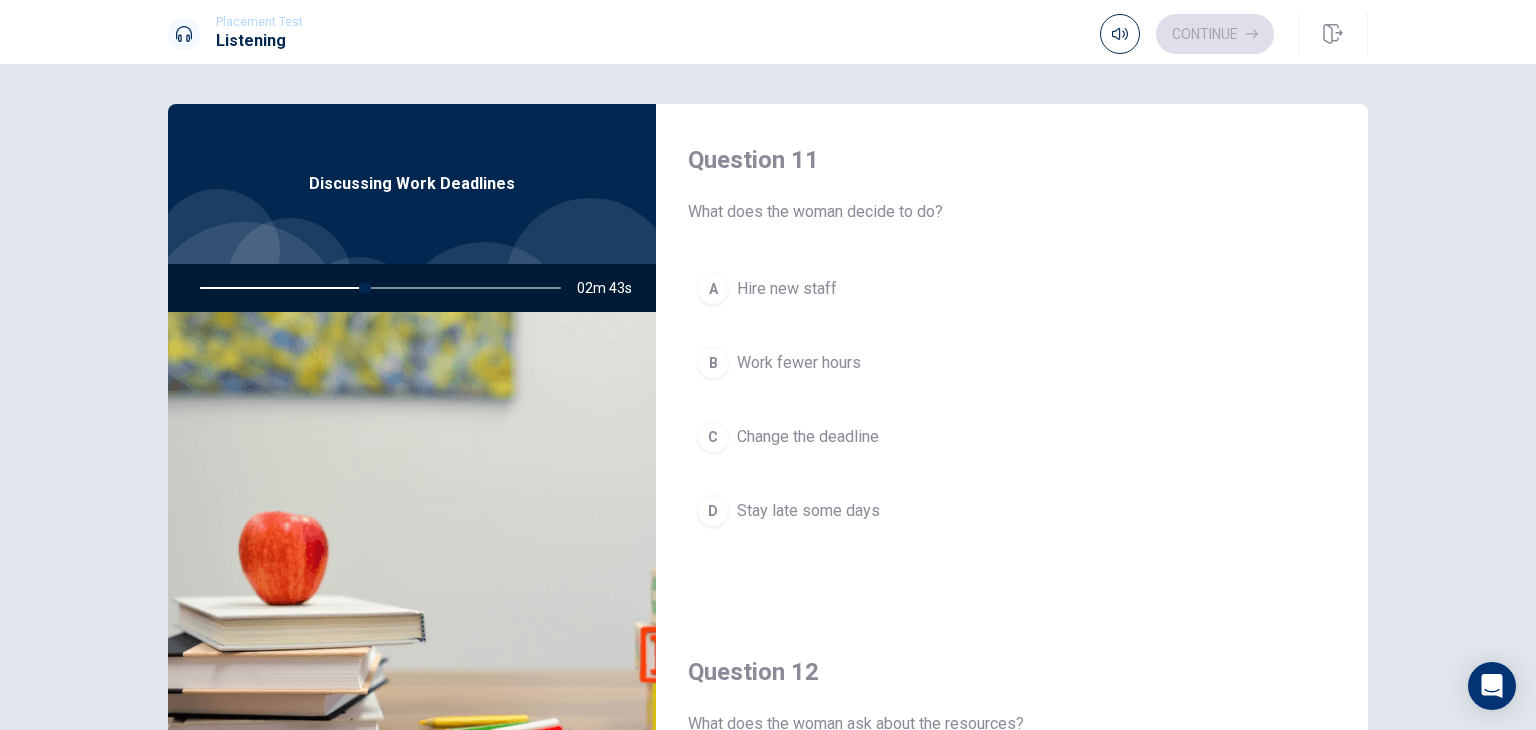 click on "Change the deadline" at bounding box center (808, 437) 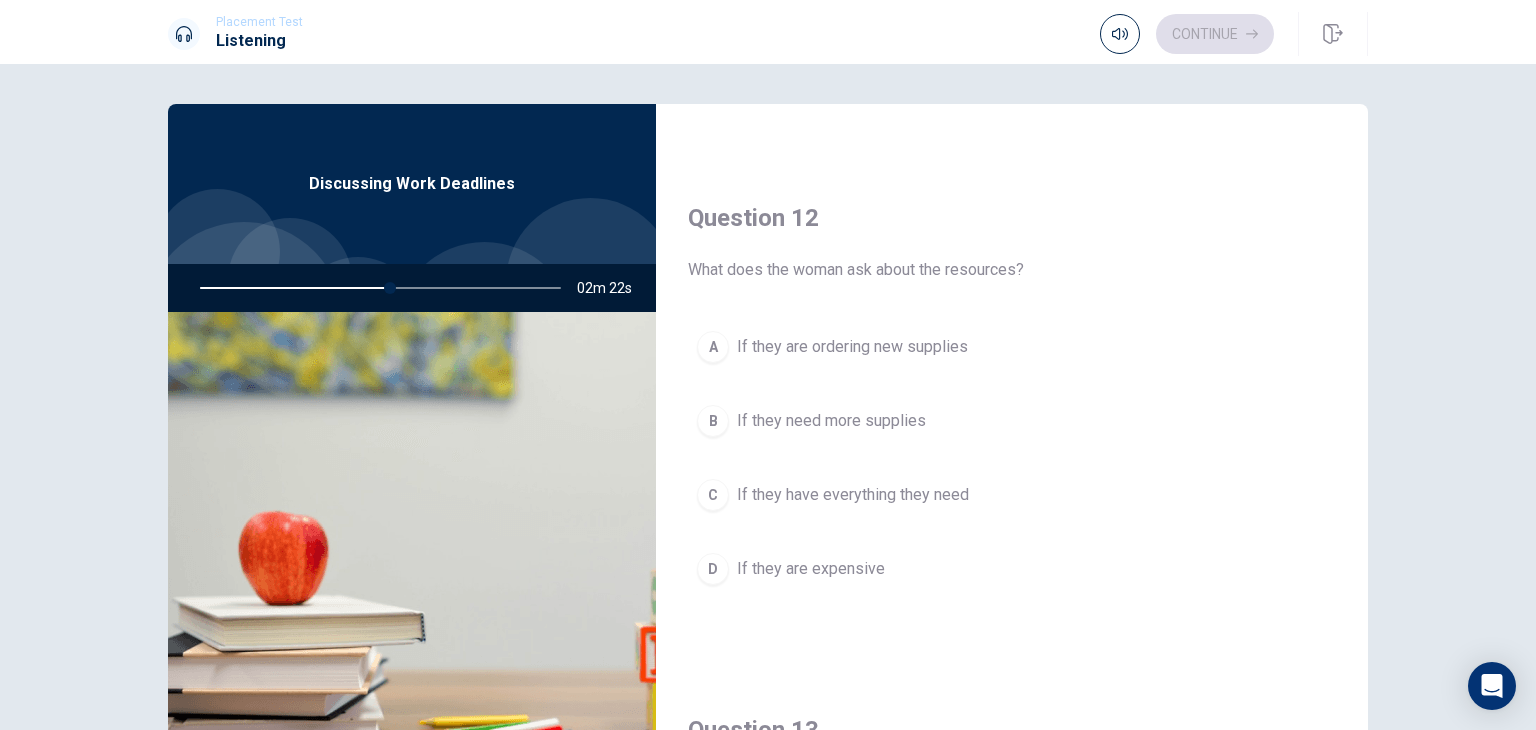 scroll, scrollTop: 500, scrollLeft: 0, axis: vertical 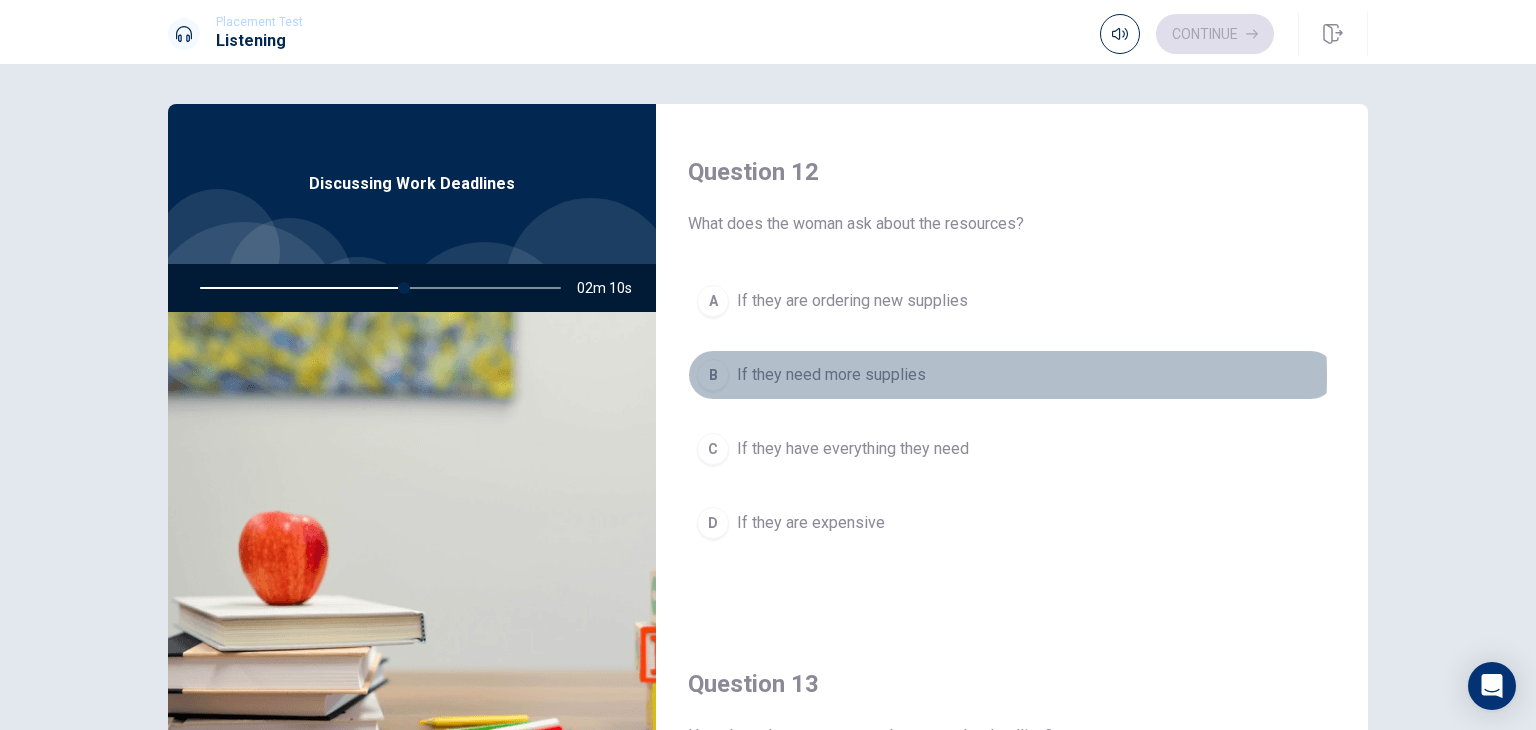 click on "If they need more supplies" at bounding box center (831, 375) 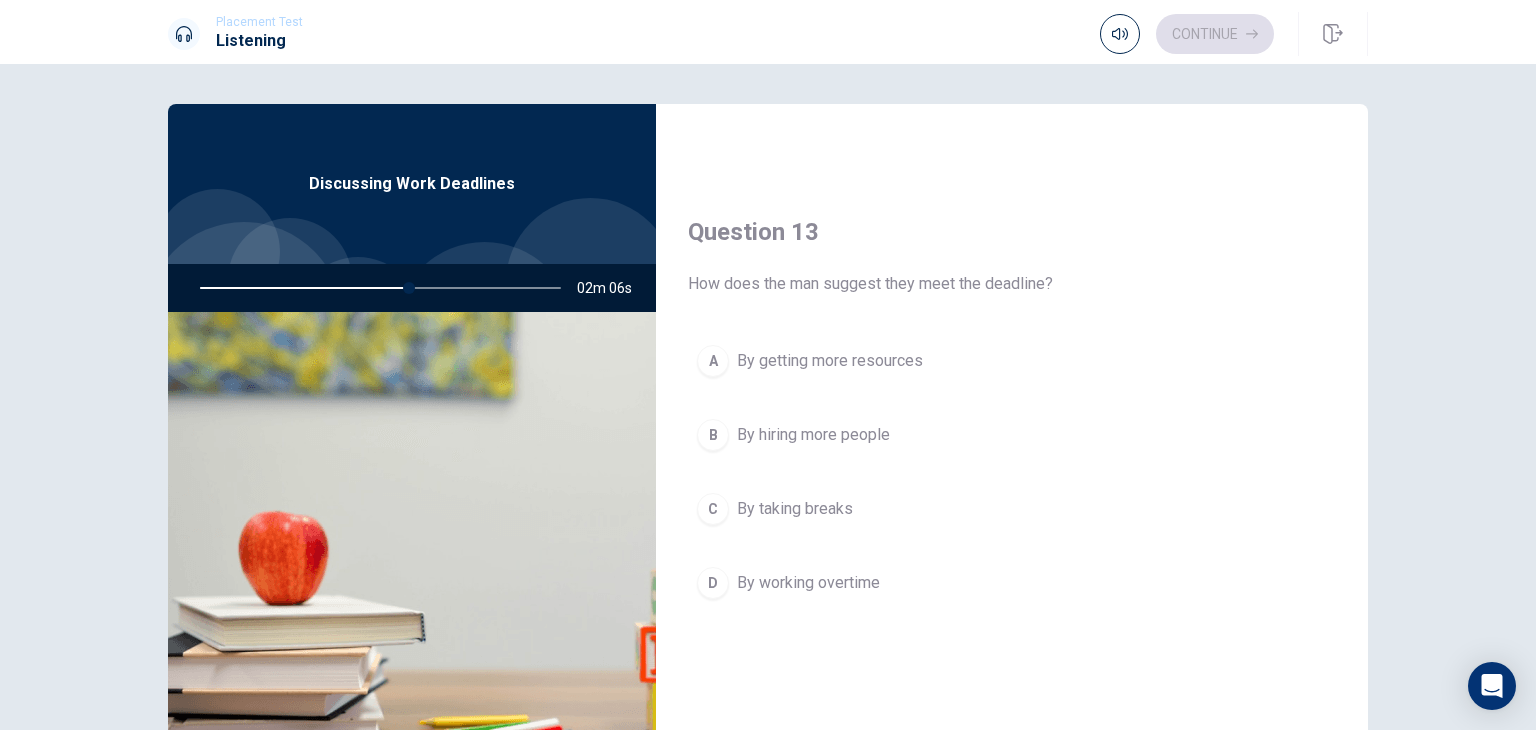 scroll, scrollTop: 1000, scrollLeft: 0, axis: vertical 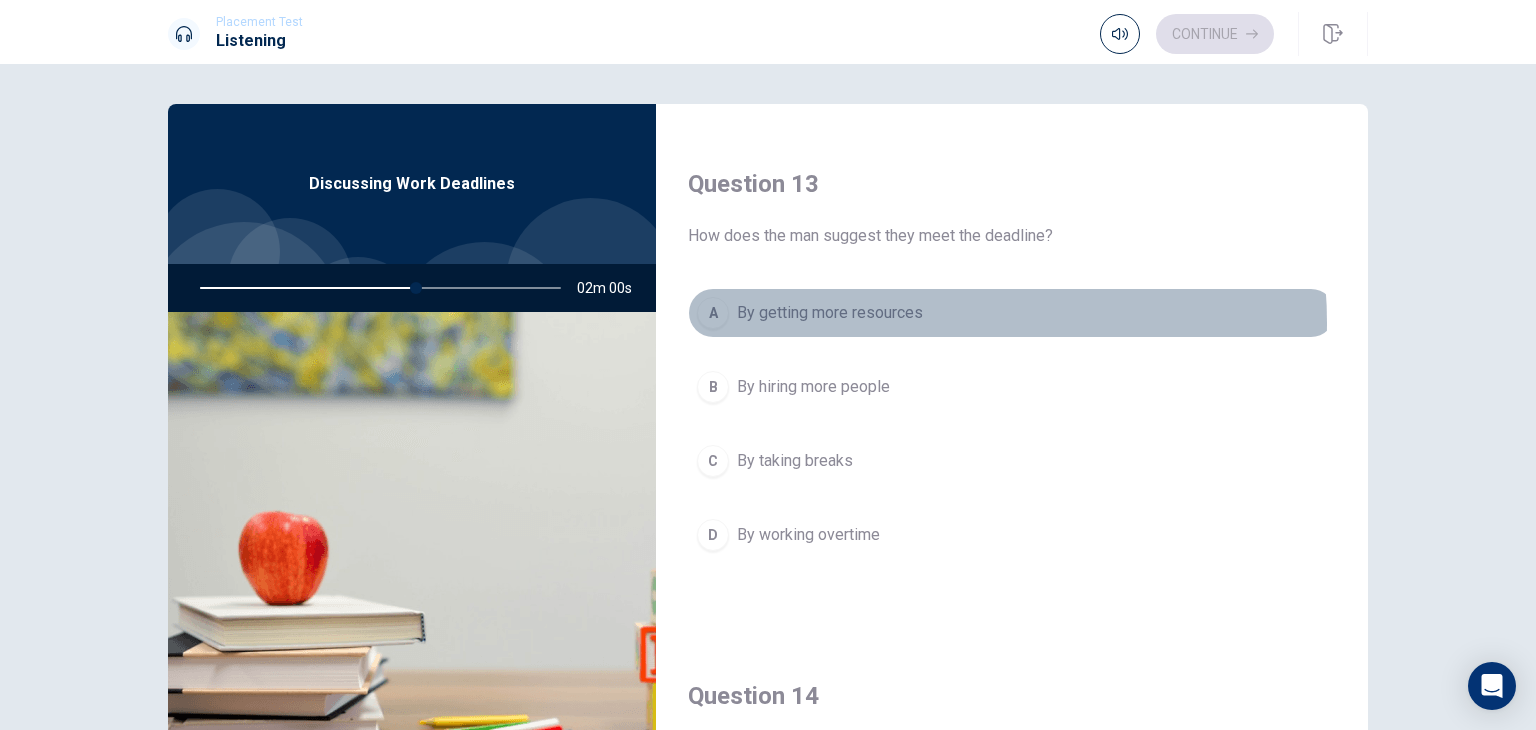 click on "By getting more resources" at bounding box center [830, 313] 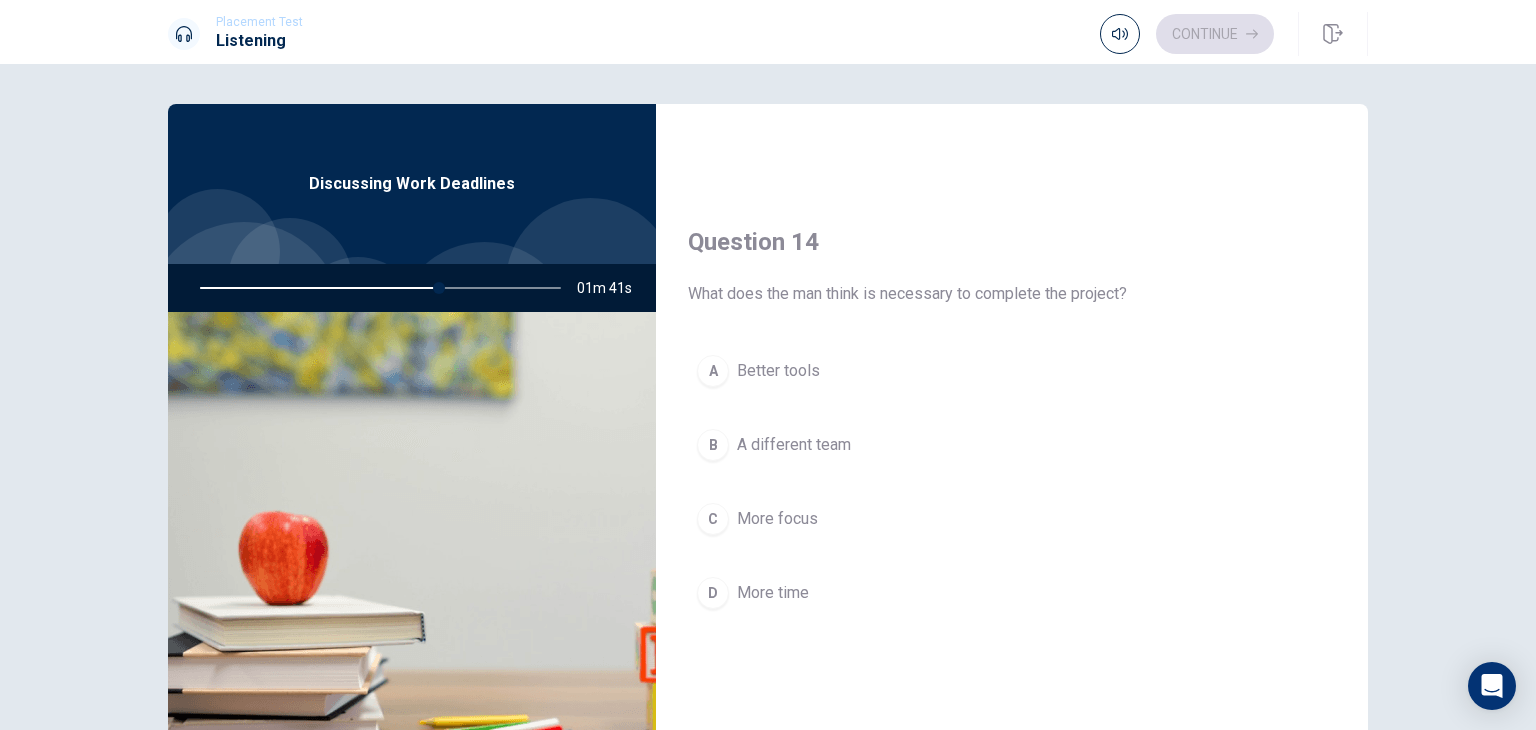 scroll, scrollTop: 1500, scrollLeft: 0, axis: vertical 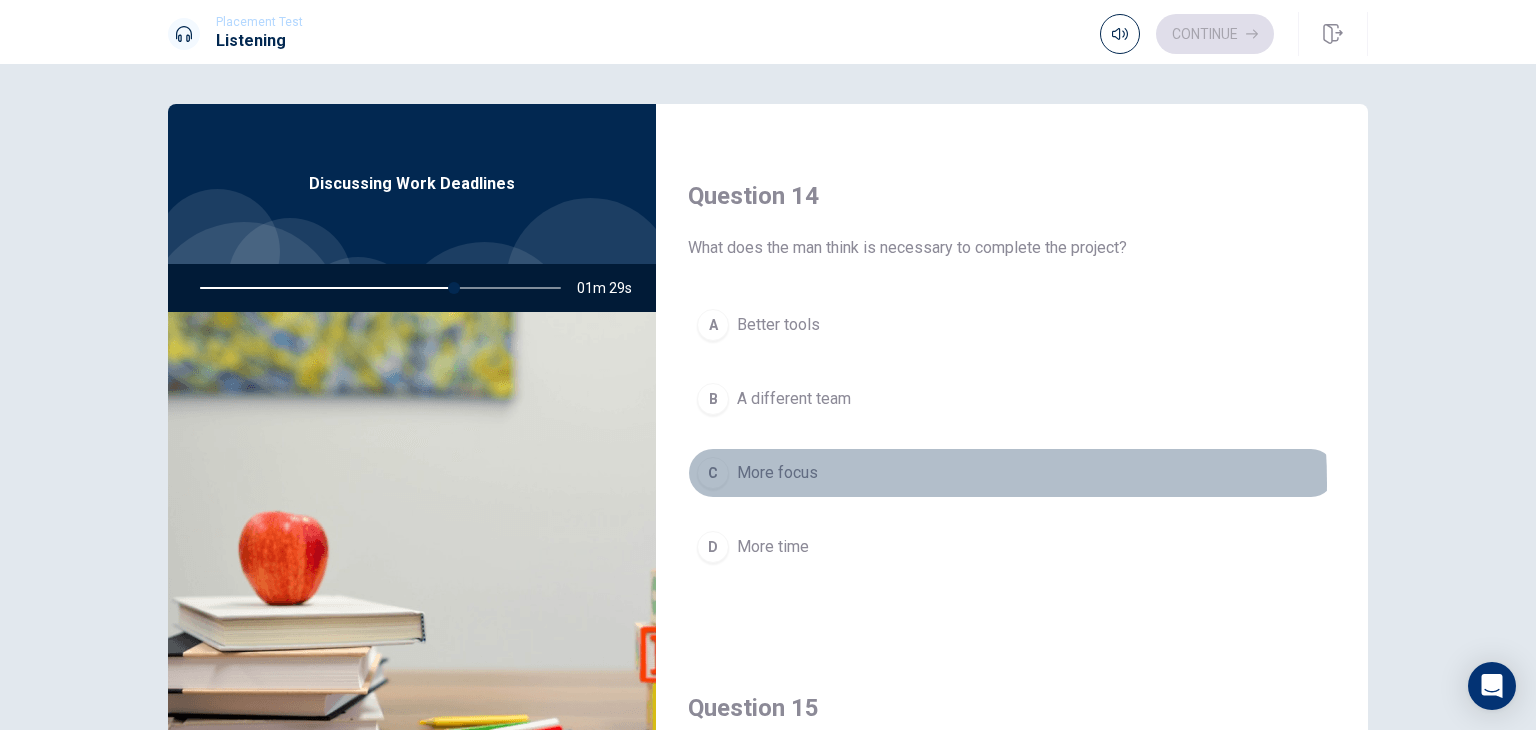 click on "More focus" at bounding box center [777, 473] 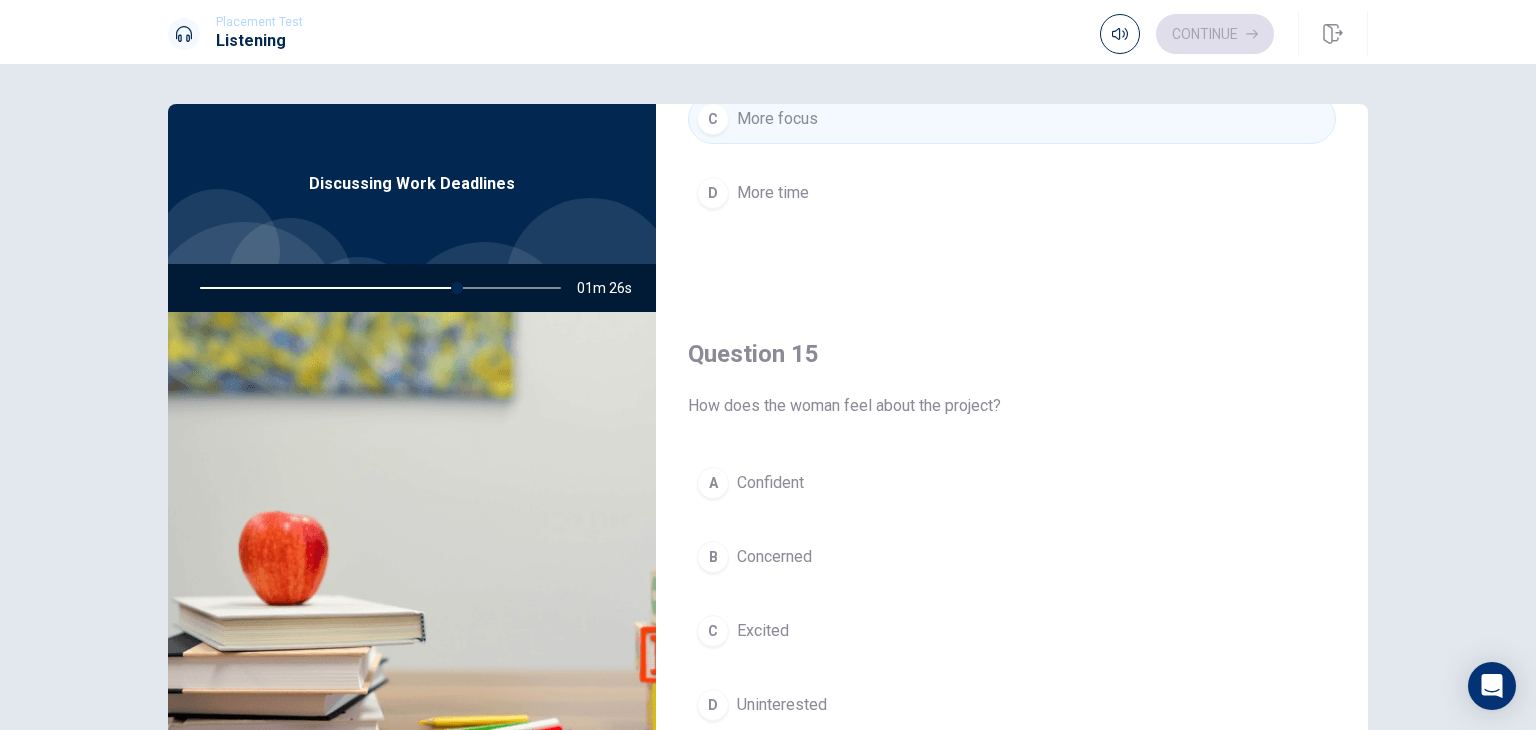 scroll, scrollTop: 1856, scrollLeft: 0, axis: vertical 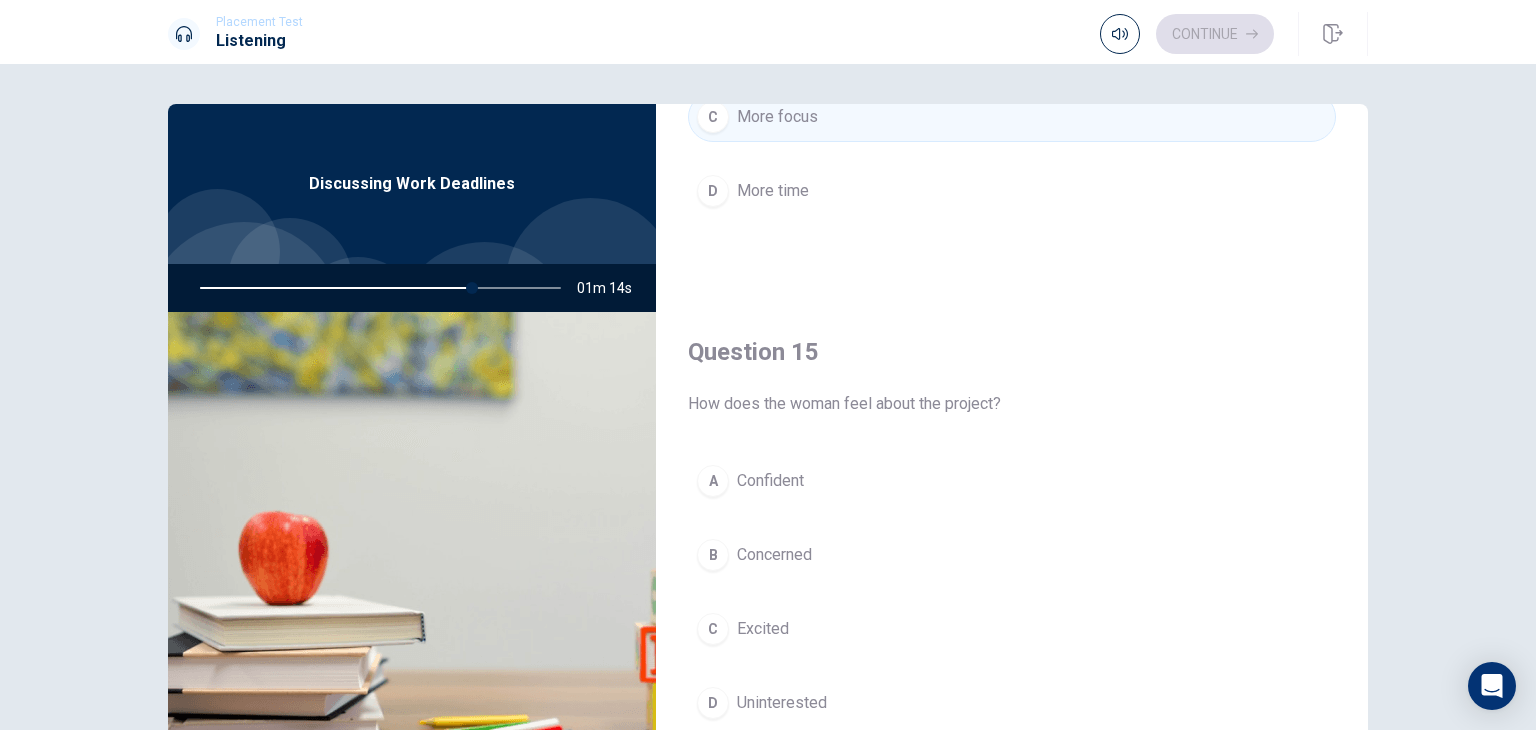 click on "Confident" at bounding box center [770, 481] 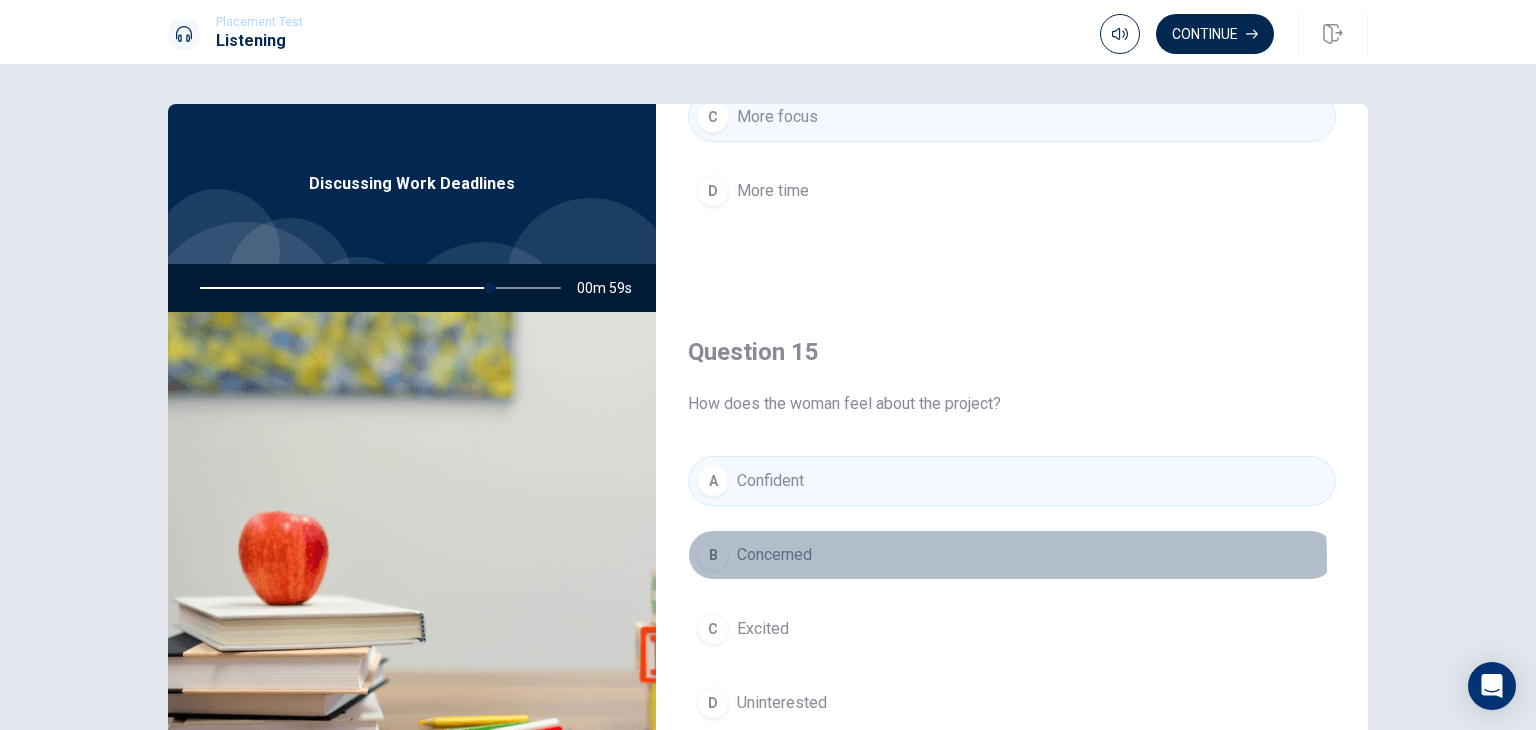 click on "B Concerned" at bounding box center (1012, 555) 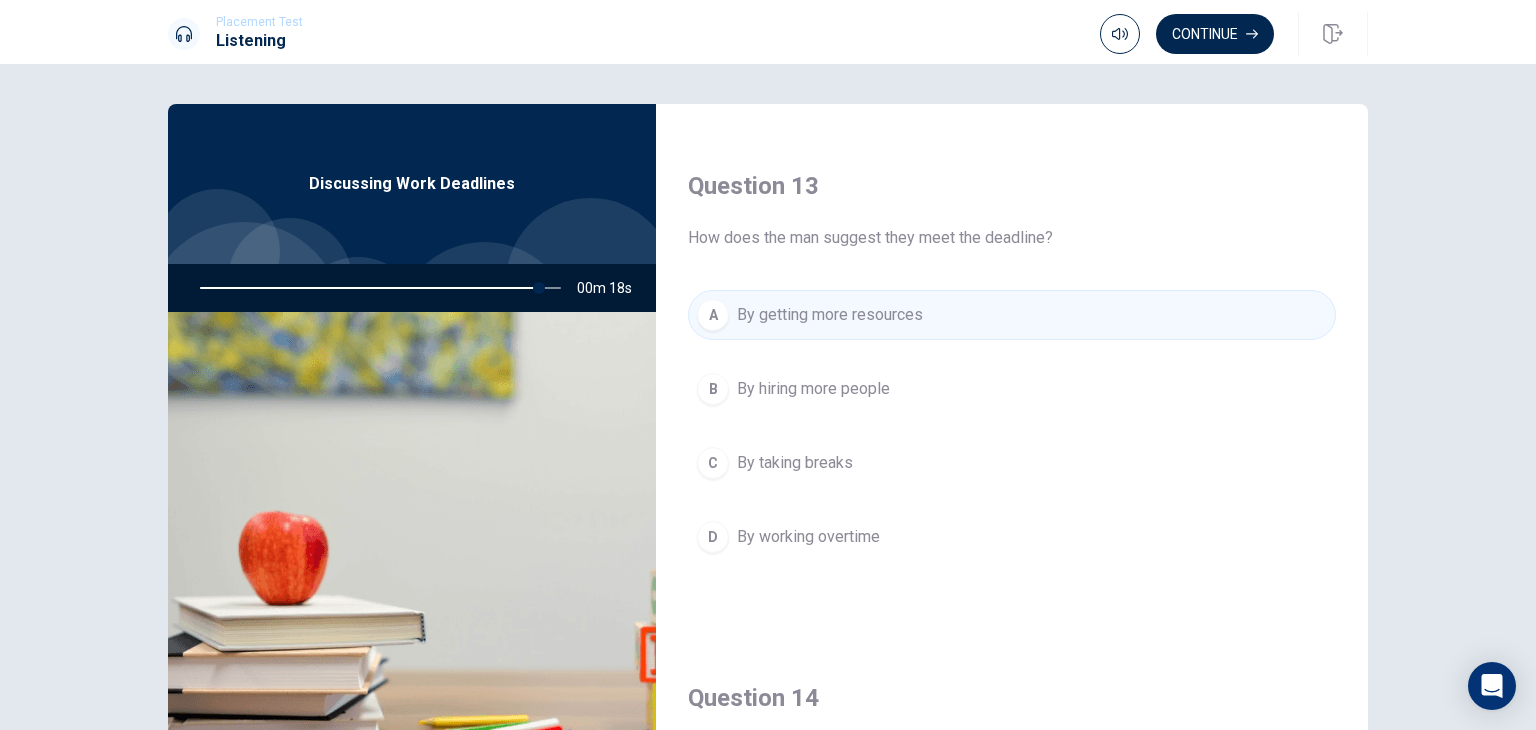 scroll, scrollTop: 1000, scrollLeft: 0, axis: vertical 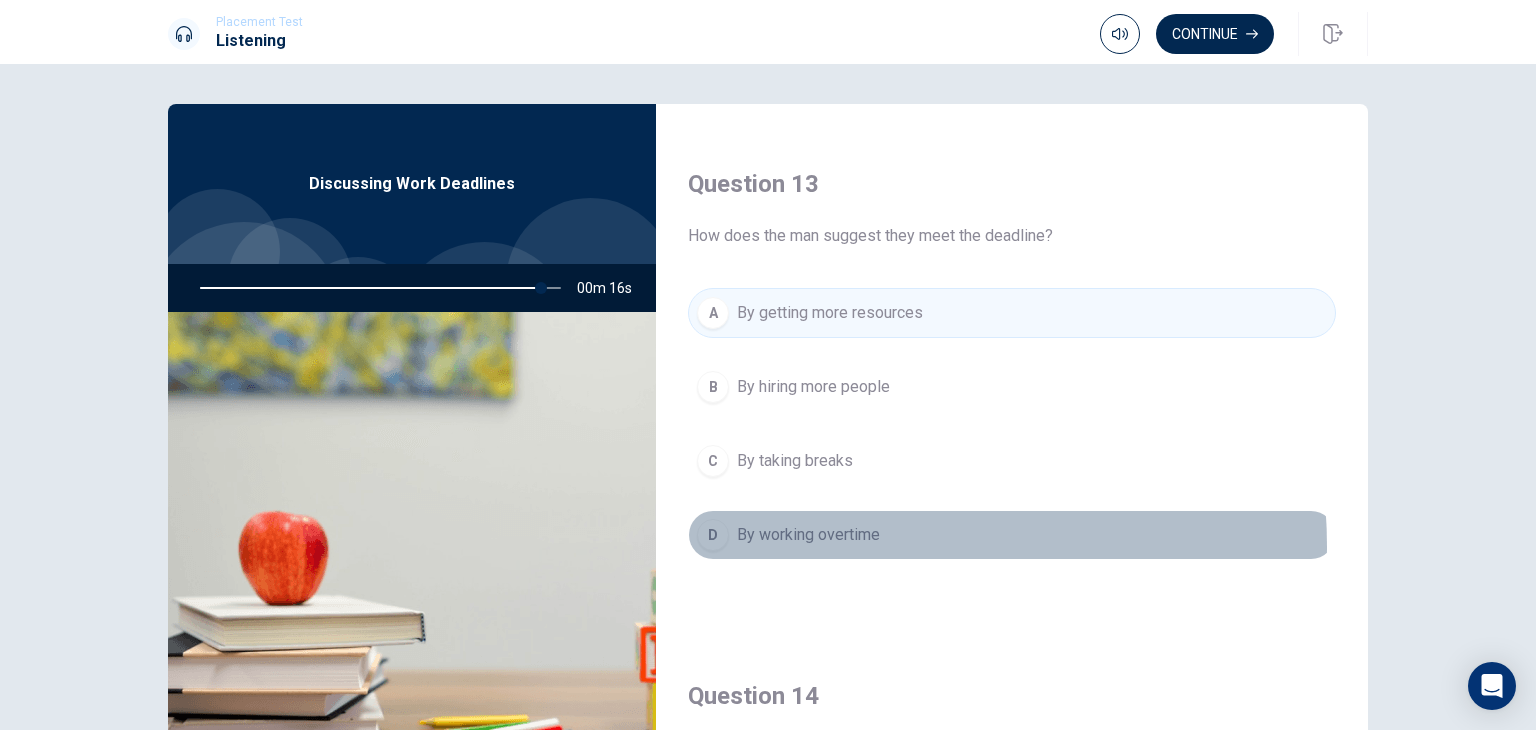 click on "By working overtime" at bounding box center (808, 535) 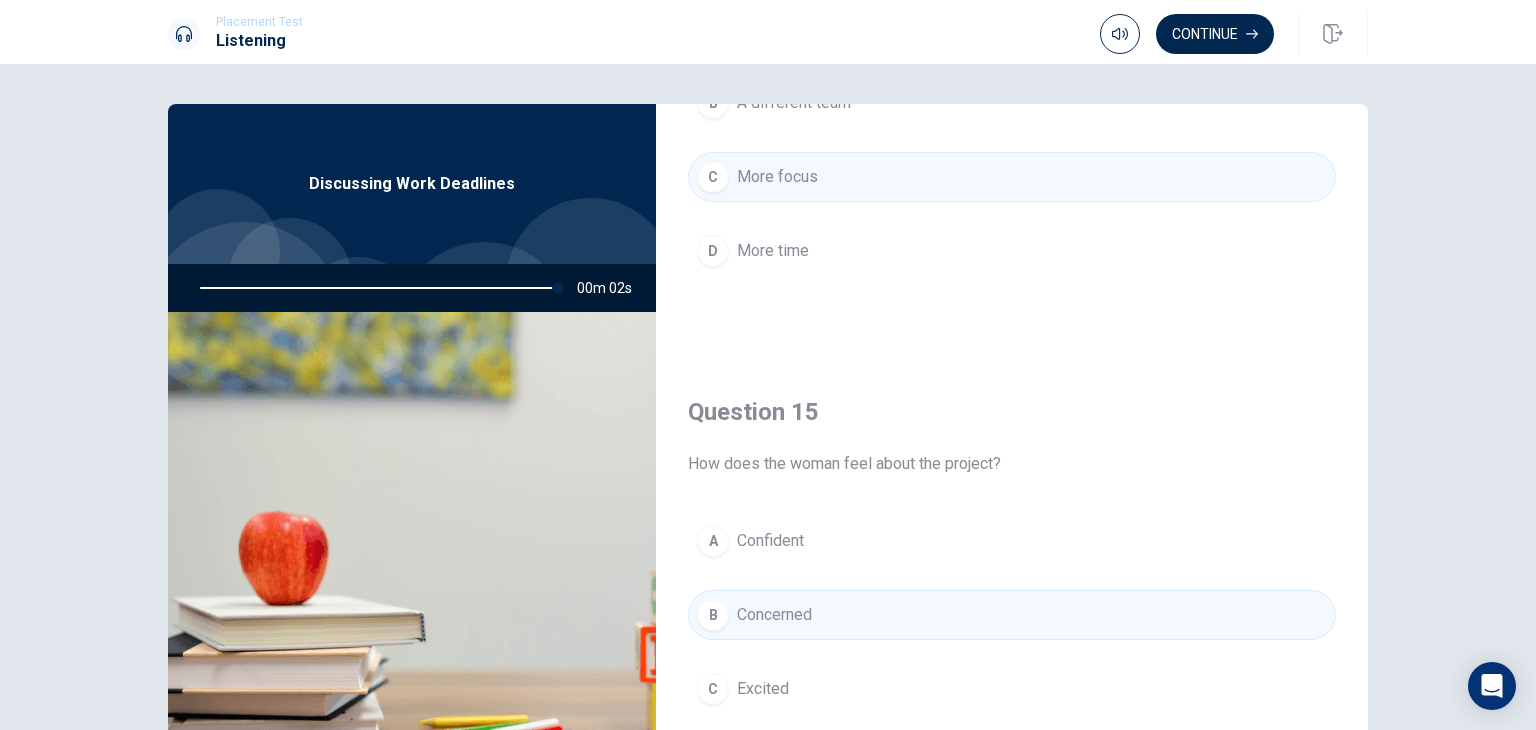 scroll, scrollTop: 1856, scrollLeft: 0, axis: vertical 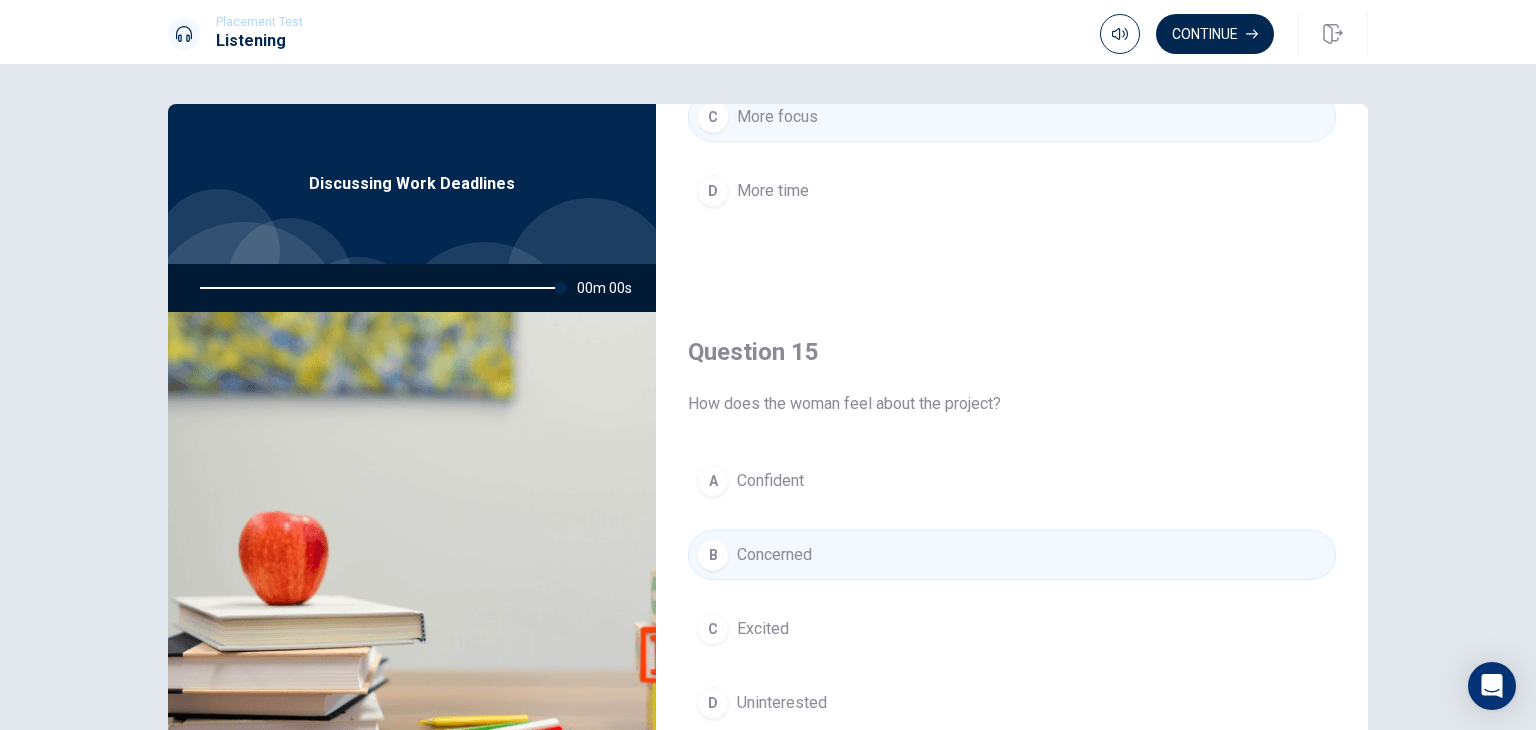 type on "0" 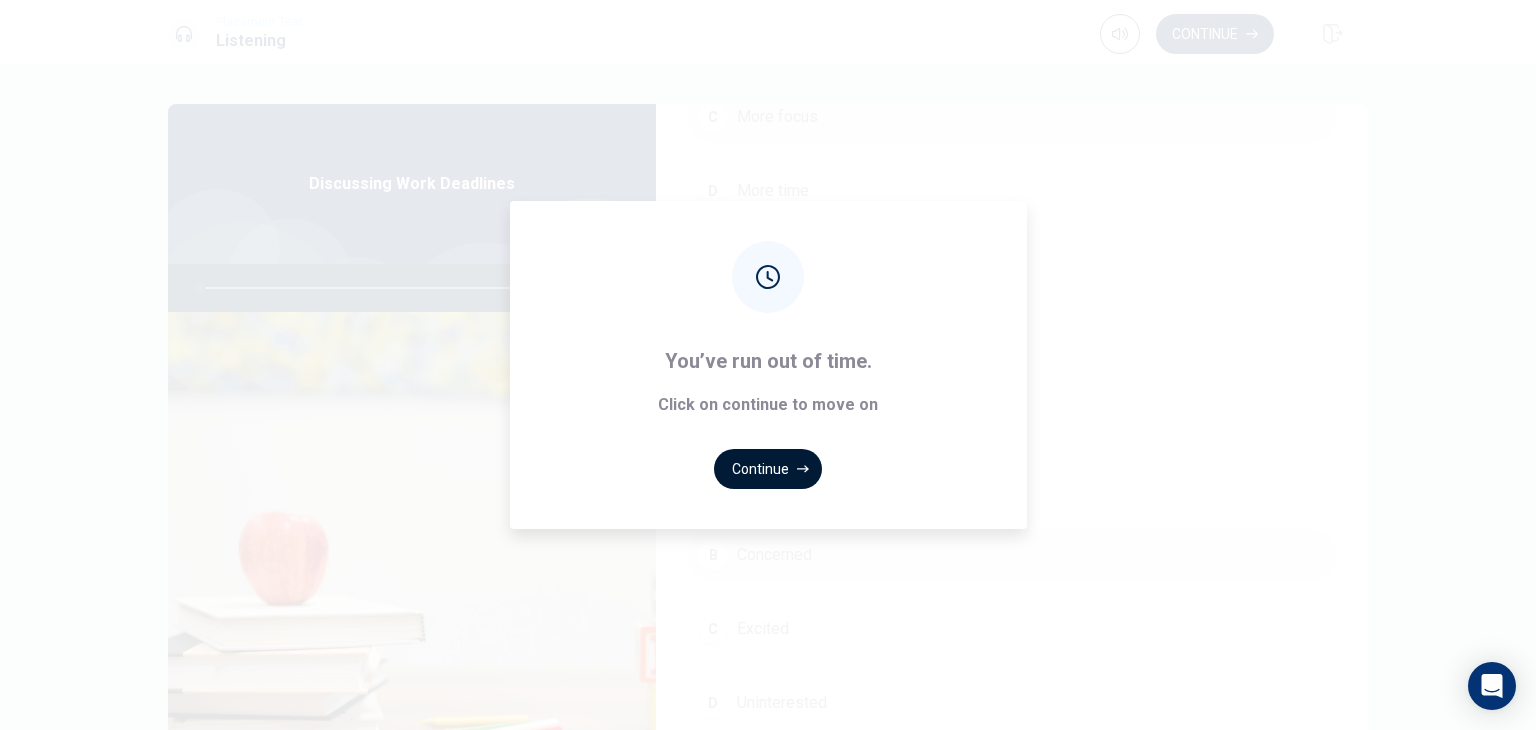 click on "Continue" at bounding box center (768, 469) 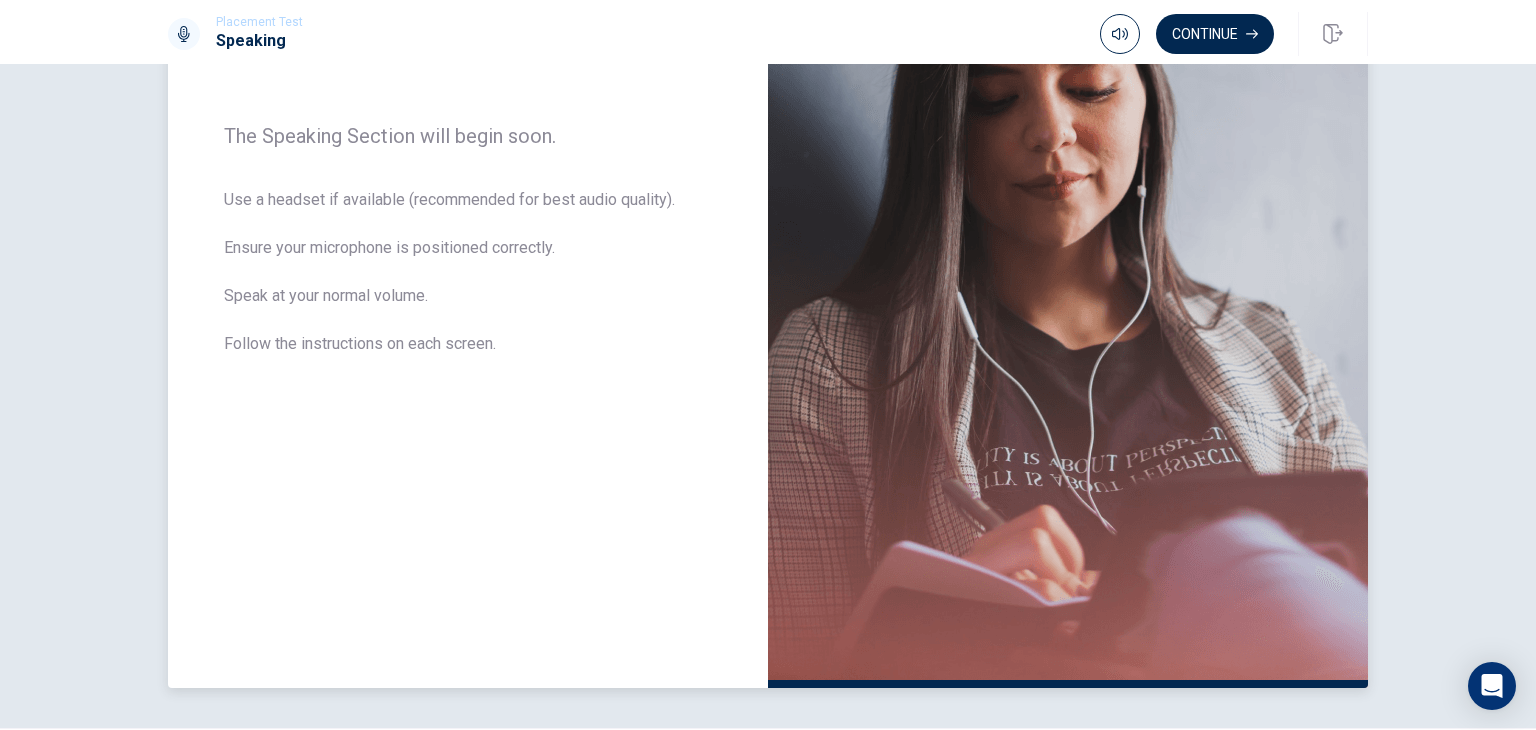 scroll, scrollTop: 300, scrollLeft: 0, axis: vertical 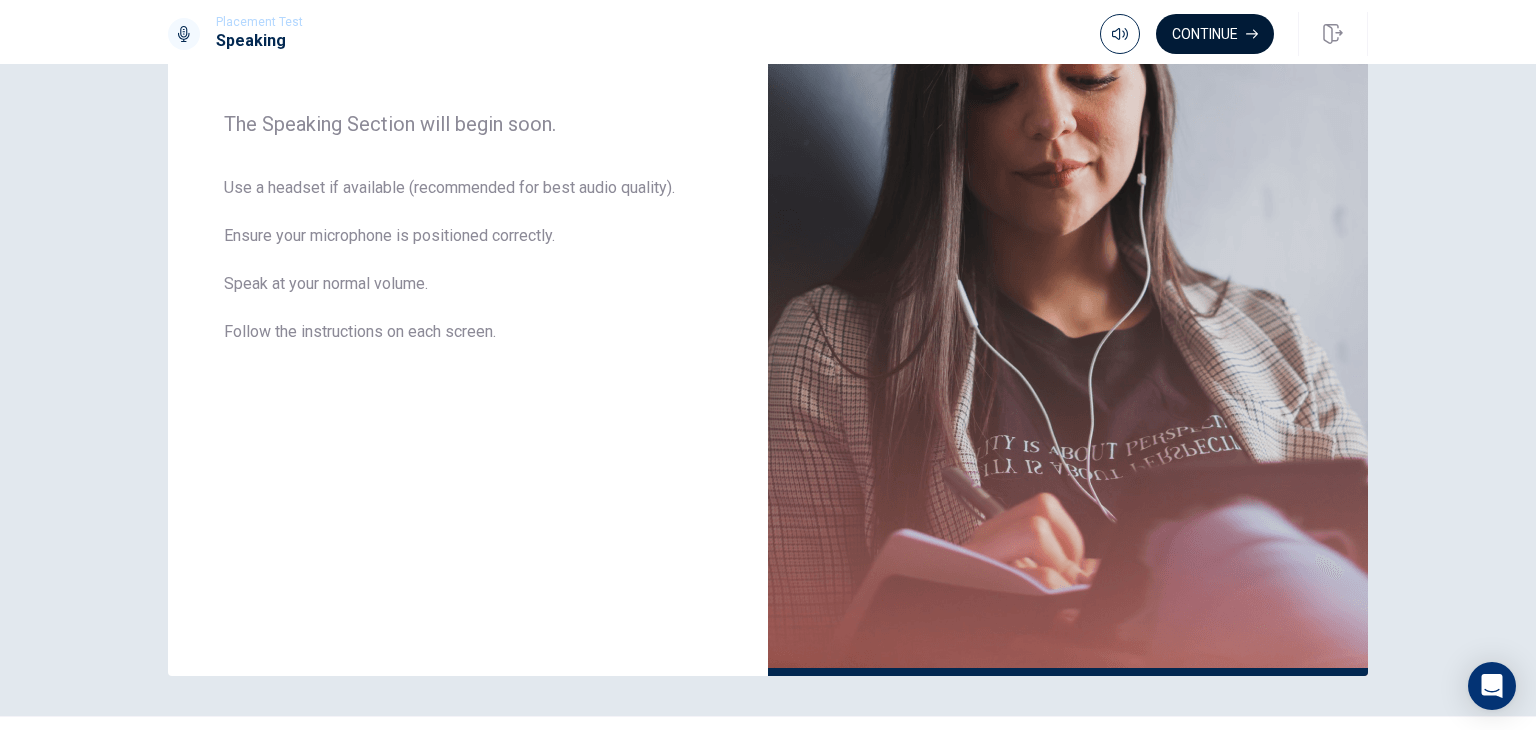click on "Continue" at bounding box center (1215, 34) 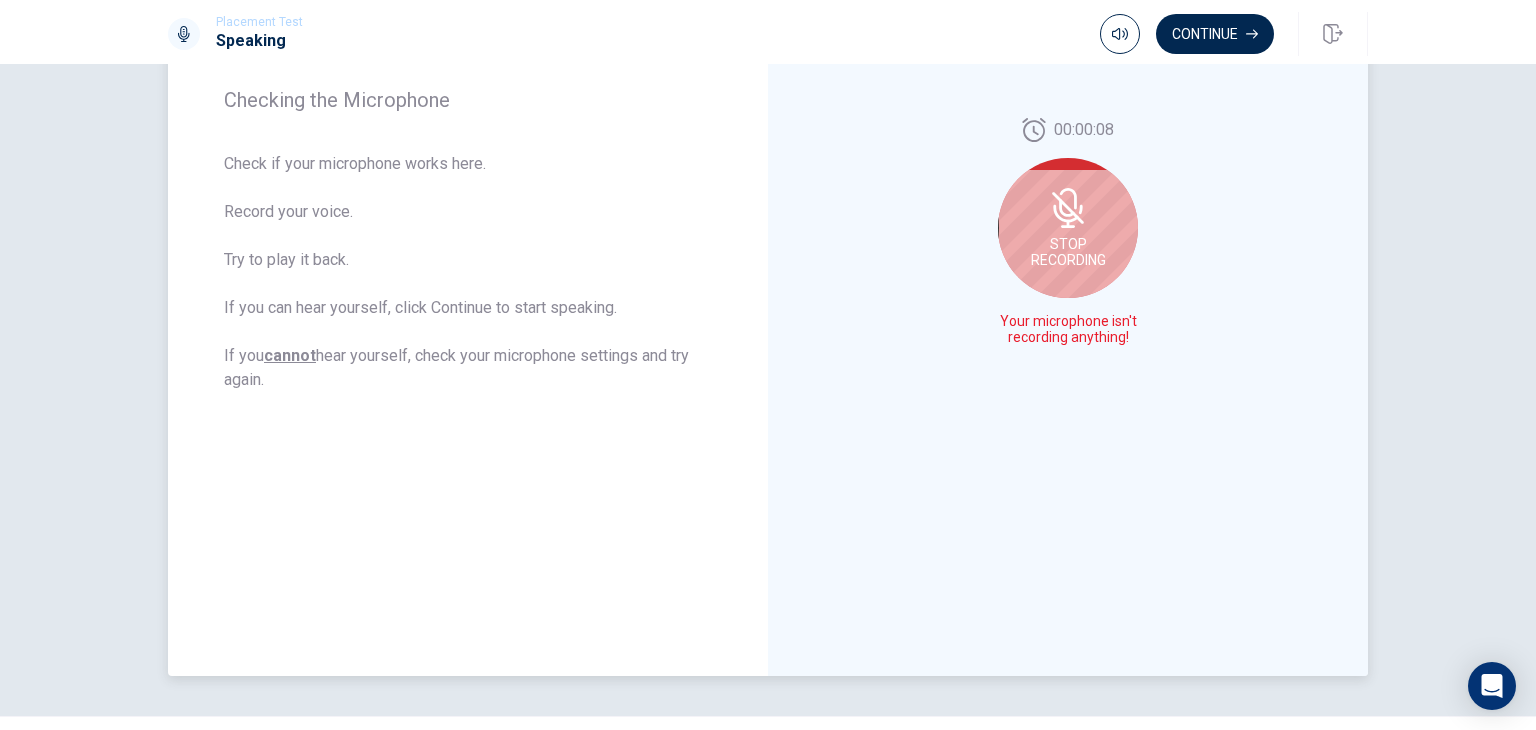 scroll, scrollTop: 200, scrollLeft: 0, axis: vertical 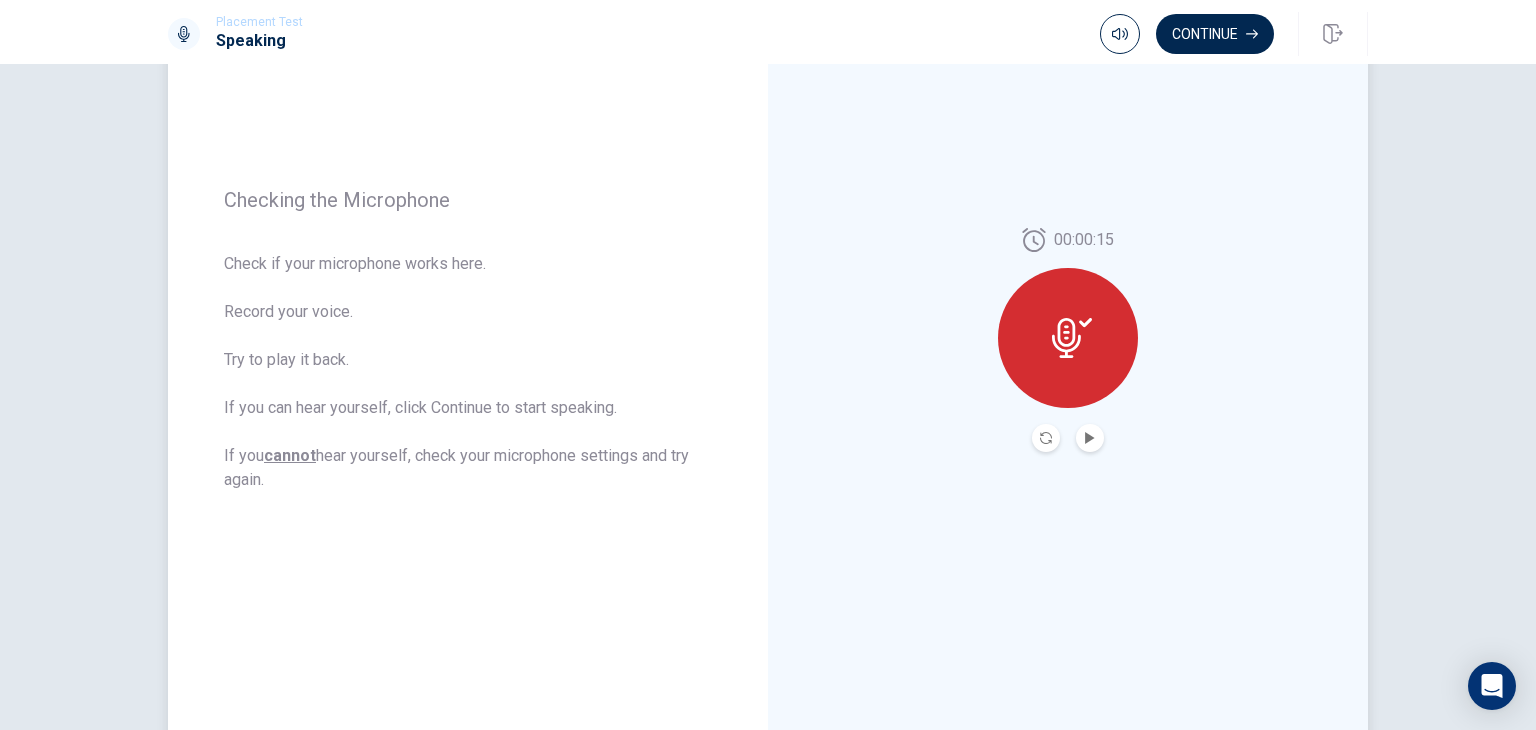 click 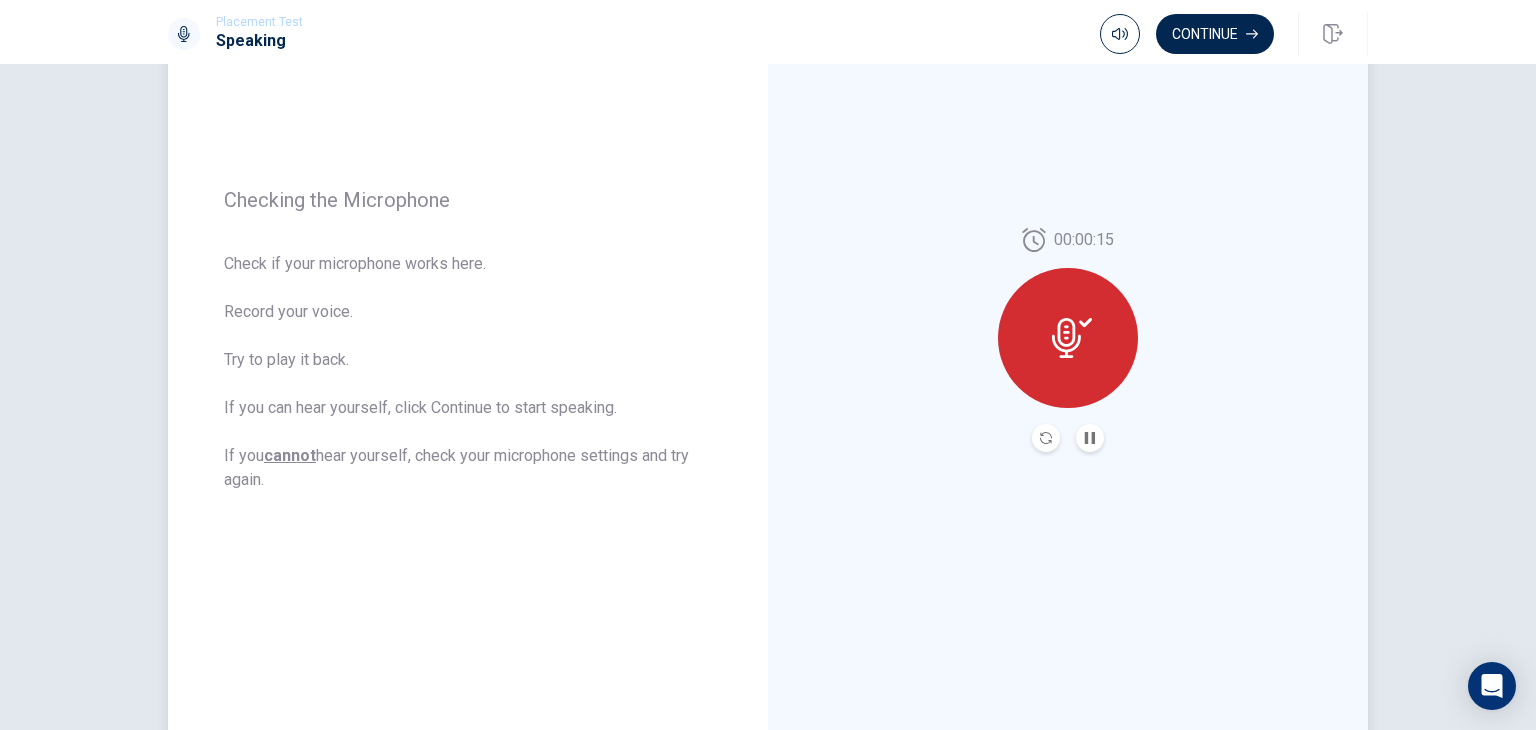 click at bounding box center [1046, 438] 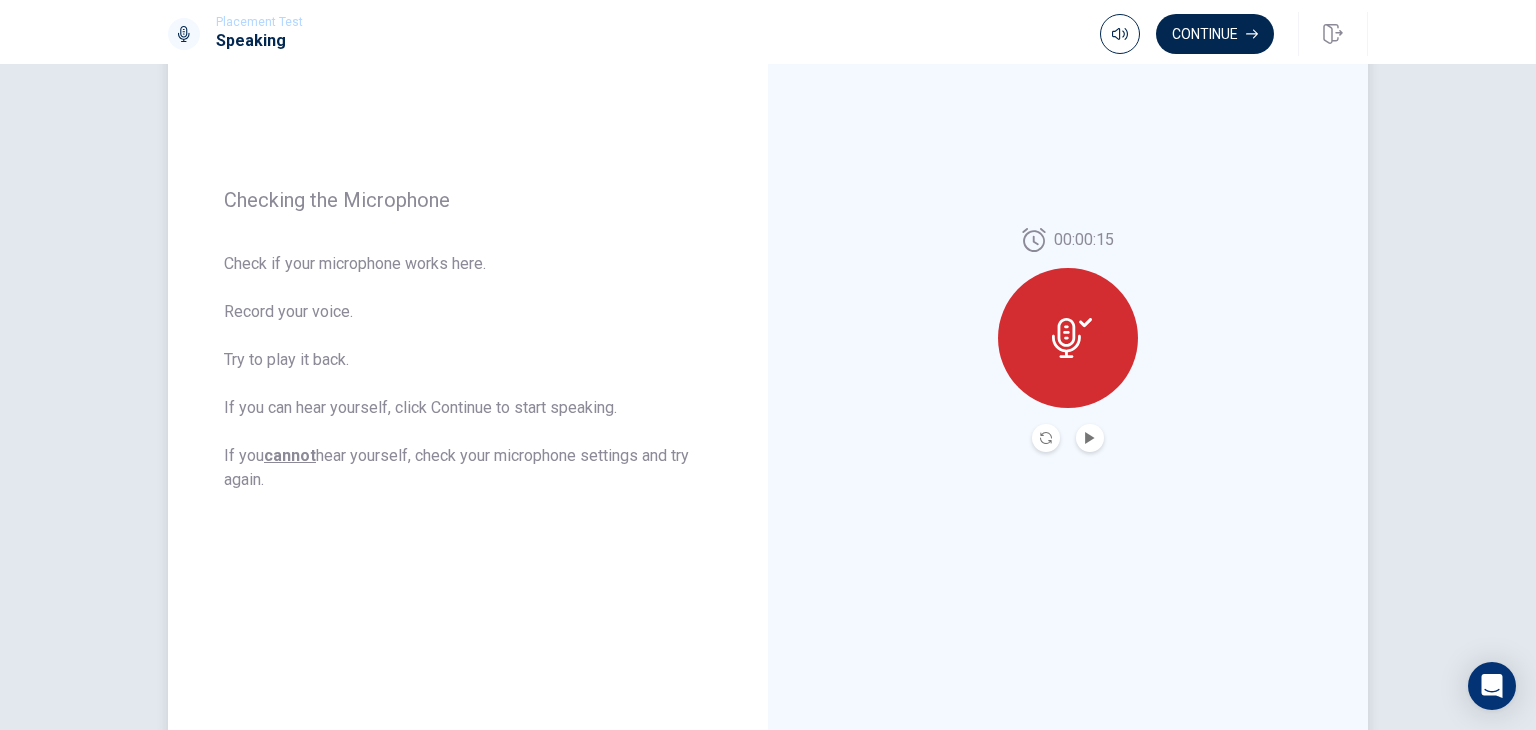 click on "00:00:15" at bounding box center [1068, 340] 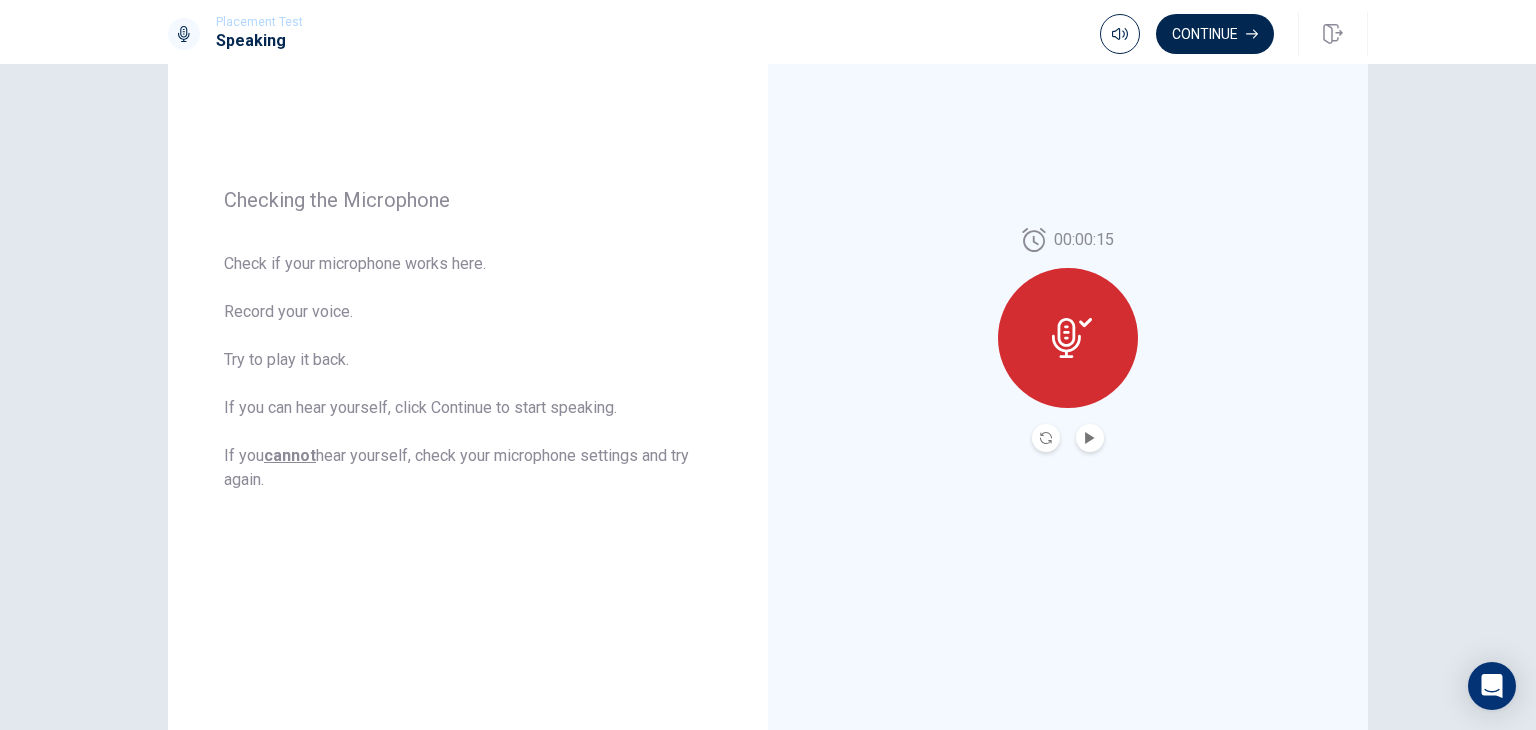 click at bounding box center (1090, 438) 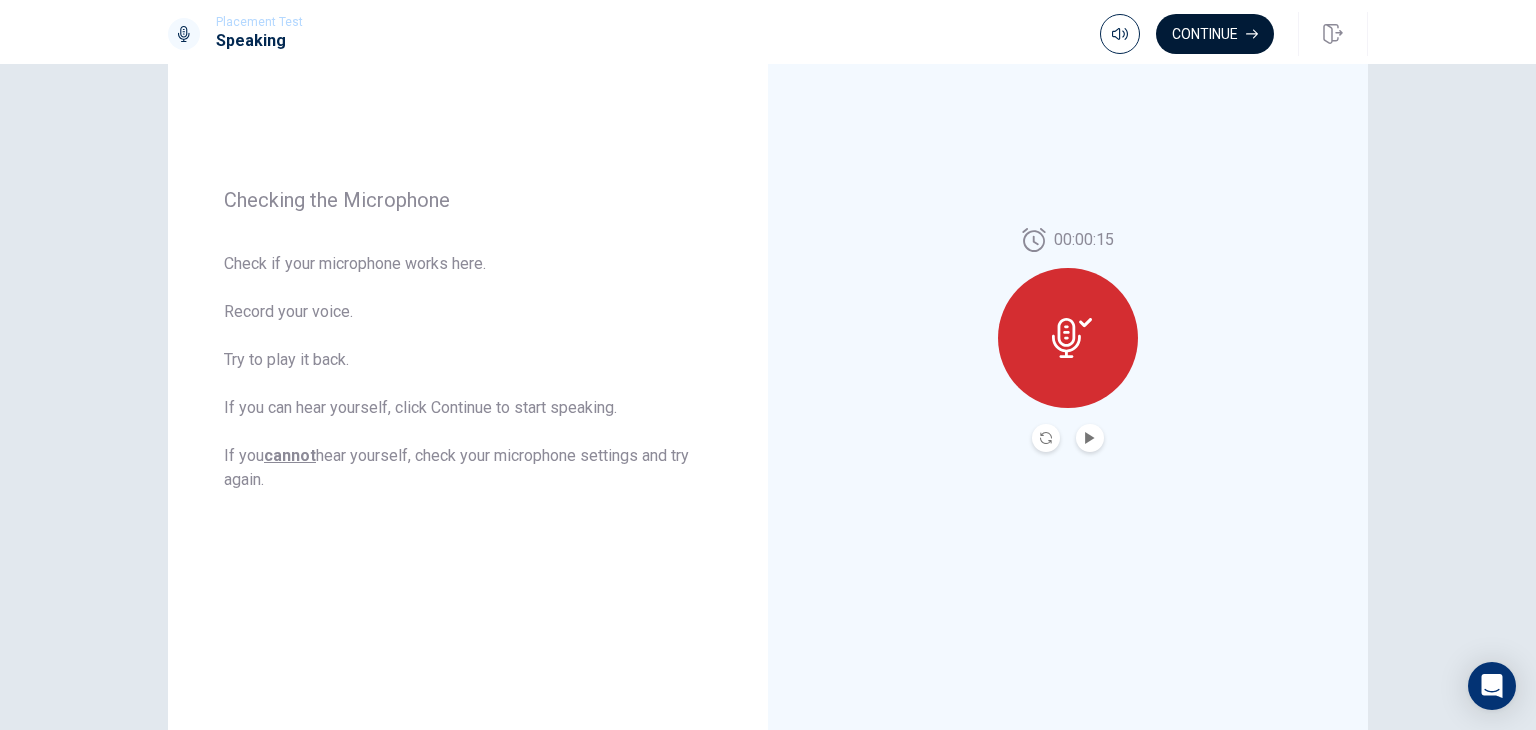 click on "Continue" at bounding box center [1215, 34] 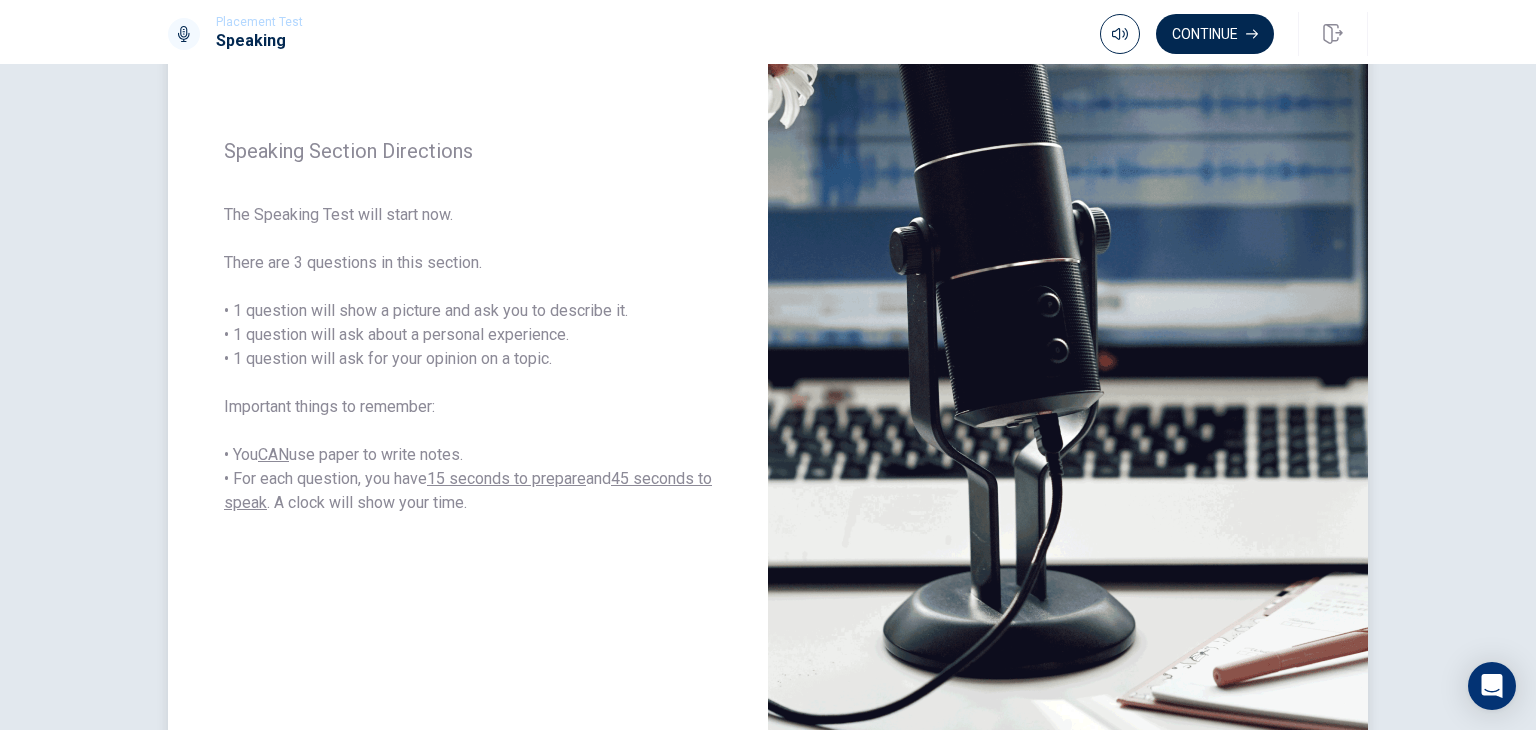 scroll, scrollTop: 350, scrollLeft: 0, axis: vertical 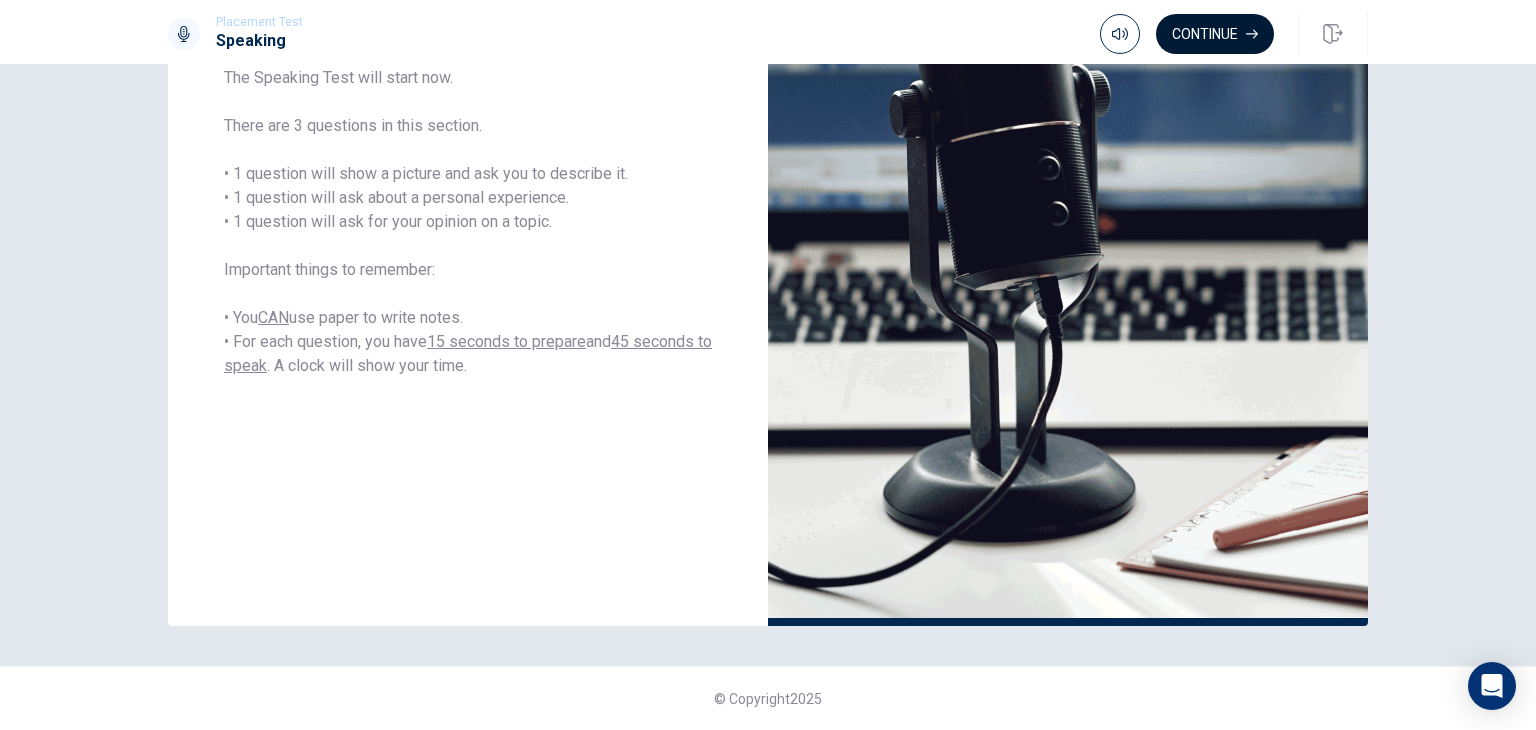 click on "Continue" at bounding box center (1215, 34) 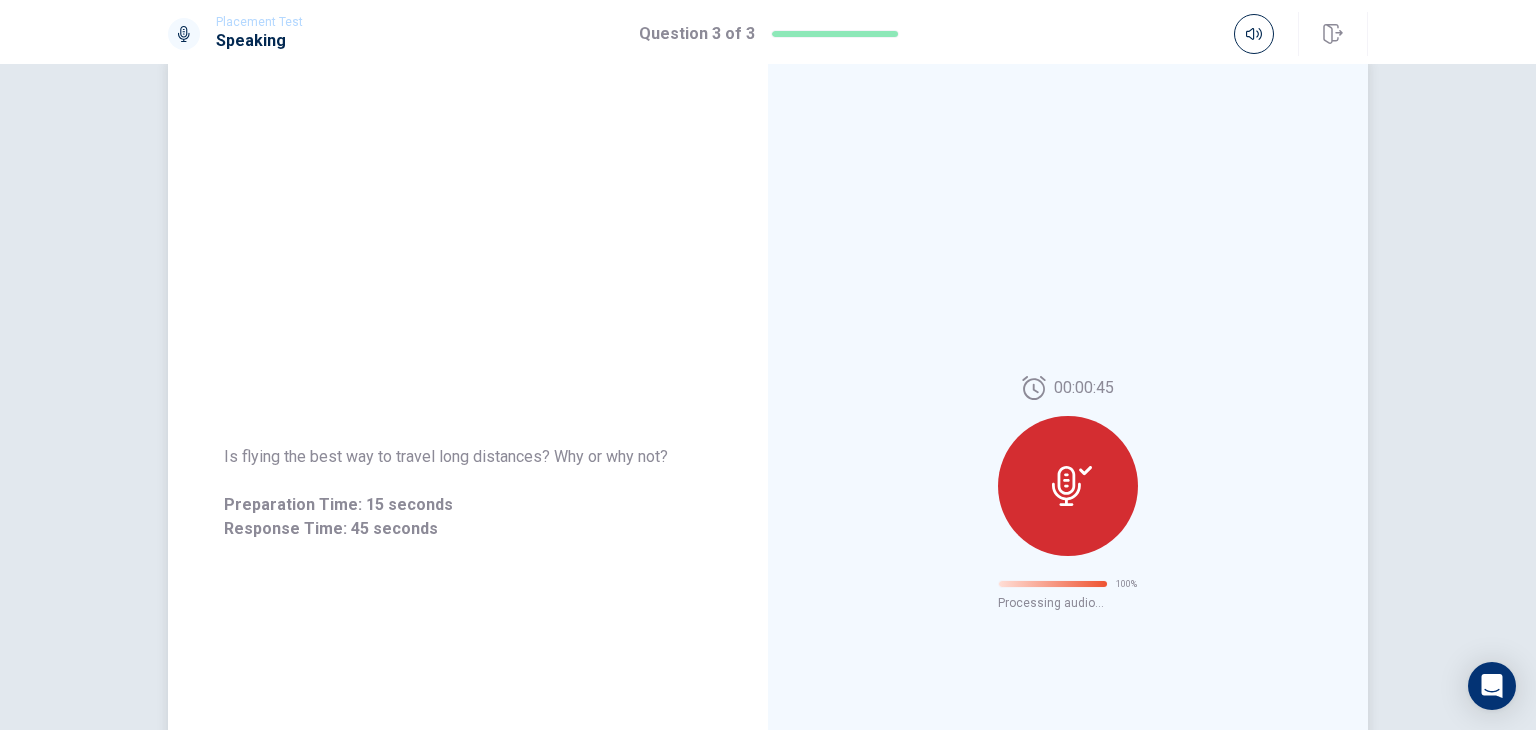 scroll, scrollTop: 0, scrollLeft: 0, axis: both 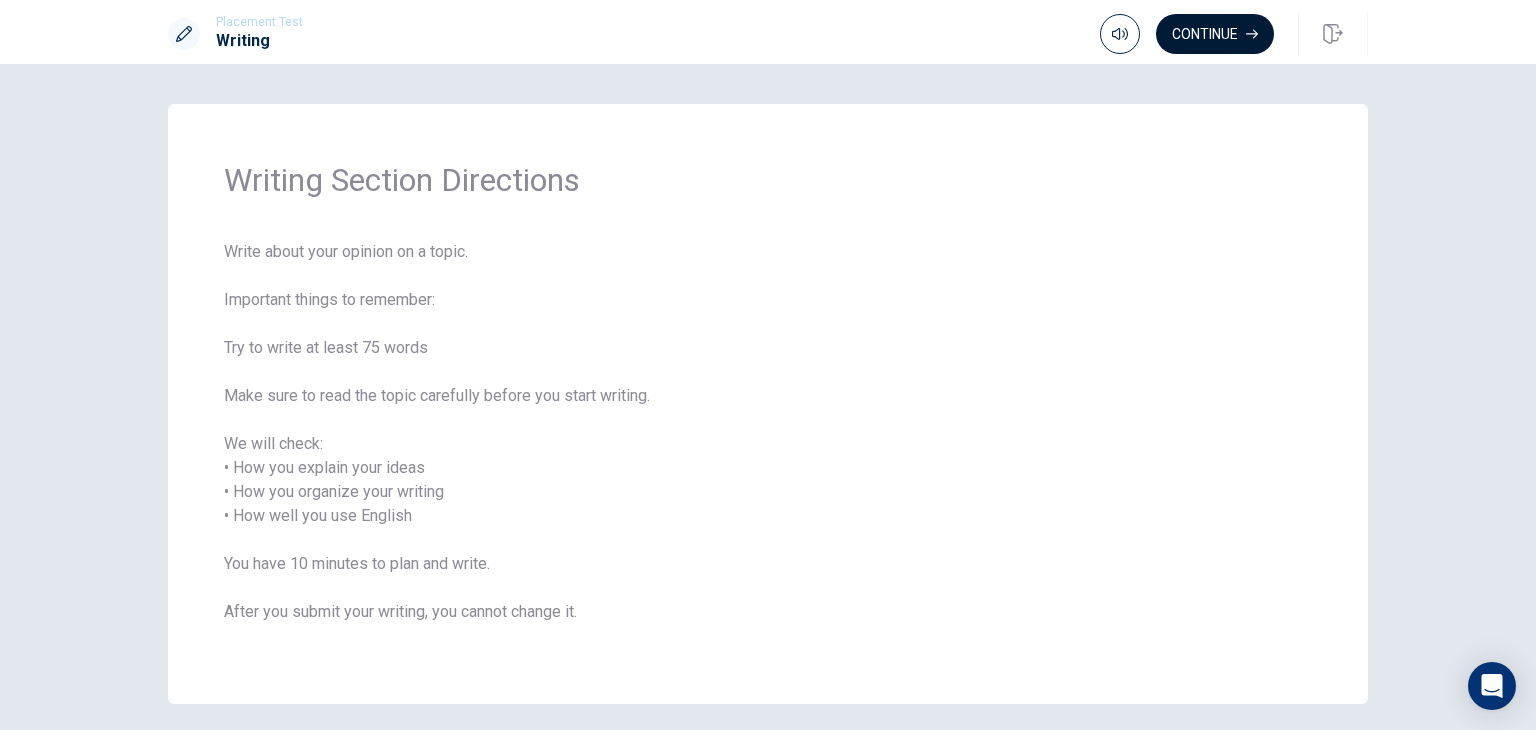 click on "Continue" at bounding box center (1215, 34) 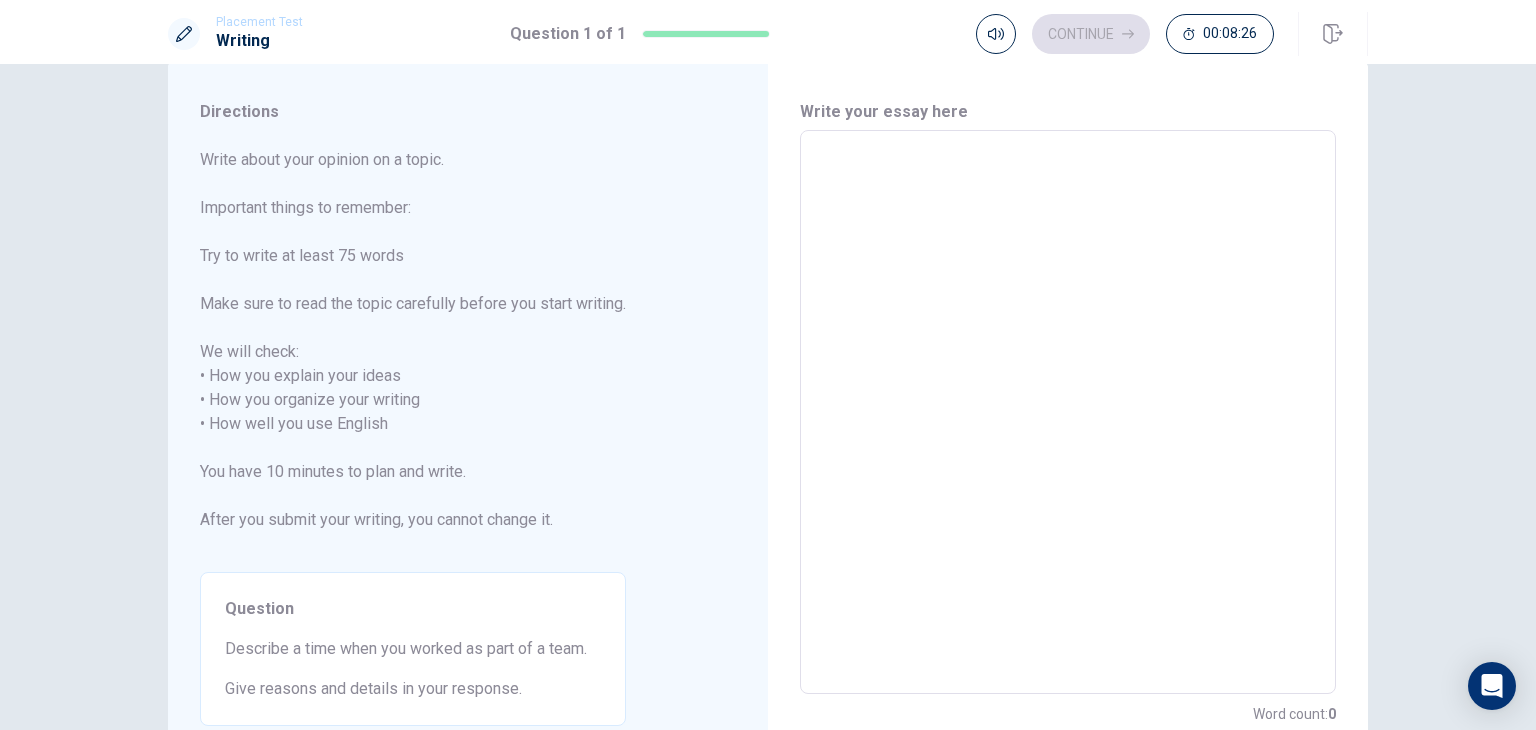 scroll, scrollTop: 0, scrollLeft: 0, axis: both 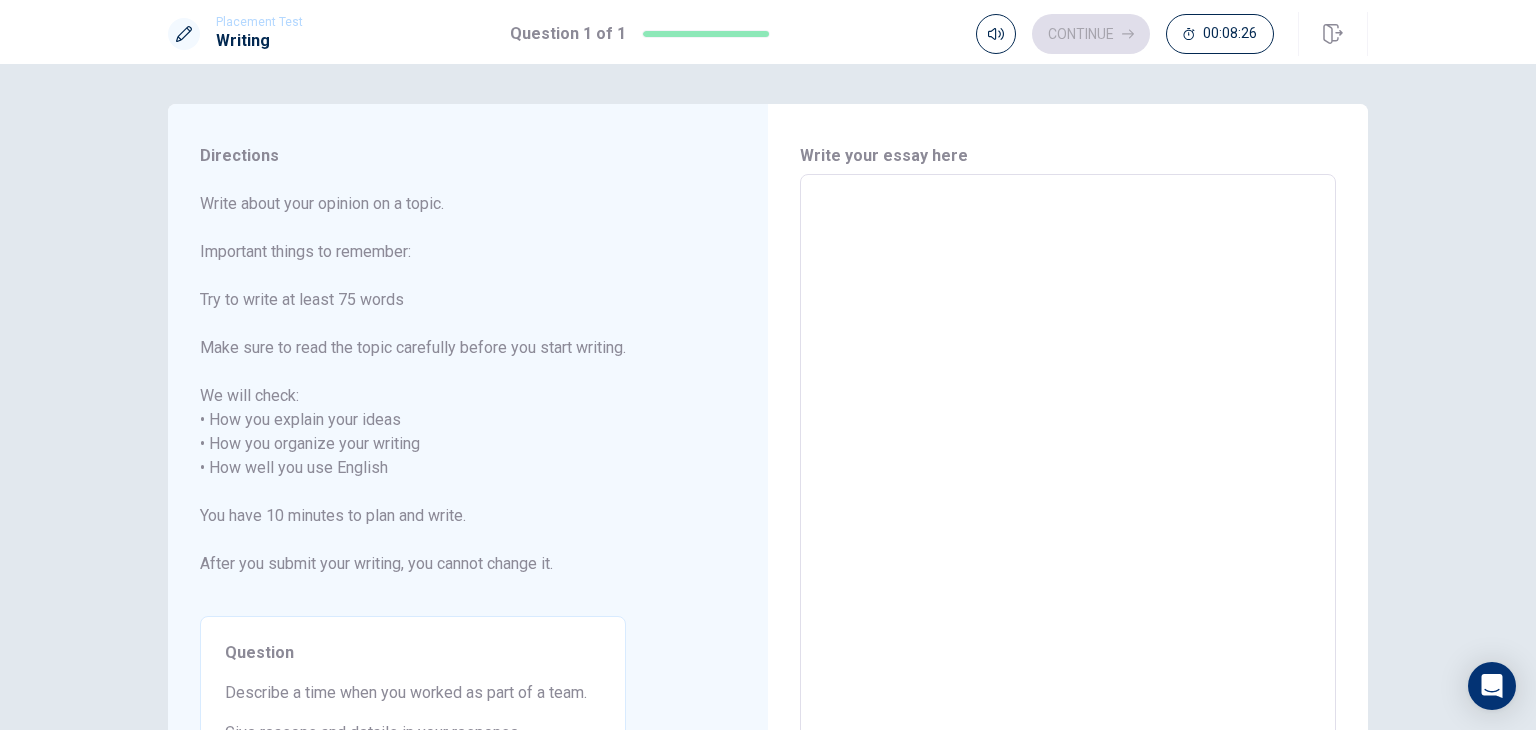 click at bounding box center (1068, 456) 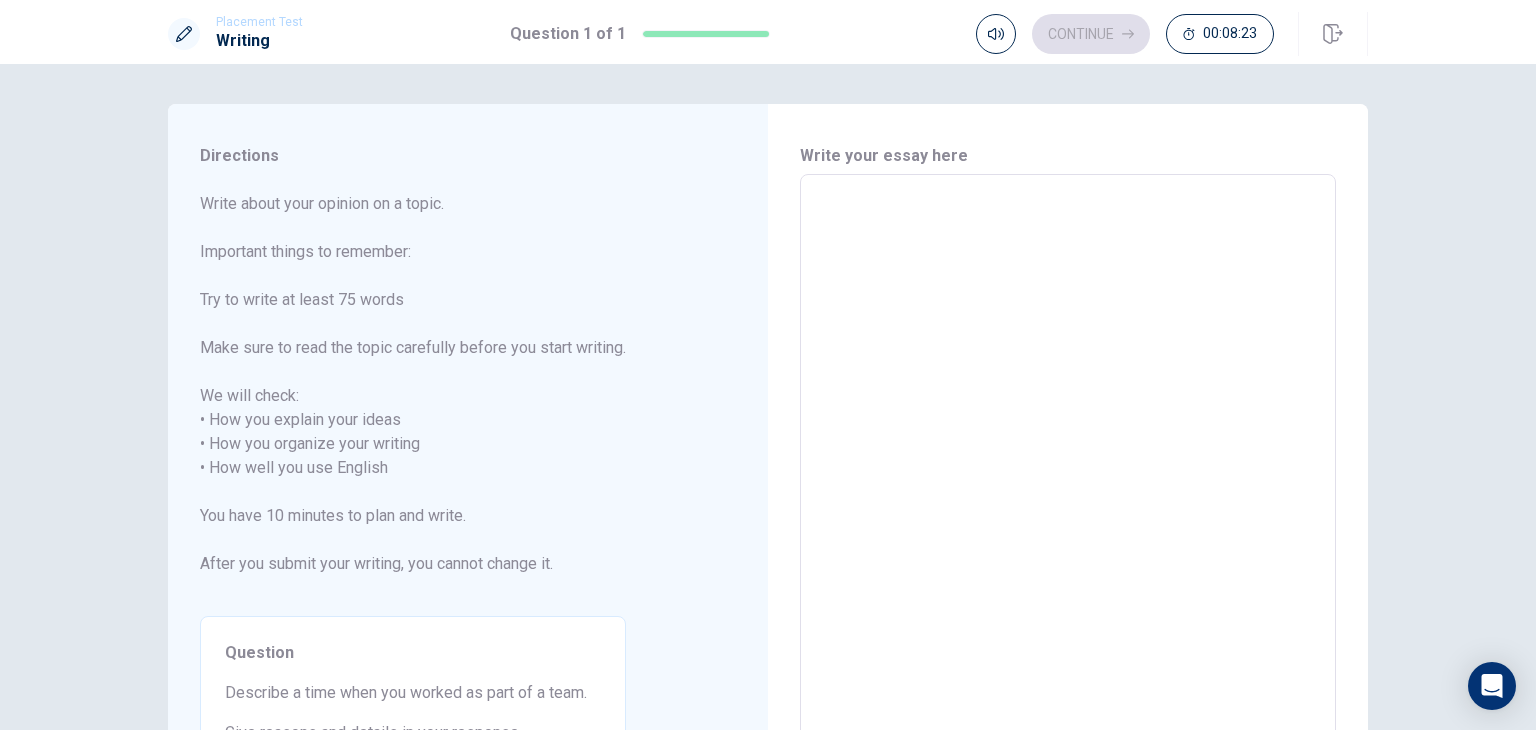 type on "I" 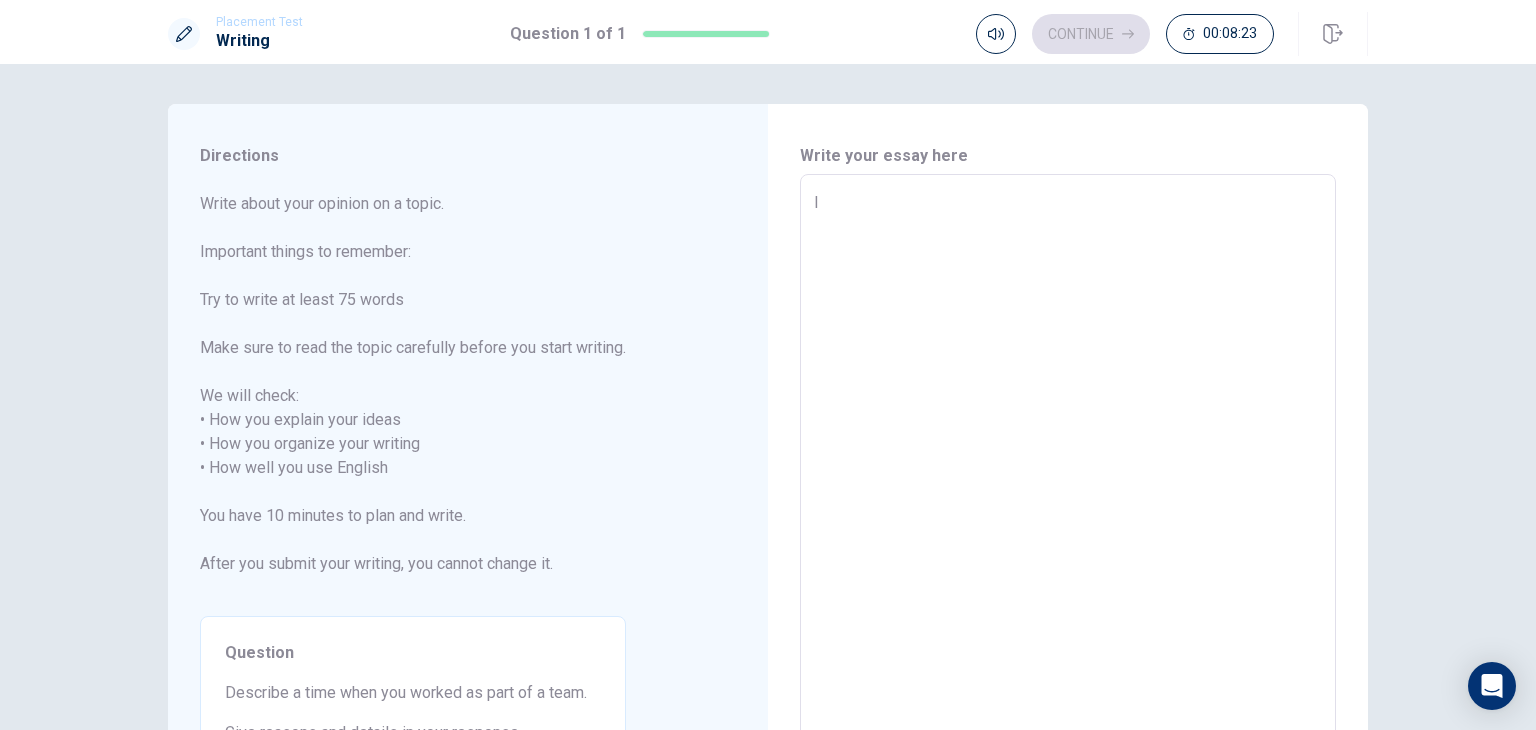 type on "x" 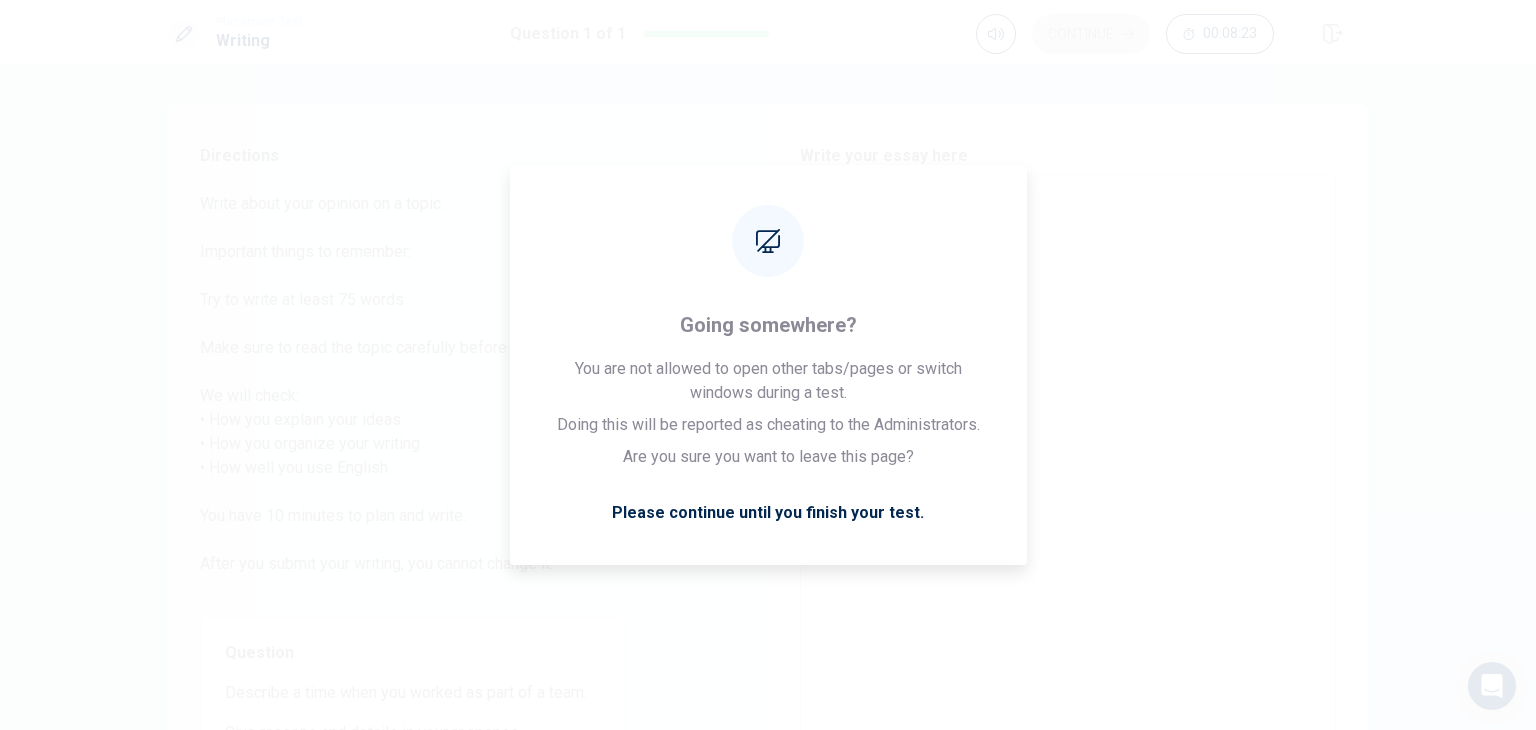 type on "I" 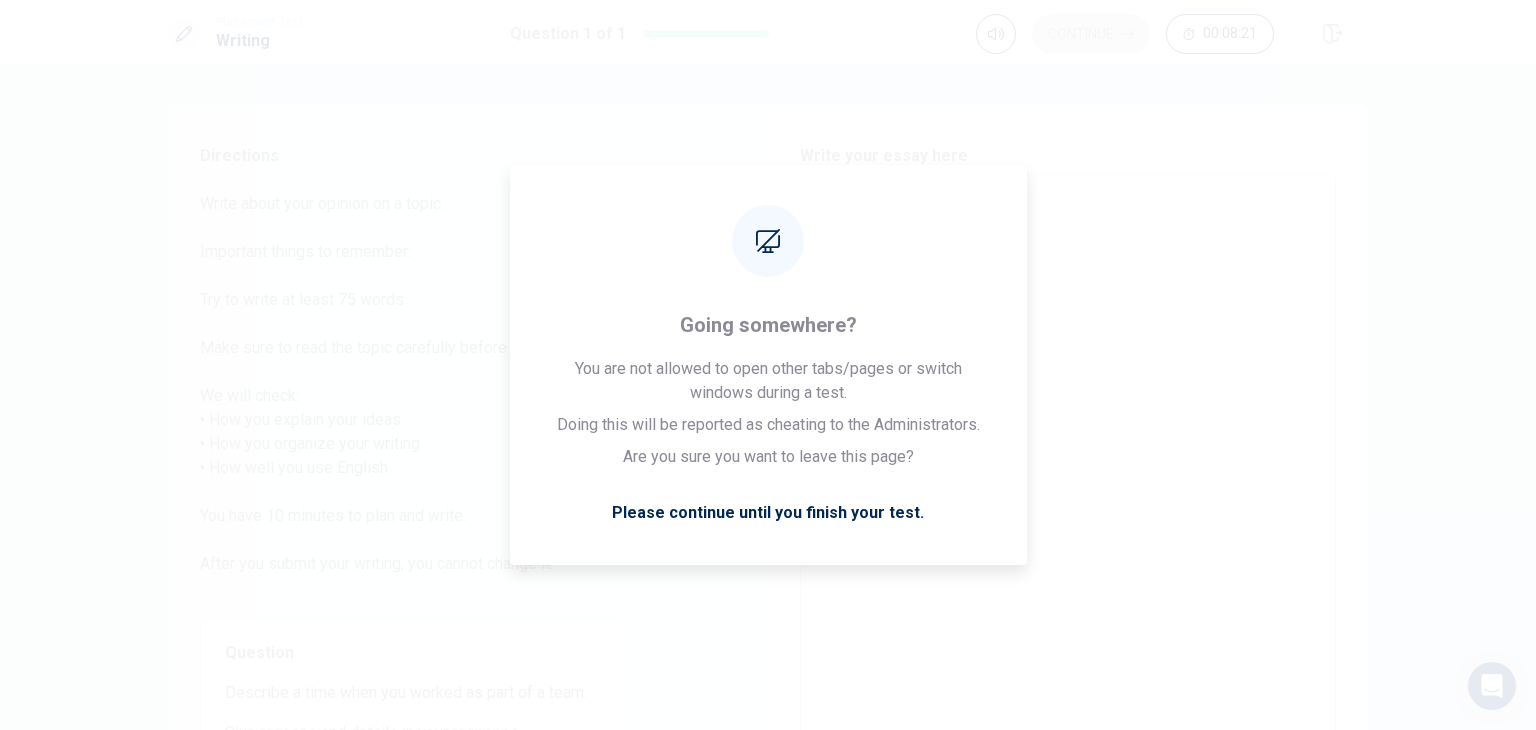 type on "x" 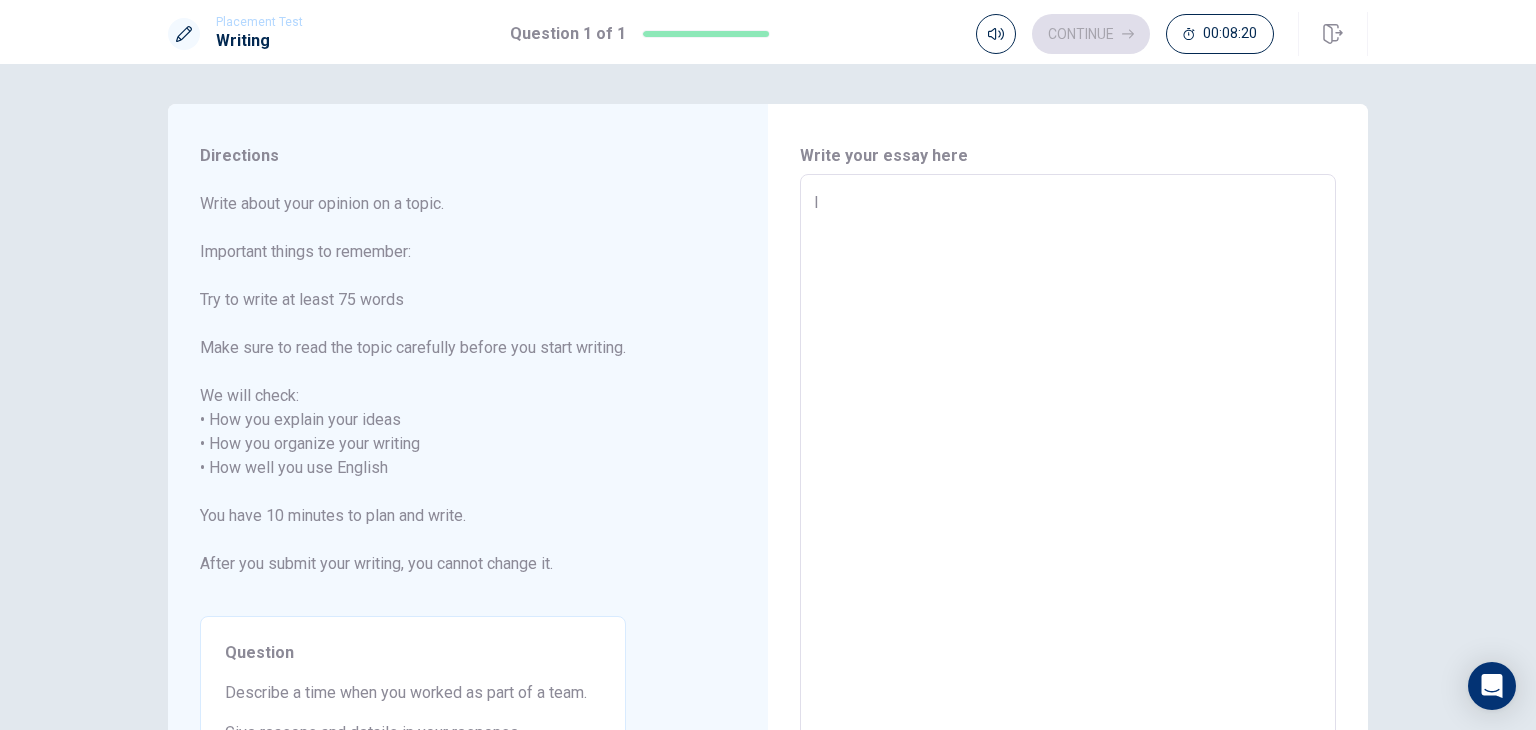 type on "I" 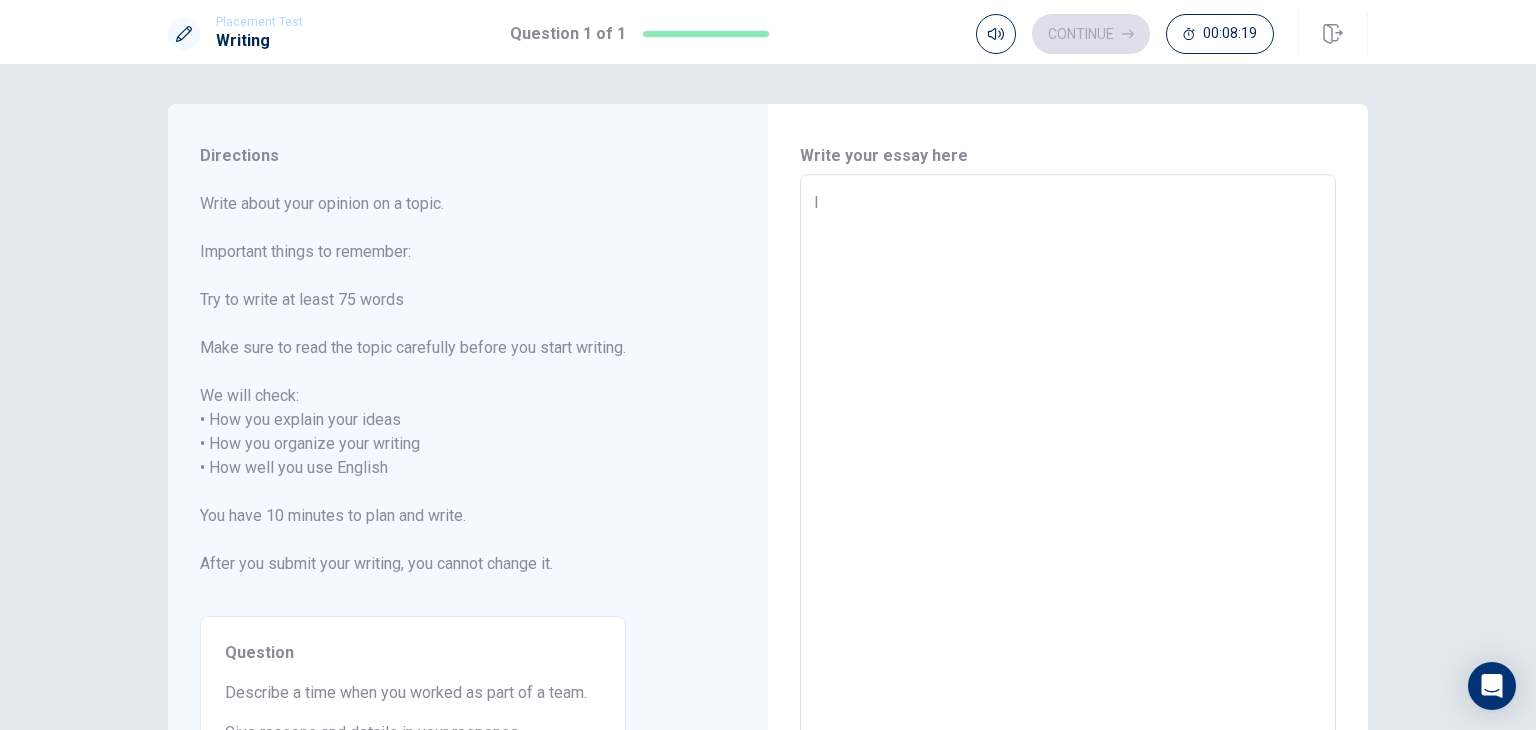click on "I" at bounding box center (1068, 456) 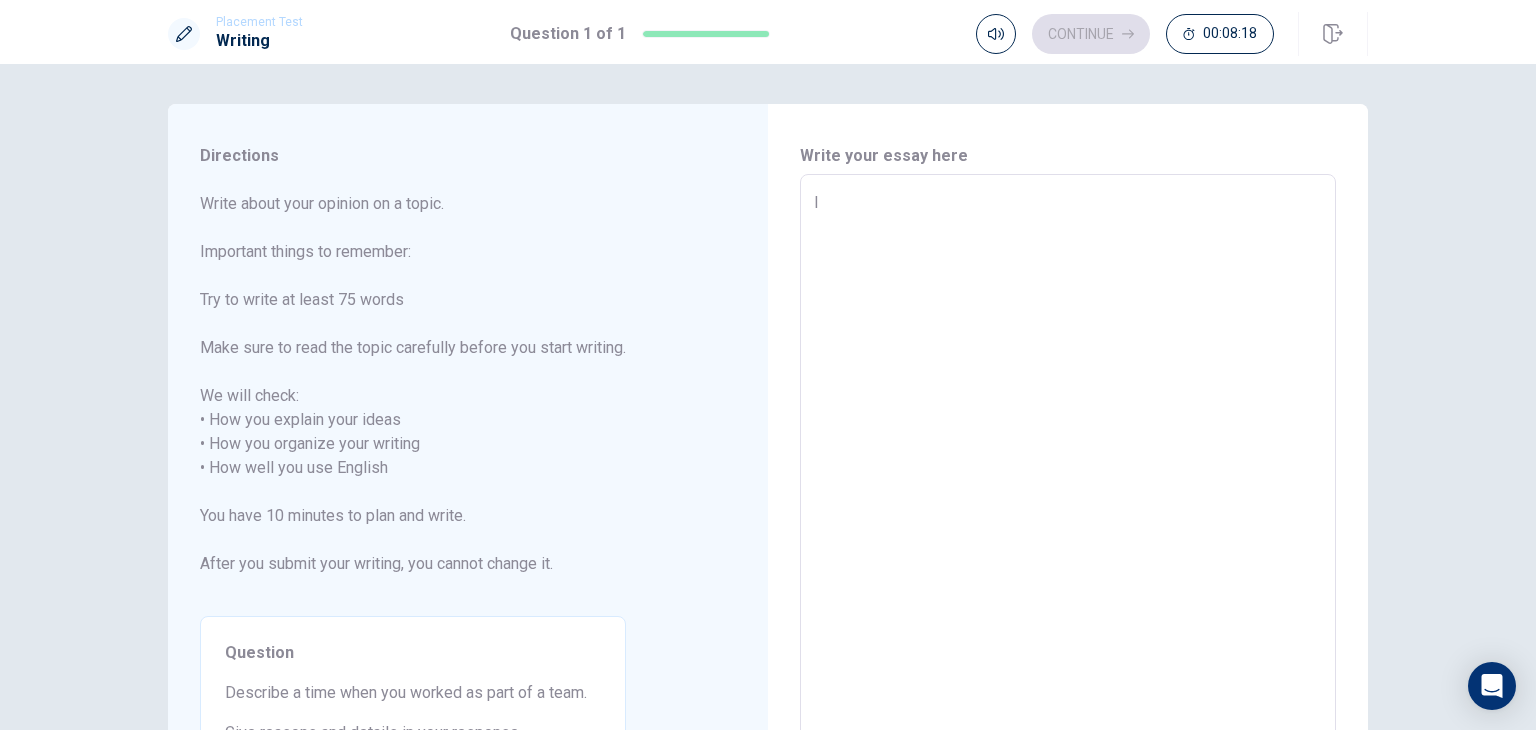 type on "I" 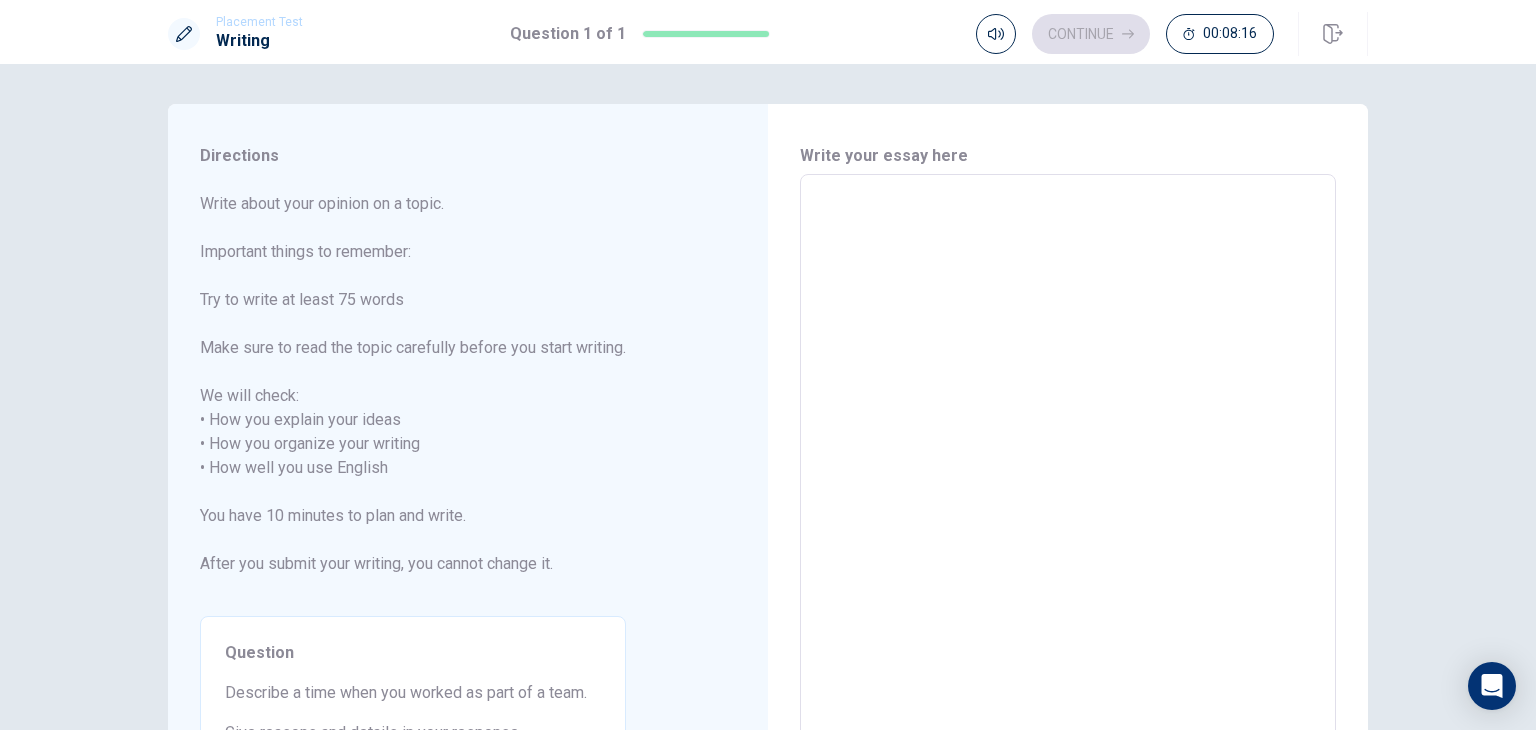 type on "I" 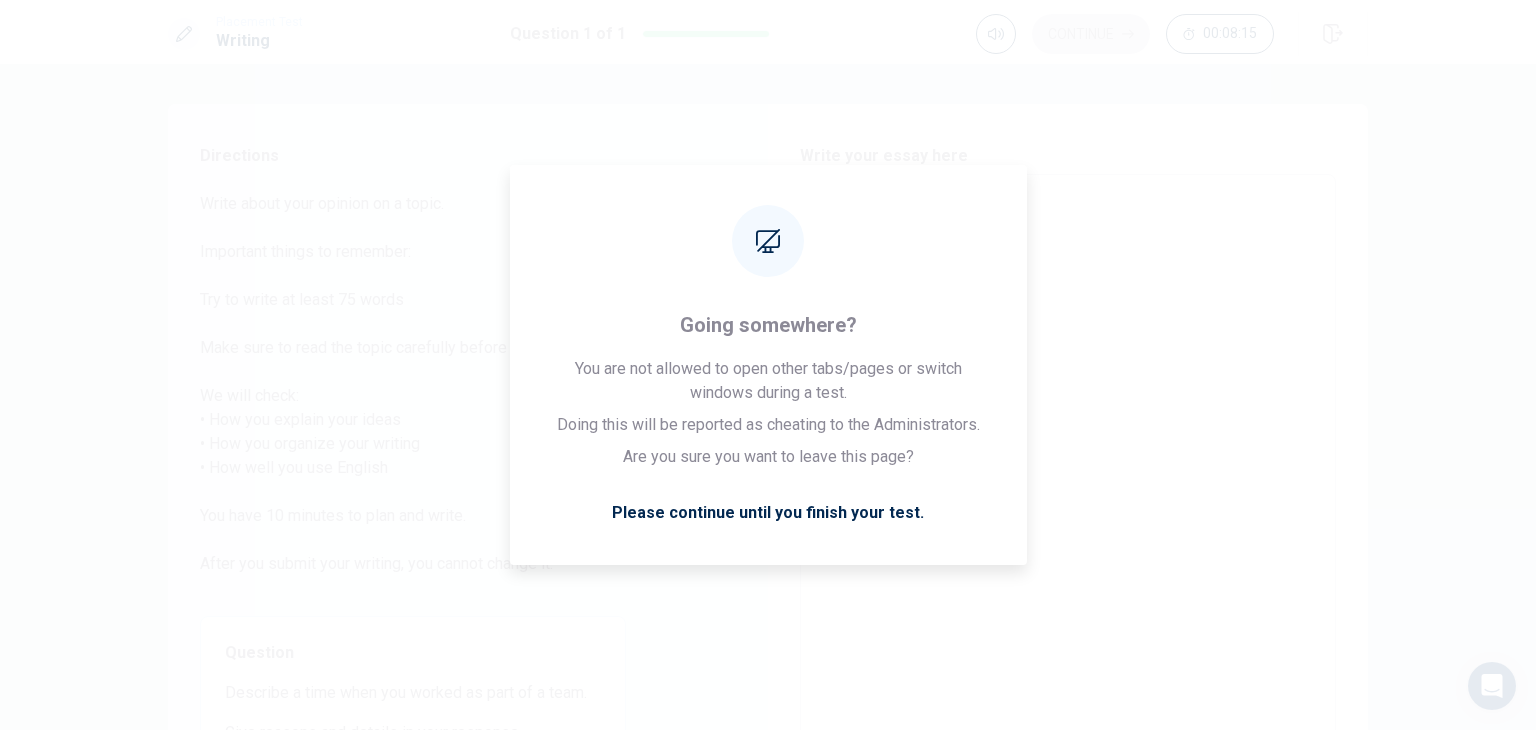 type on "x" 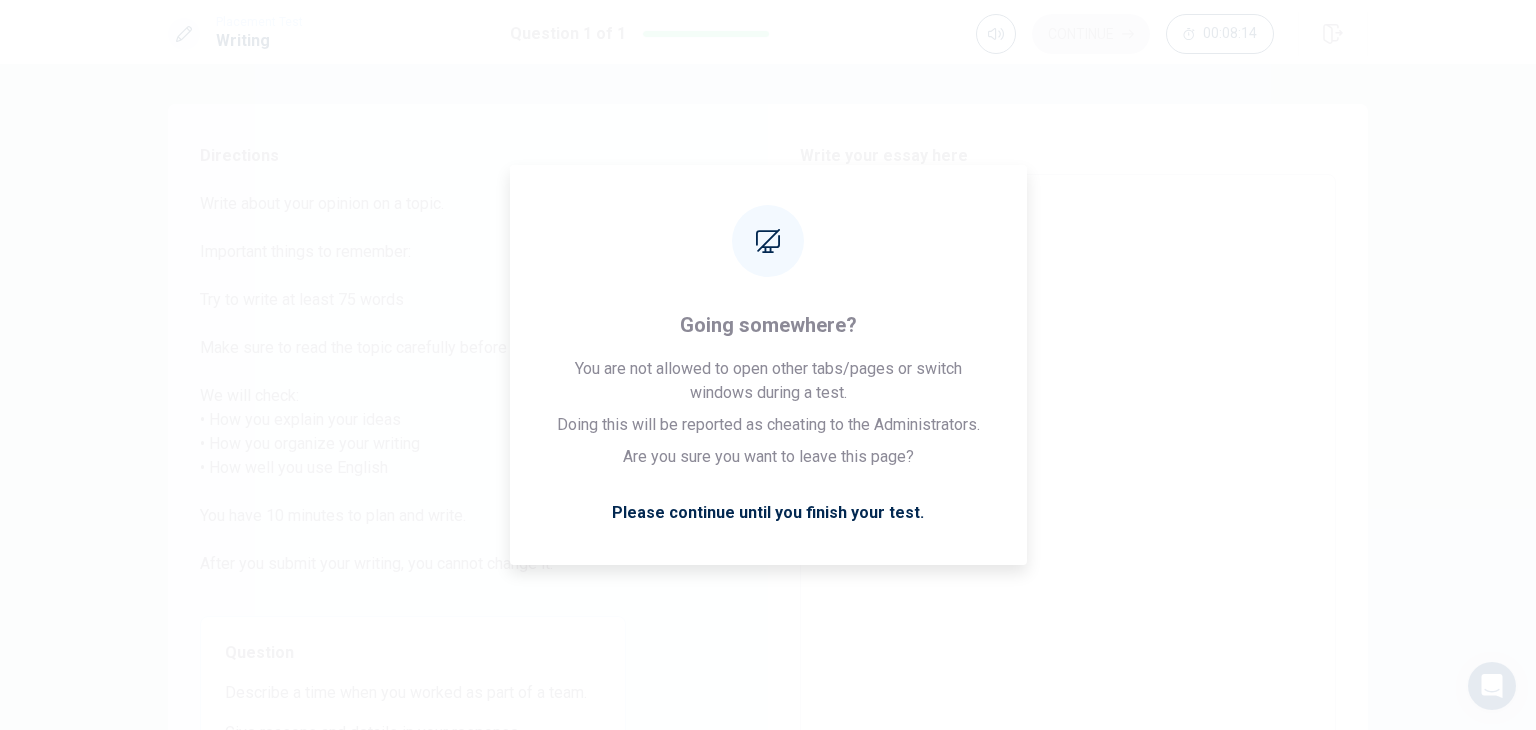 type on "x" 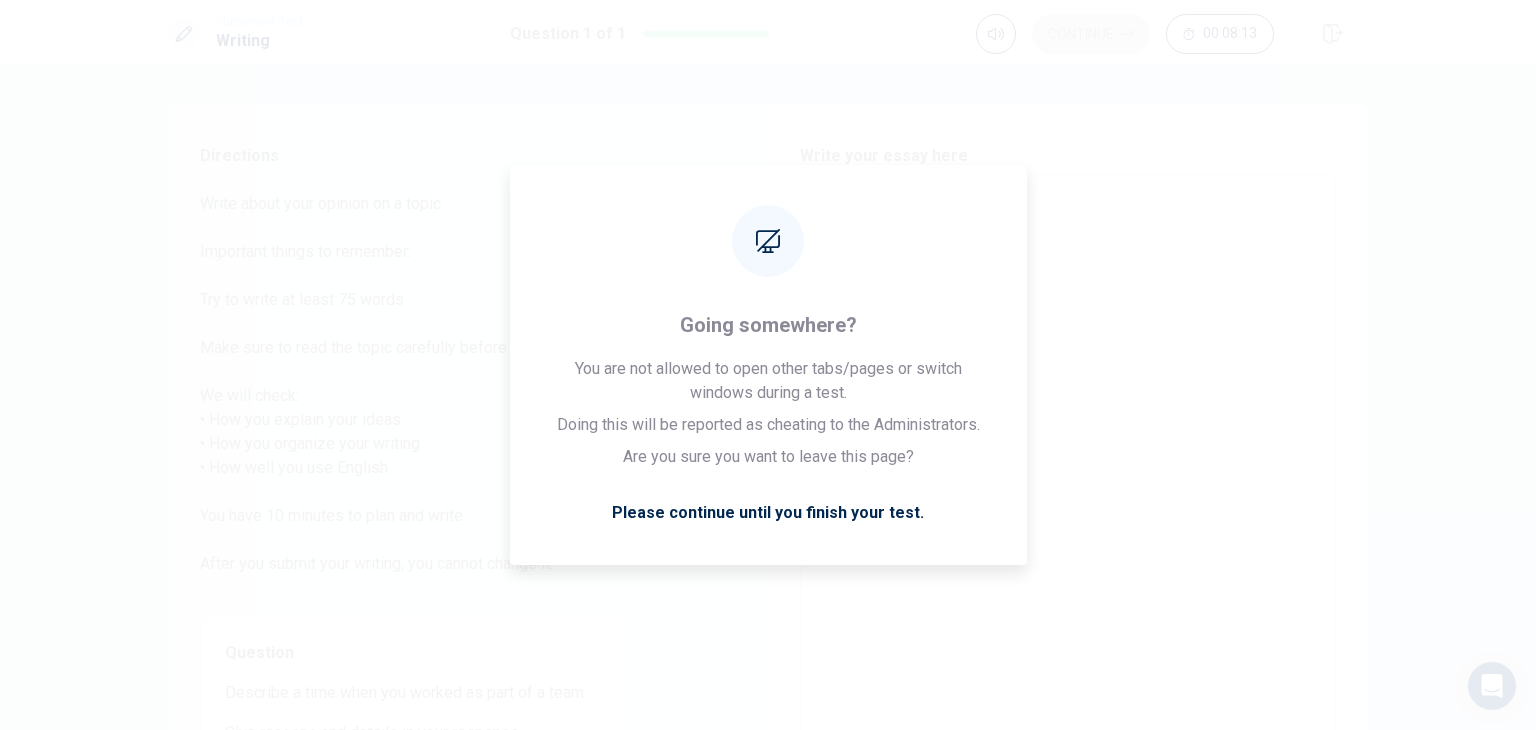 type on "x" 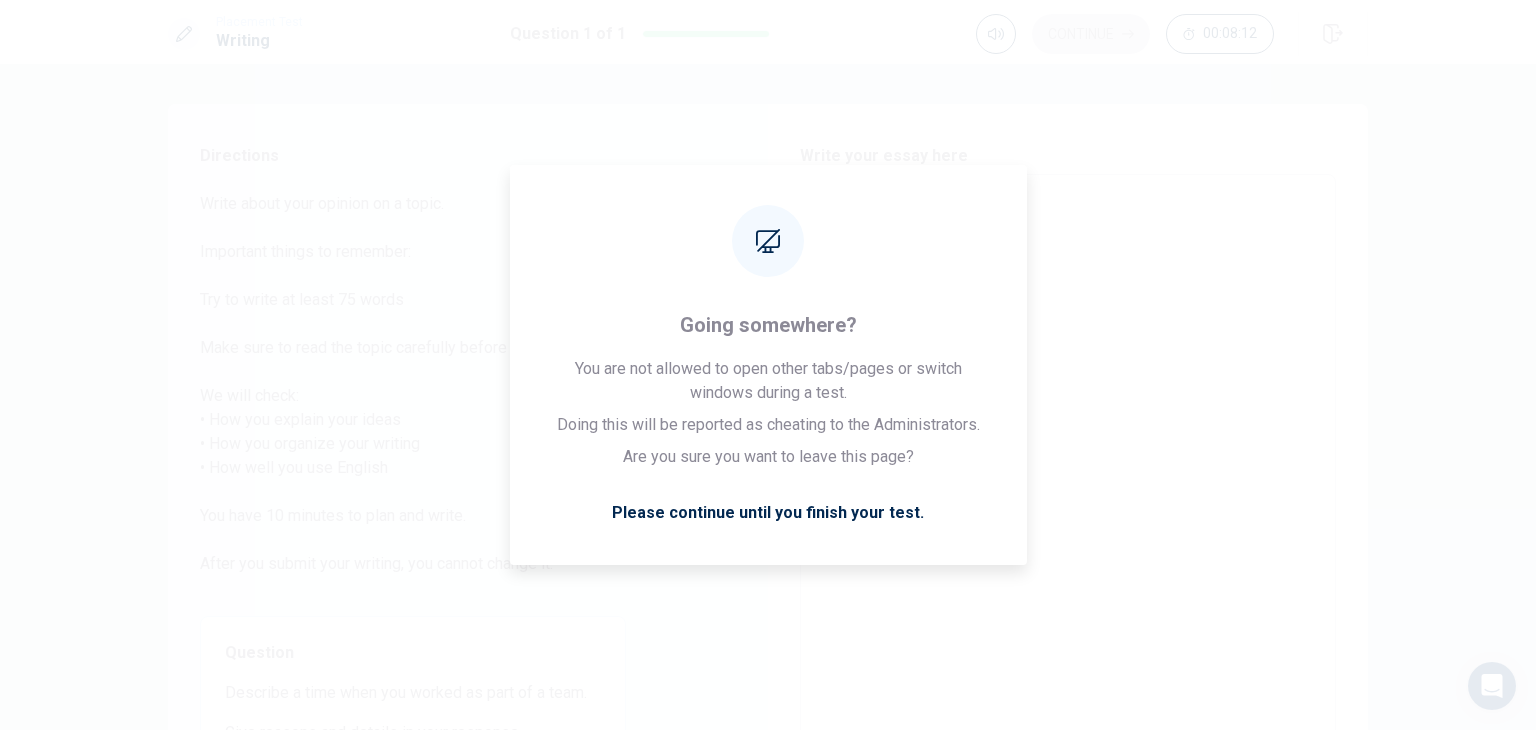 type on "I" 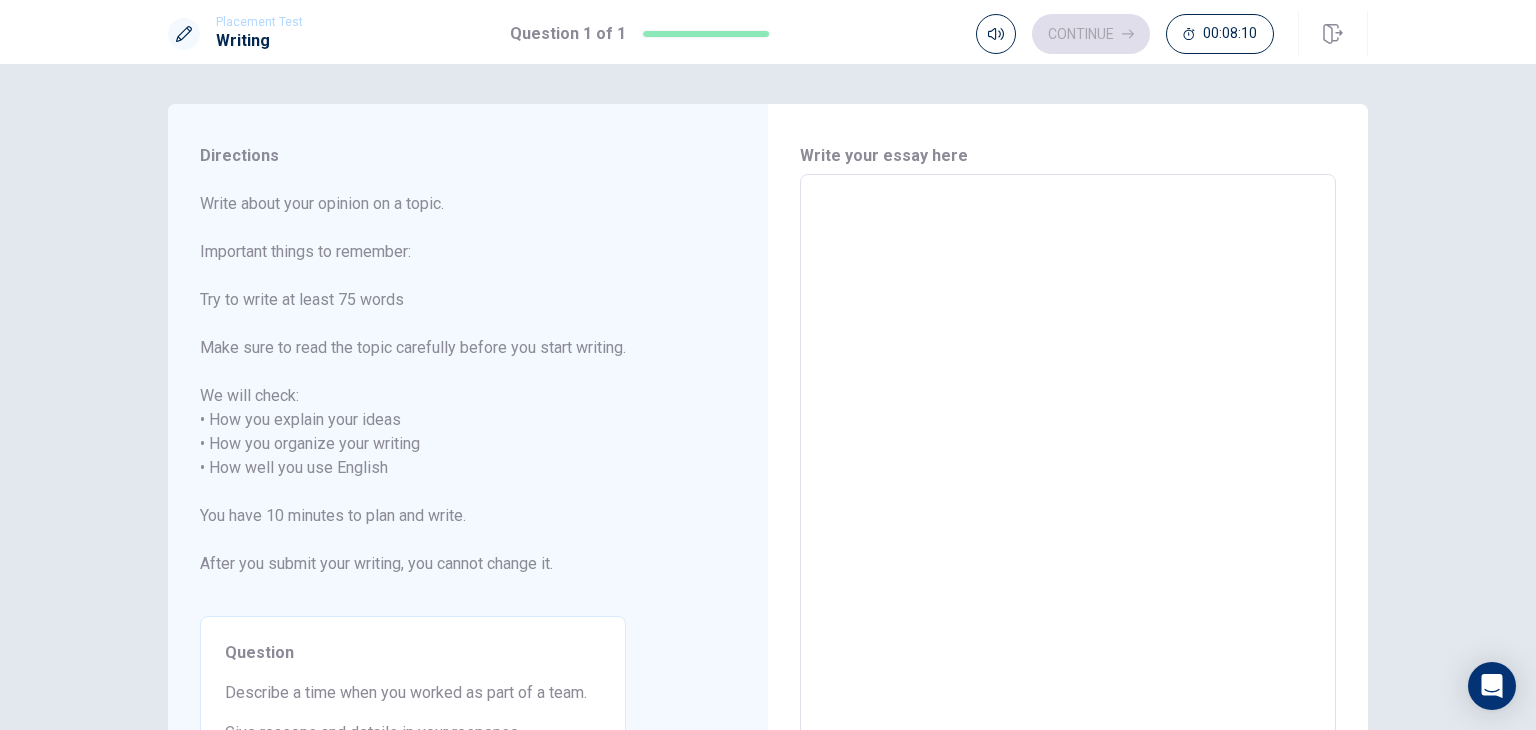click at bounding box center [1068, 456] 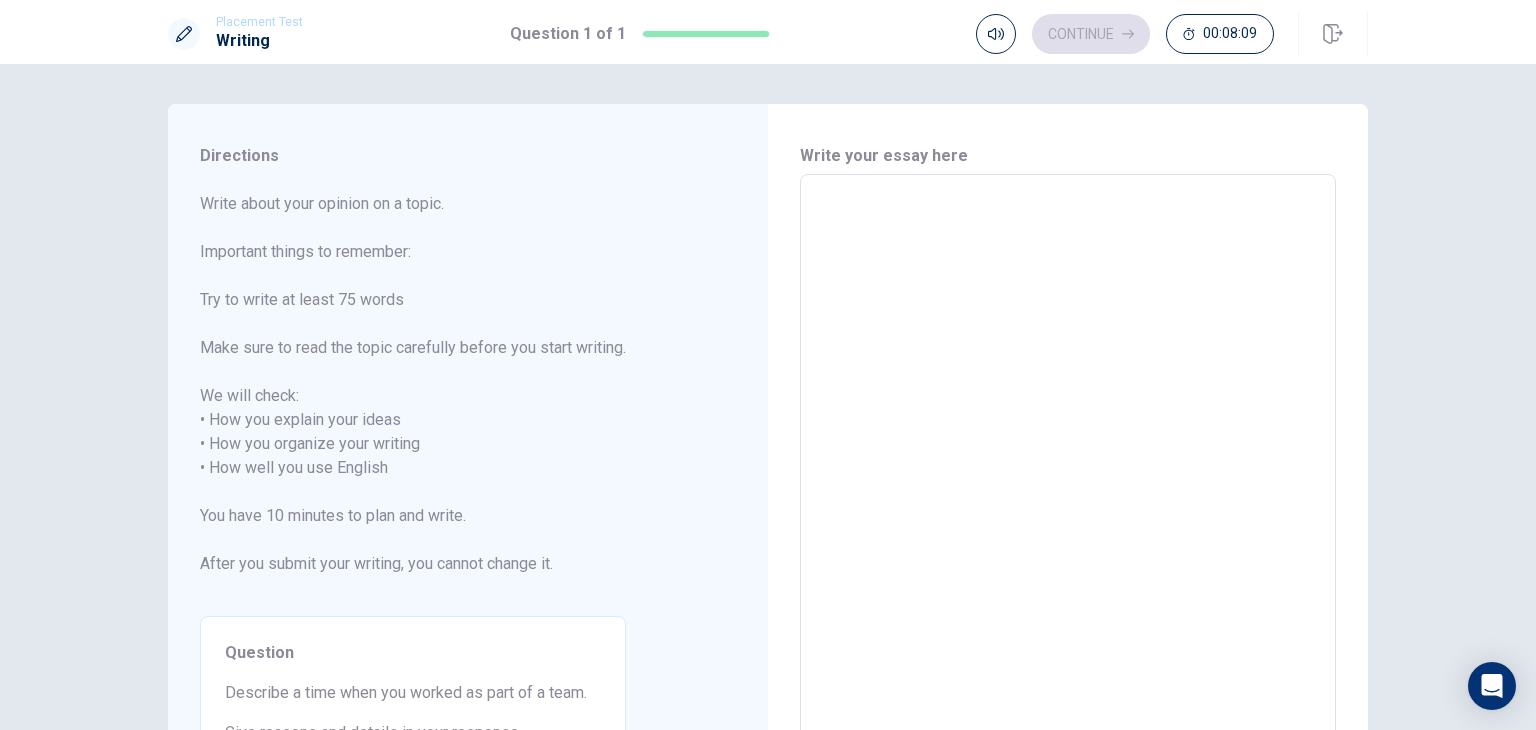 click at bounding box center [1068, 456] 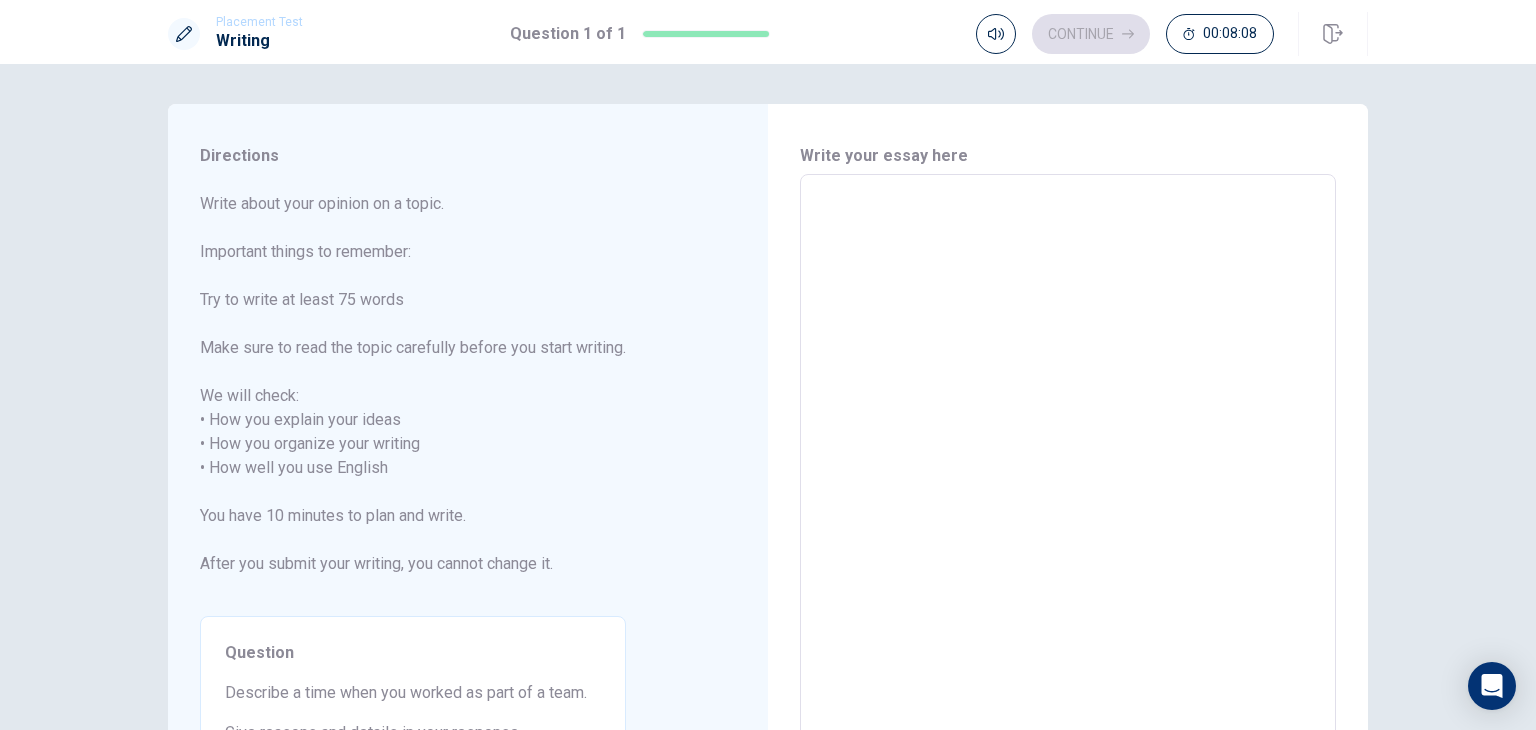 click at bounding box center (1068, 456) 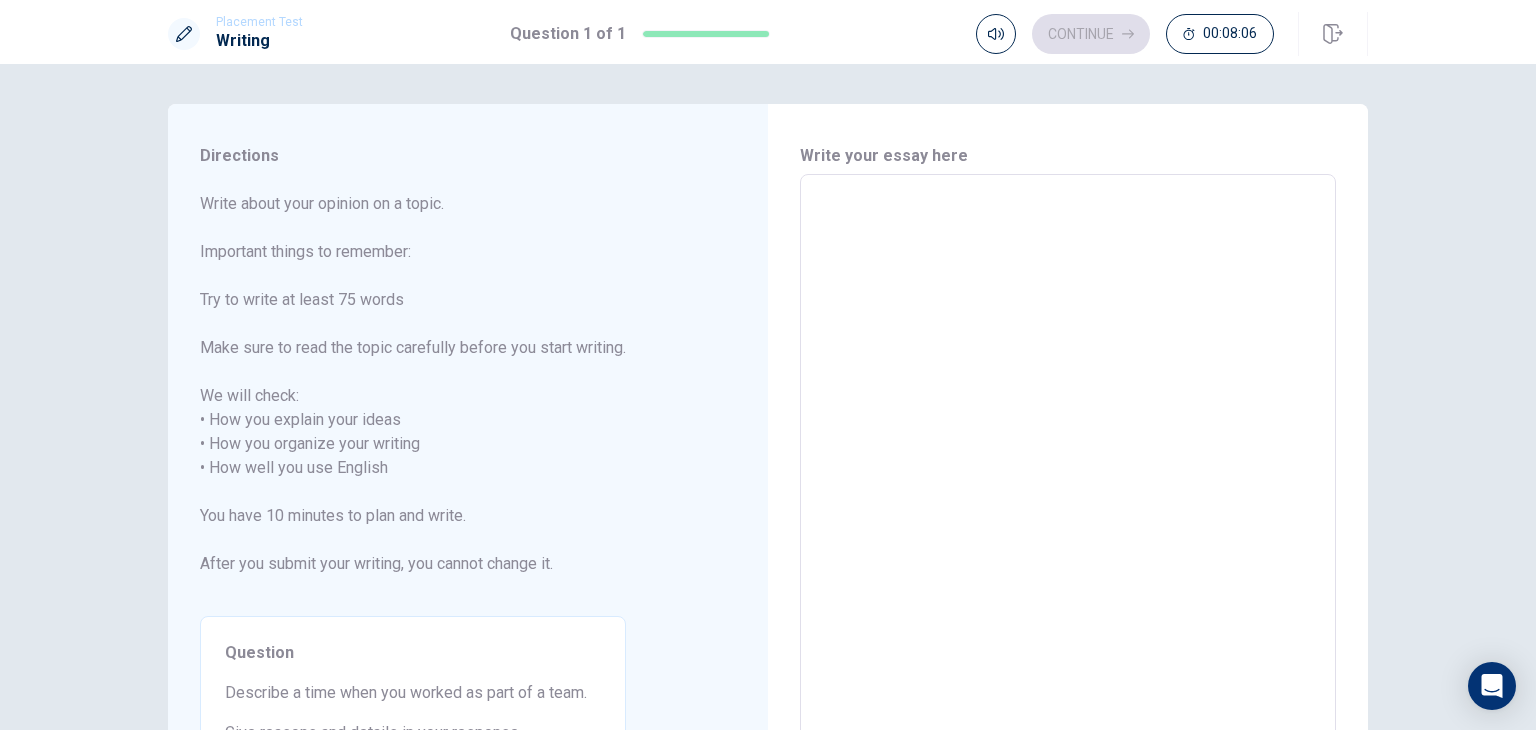 type on "い" 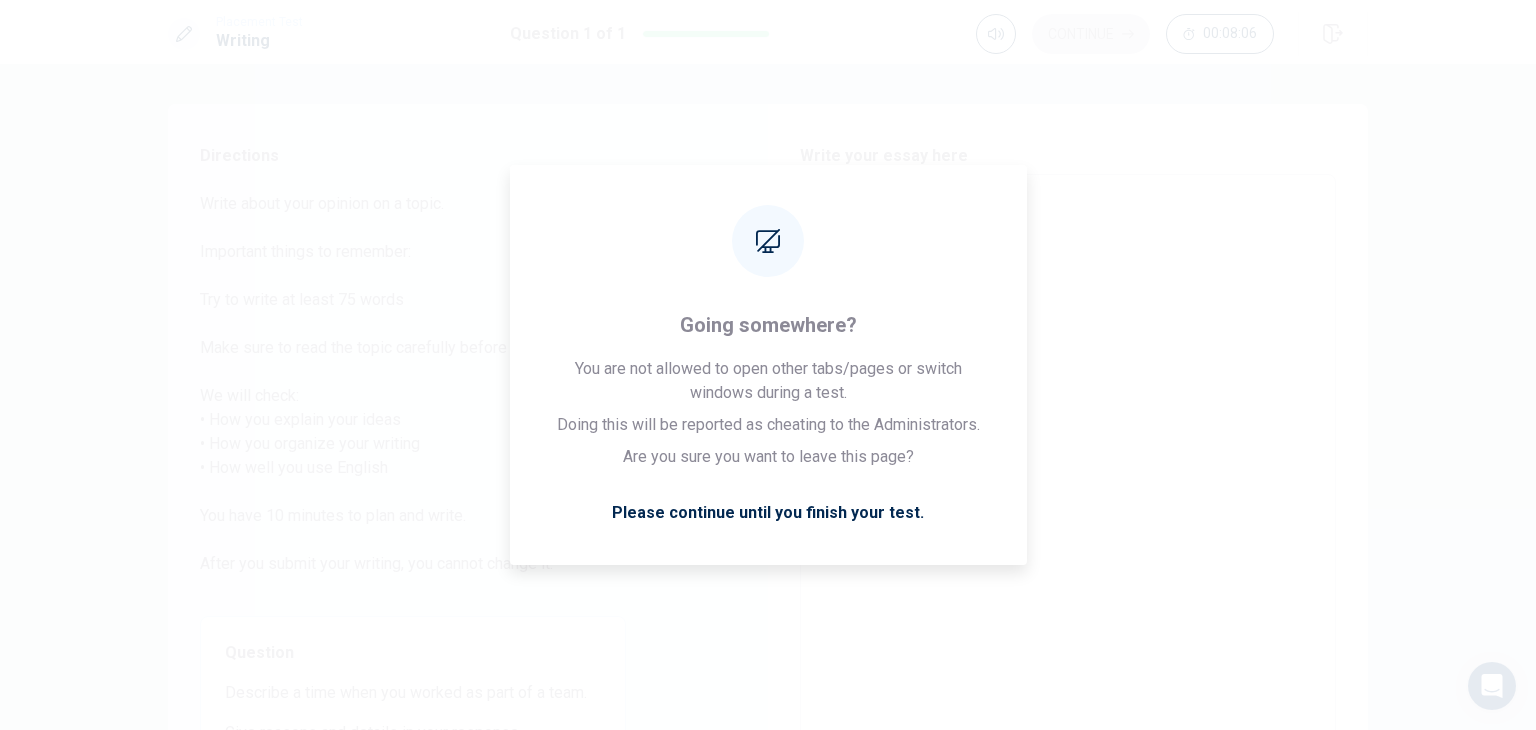 type on "x" 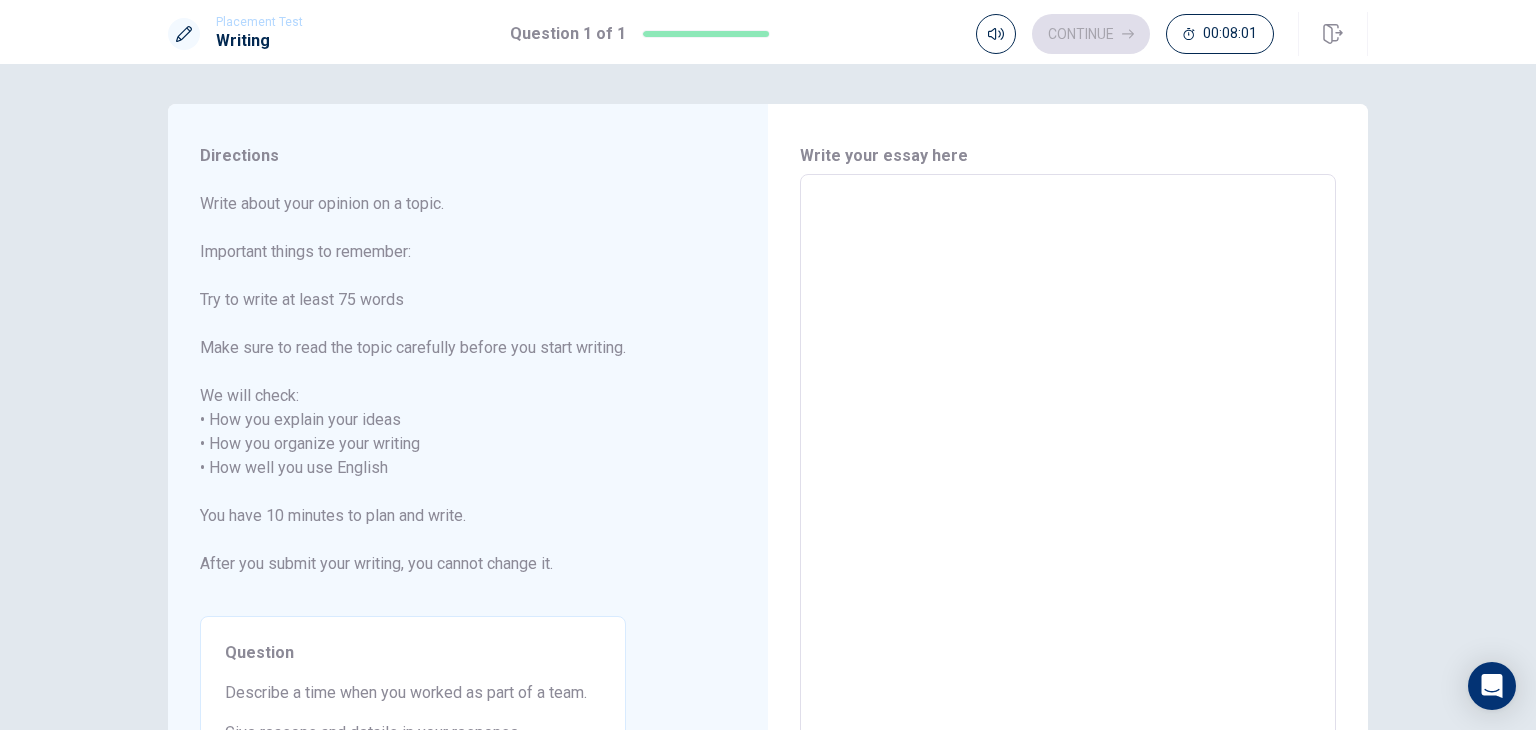 click at bounding box center (1068, 456) 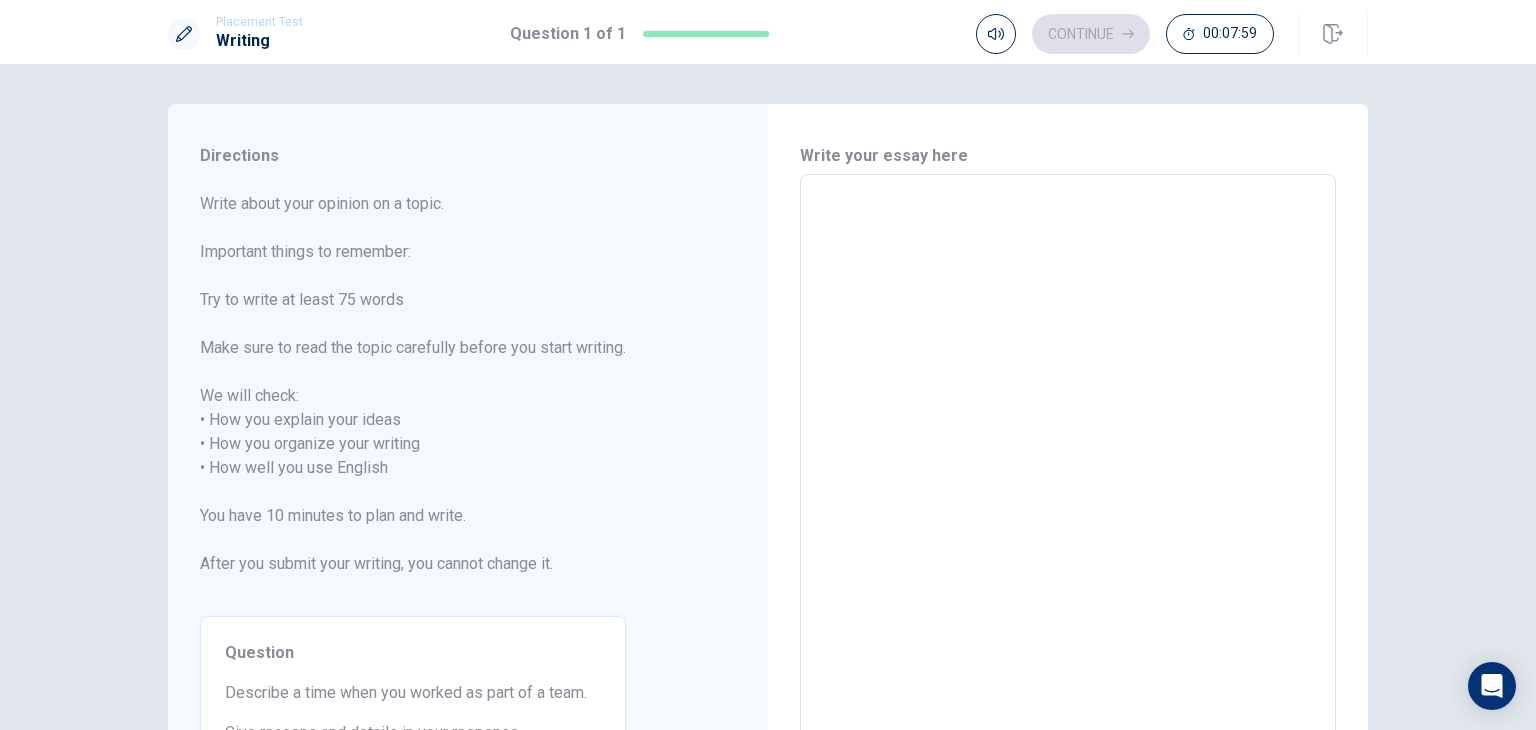 type on "I" 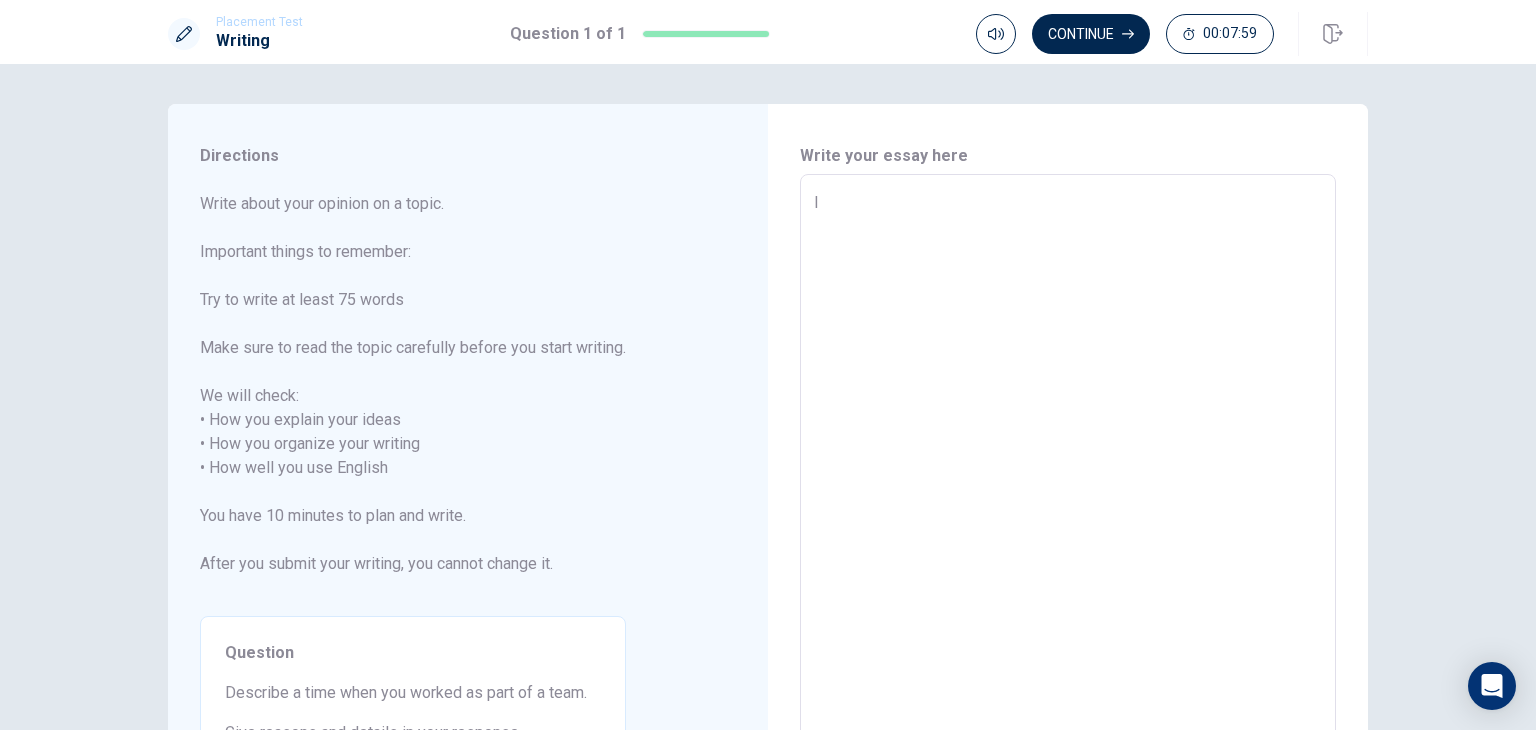 type on "x" 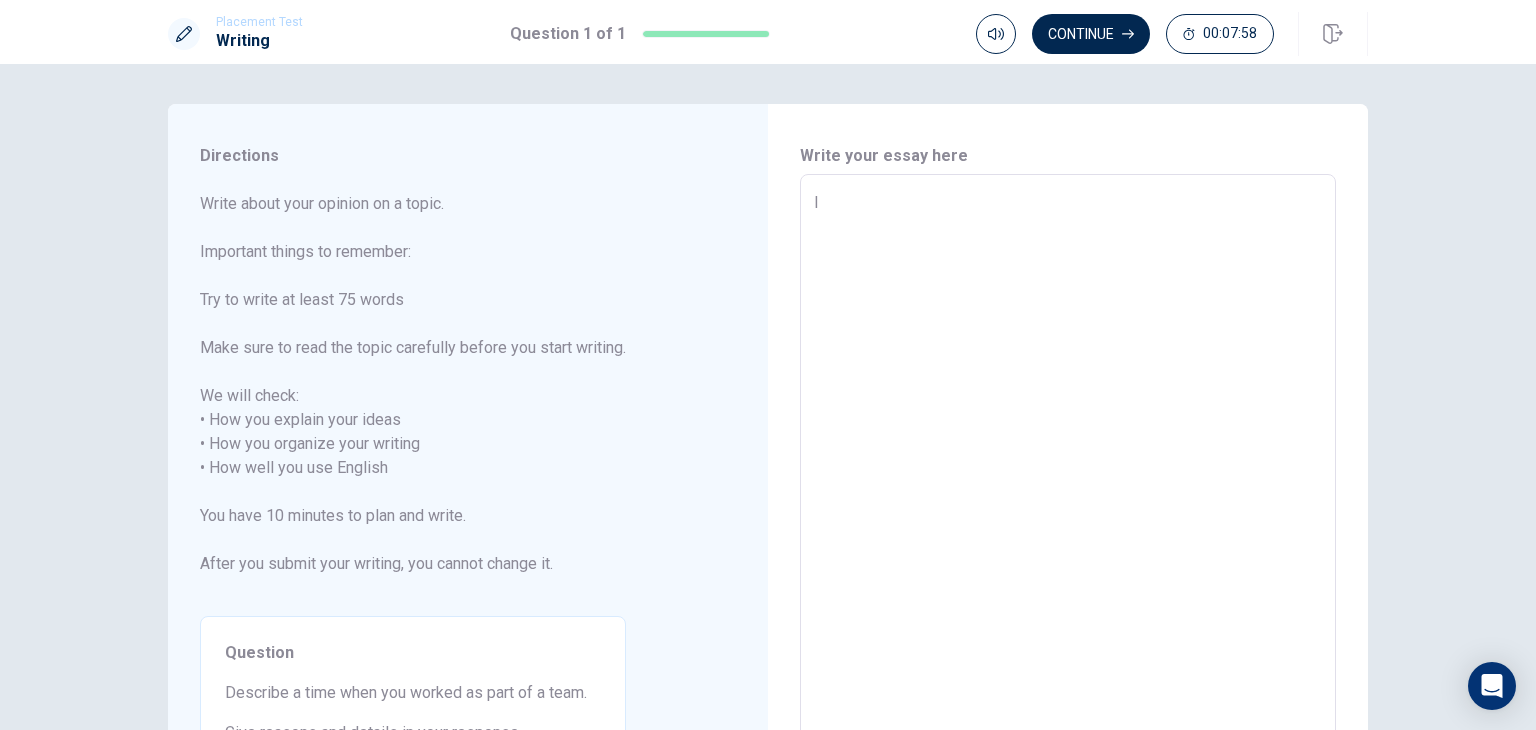 type on "I" 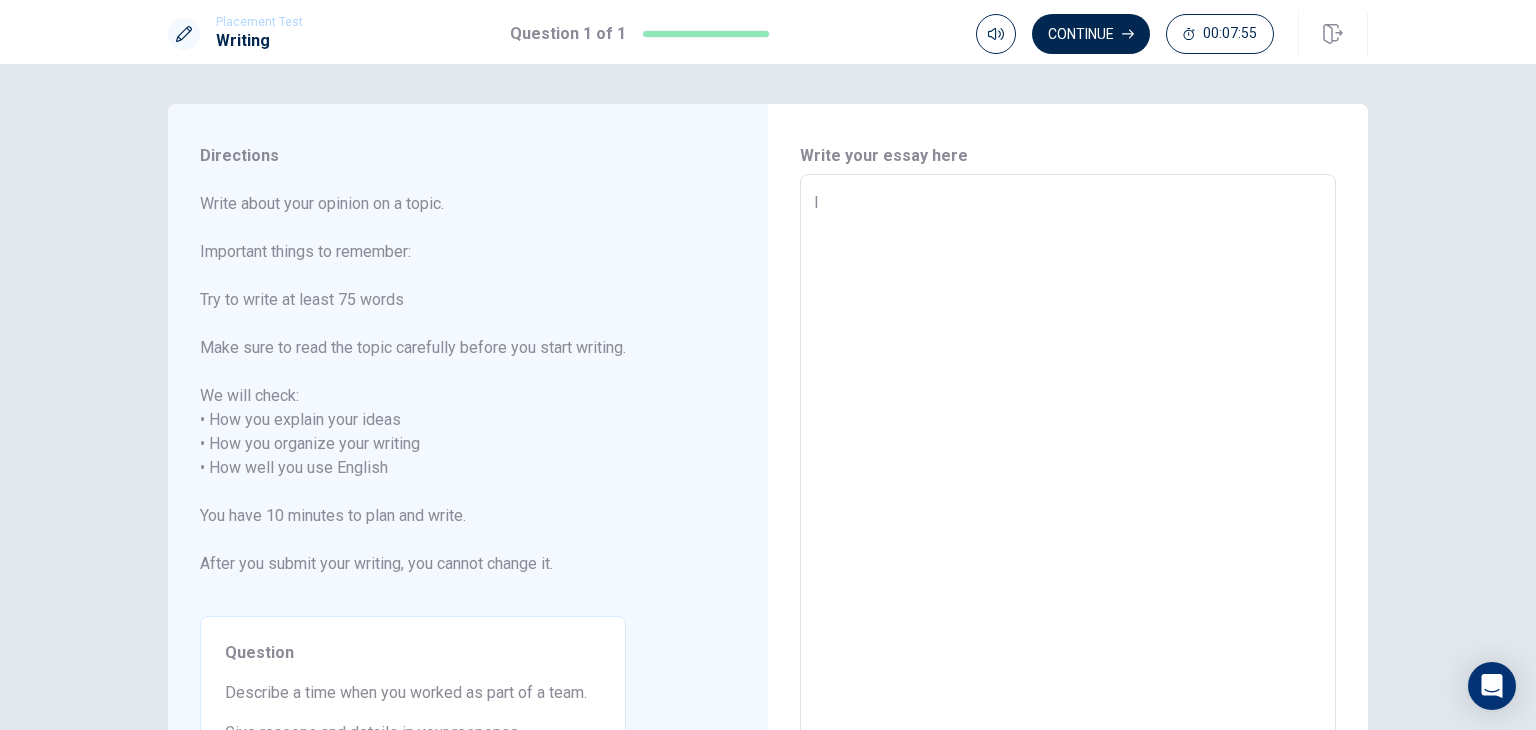 click on "Write about your opinion on a topic.
Important things to remember:
Try to write at least 75 words
Make sure to read the topic carefully before you start writing.
We will check:
• How you explain your ideas
• How you organize your writing
• How well you use English
You have 10 minutes to plan and write.
After you submit your writing, you cannot change it." at bounding box center [413, 396] 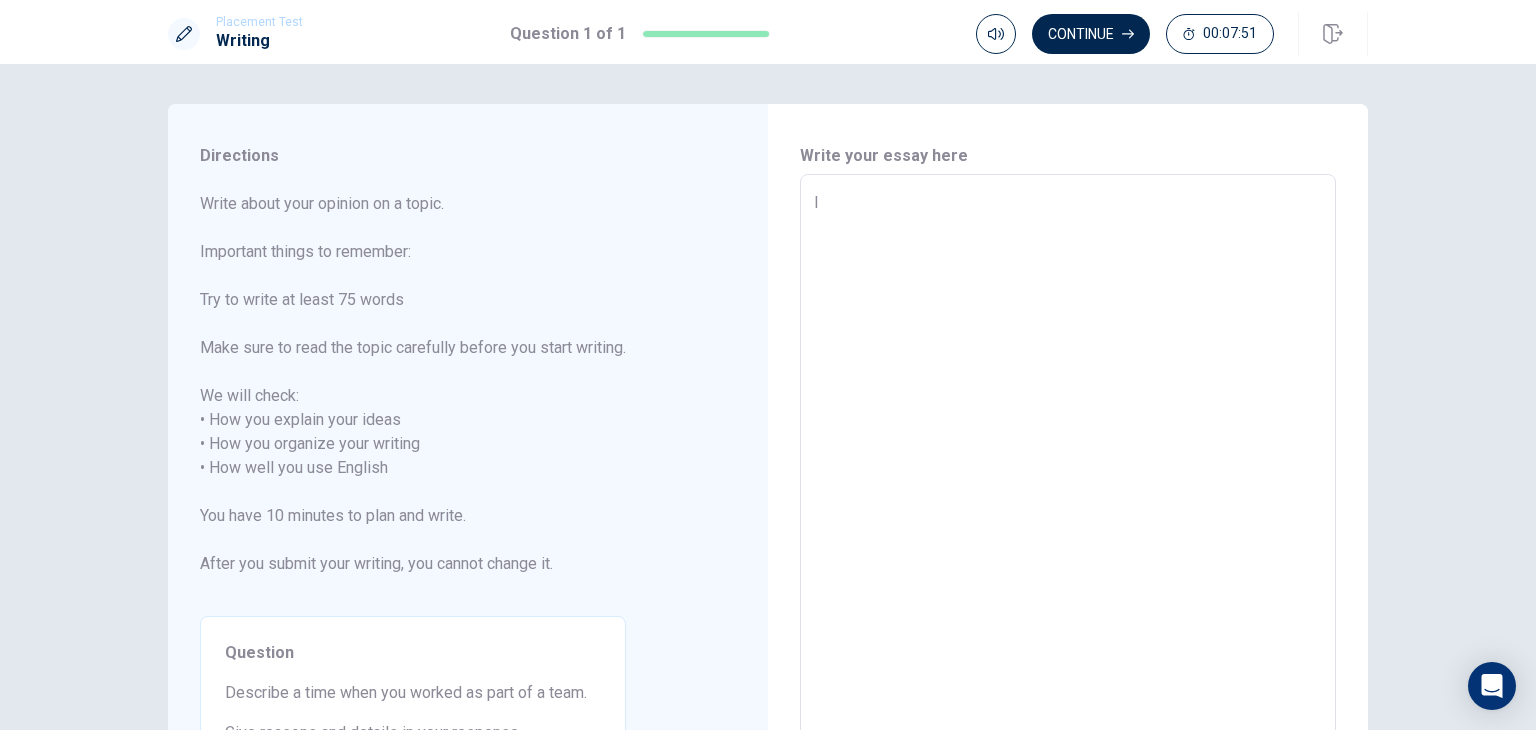 click on "I" at bounding box center [1068, 456] 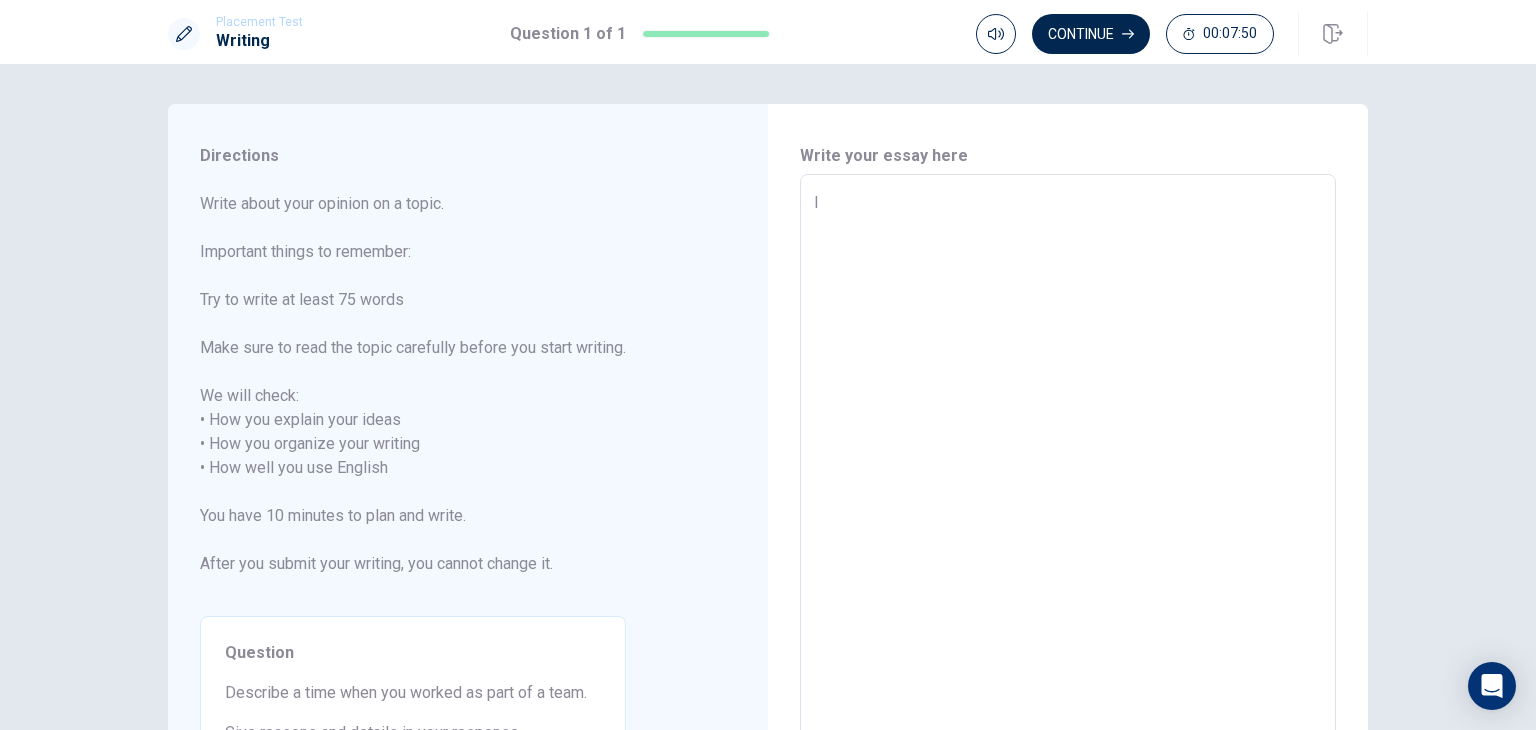 type on "x" 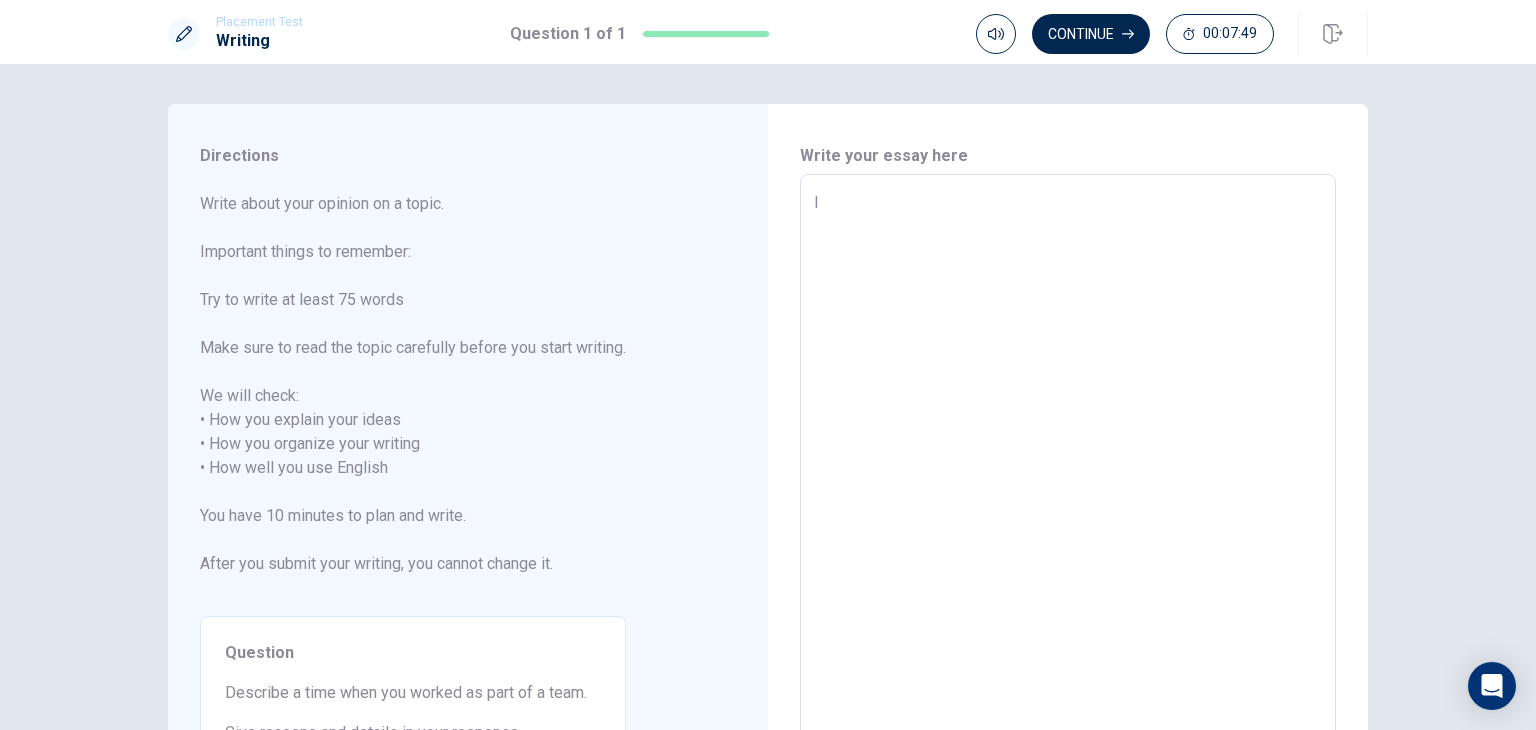 type on "I ｗ" 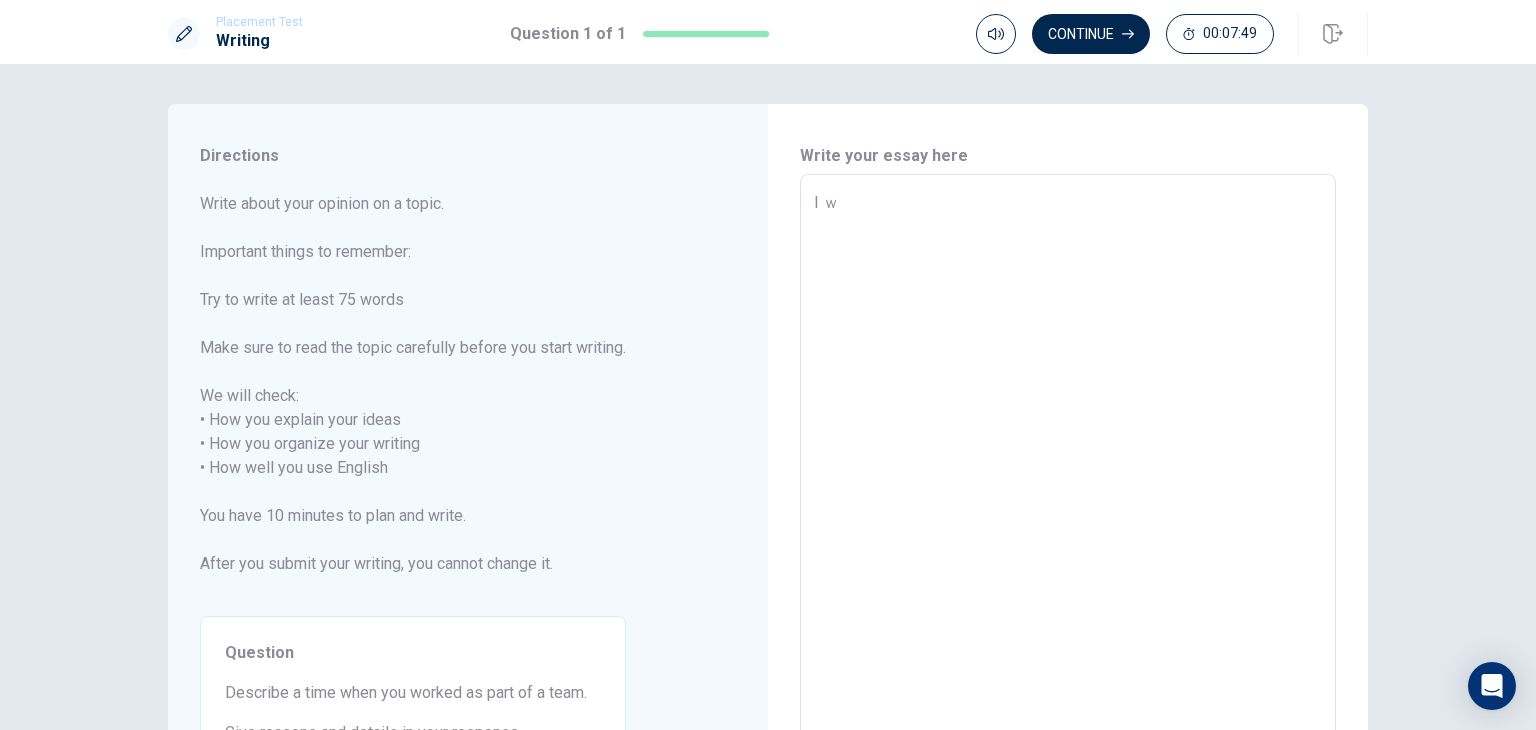type on "x" 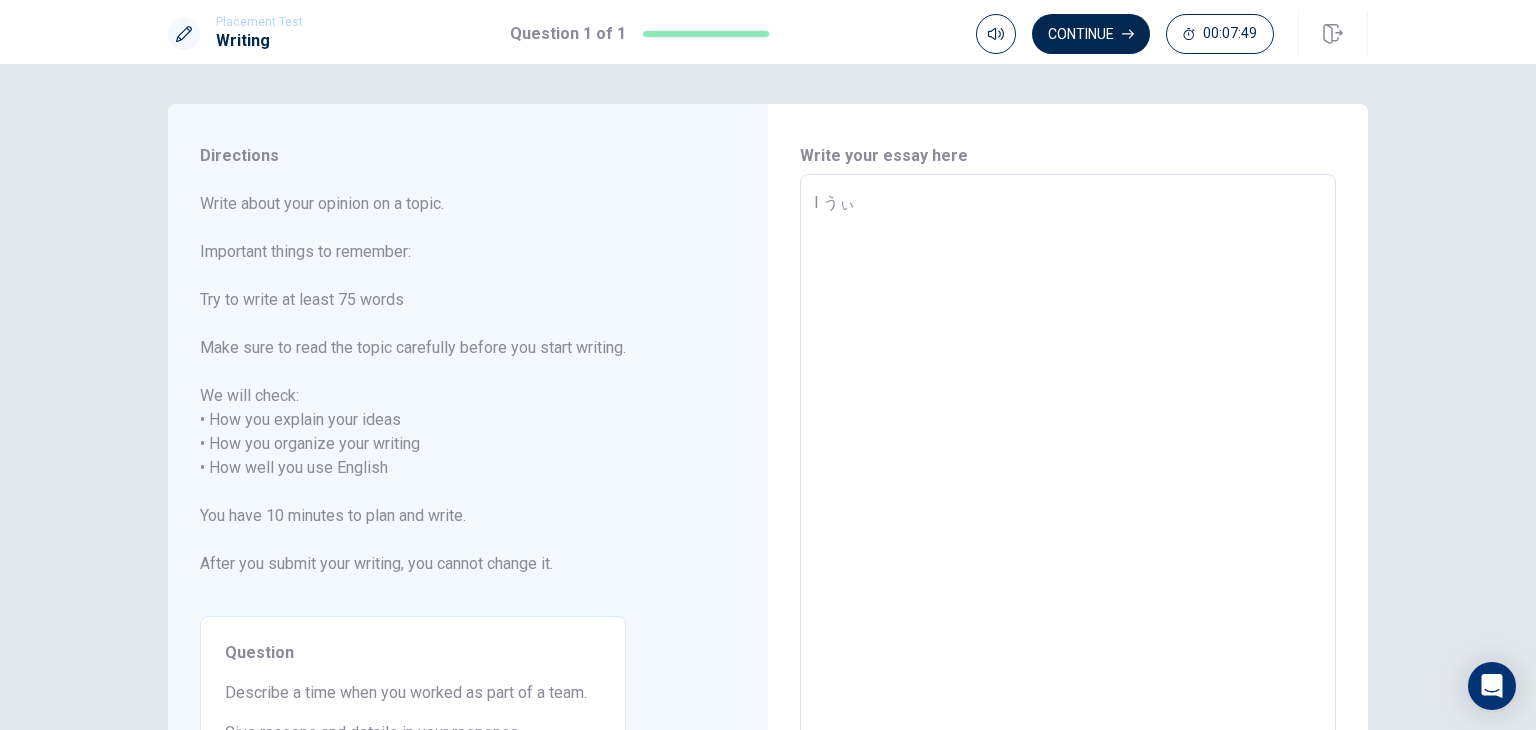 type on "x" 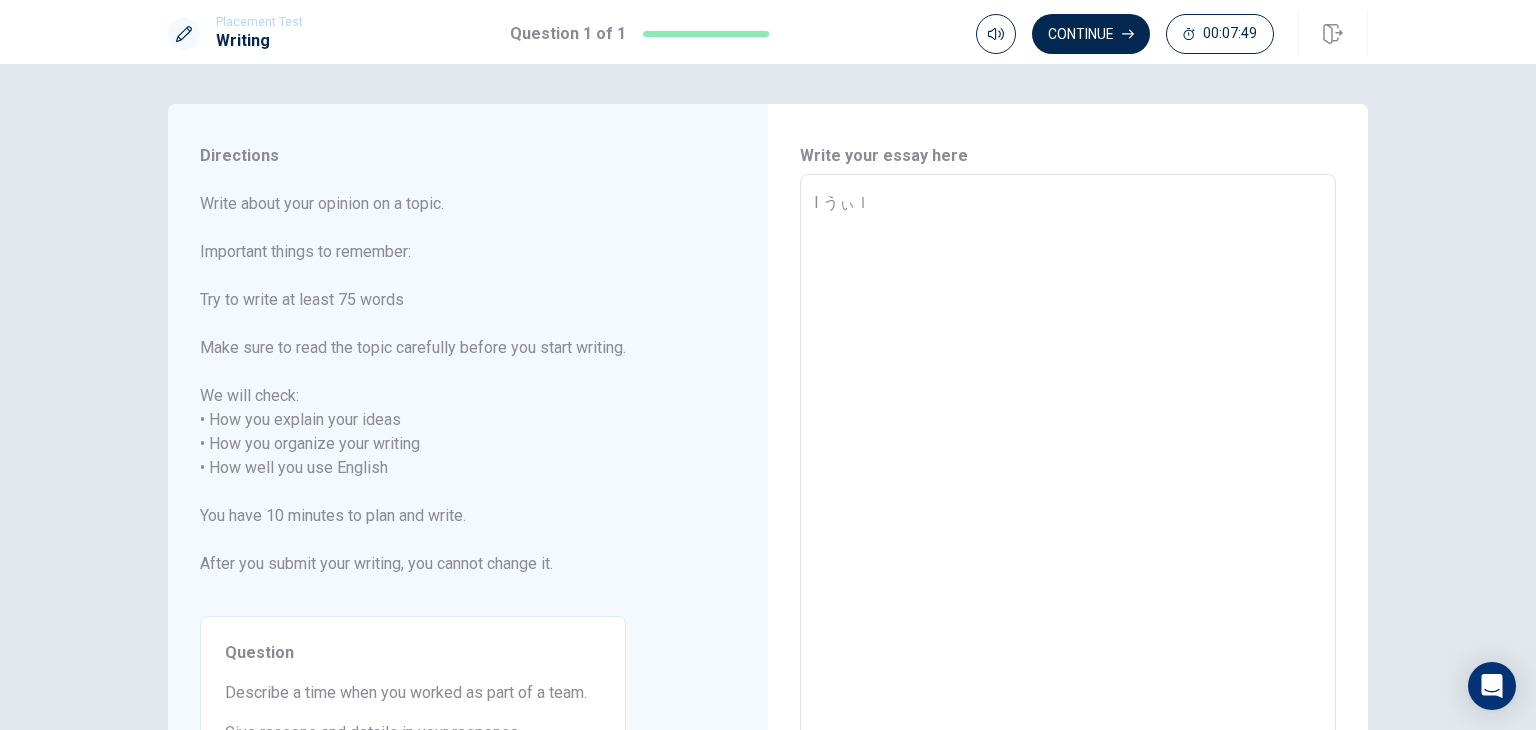 type on "x" 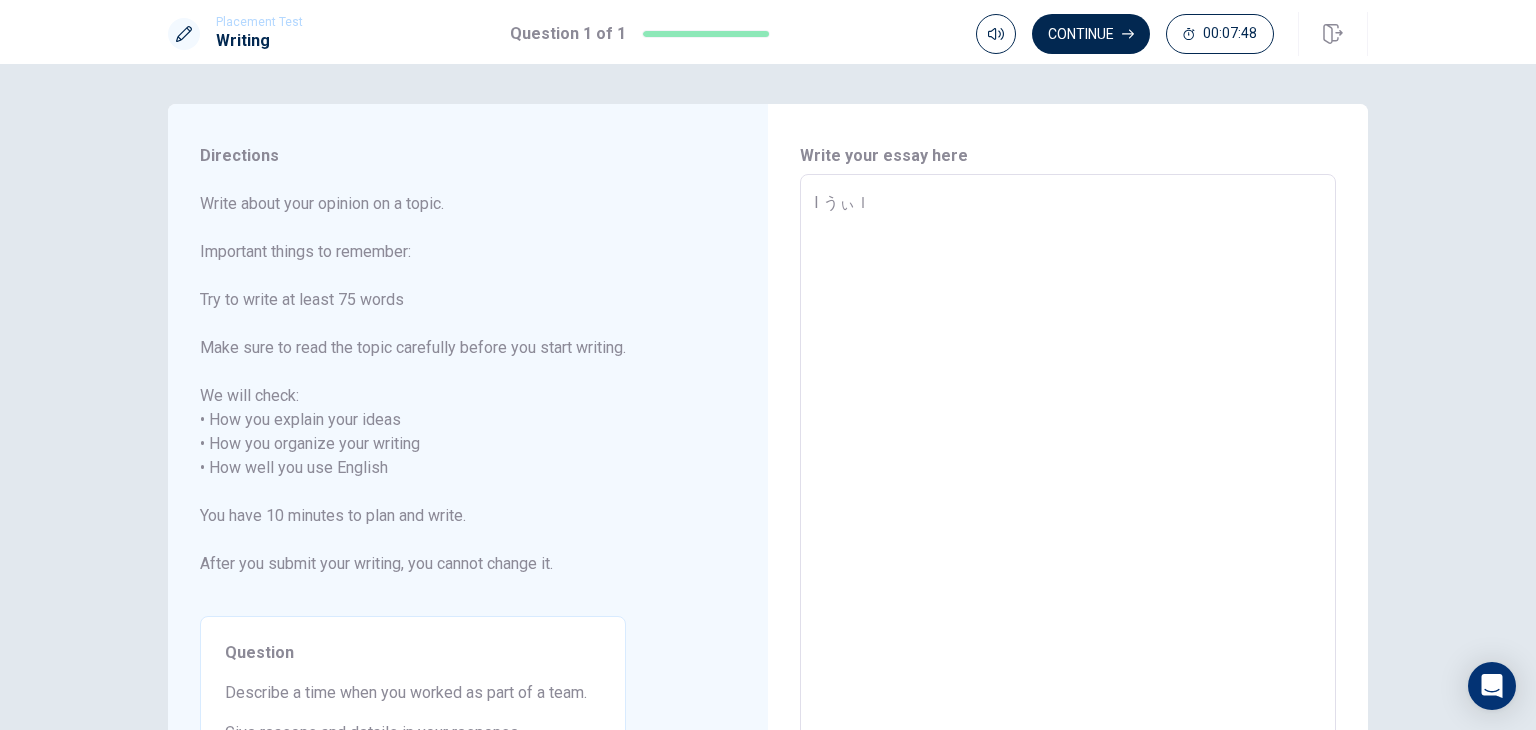 type on "I うぃ" 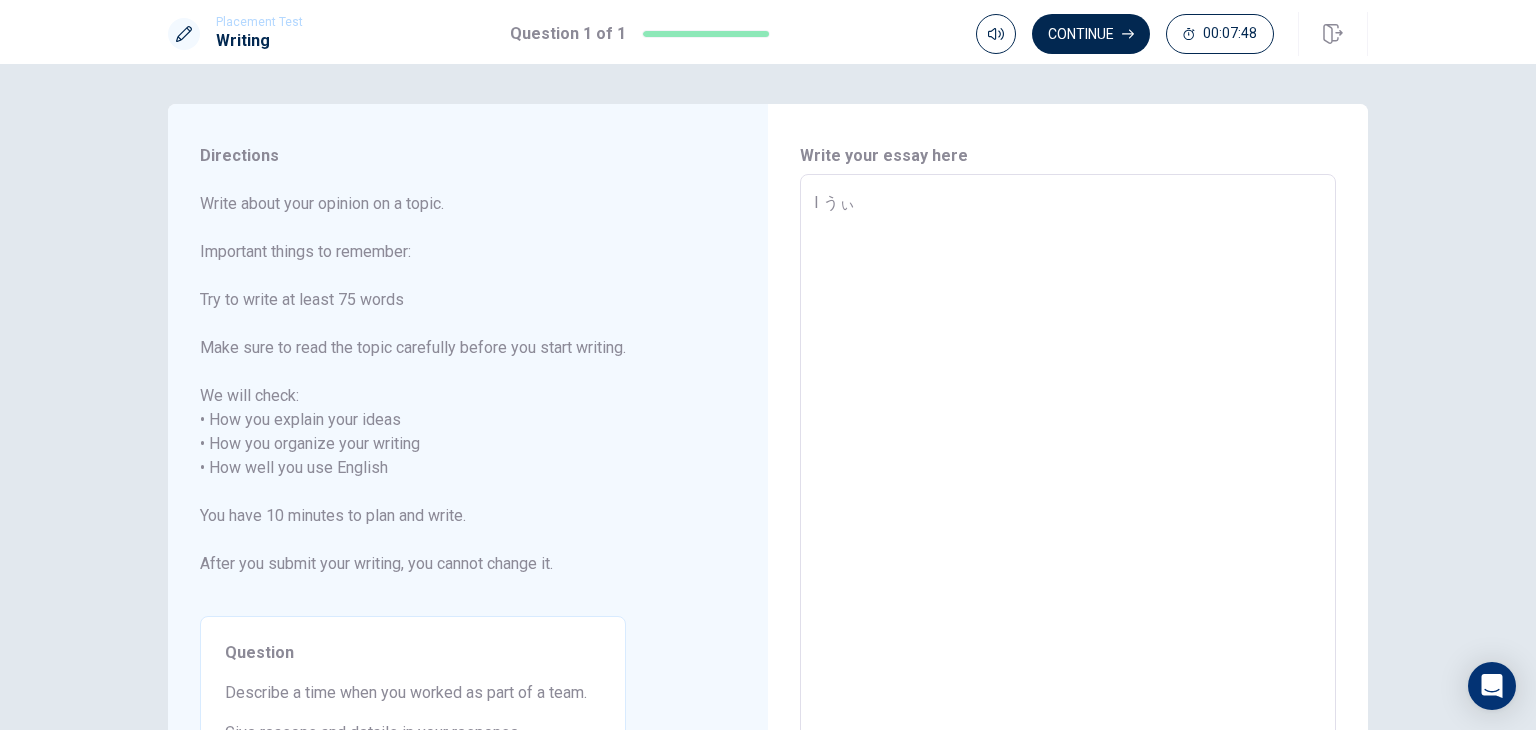 type on "x" 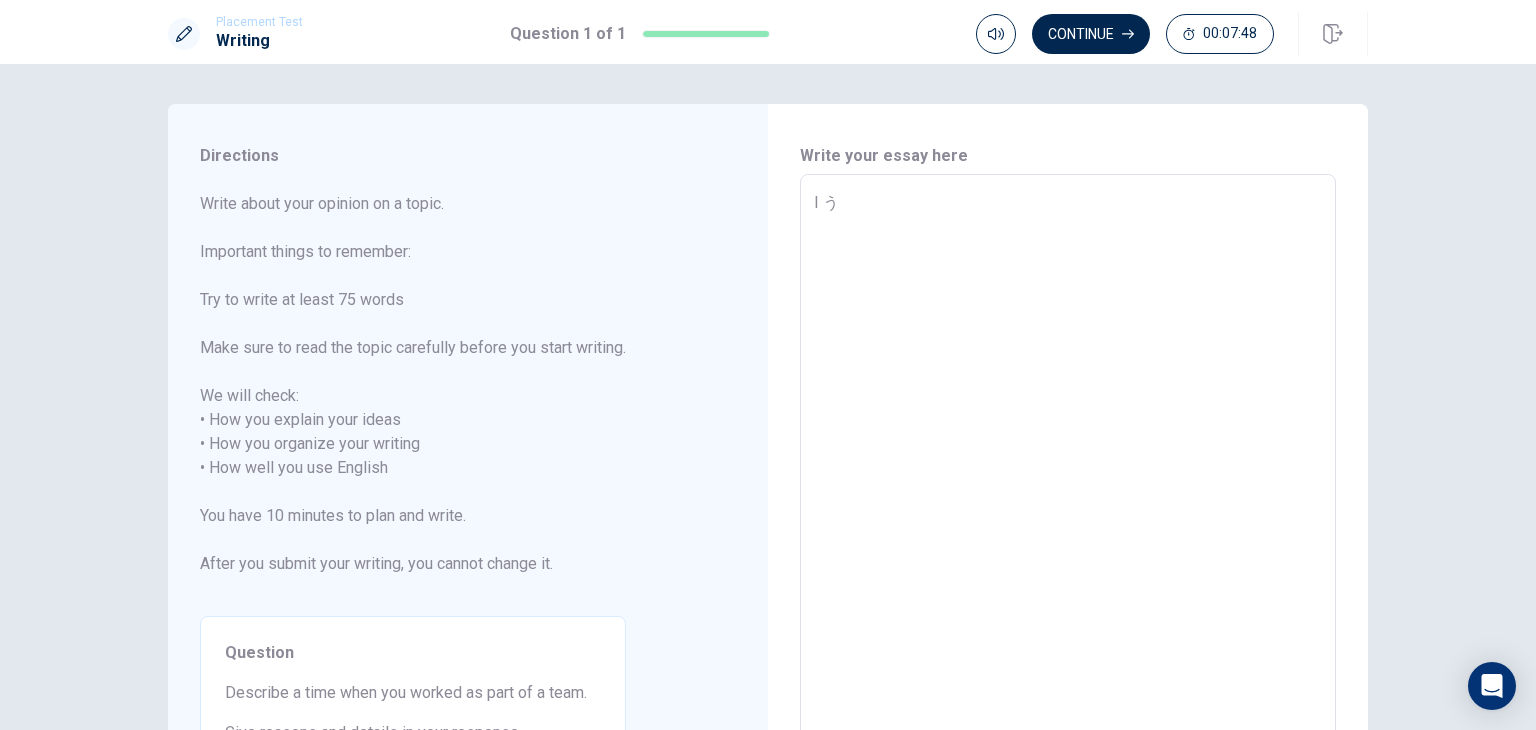 type on "x" 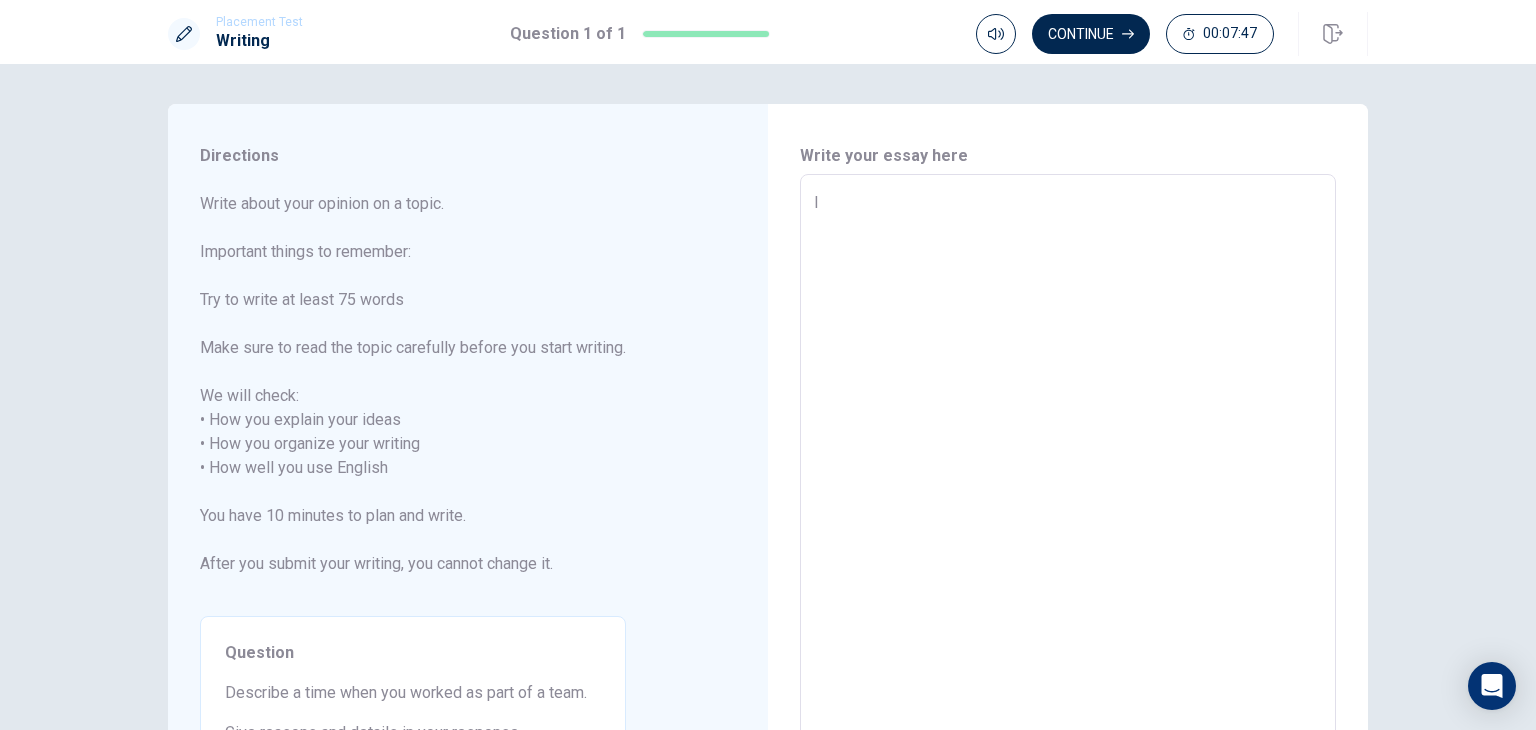 type on "x" 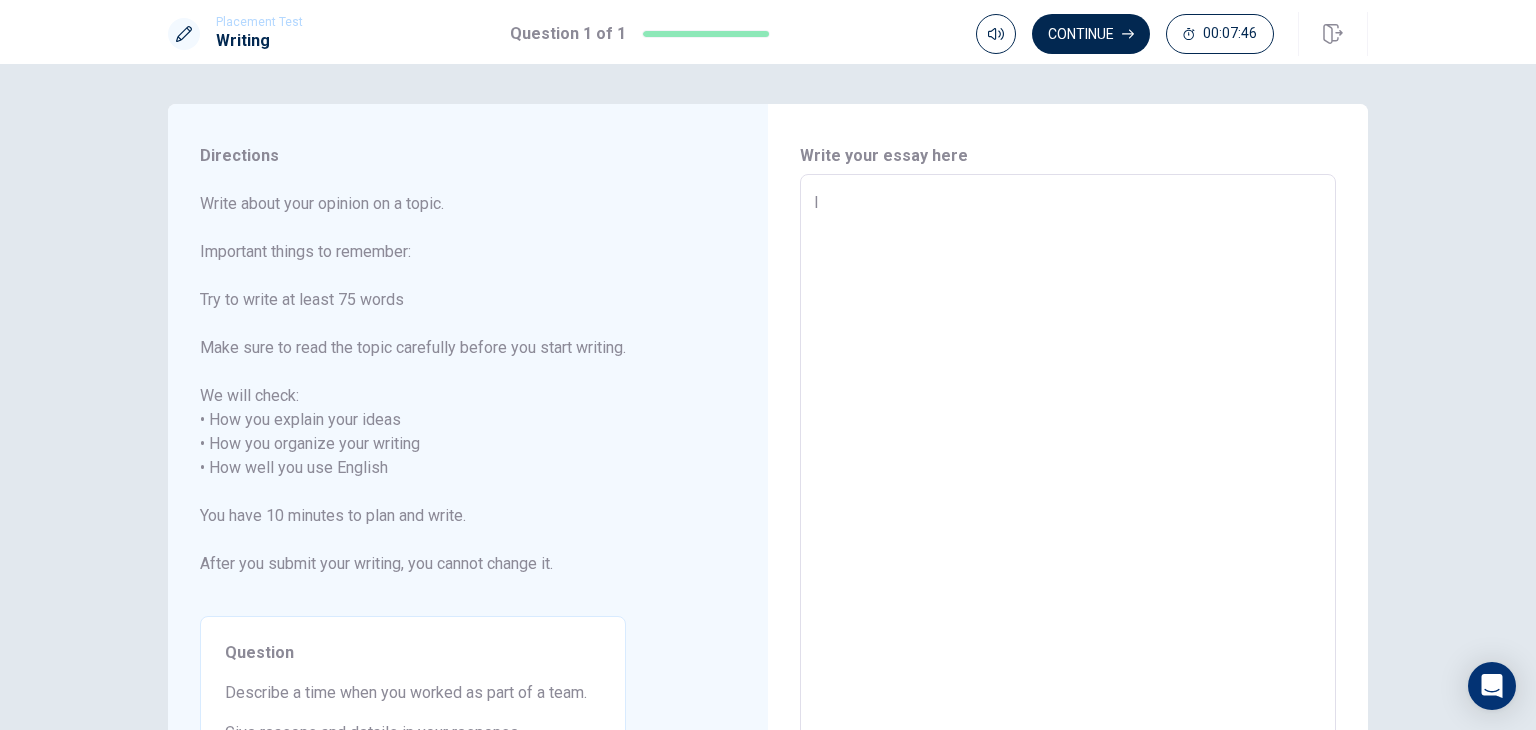 type on "I w" 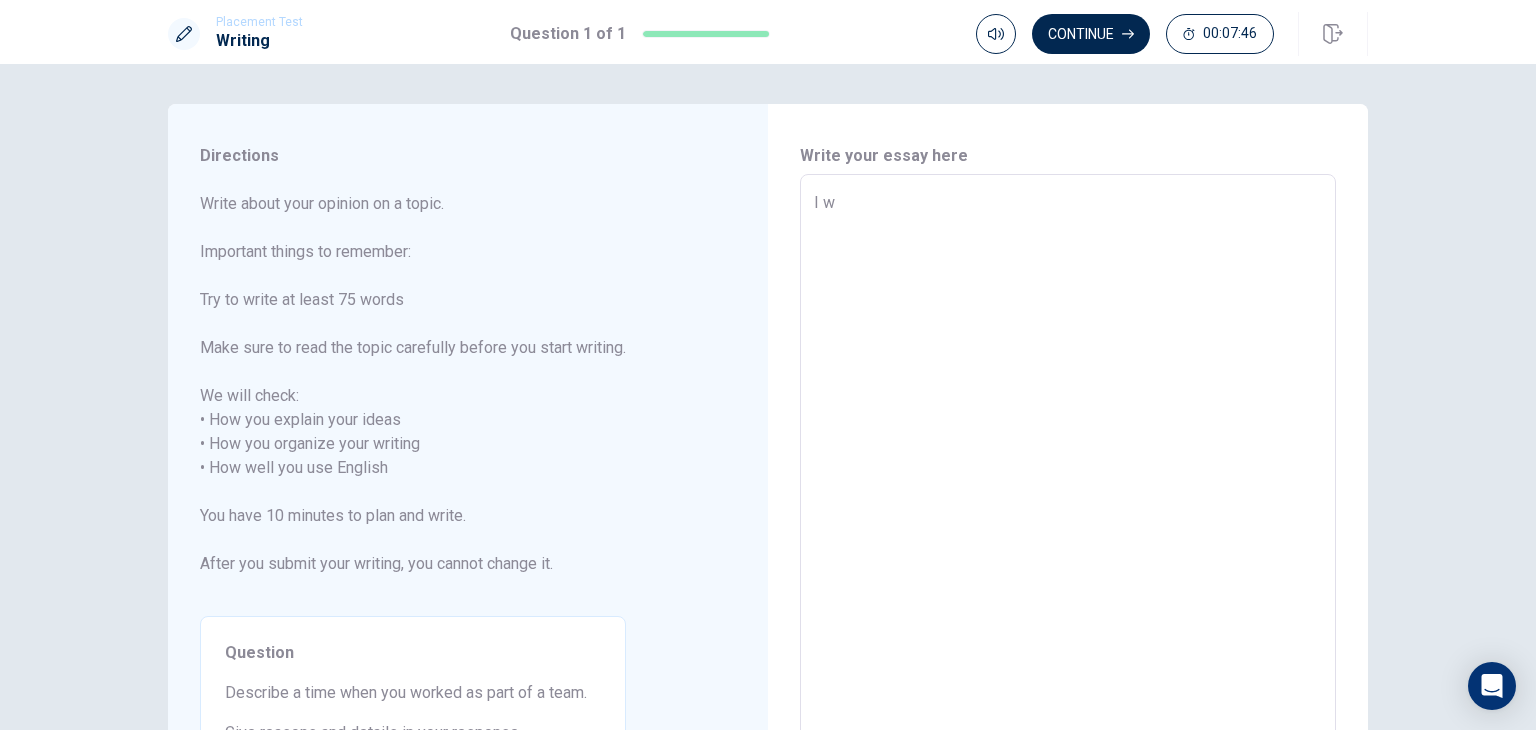 type on "x" 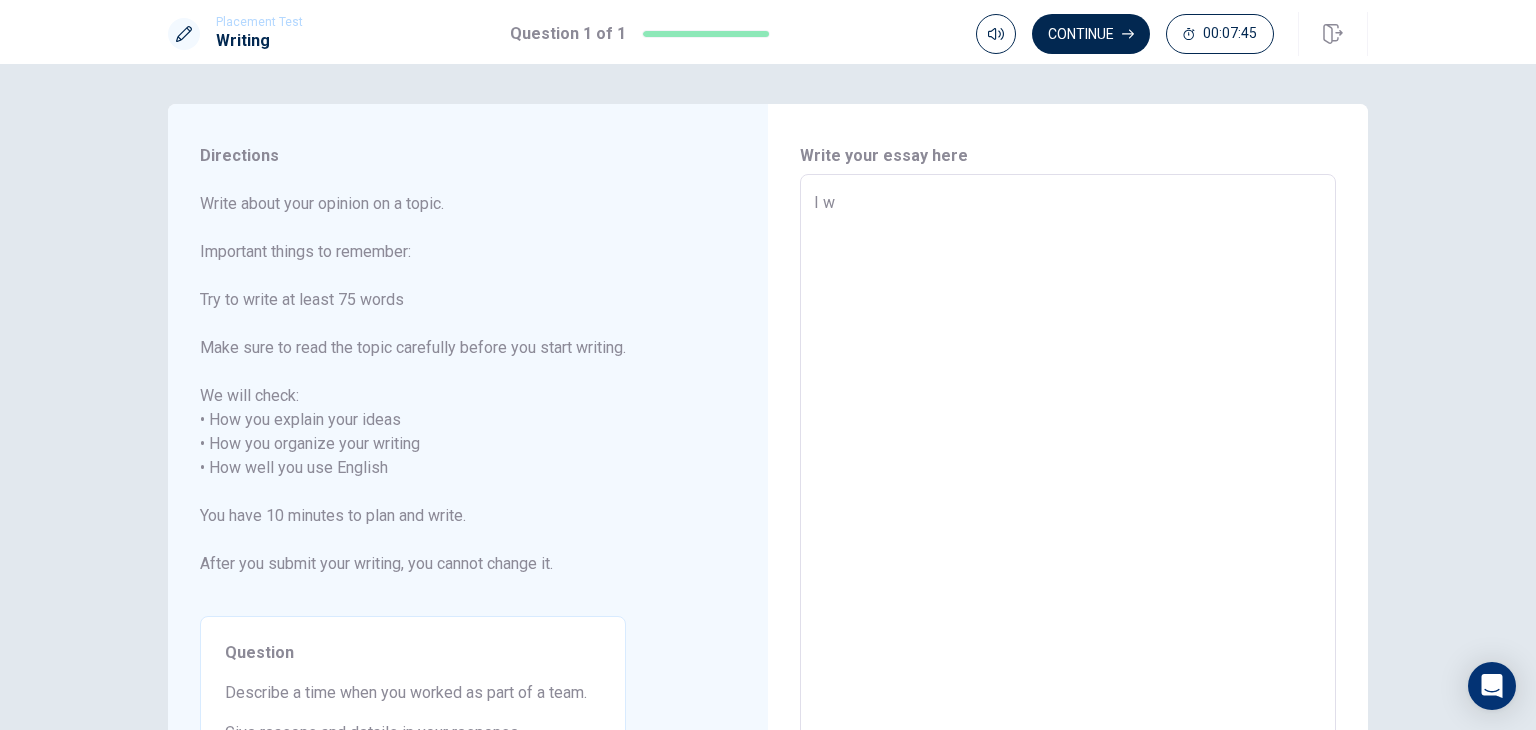type on "I wi" 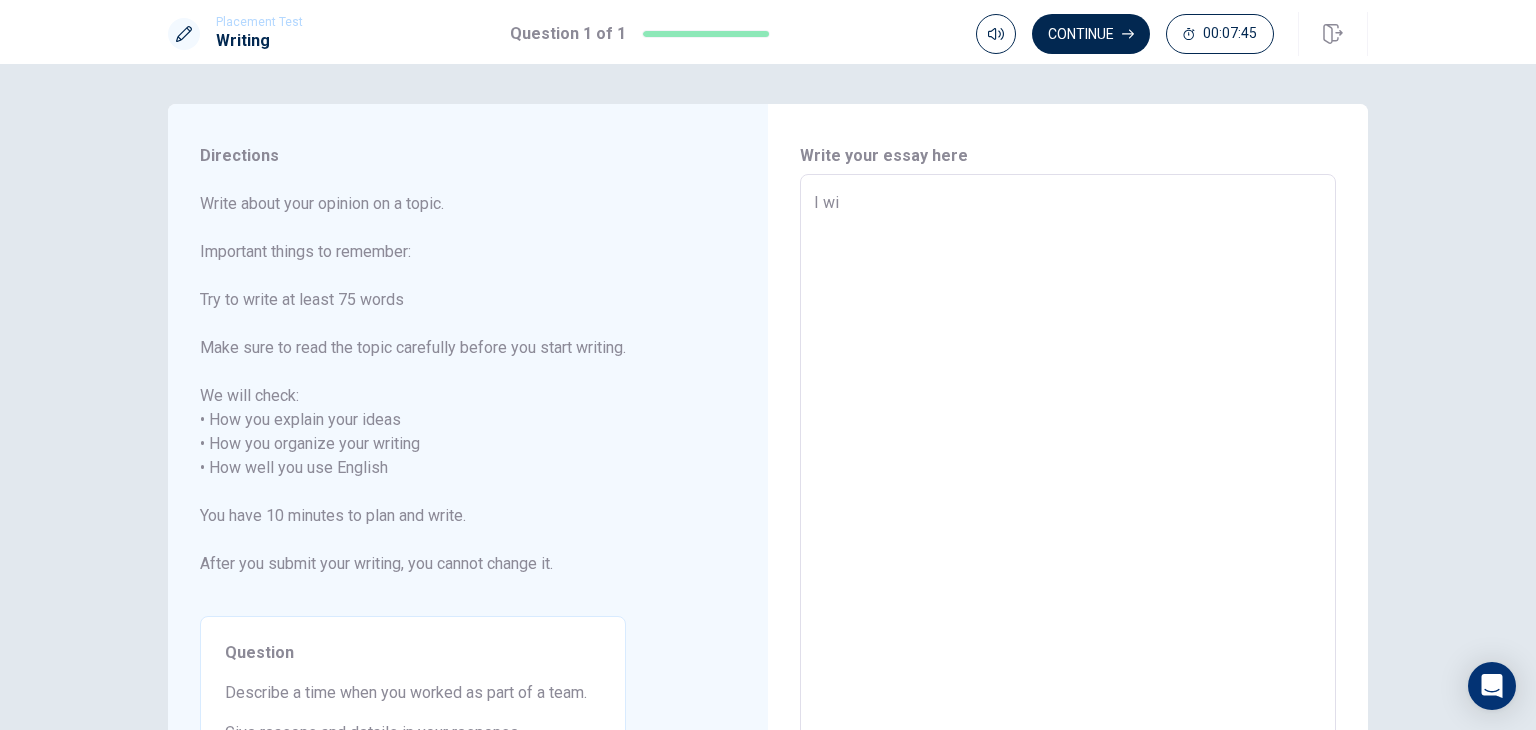 type on "x" 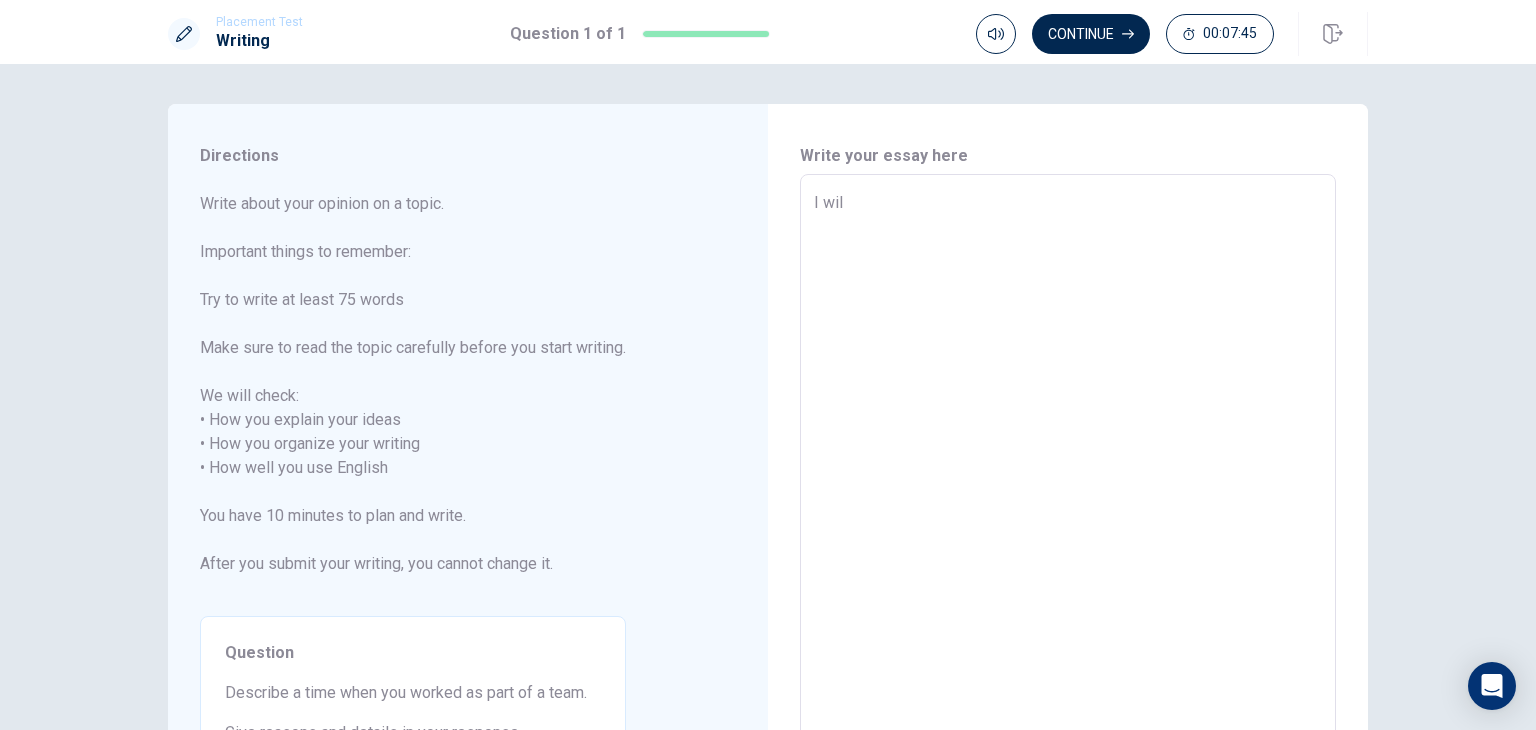 type on "x" 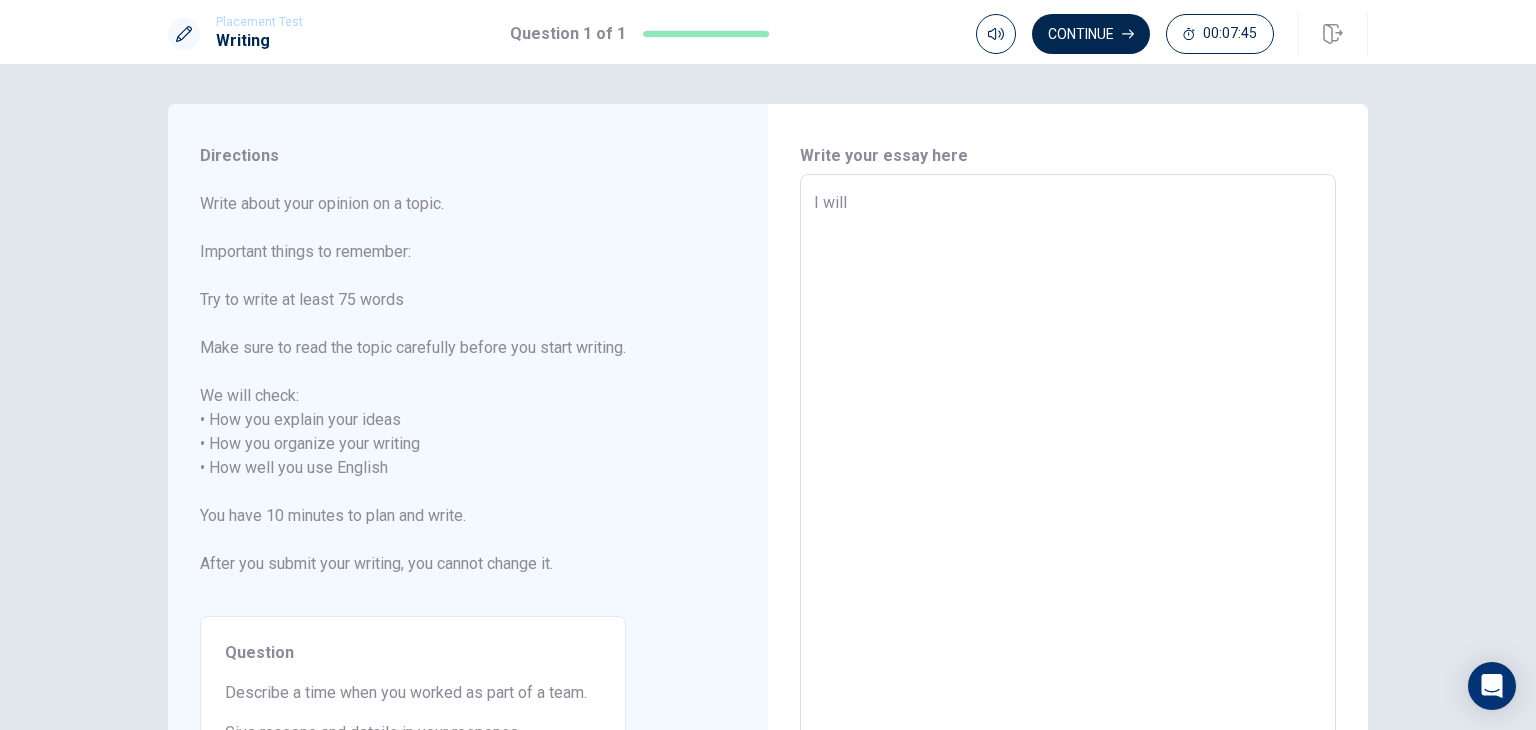type on "x" 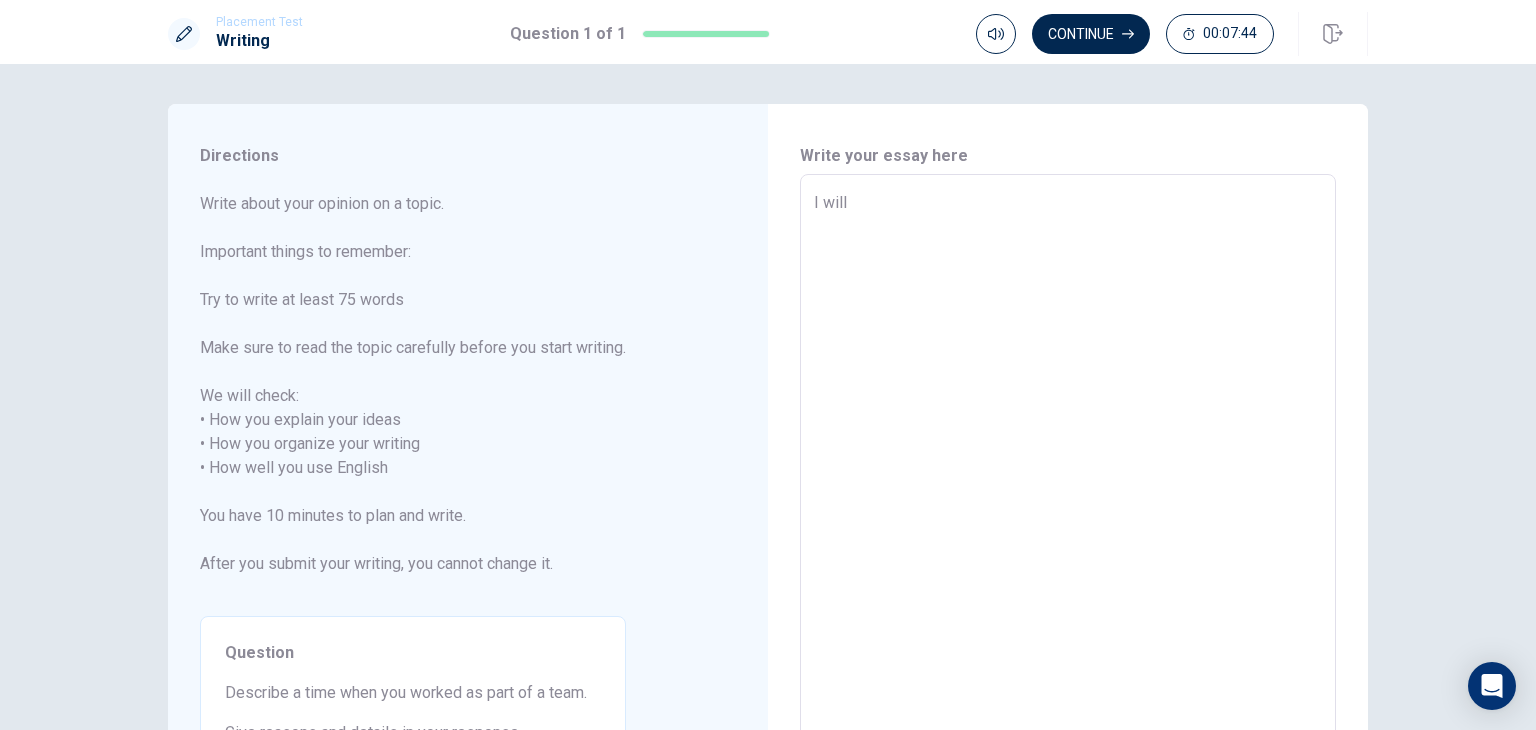 type on "I will t" 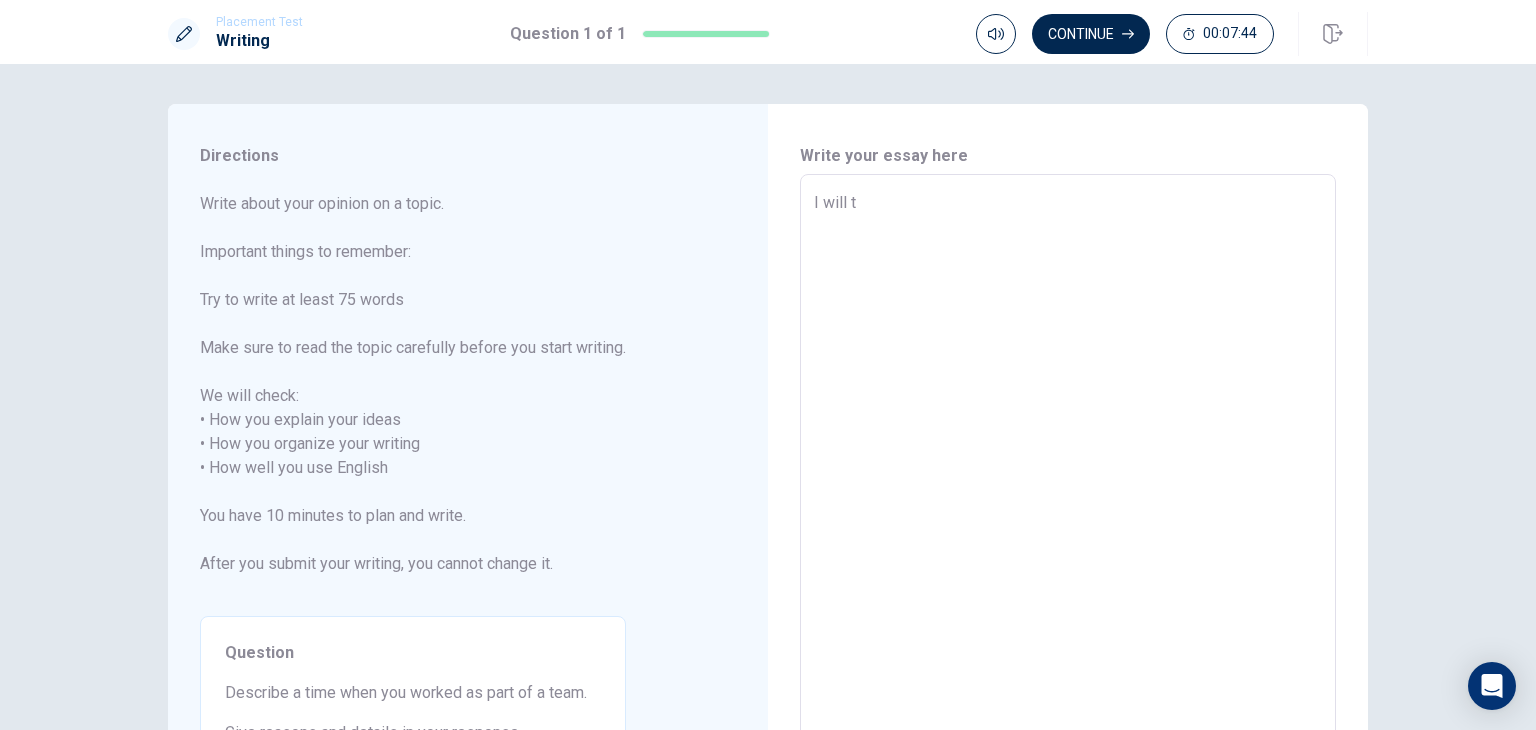 type on "x" 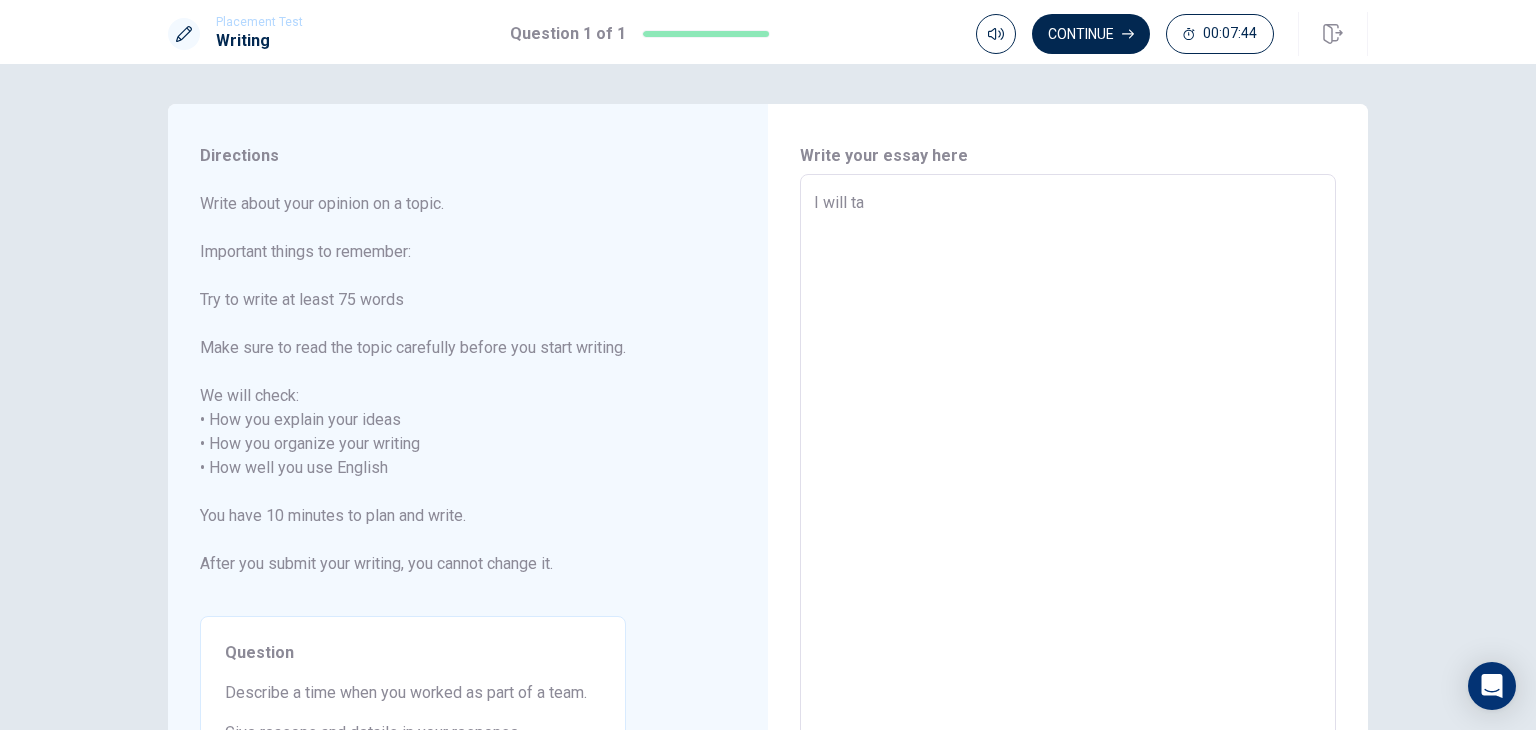 type on "x" 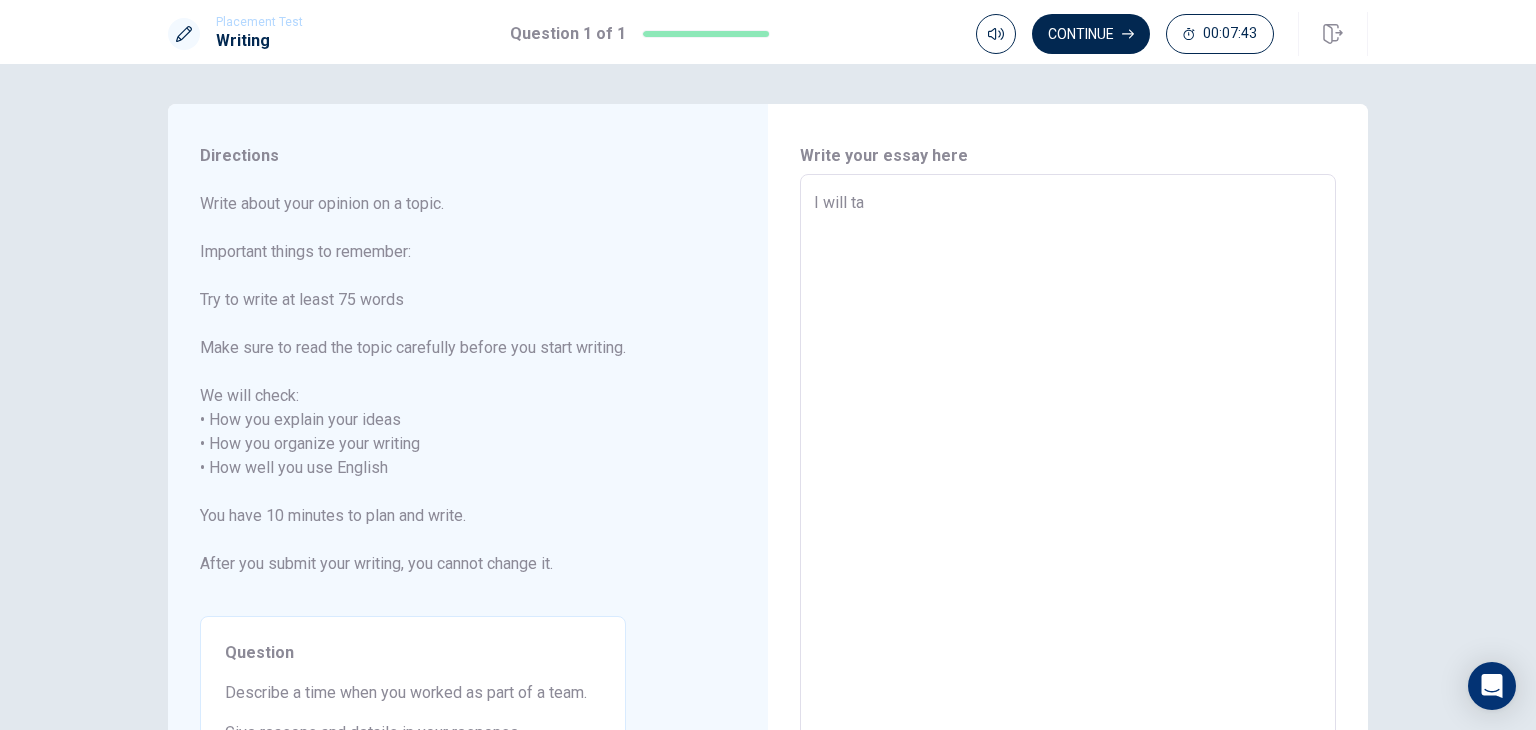 type on "I will tal" 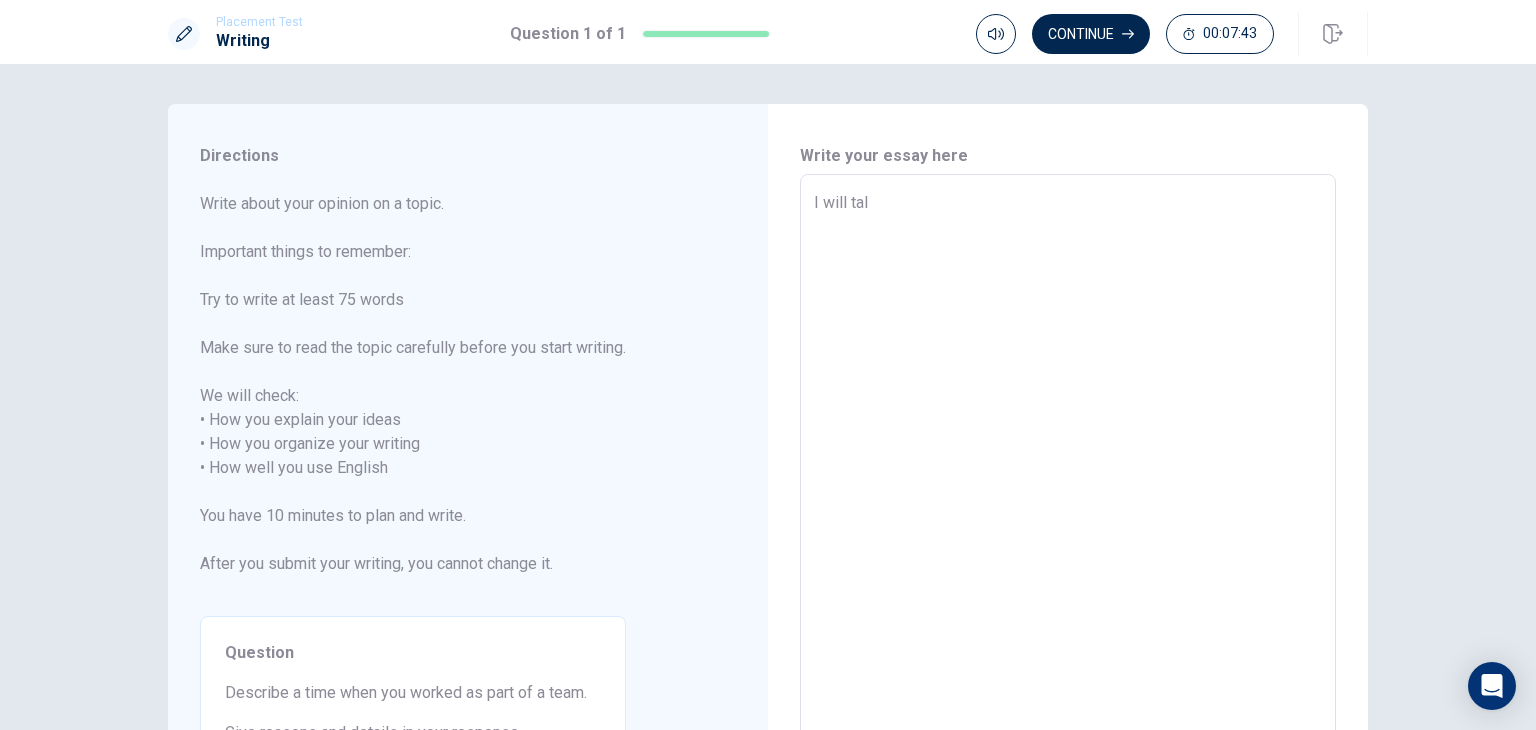 type on "x" 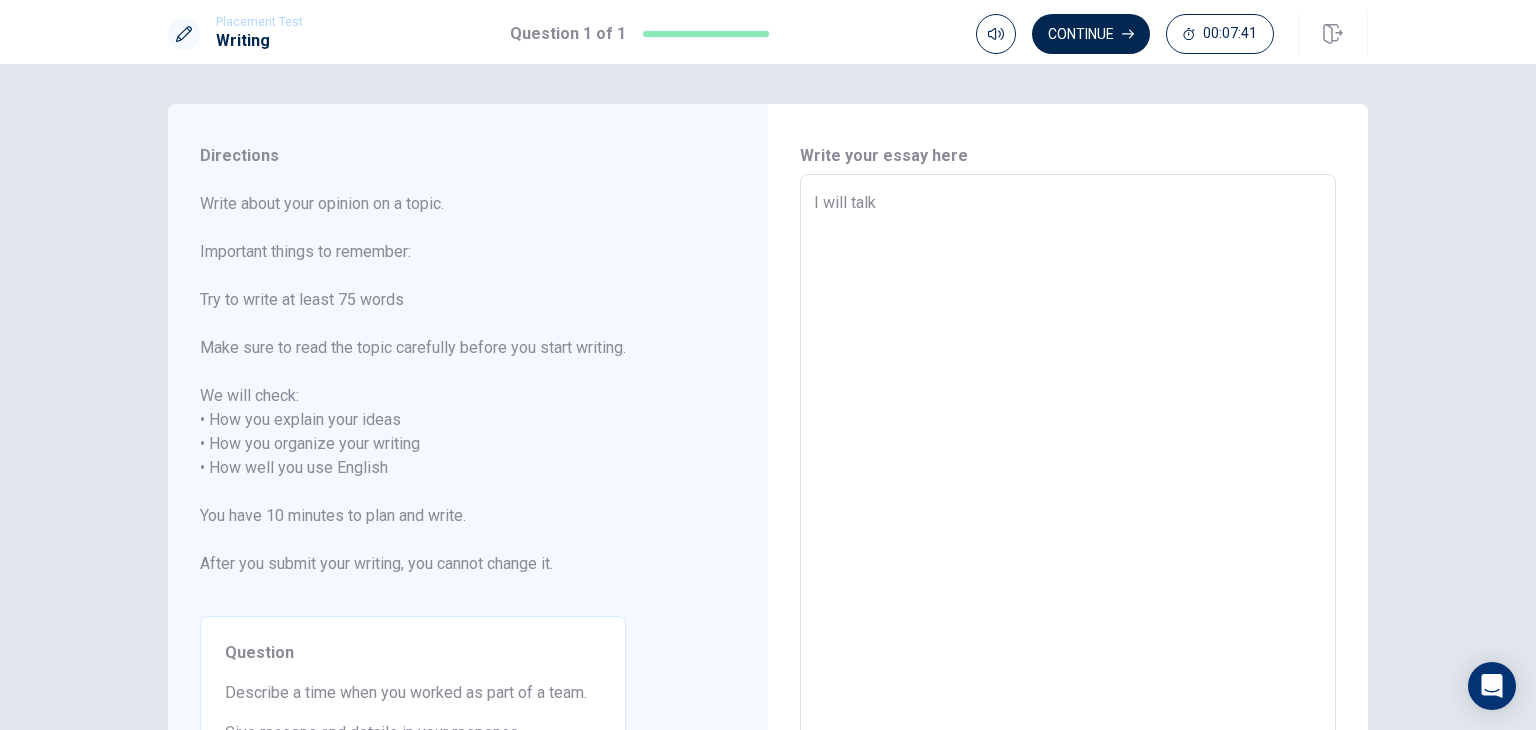 type on "x" 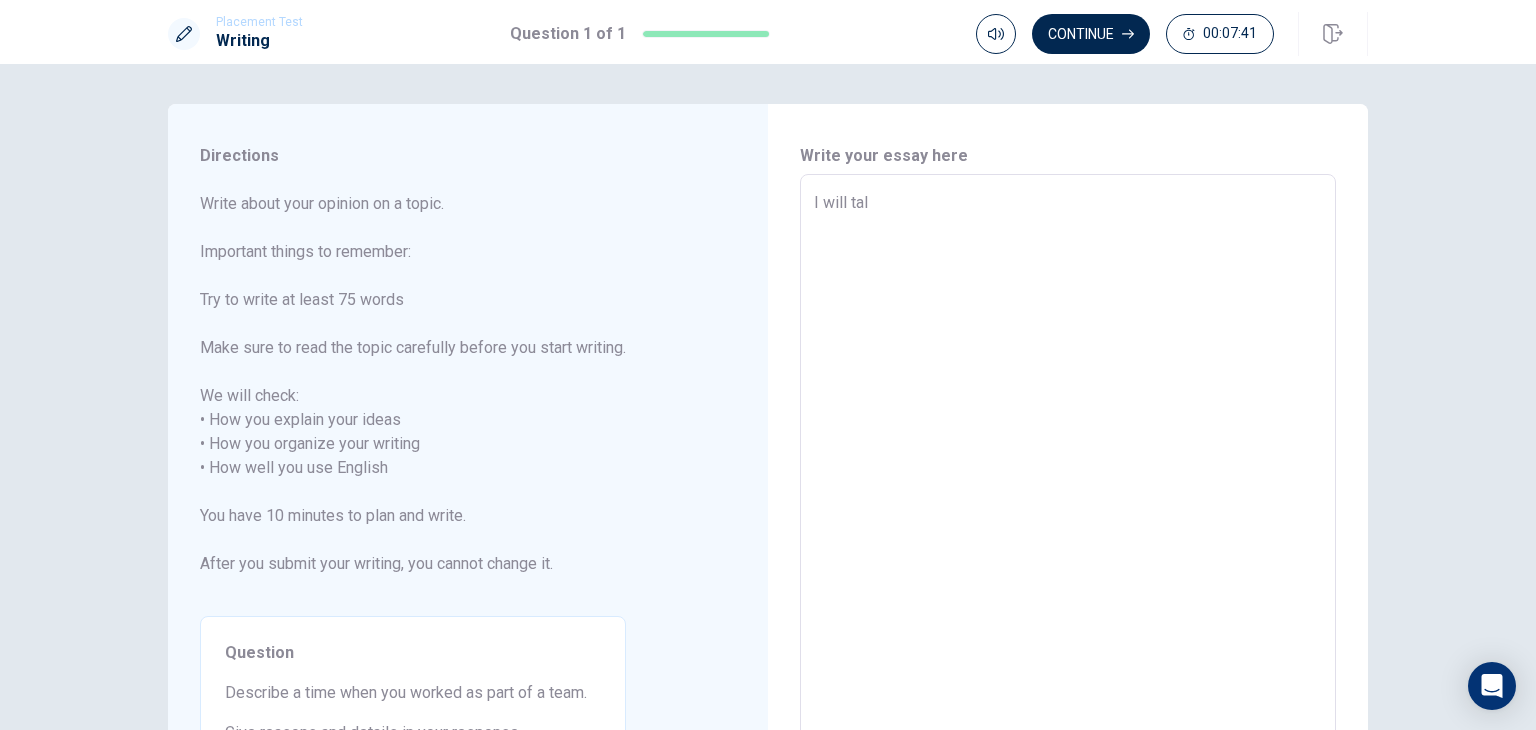 type on "x" 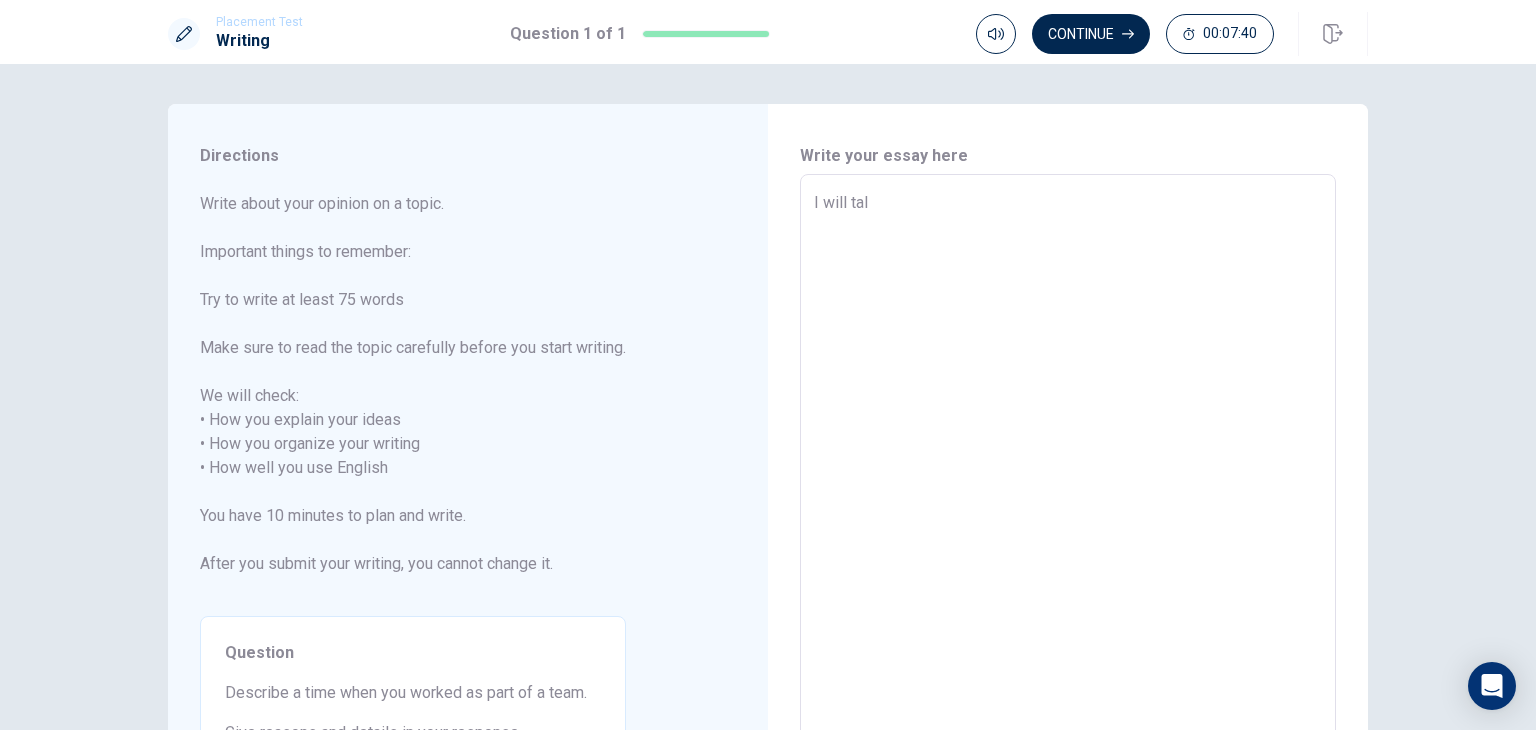 type on "I will ta" 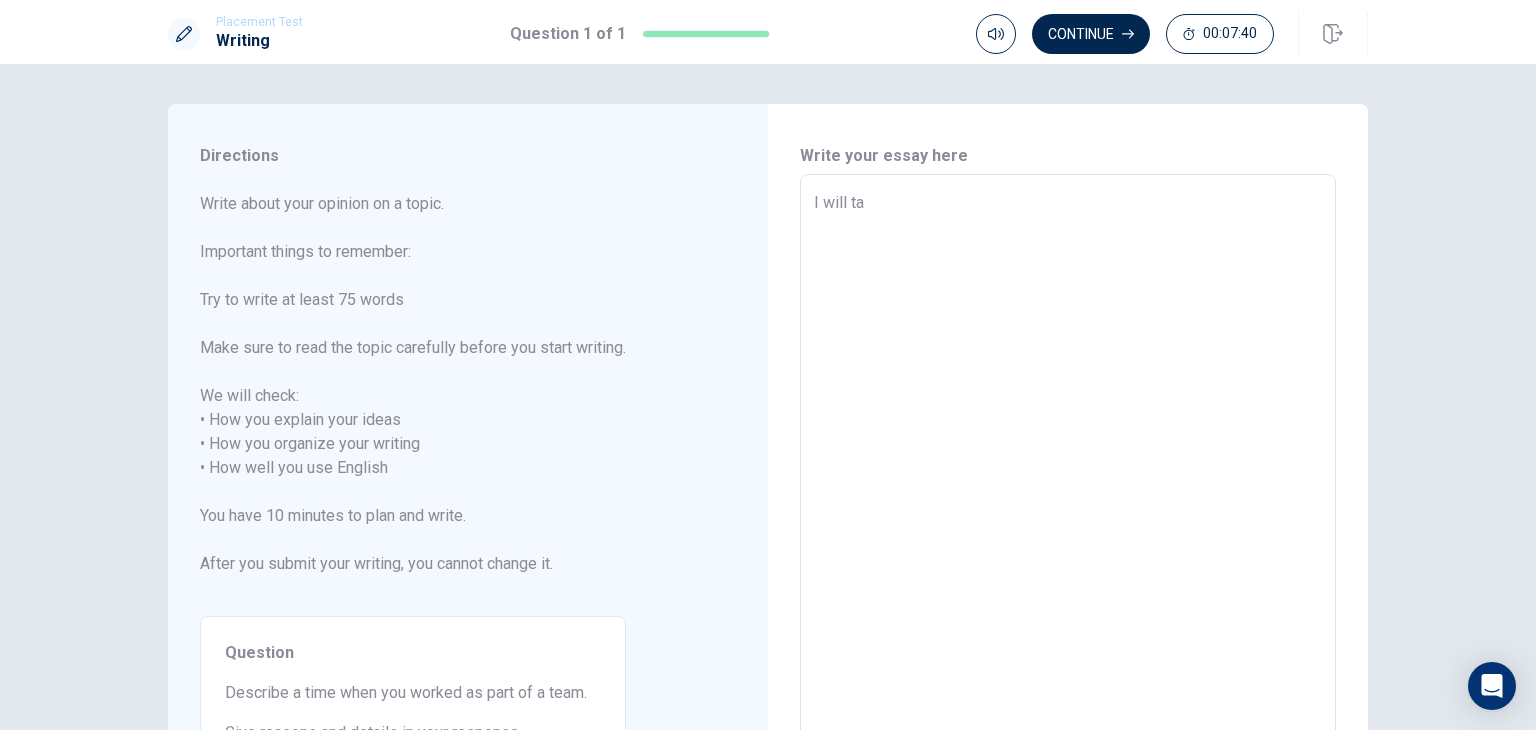 type on "I will t" 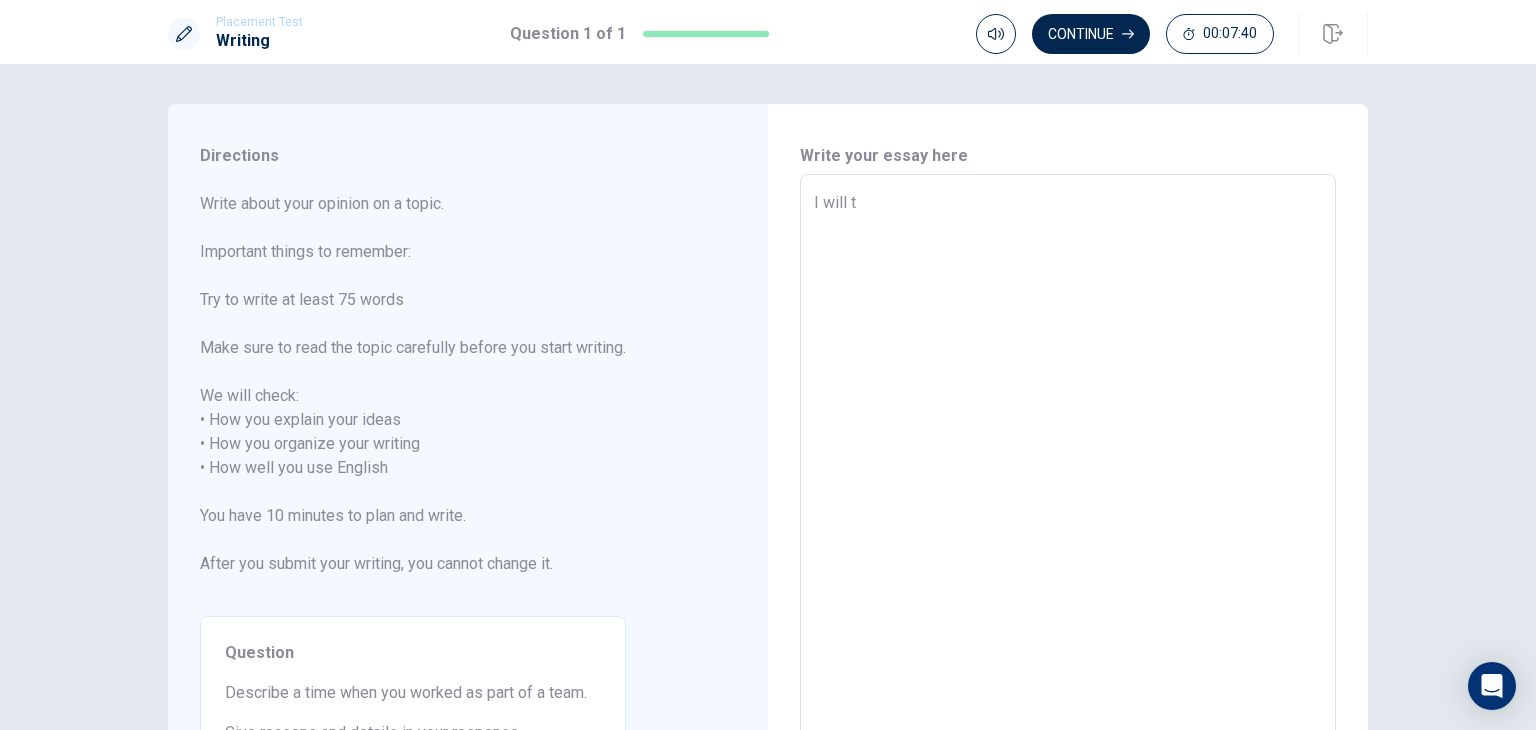 type on "x" 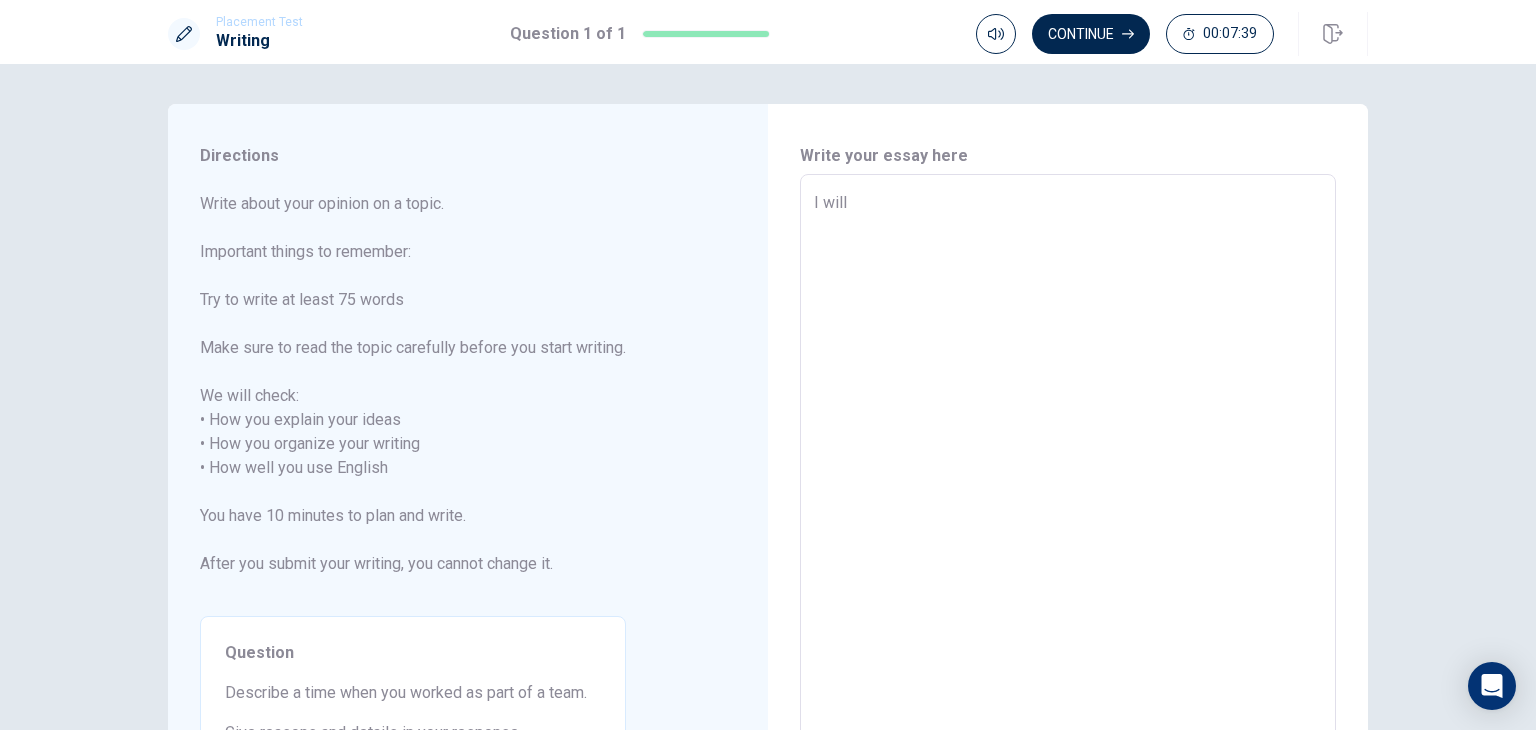 type on "x" 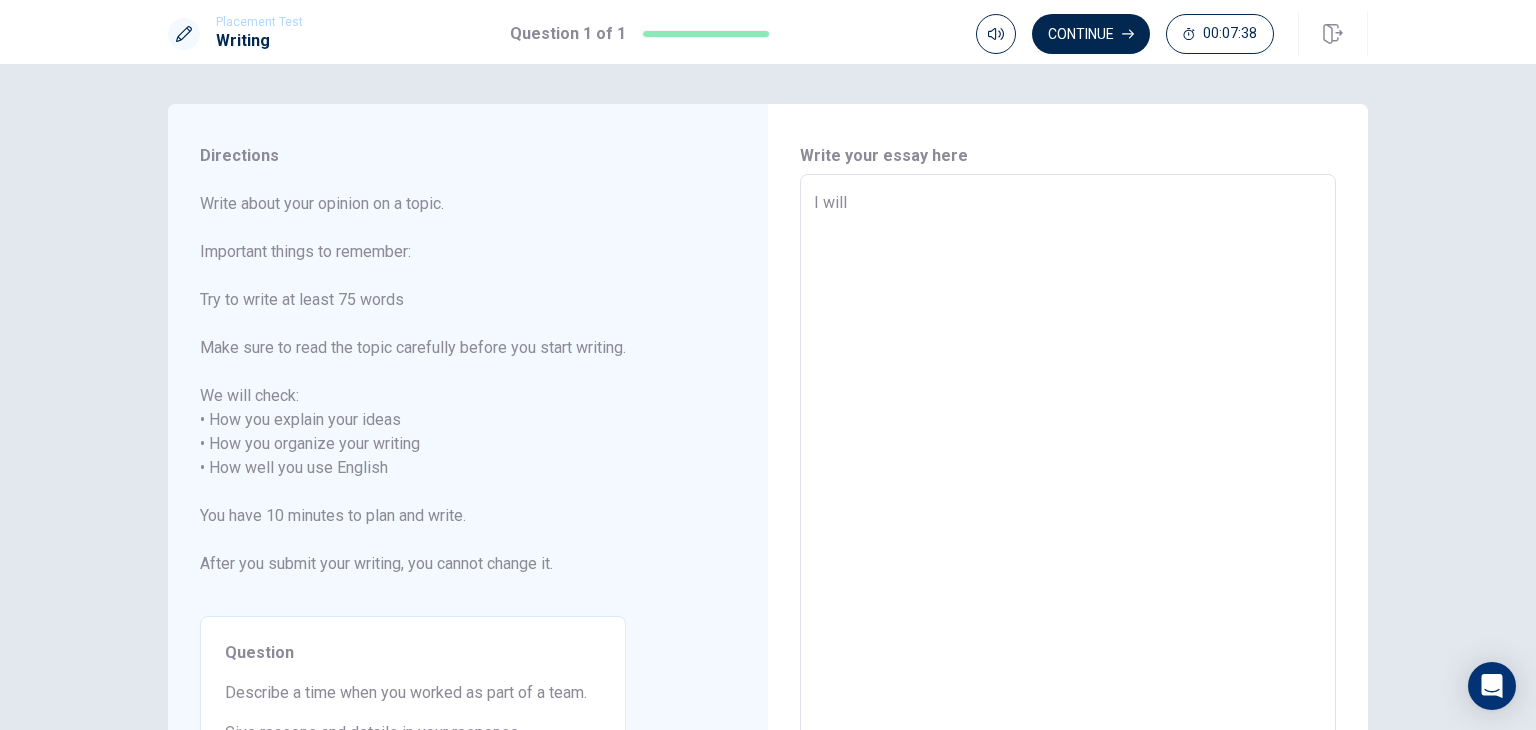 type on "I will w" 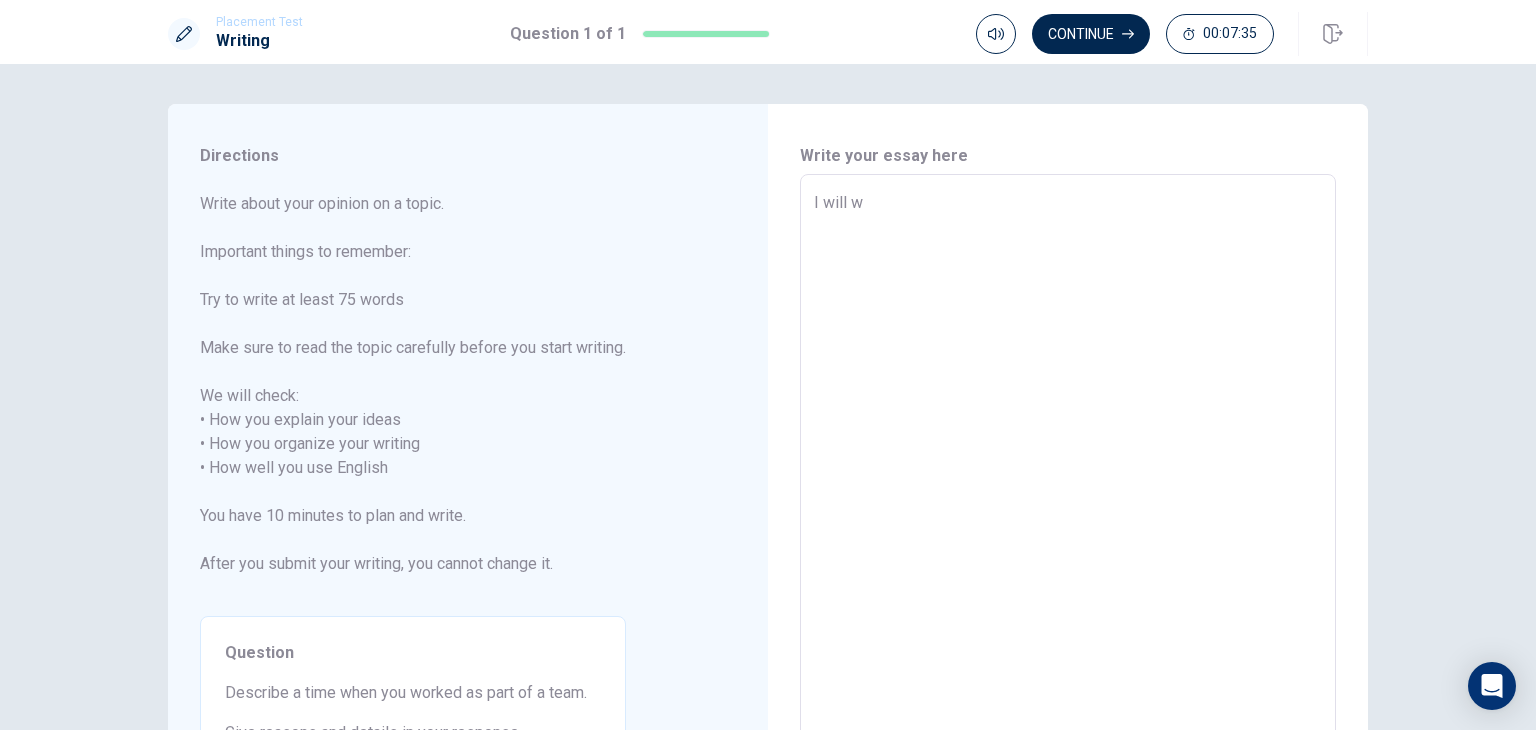 type on "x" 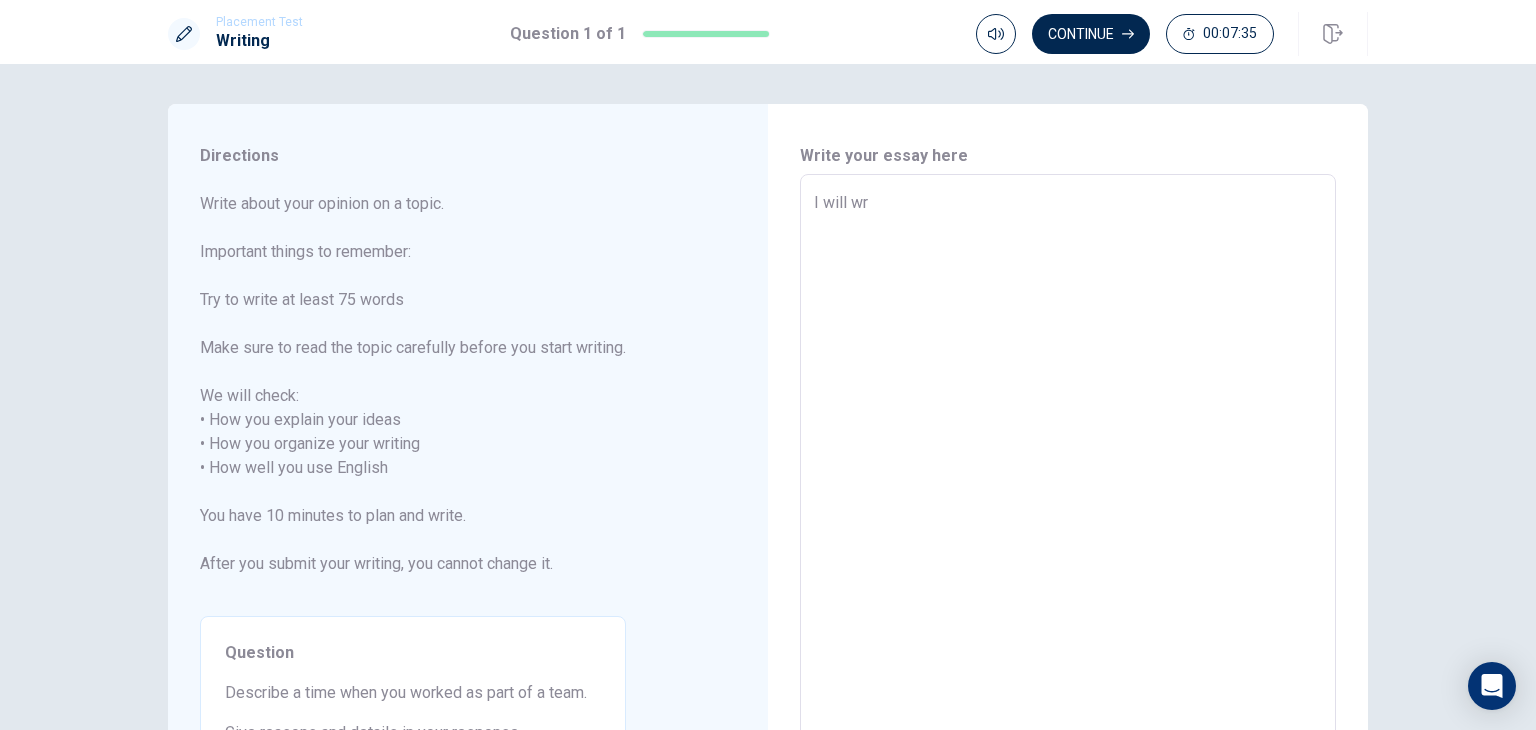 type on "x" 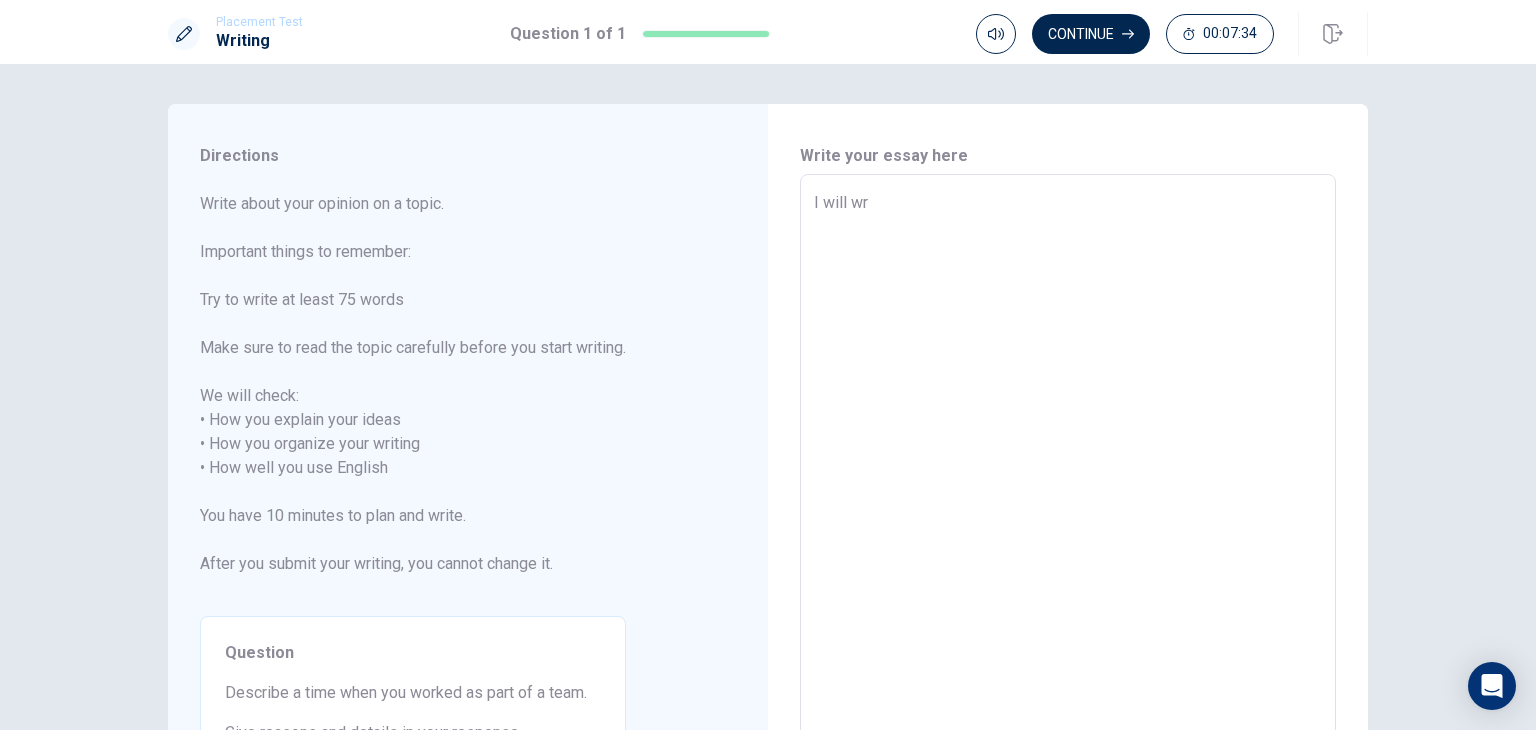 type on "I will wri" 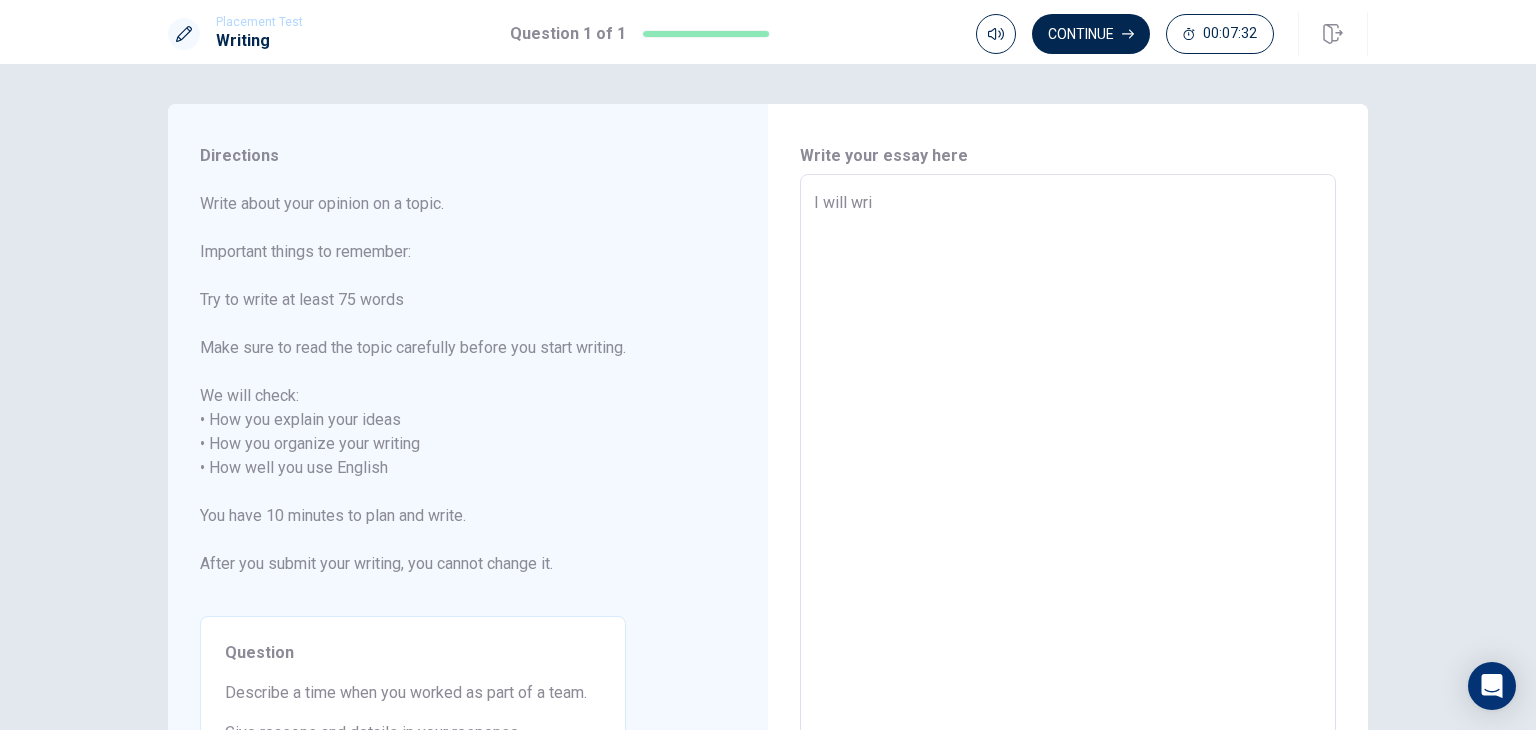 type on "x" 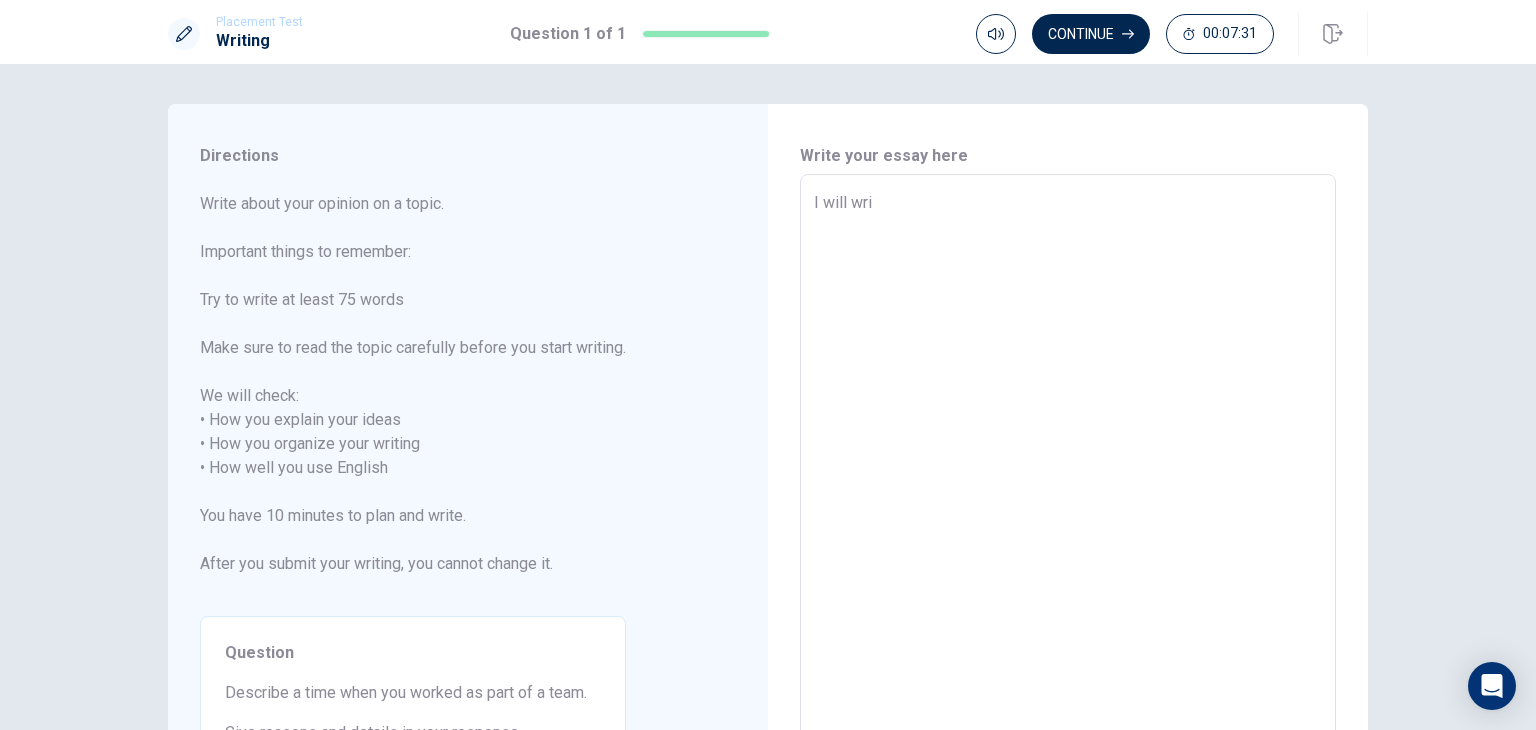type on "I will writ" 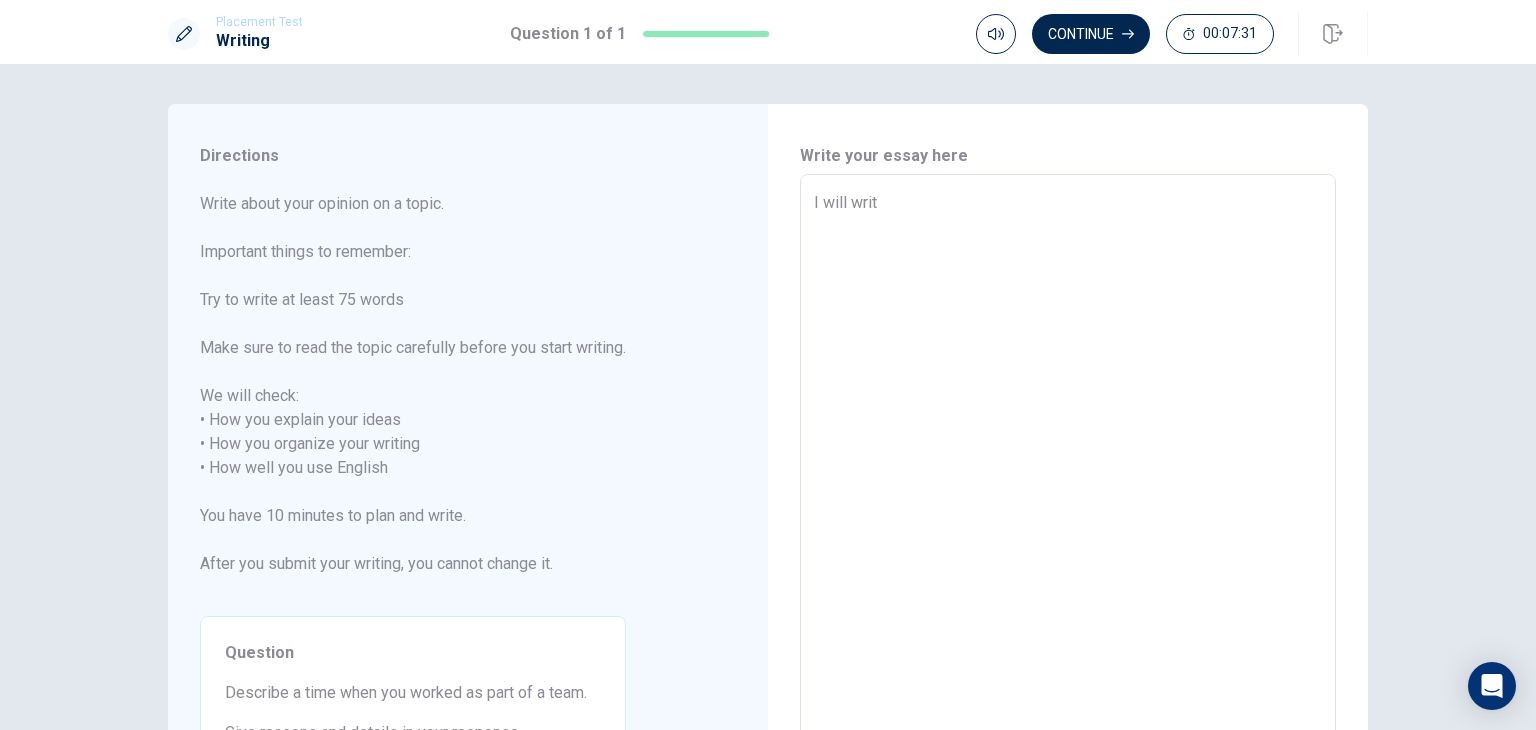 type on "x" 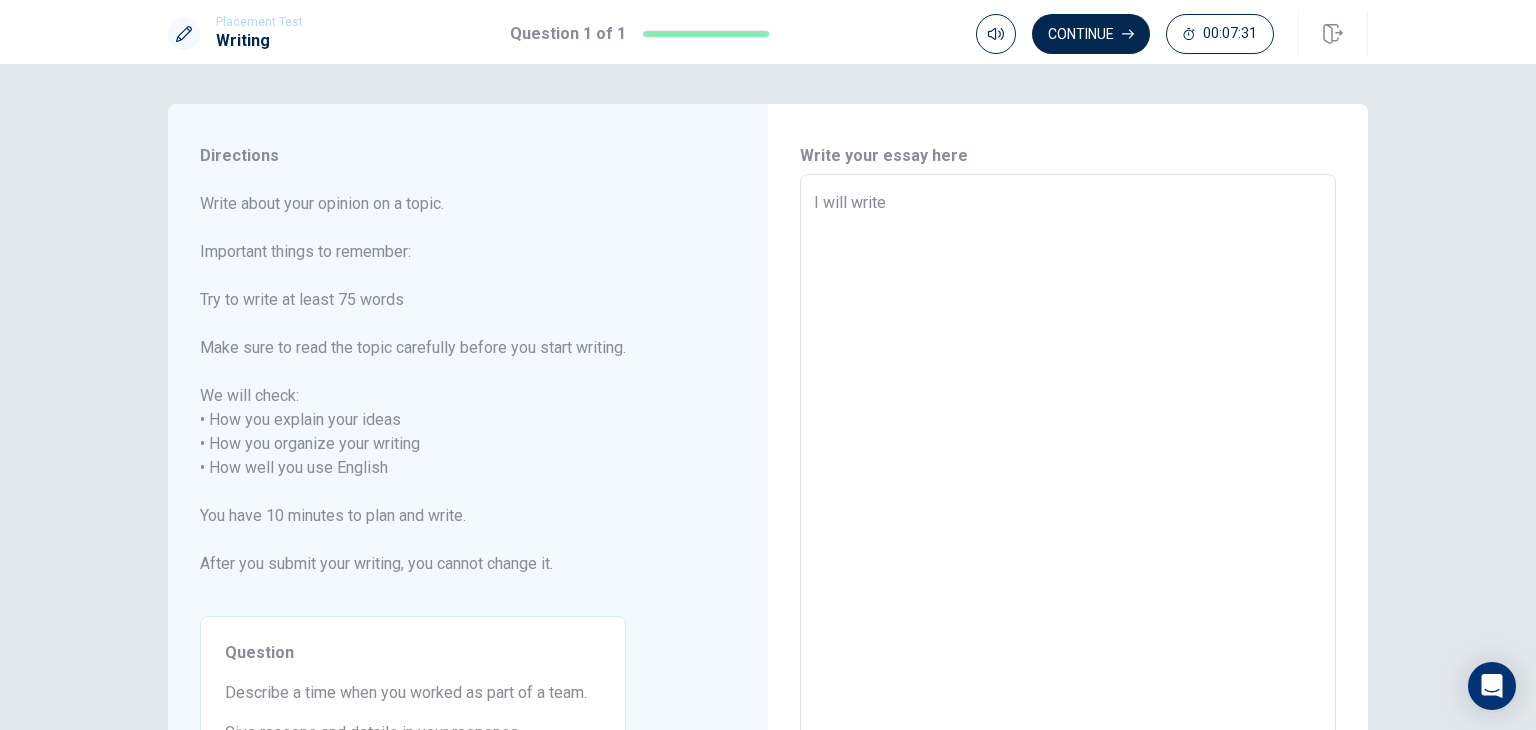 type on "x" 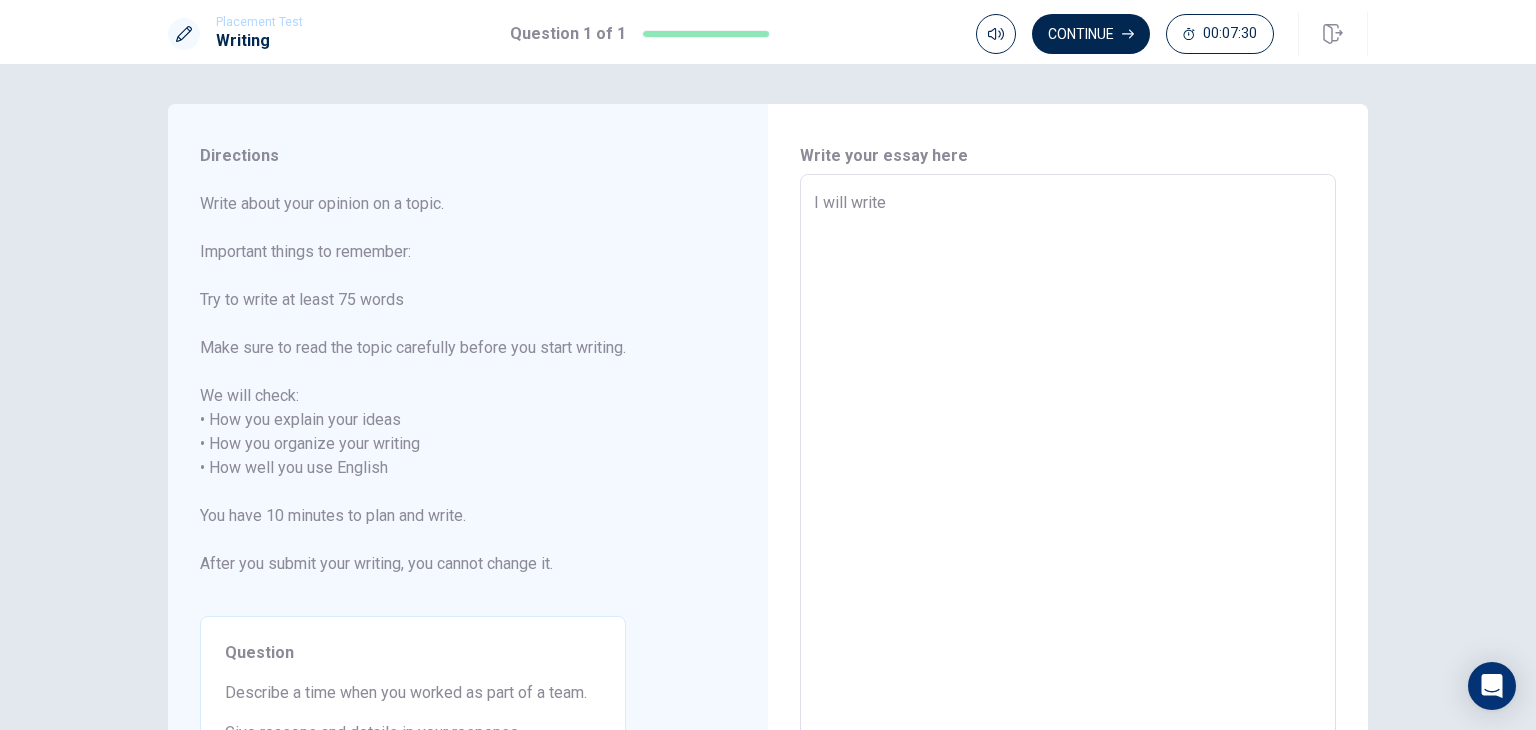 type on "x" 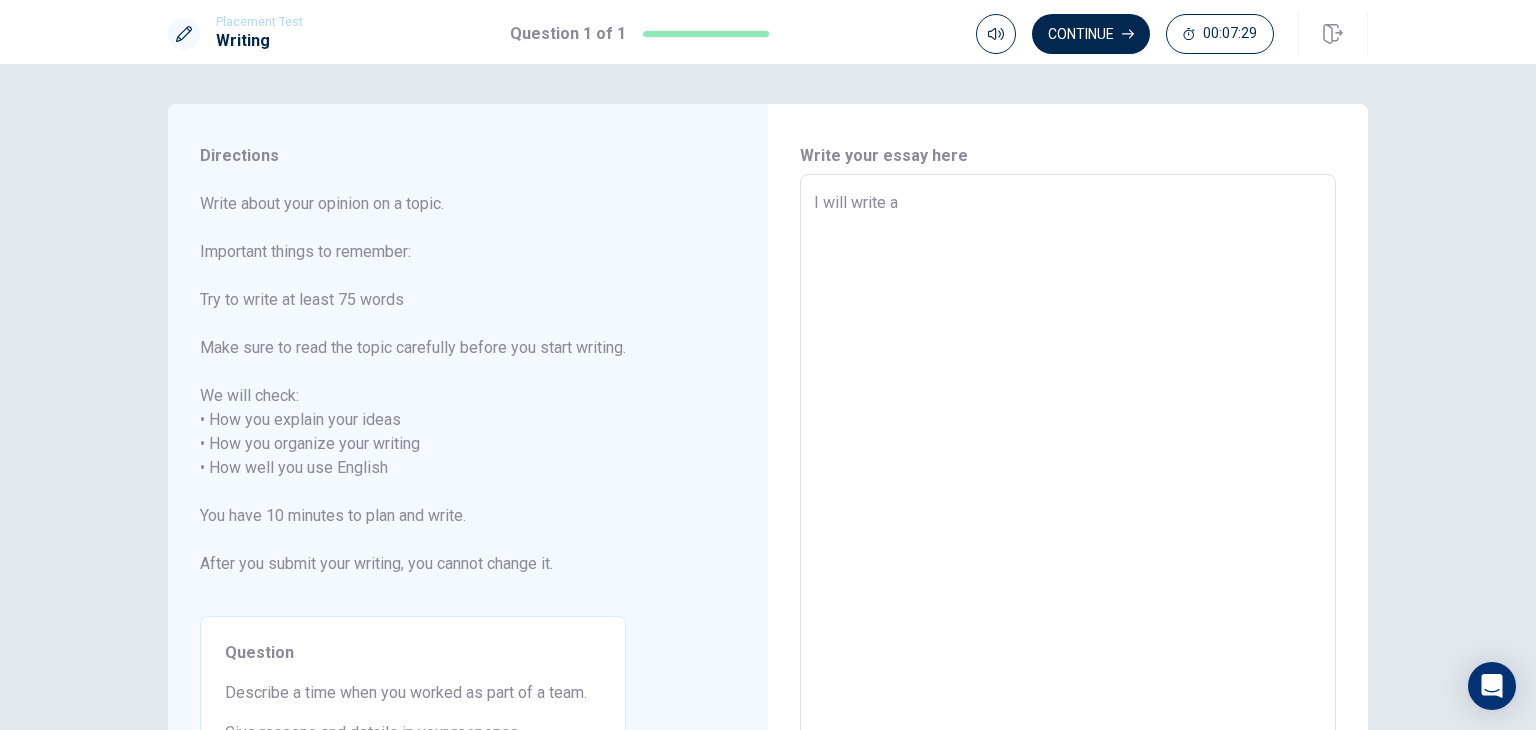 type on "x" 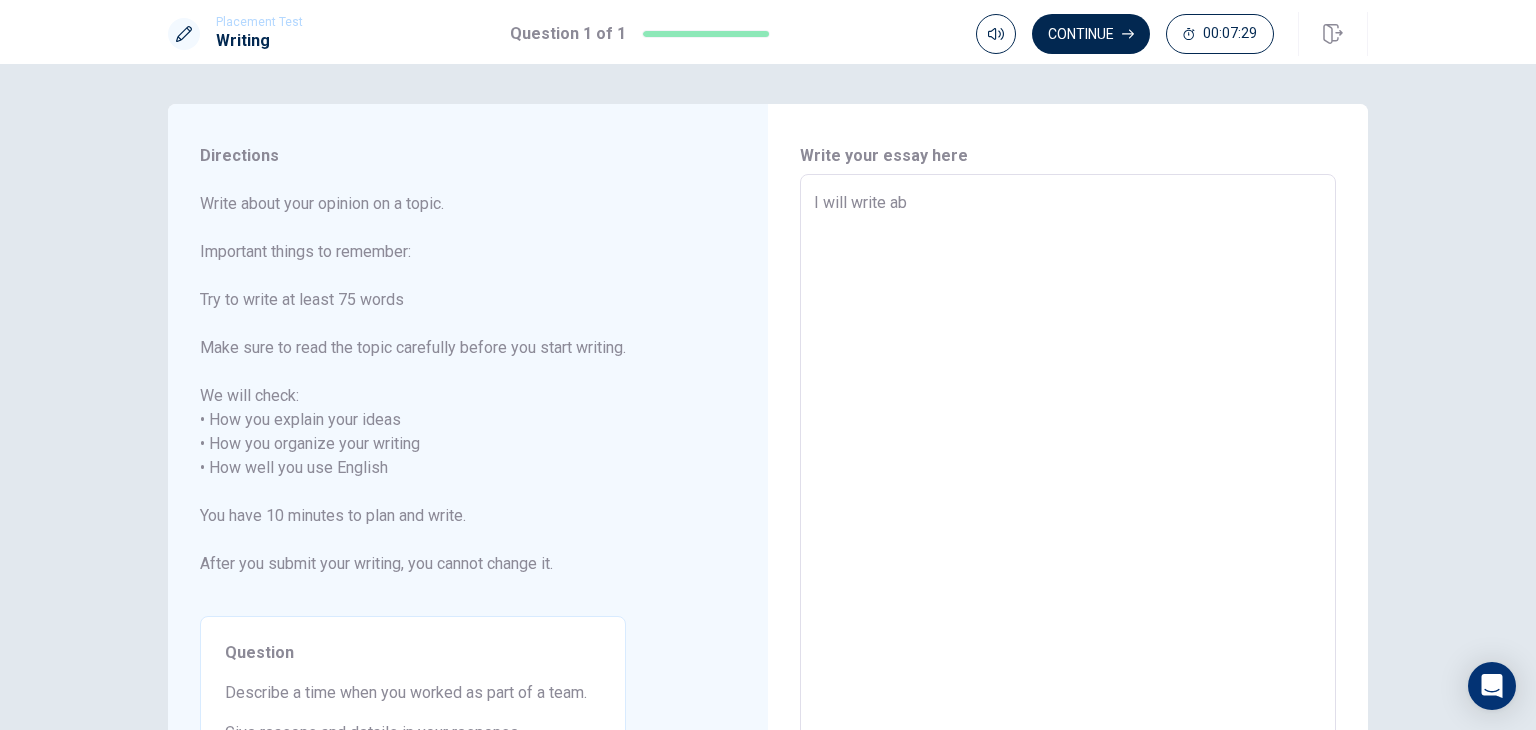 type on "x" 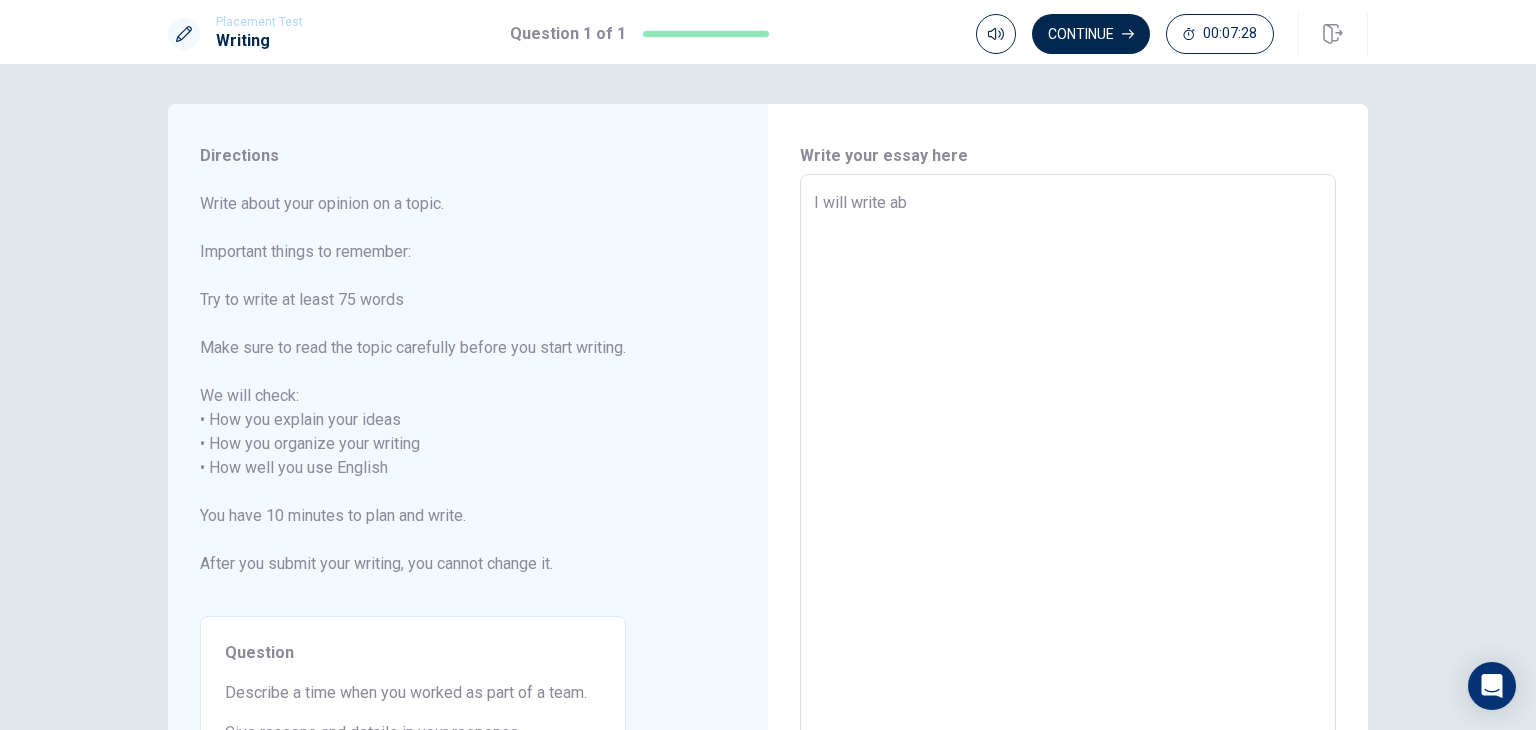 type on "I will write abo" 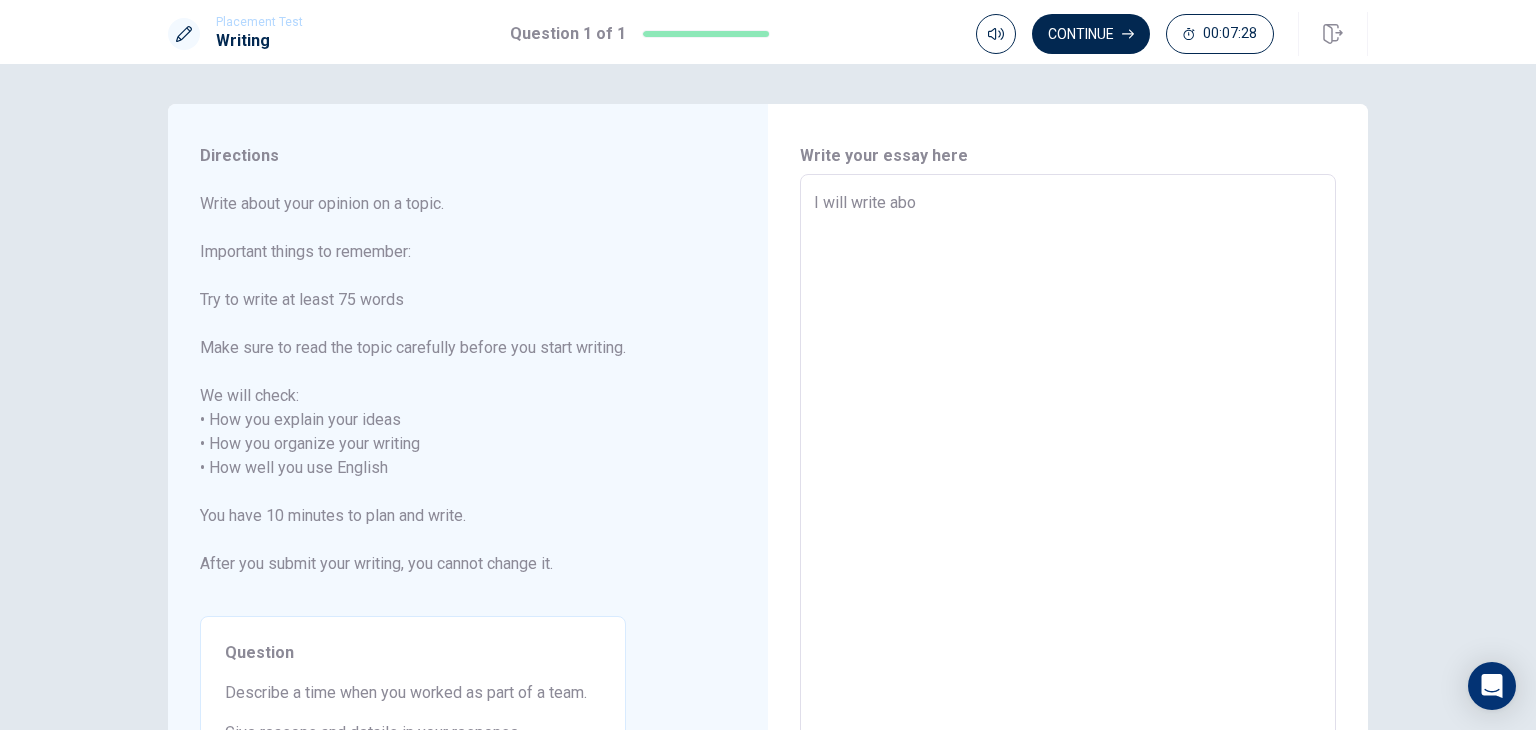 type on "I will write abou" 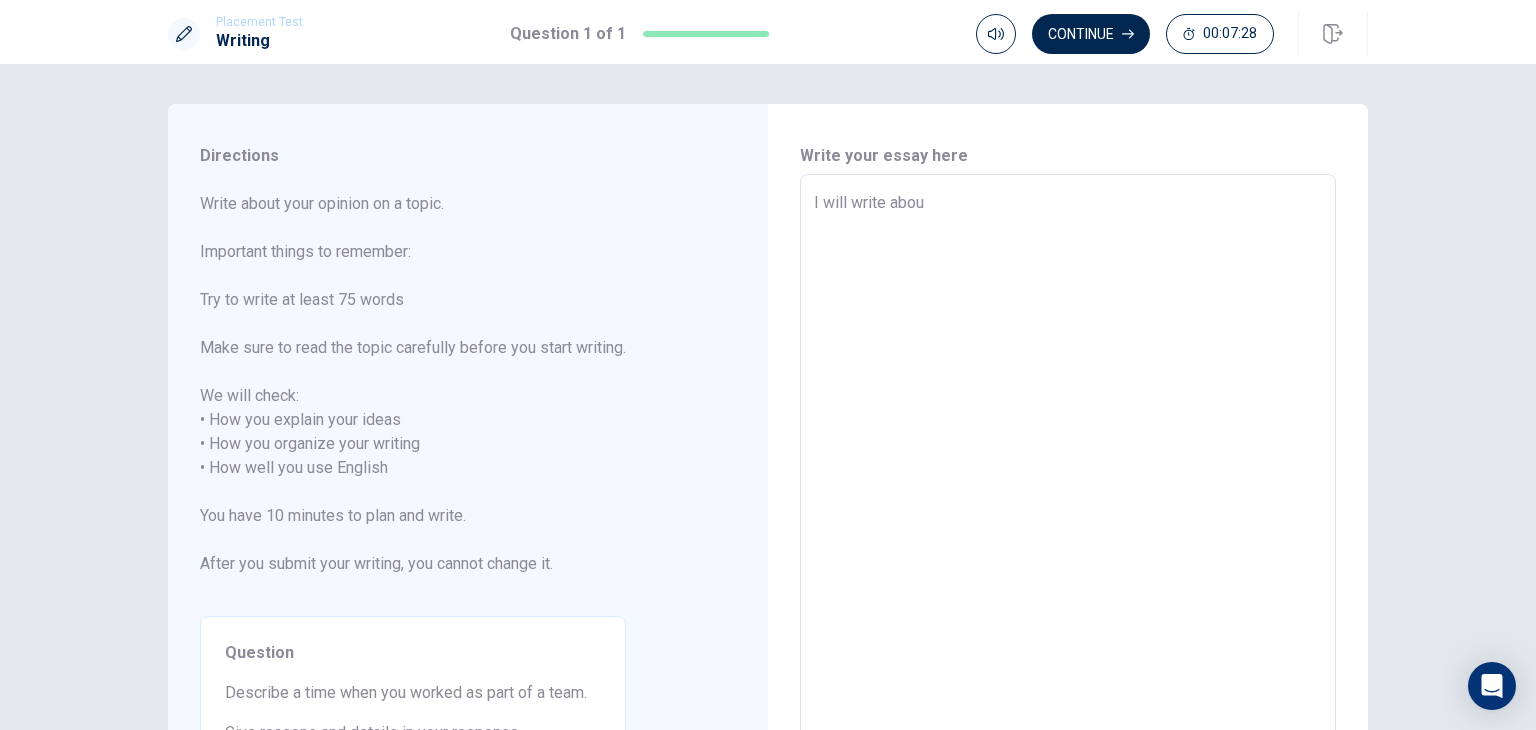 type on "x" 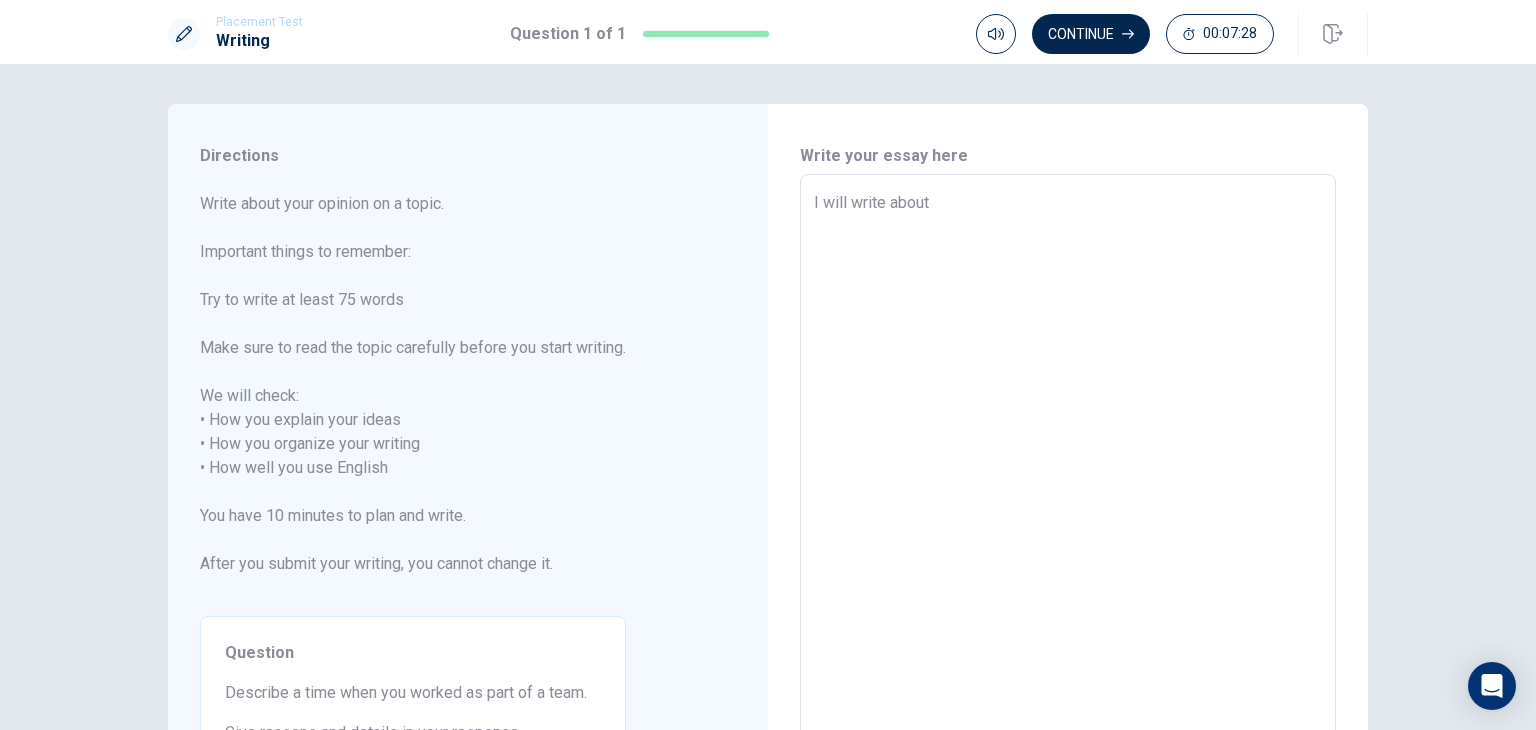 type on "x" 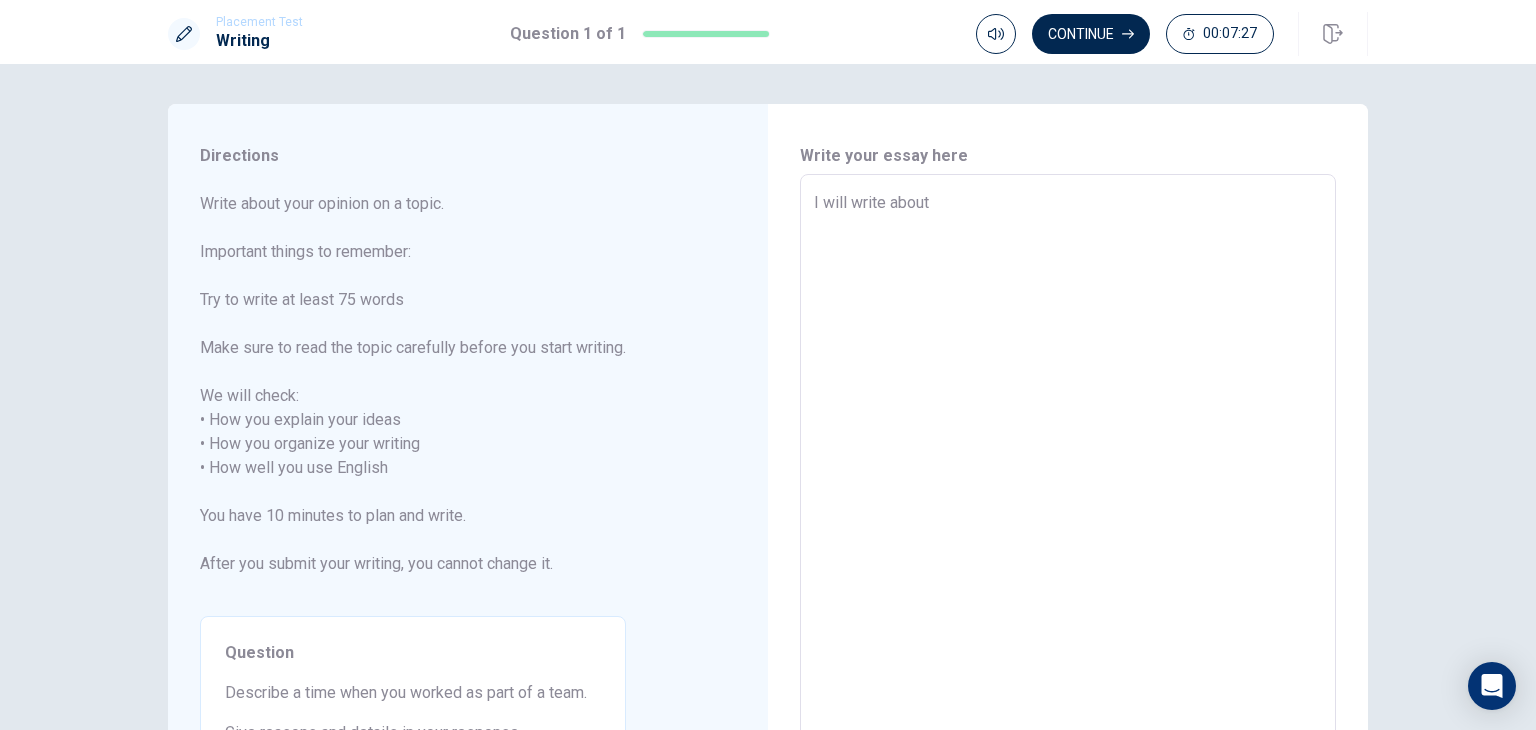 type on "I will write about" 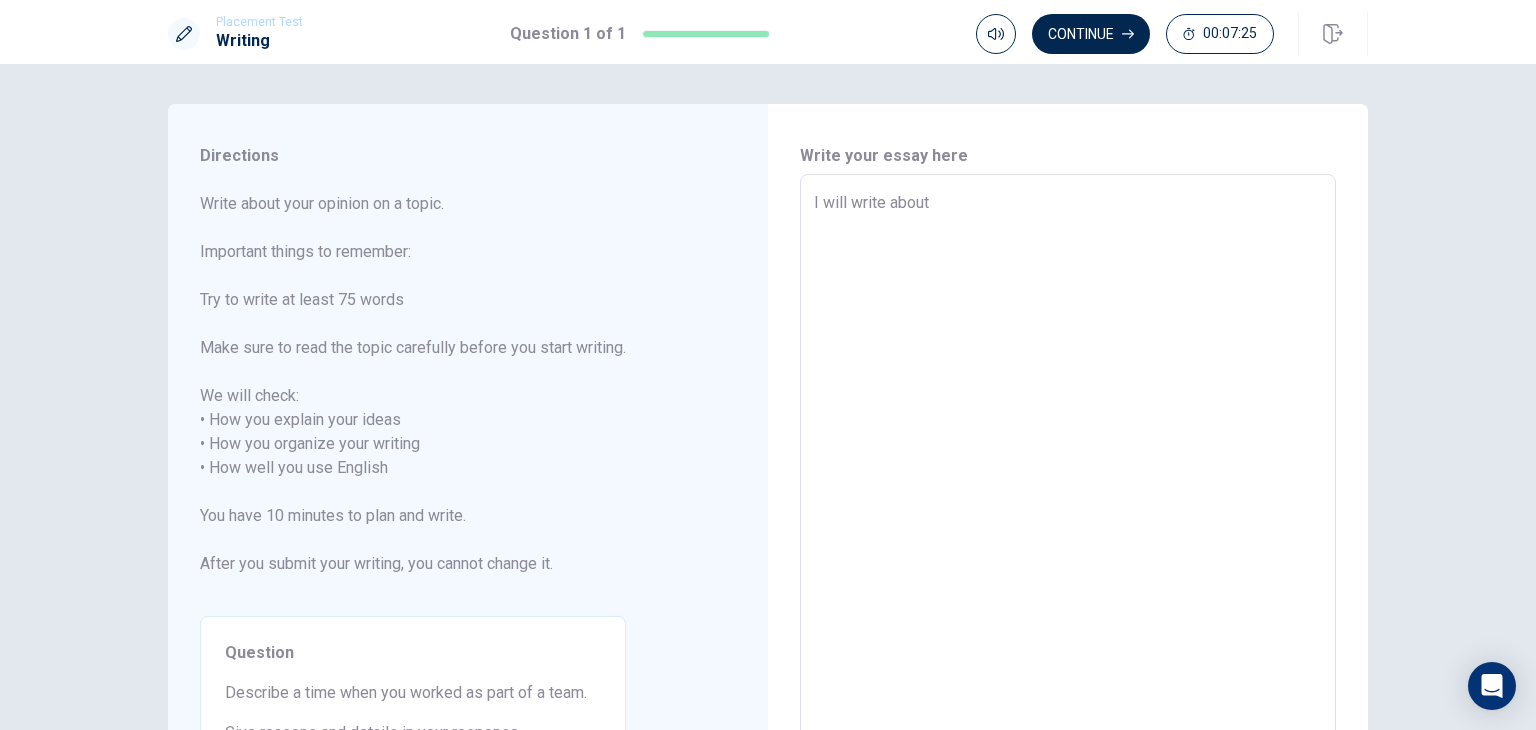 type on "x" 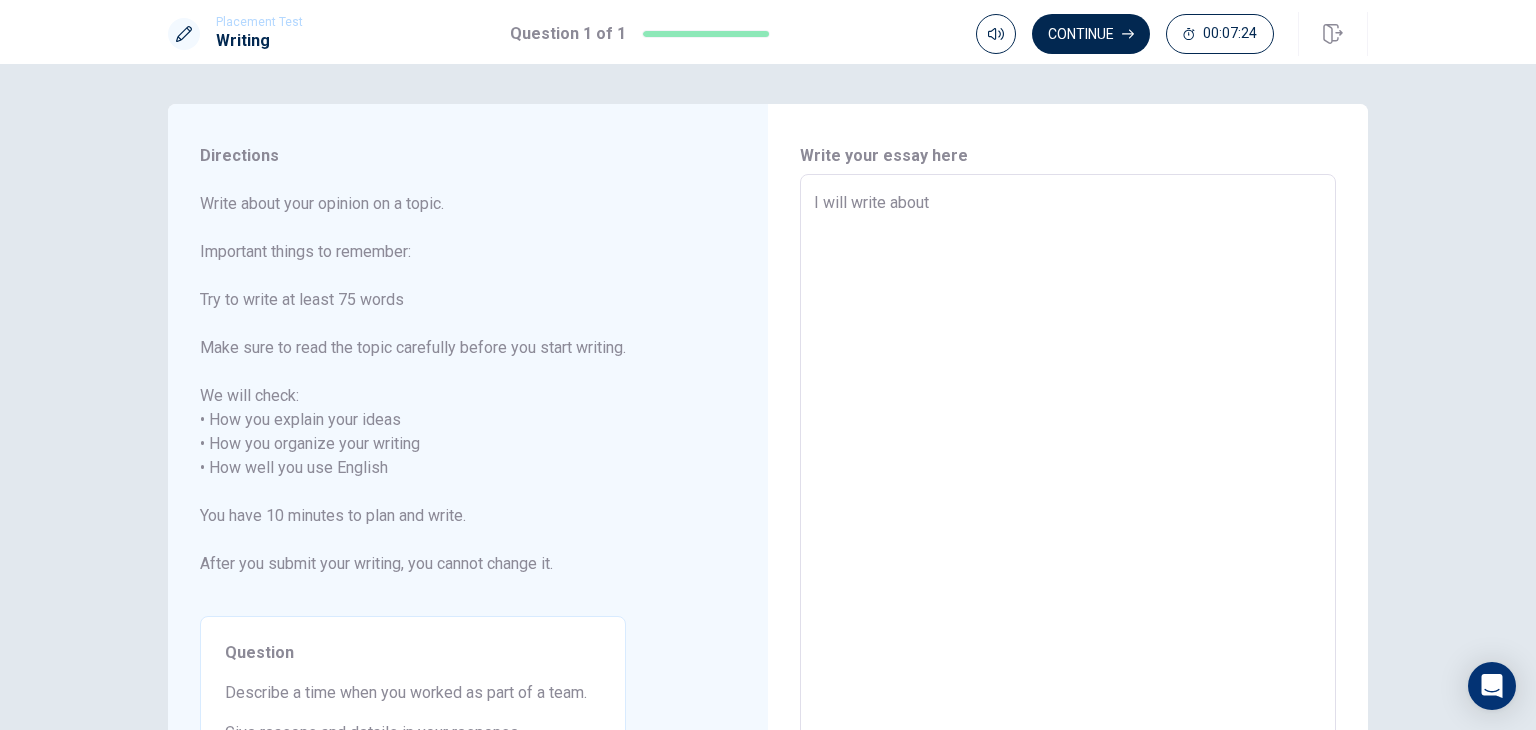 type on "I will write about t" 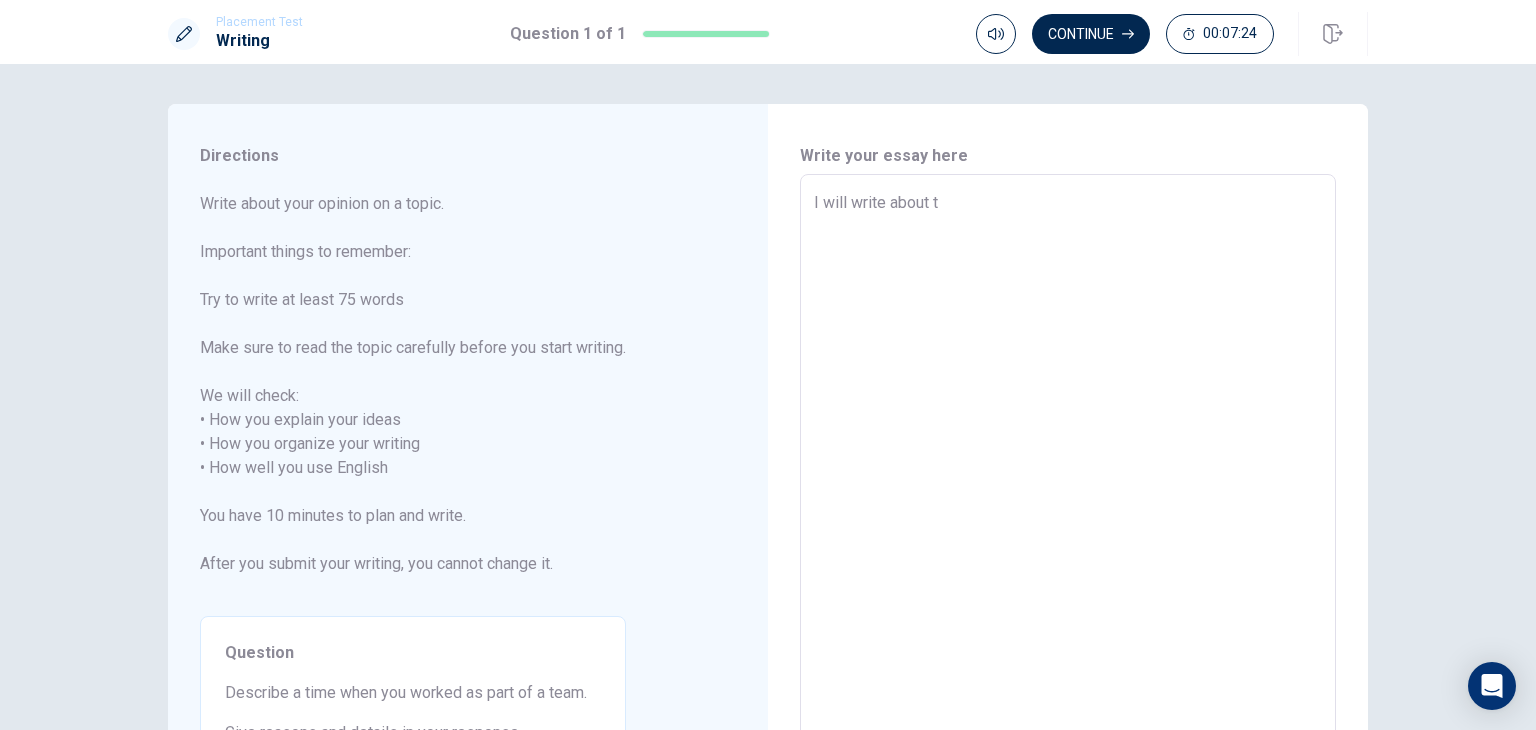 type on "x" 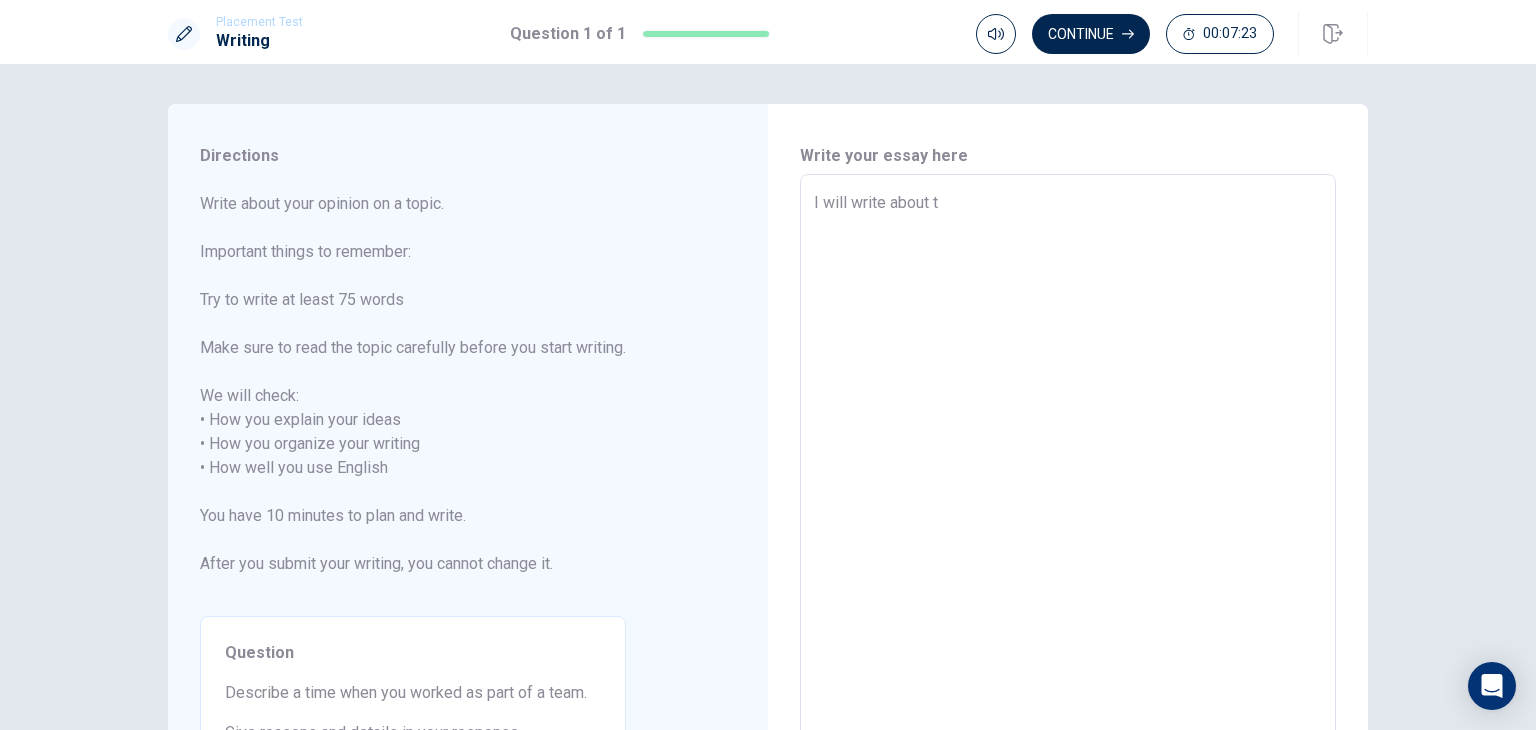type on "I will write about th" 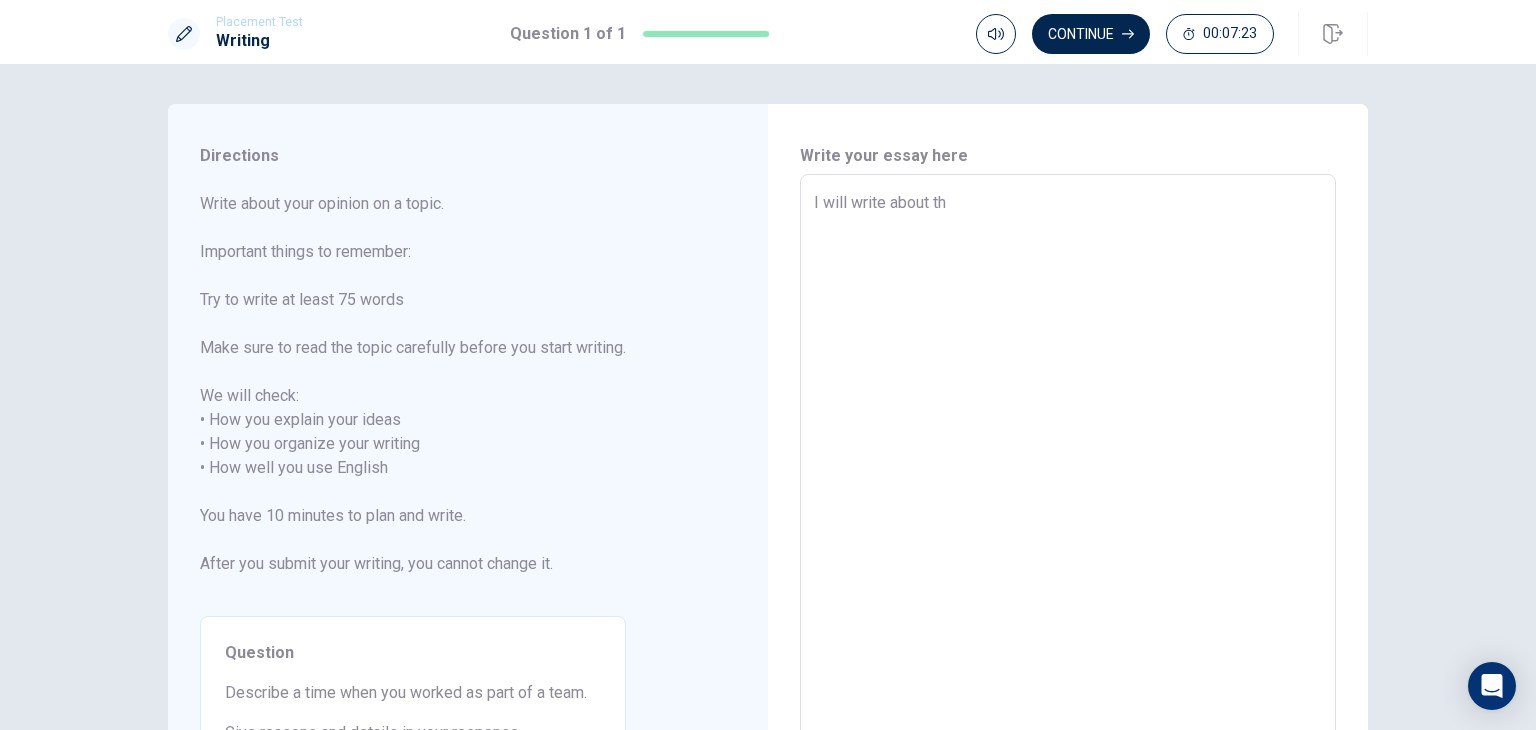 type on "x" 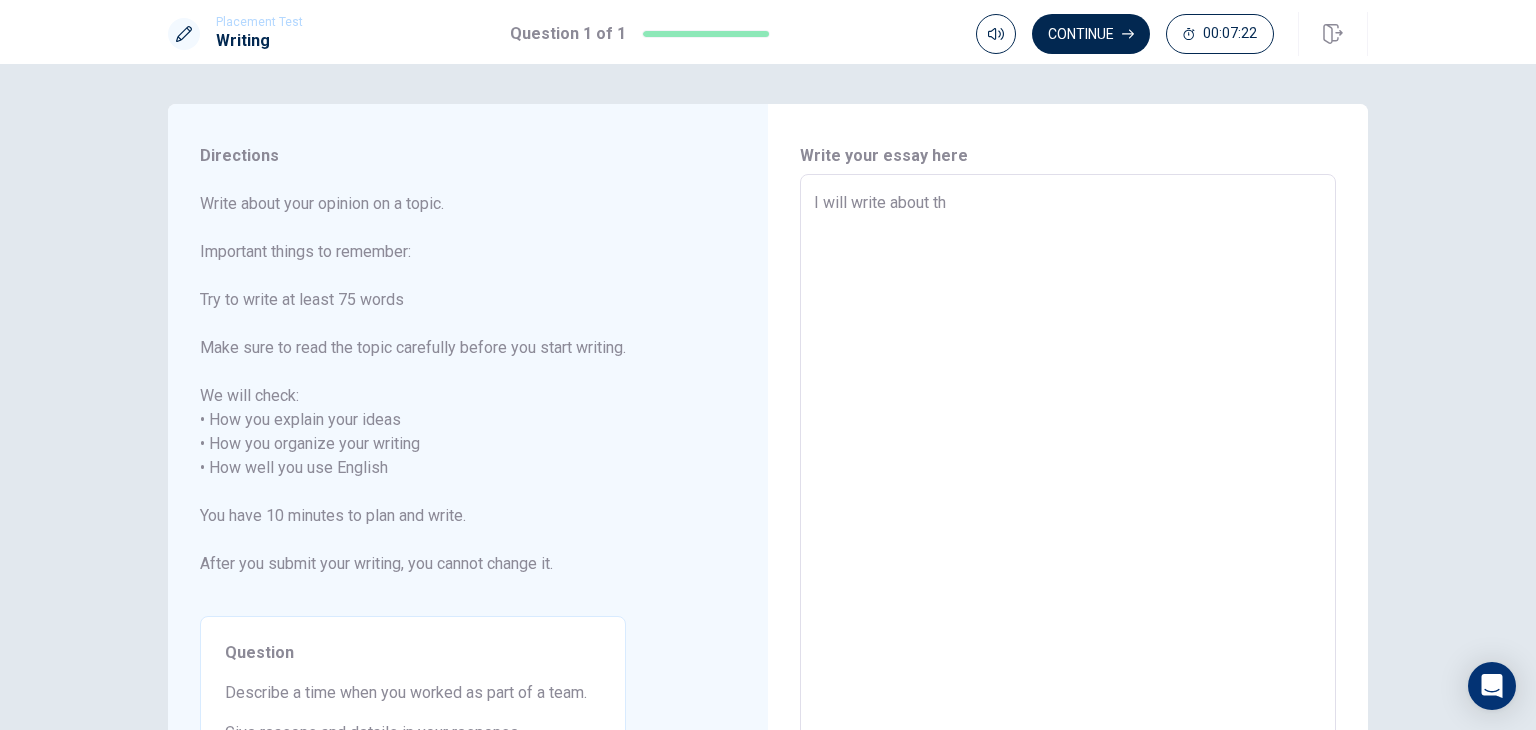 type on "I will write about the" 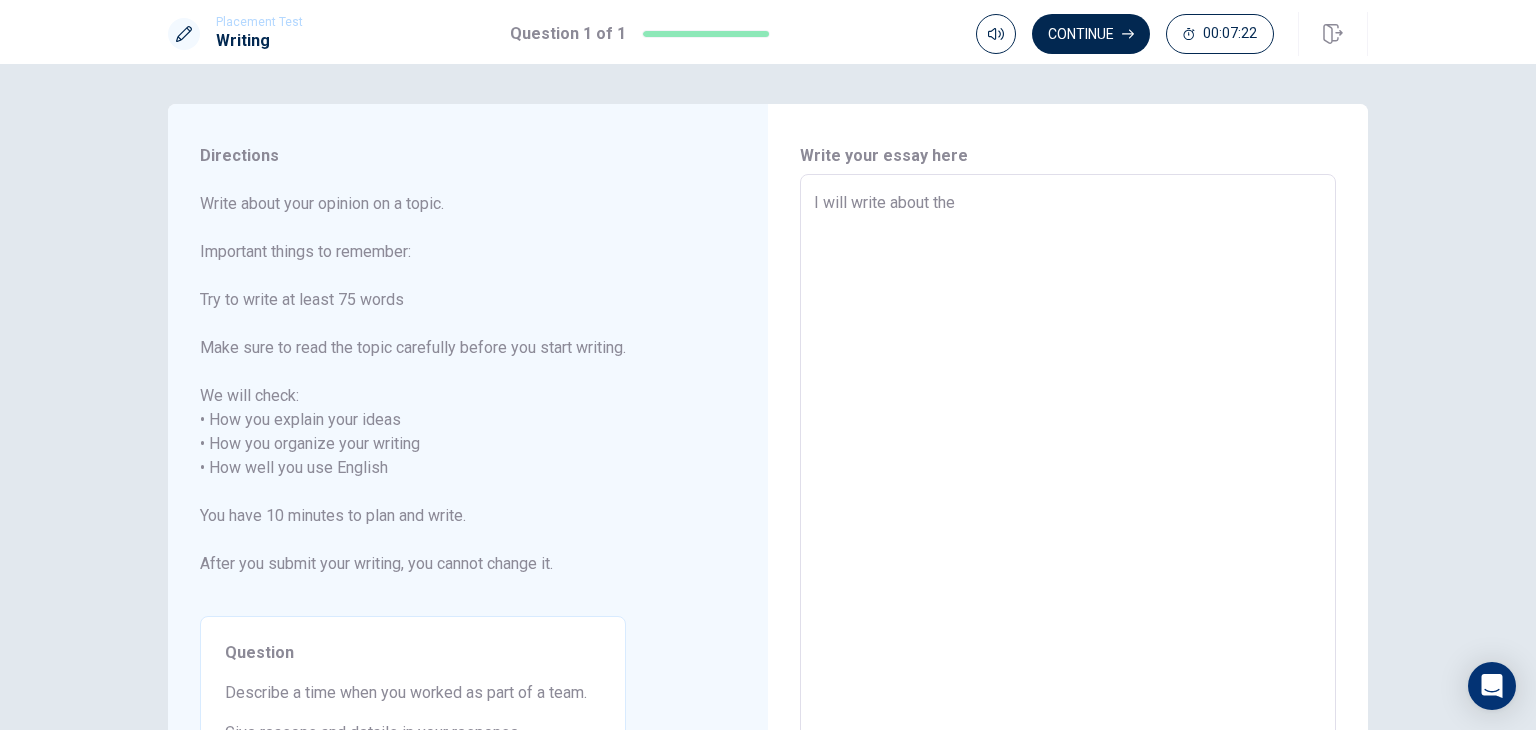 type on "x" 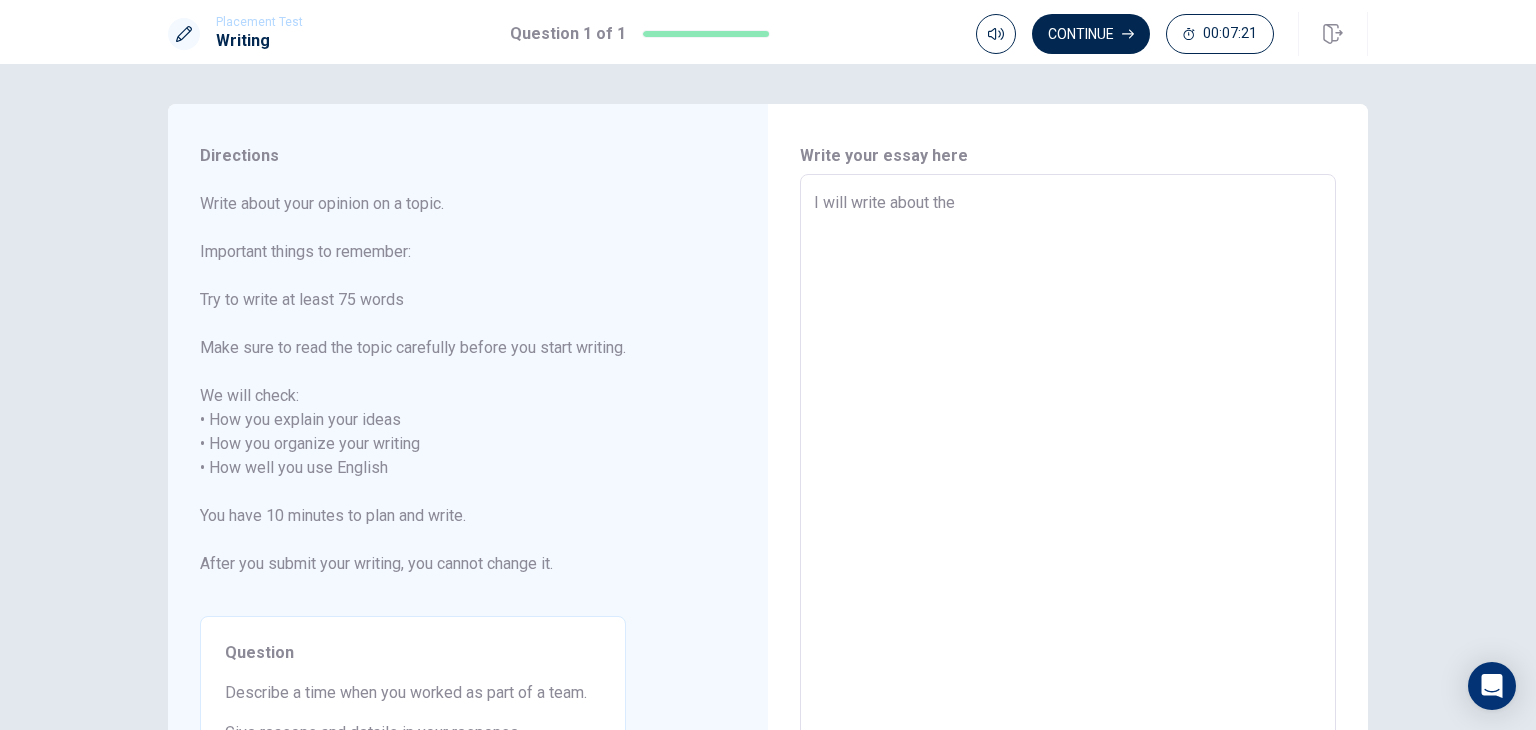 type on "I will write about the s" 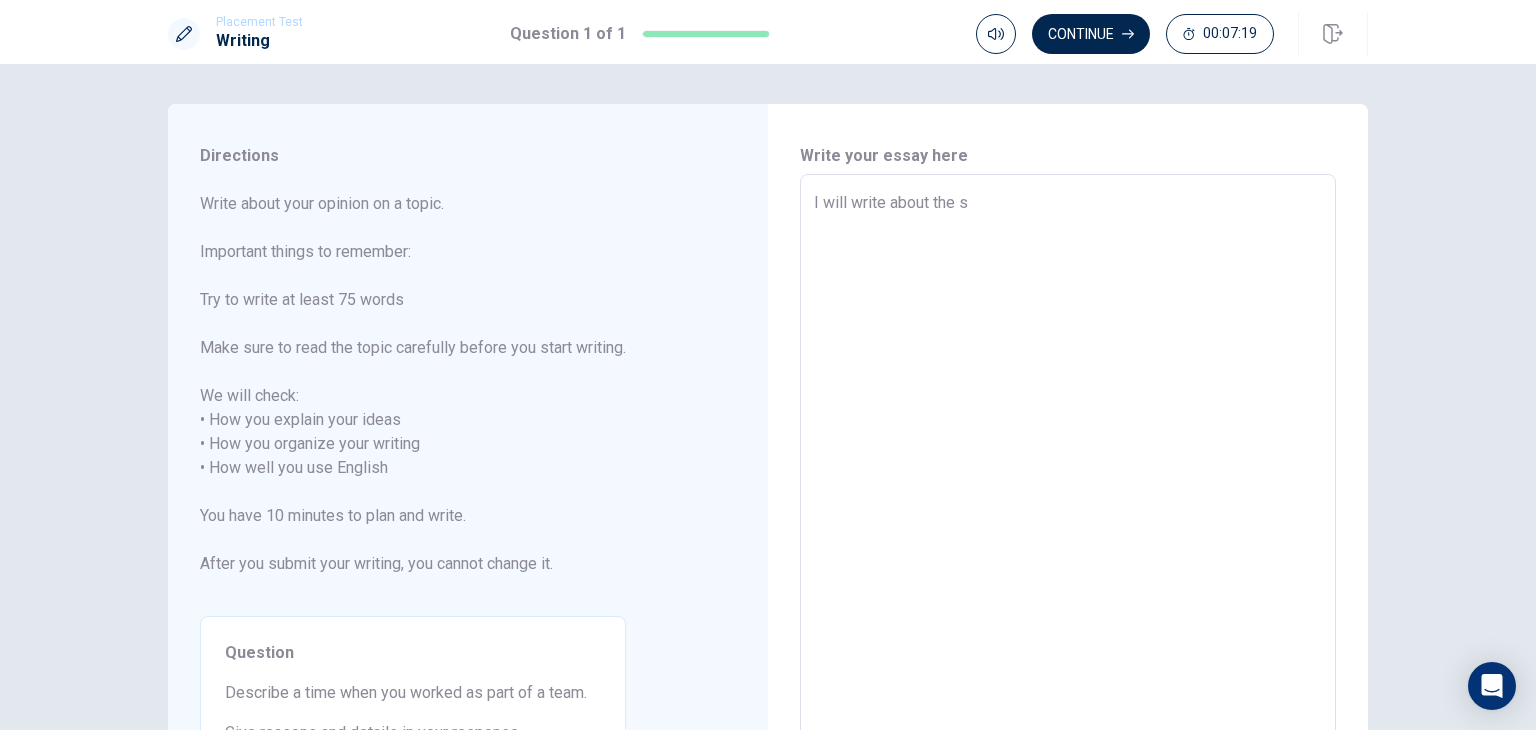 type on "x" 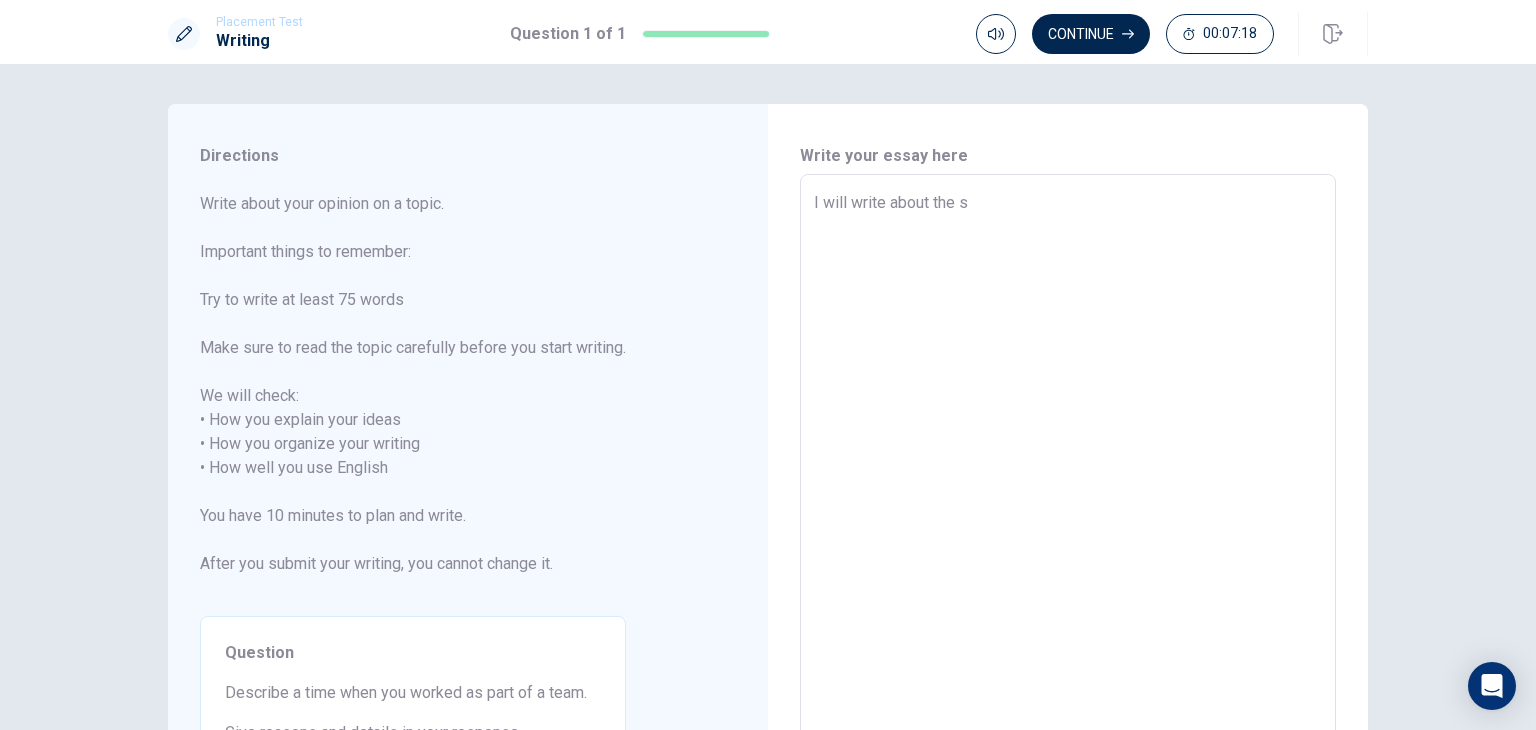 type on "I will write about the sc" 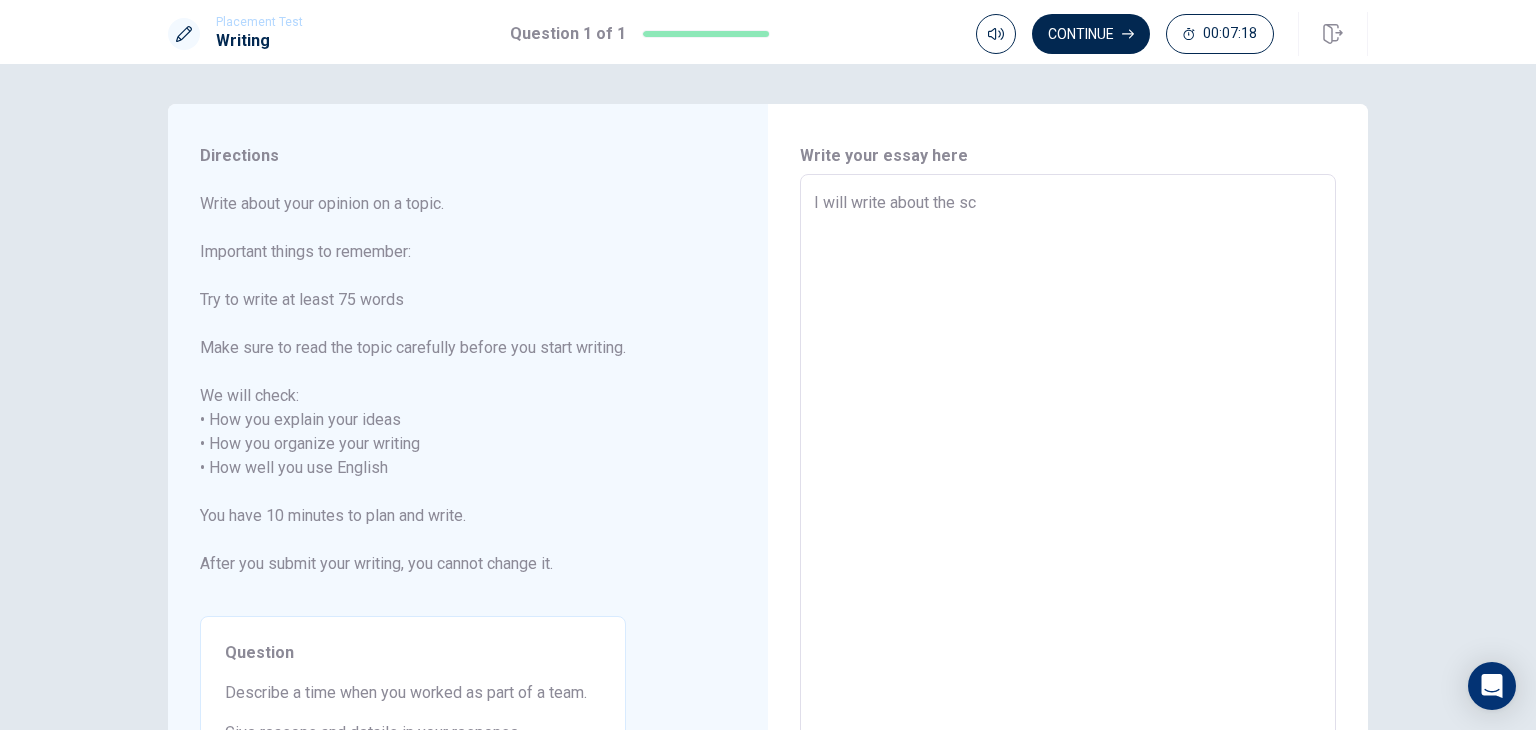 type on "x" 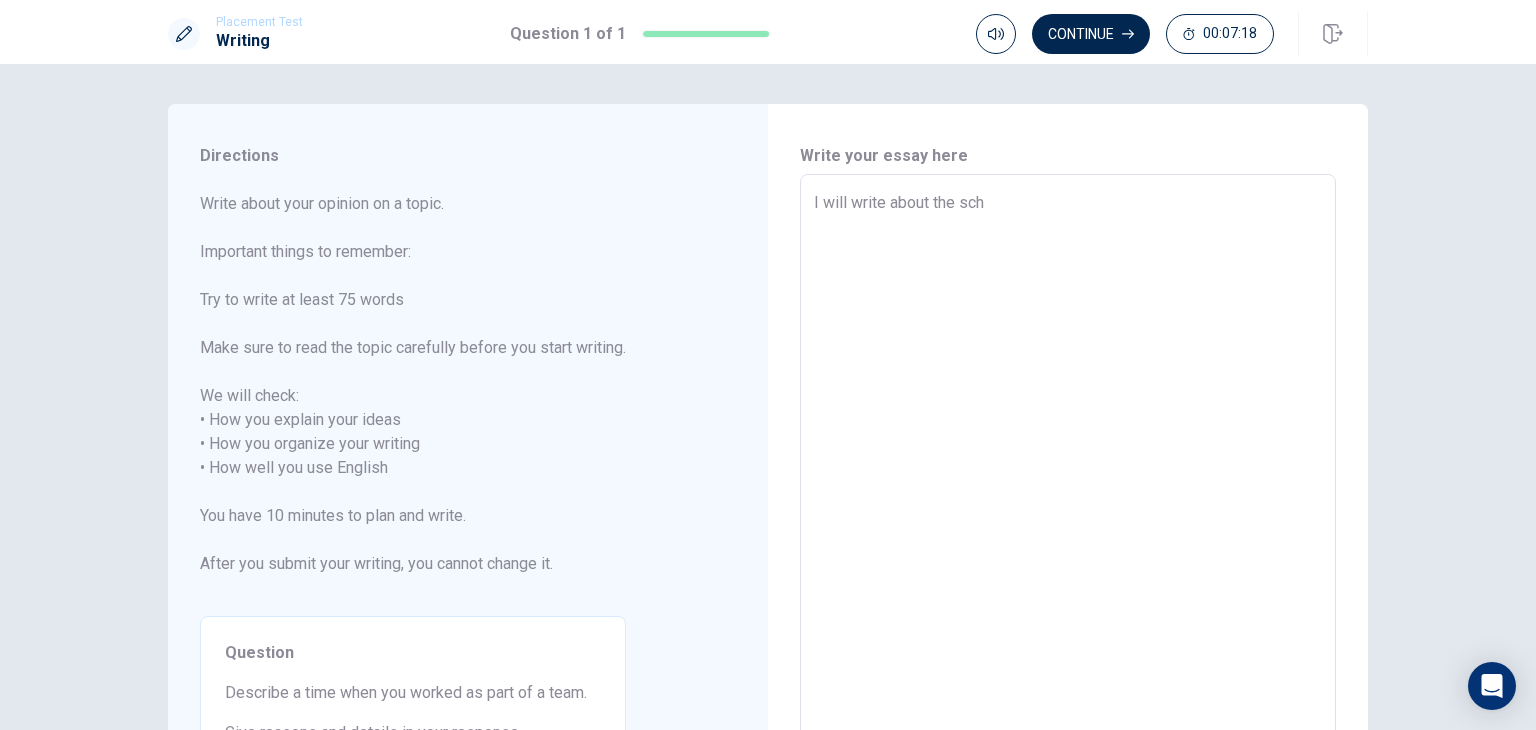 type on "x" 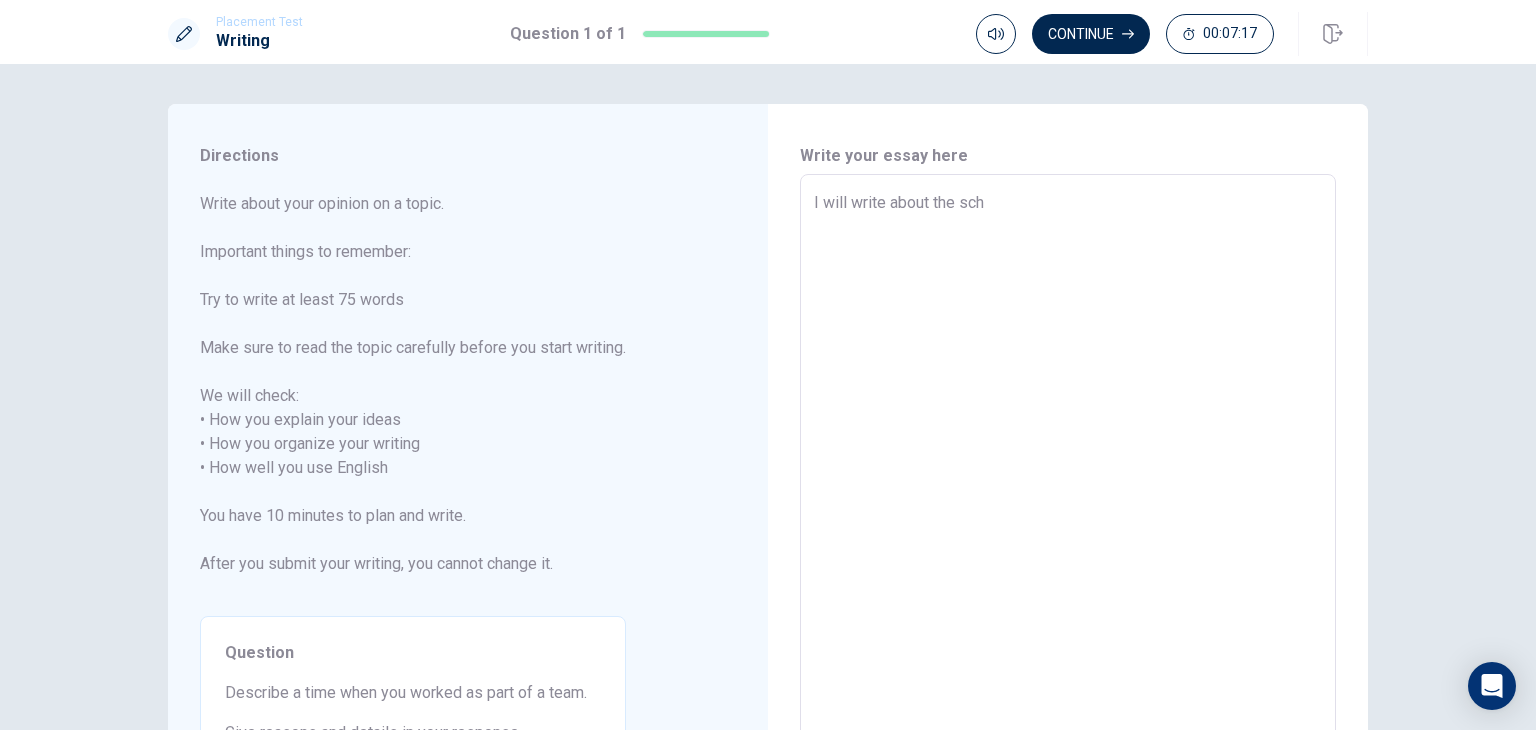 type on "I will write about the scho" 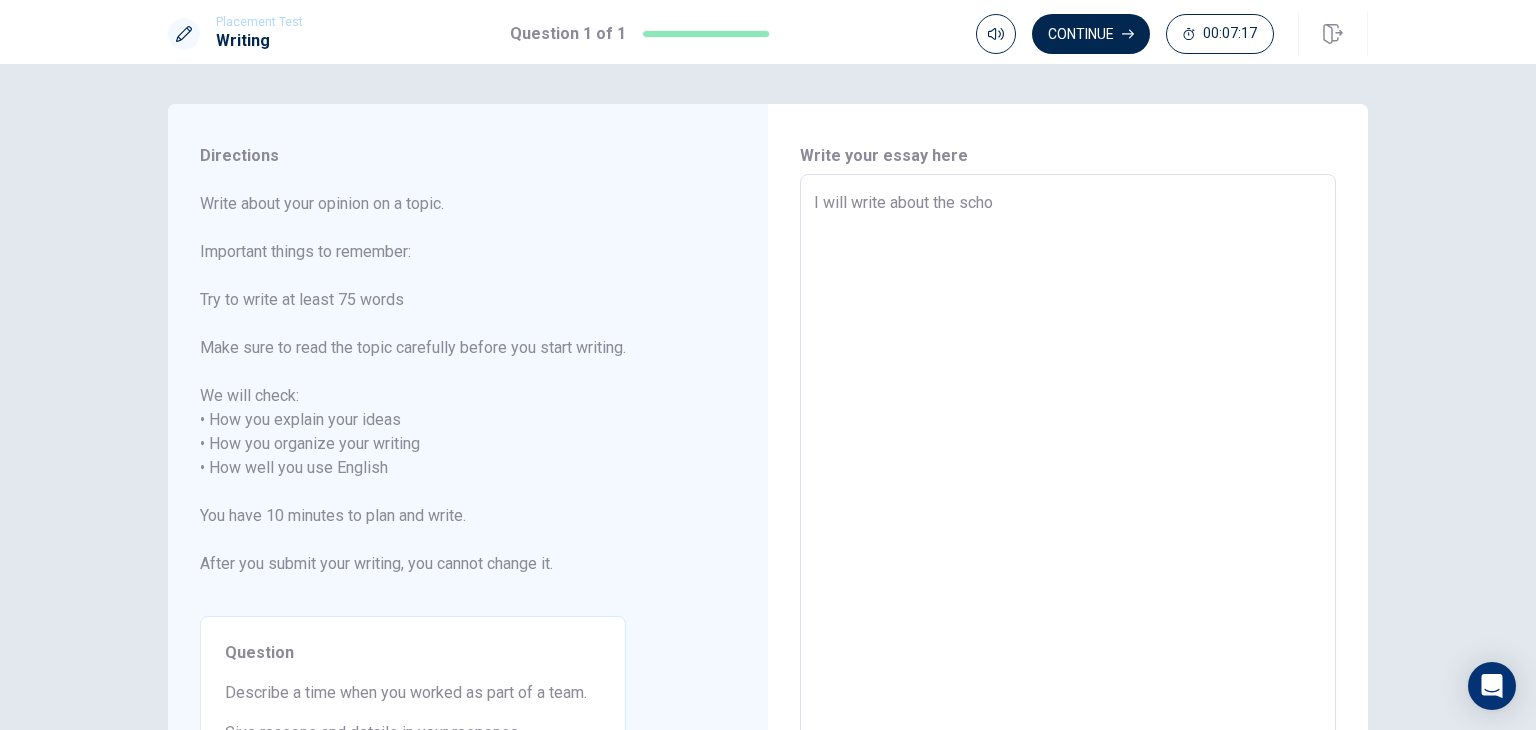 type on "x" 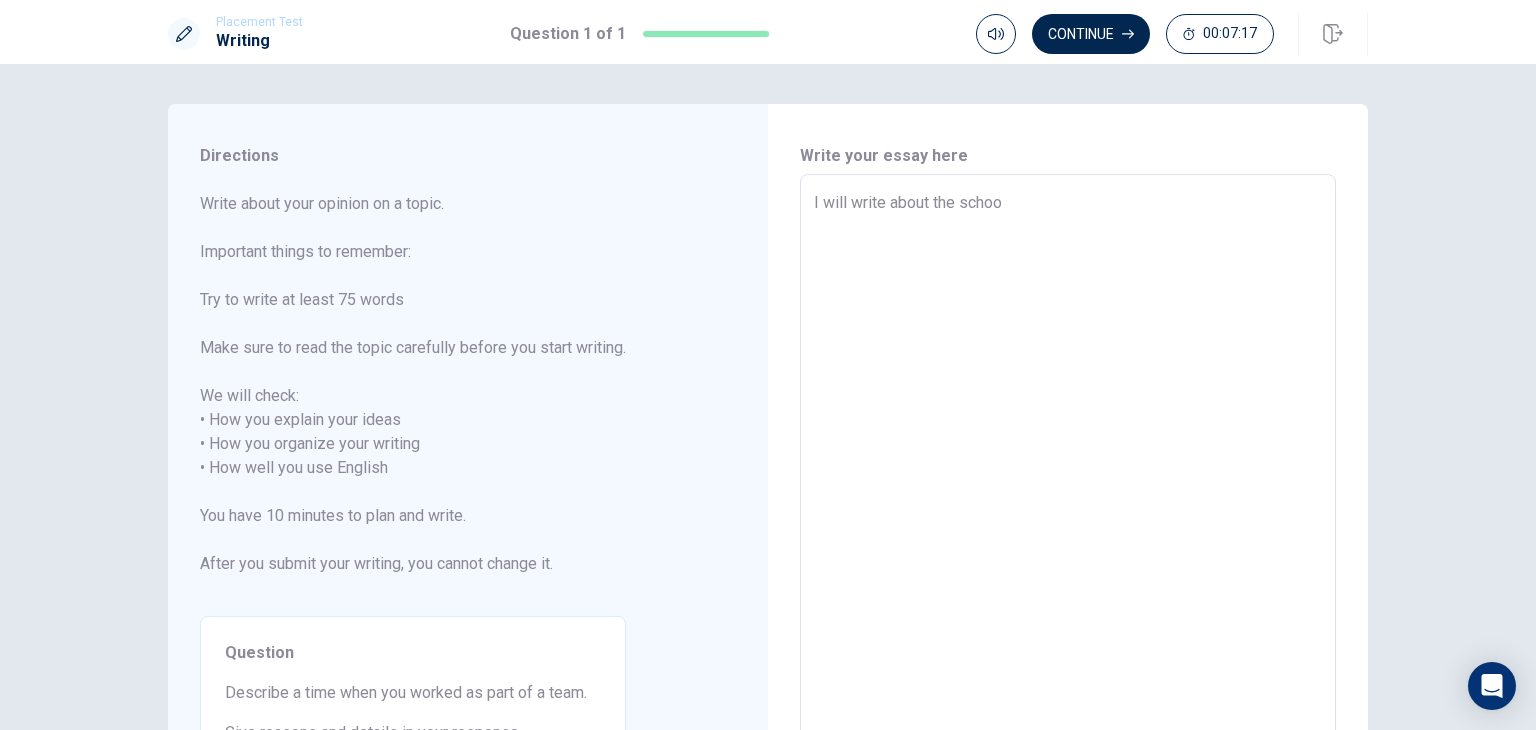 type on "x" 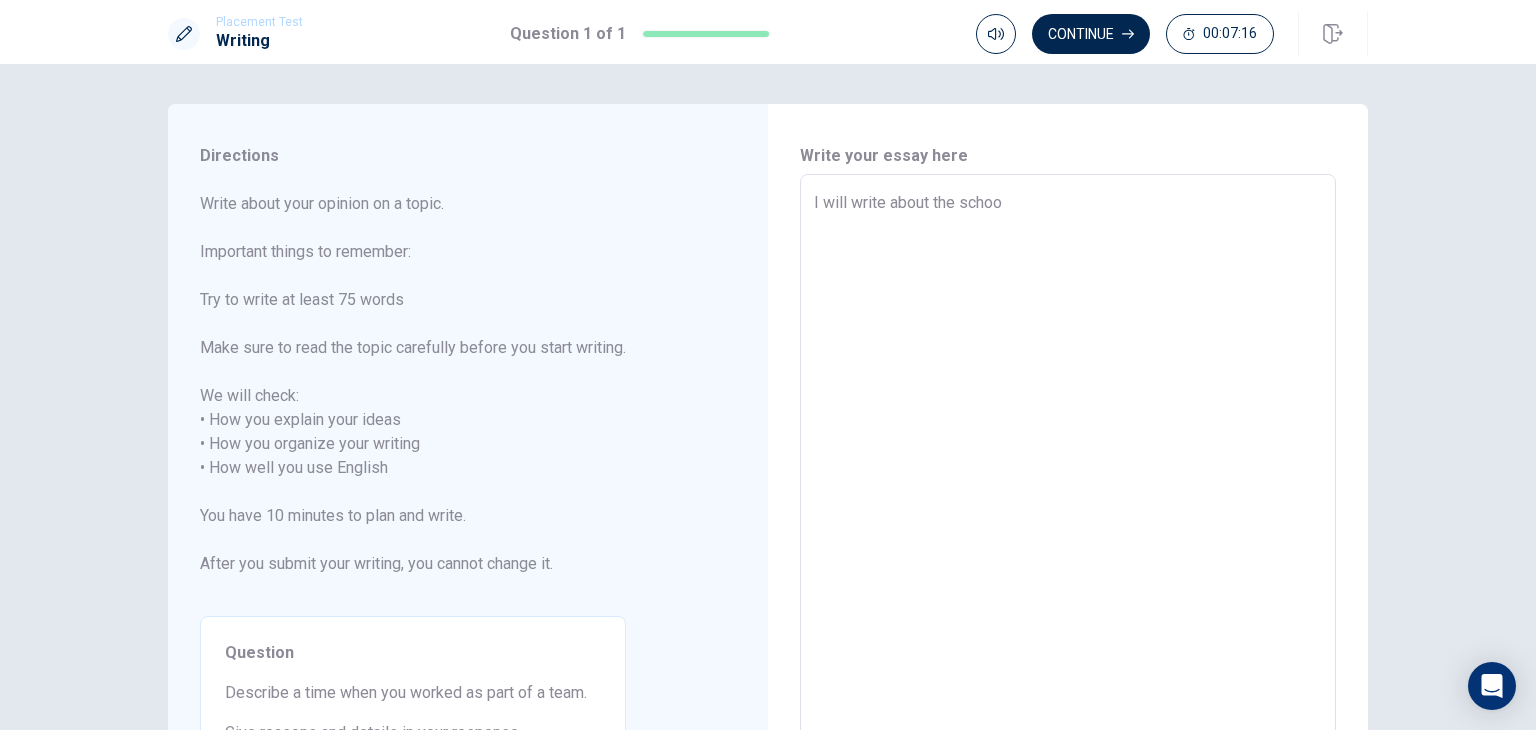 type on "I will write about the school" 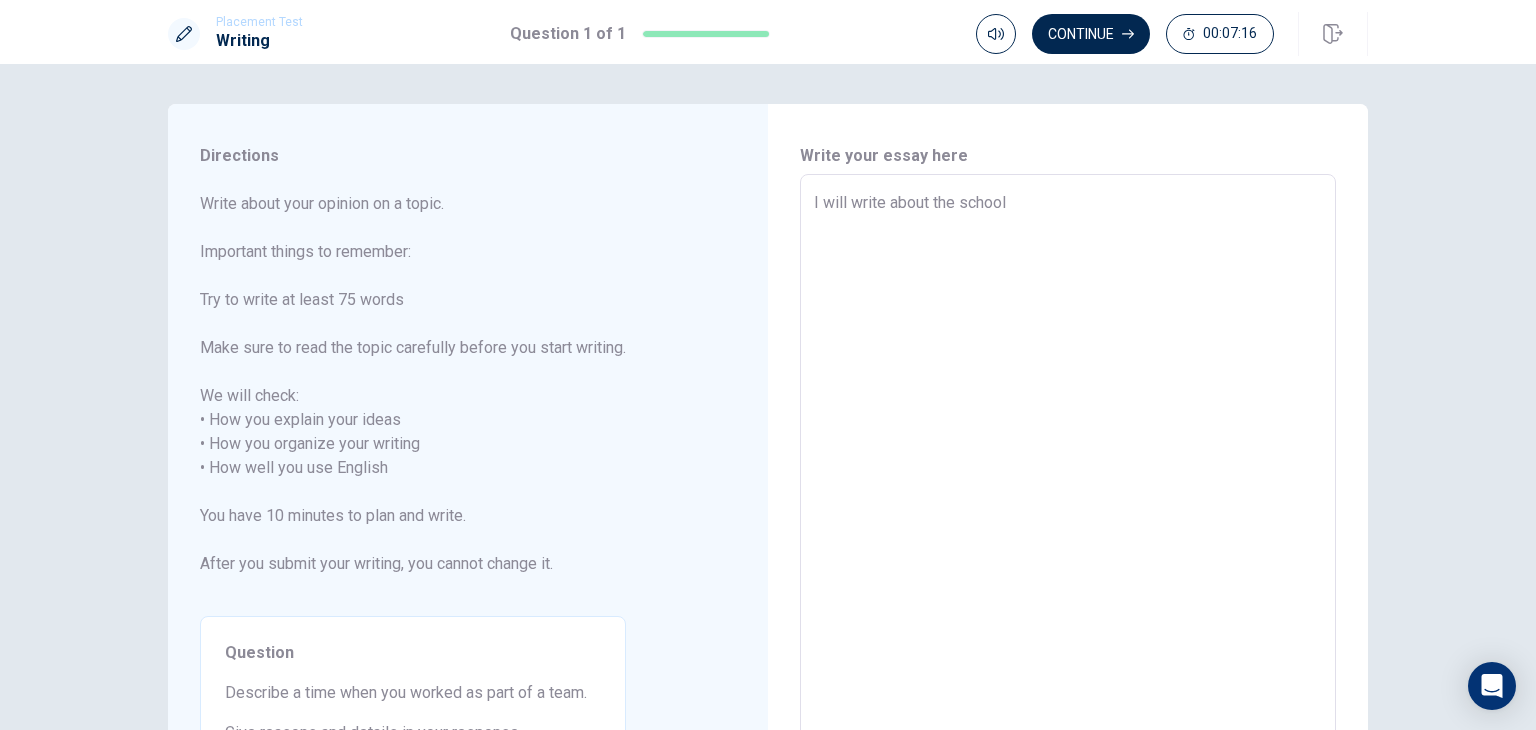 type on "x" 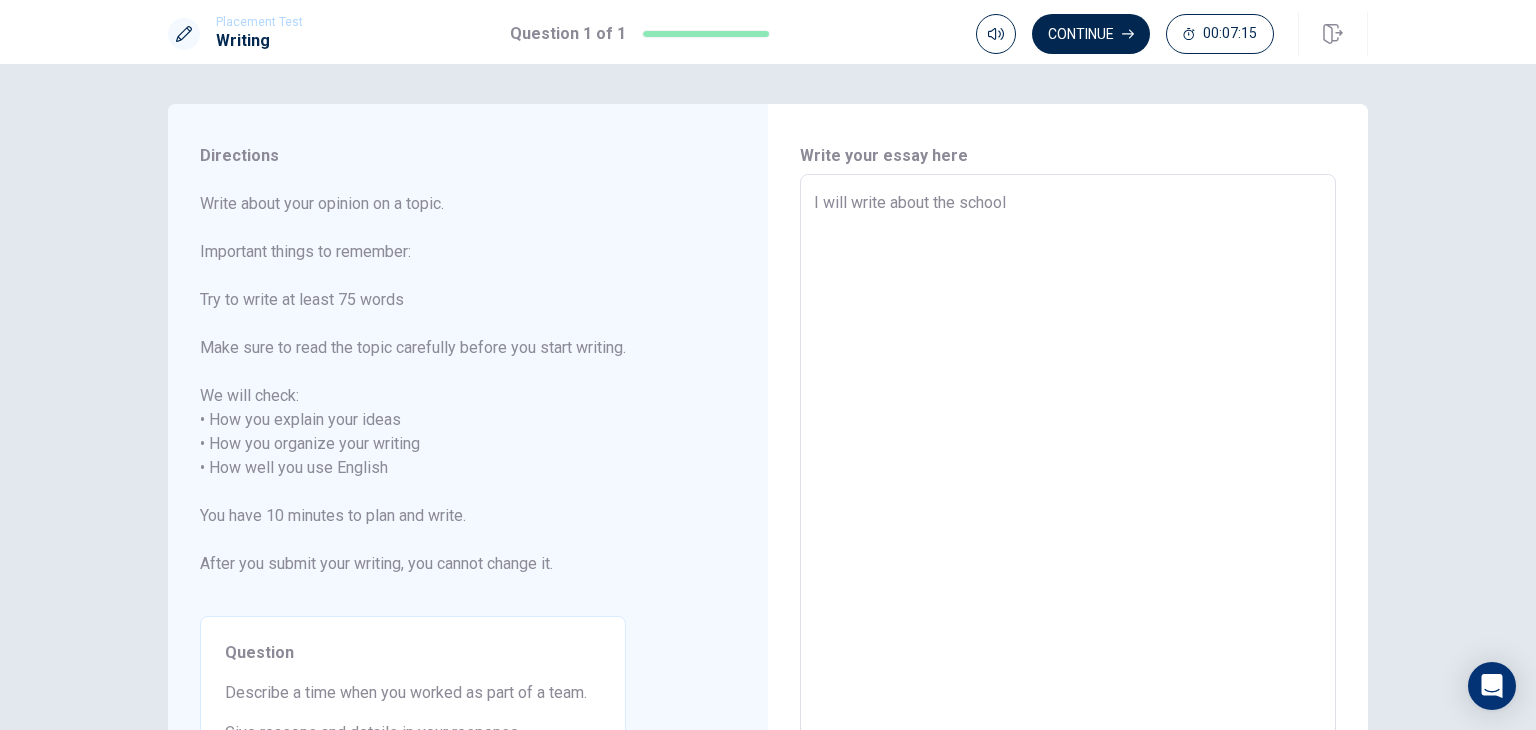 type on "I will write about the school" 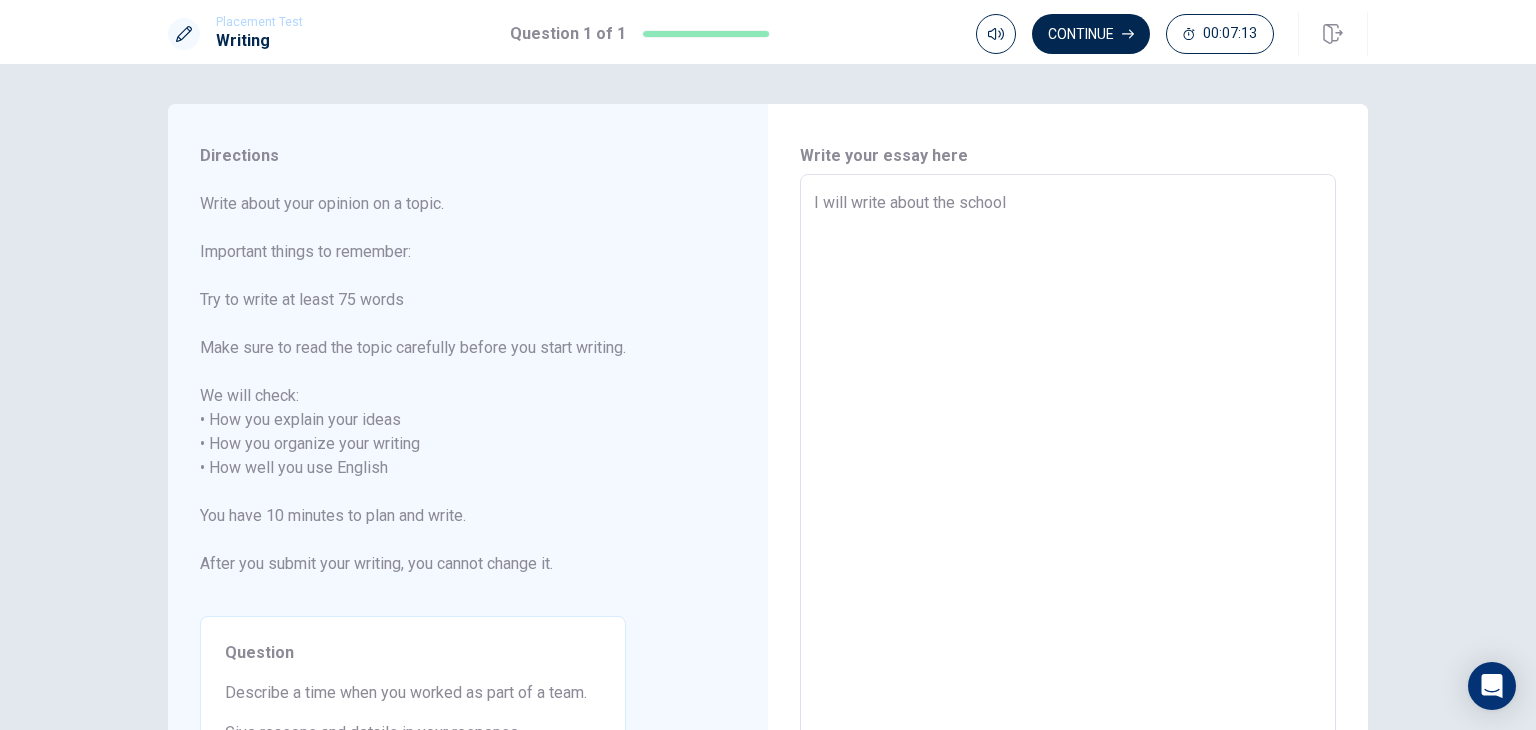 type on "x" 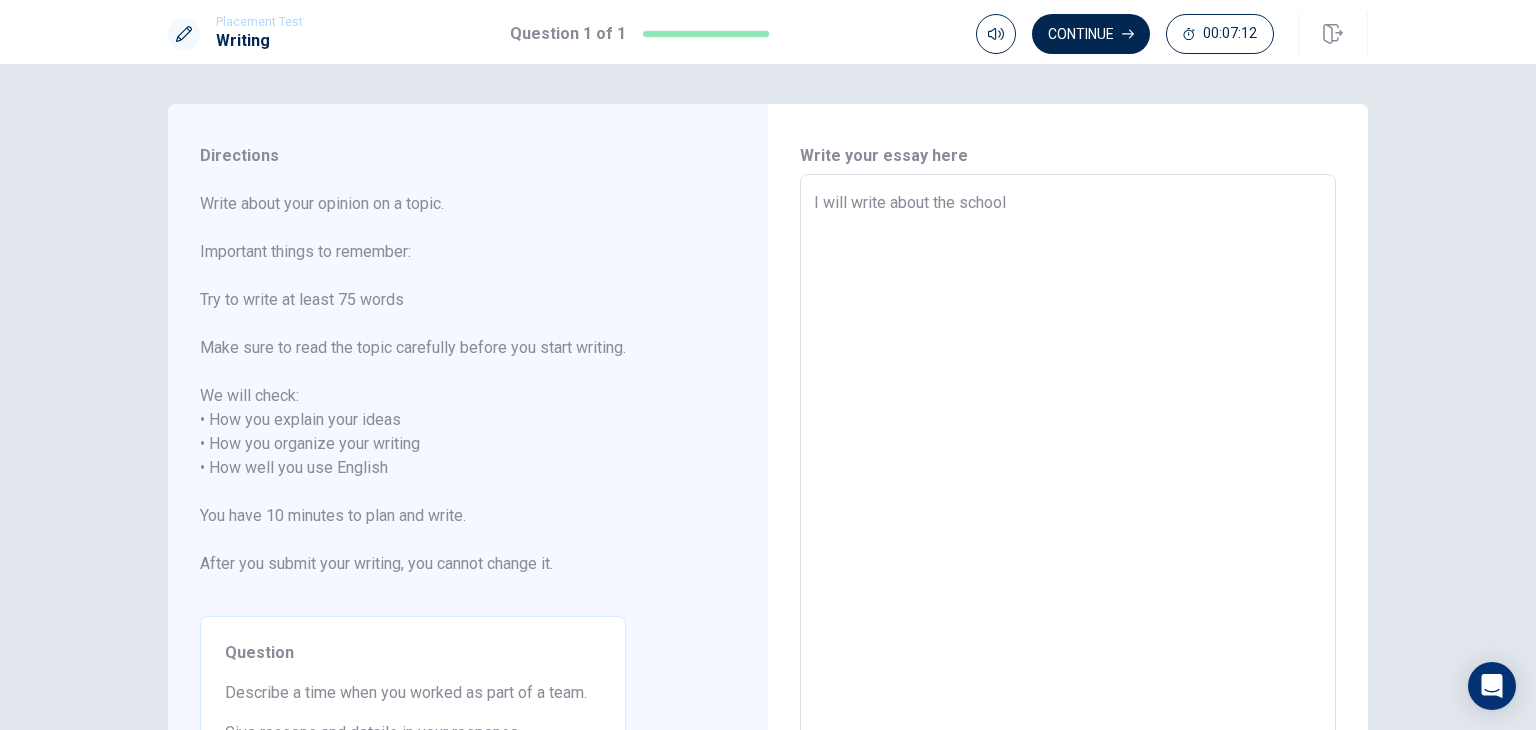 type on "I will write about the school f" 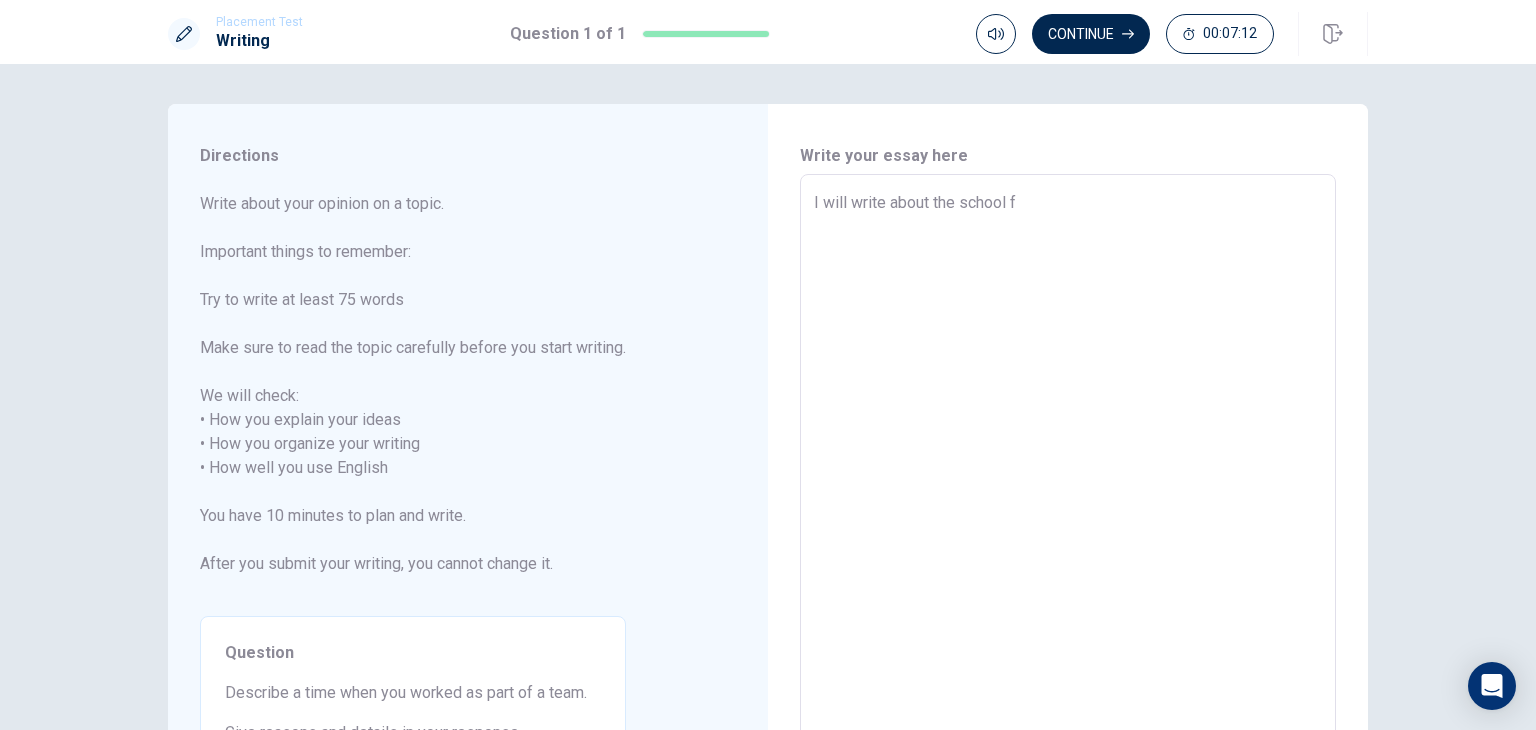 type on "x" 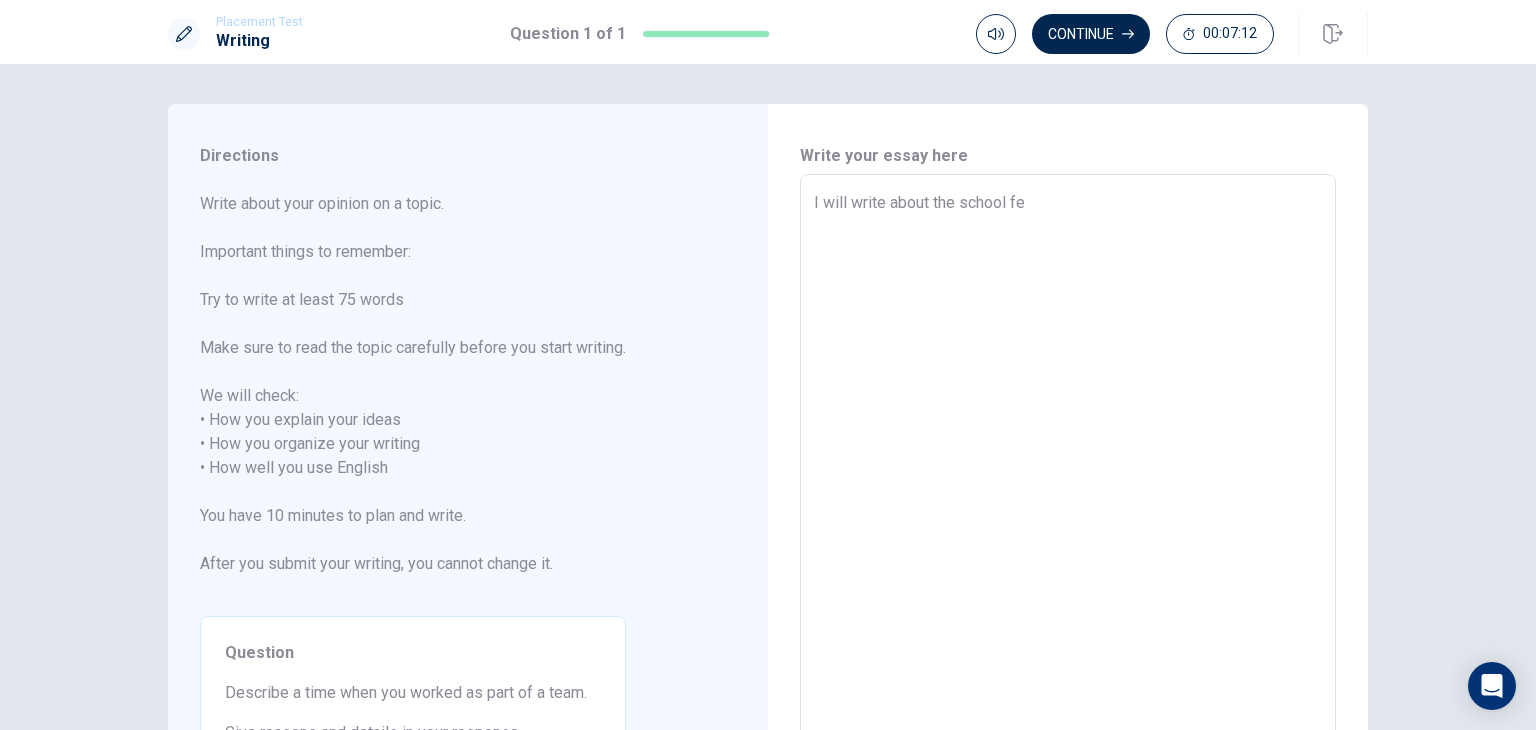 type on "x" 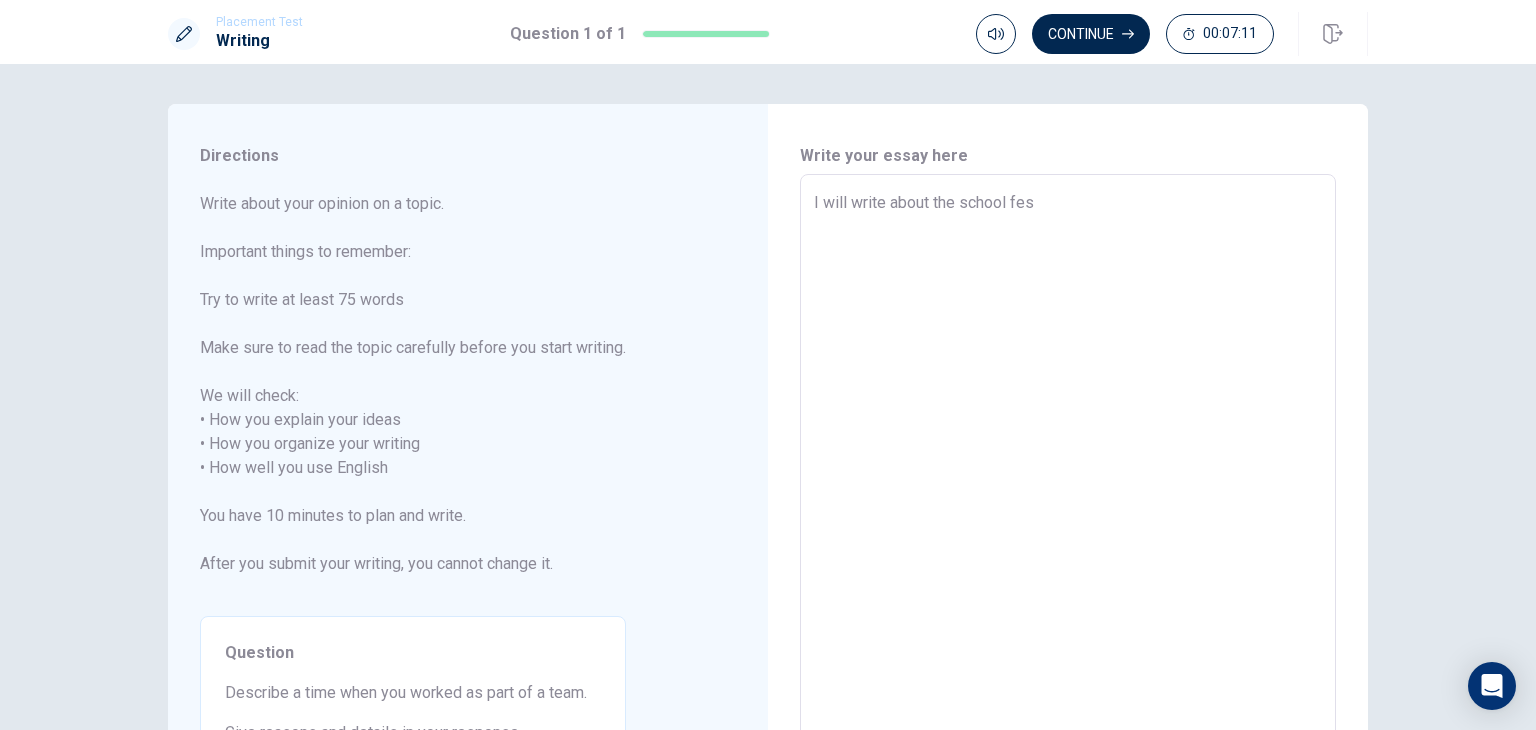 type on "x" 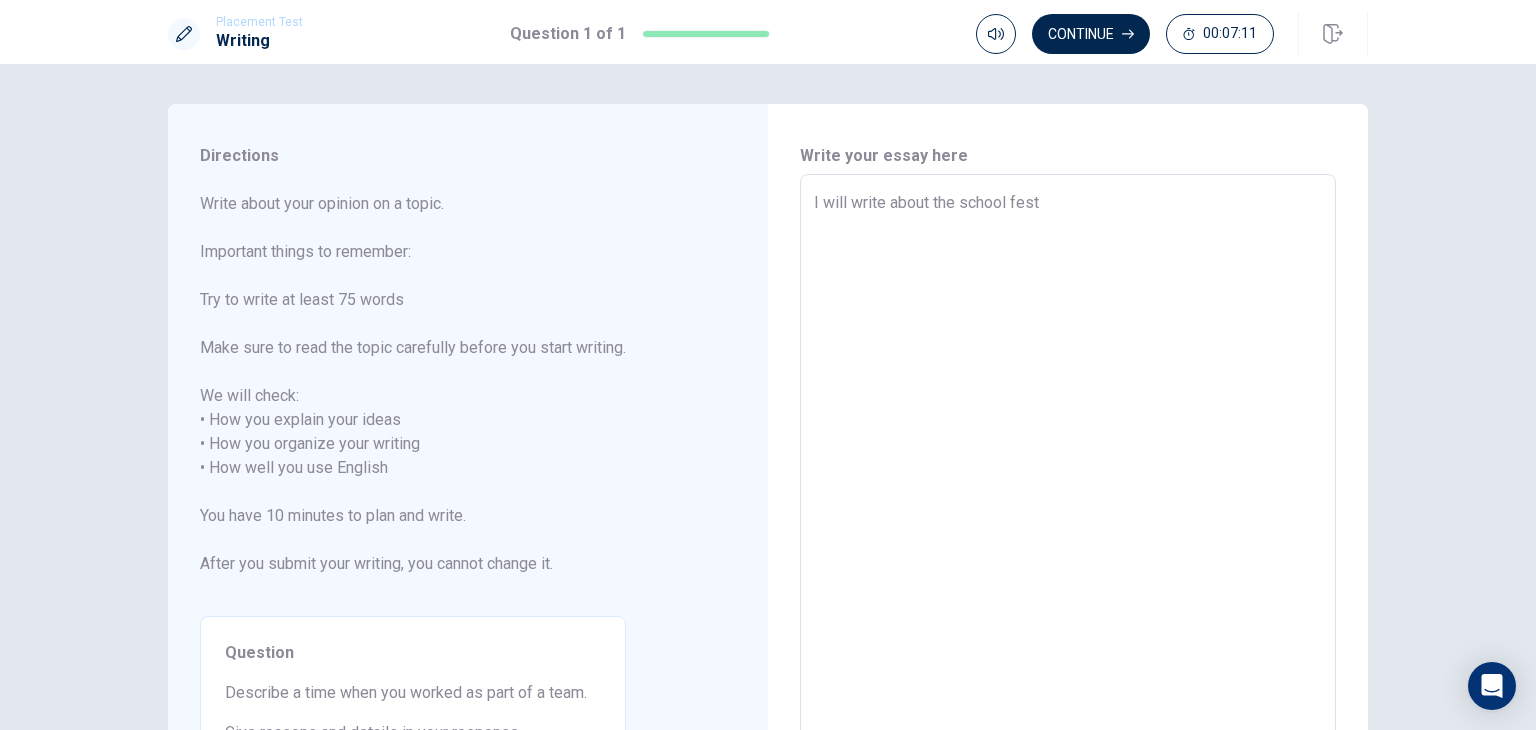 type on "x" 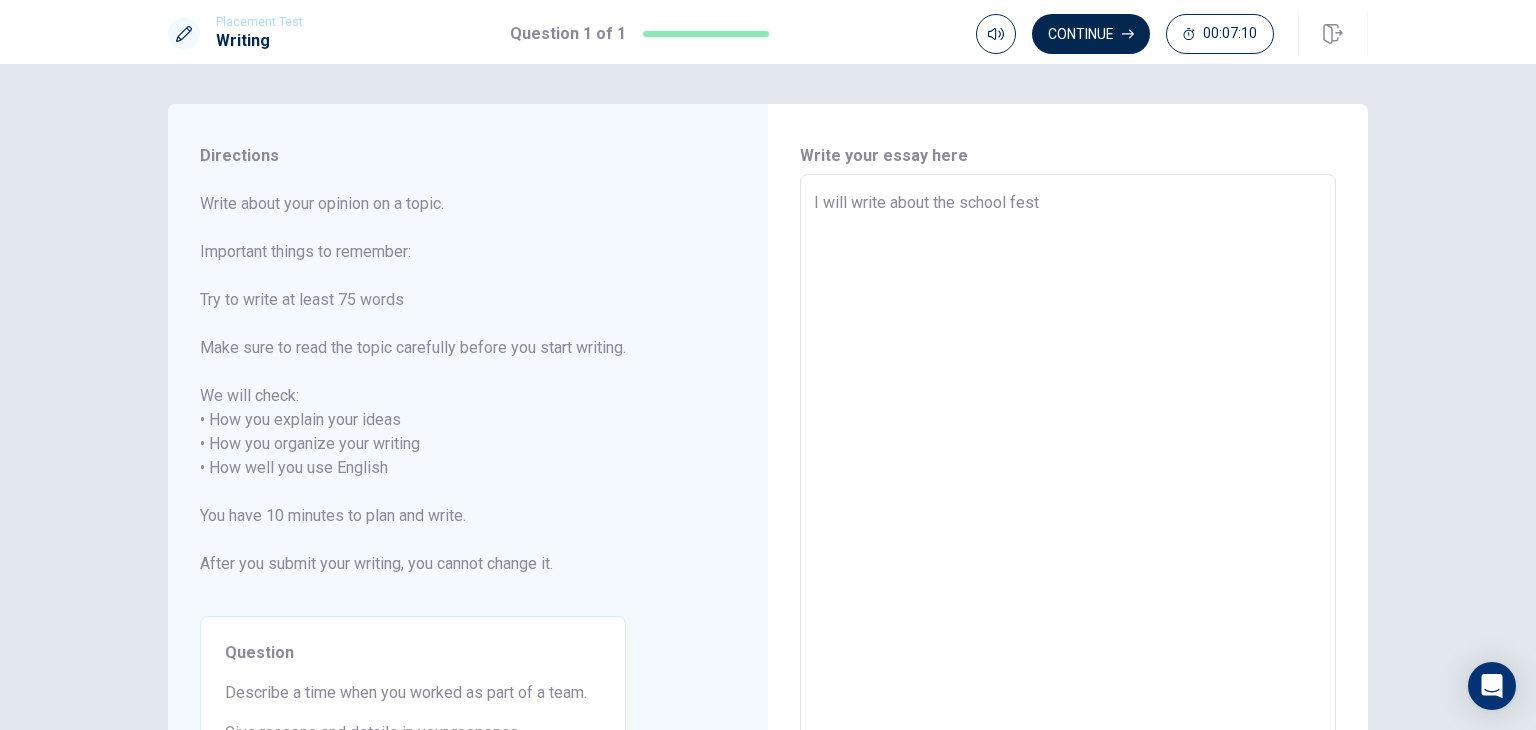 type on "I will write about the school festi" 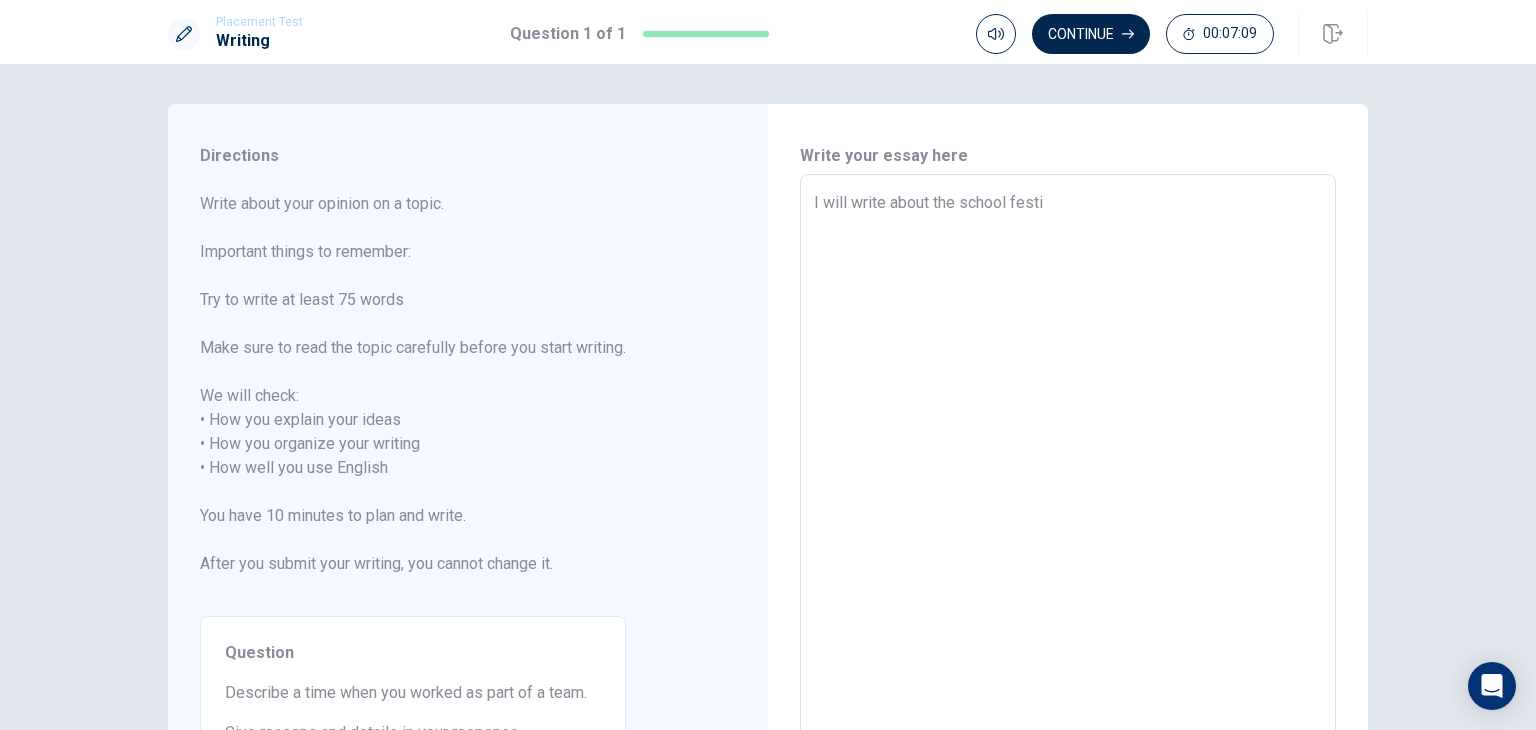 type on "x" 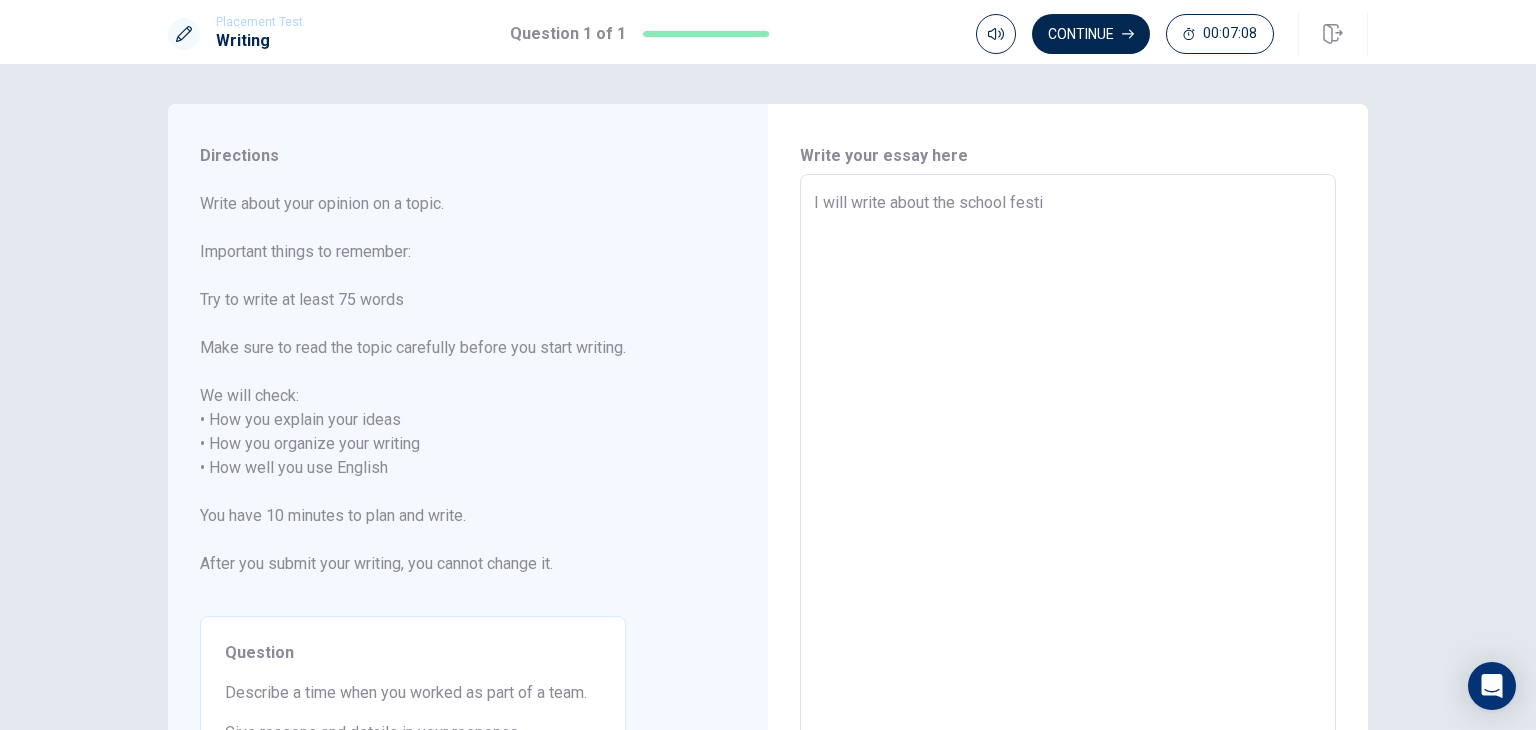 type on "I will write about the school festiv" 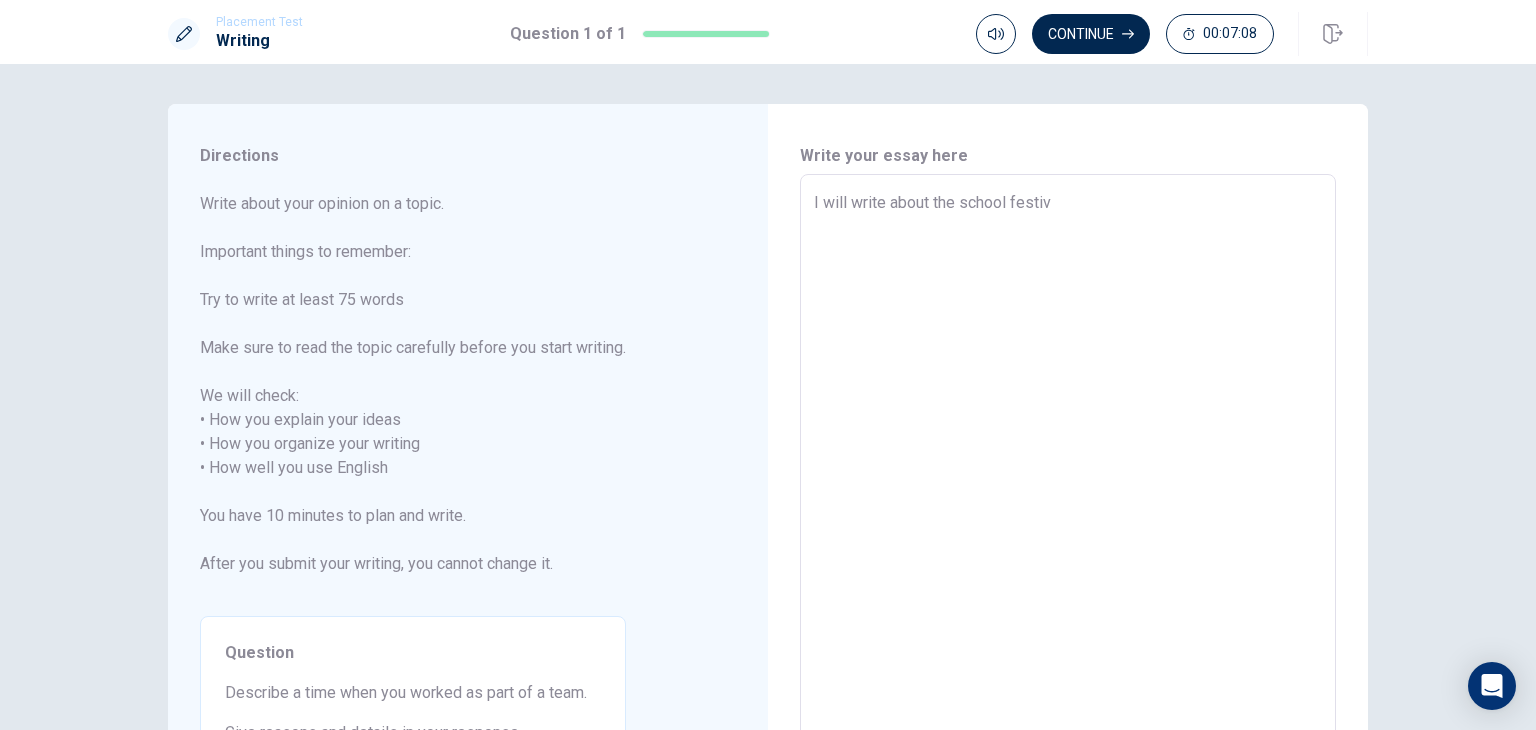 type on "x" 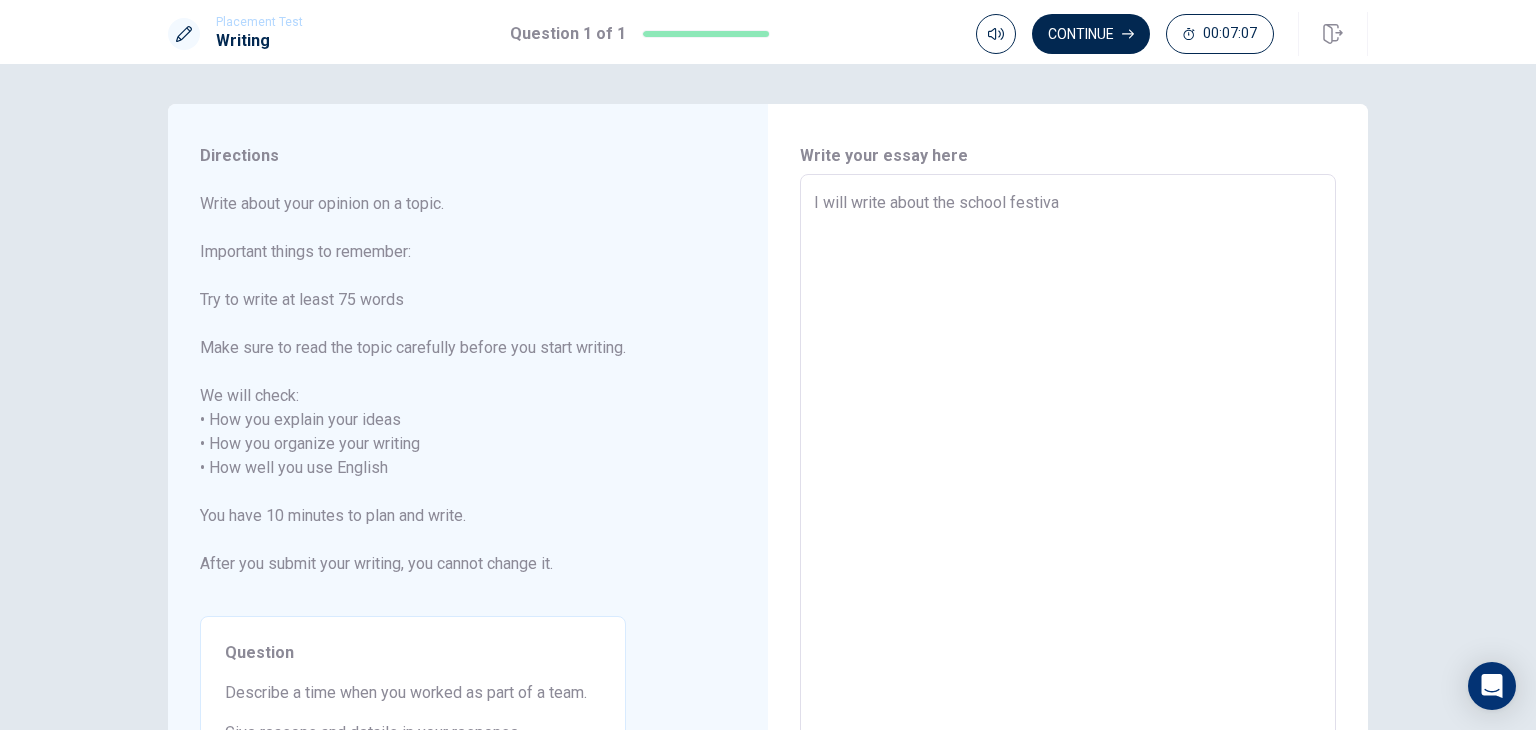 type on "I will write about the school festival" 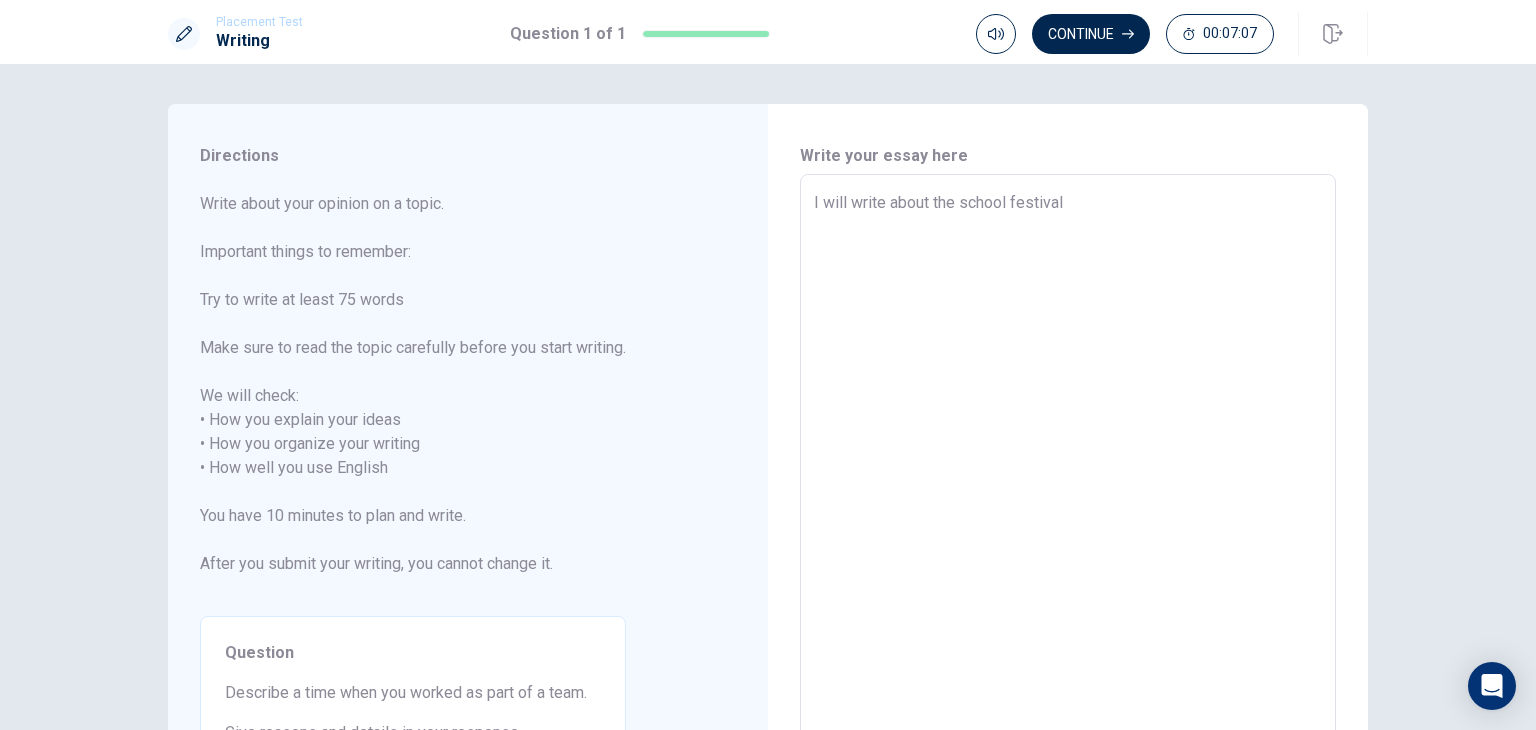 type on "x" 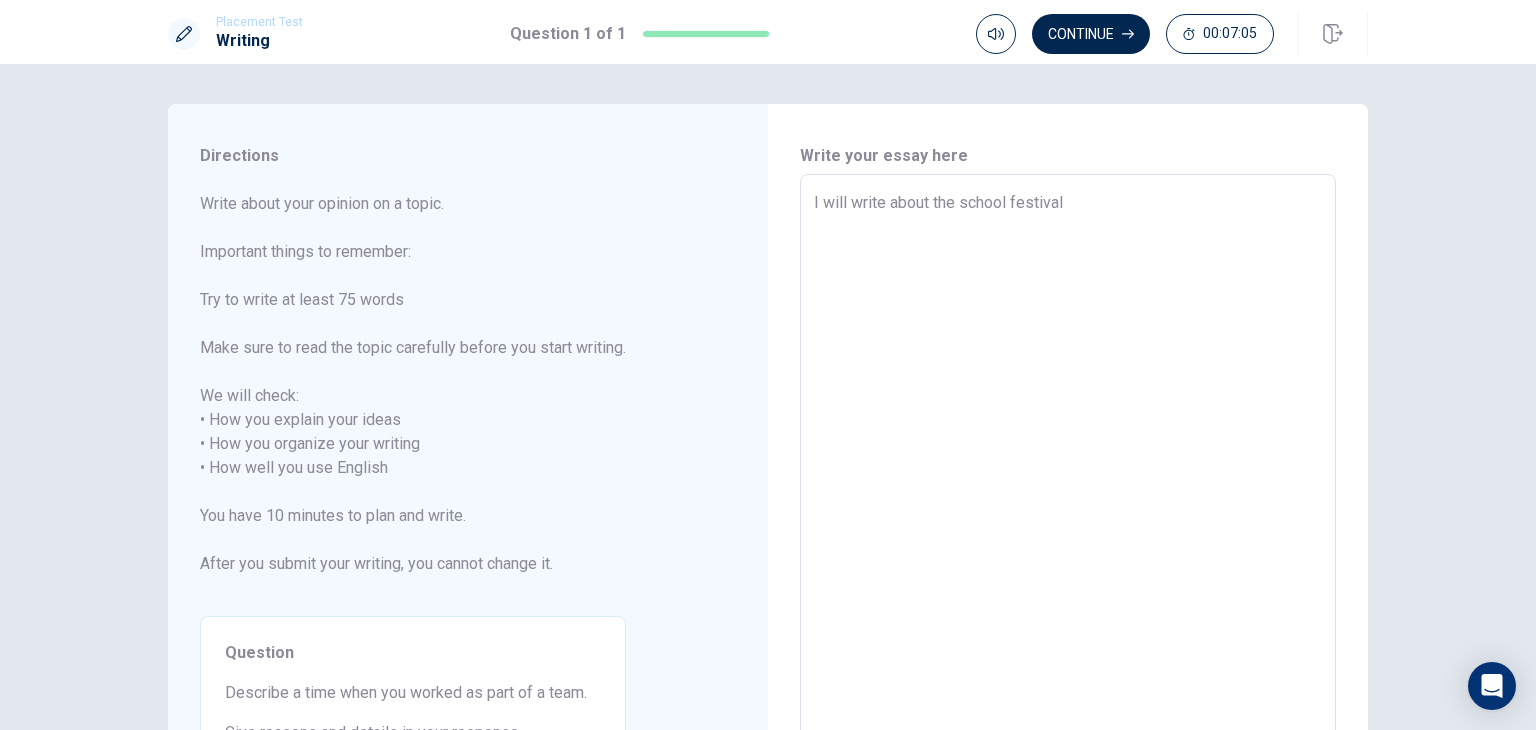 type on "x" 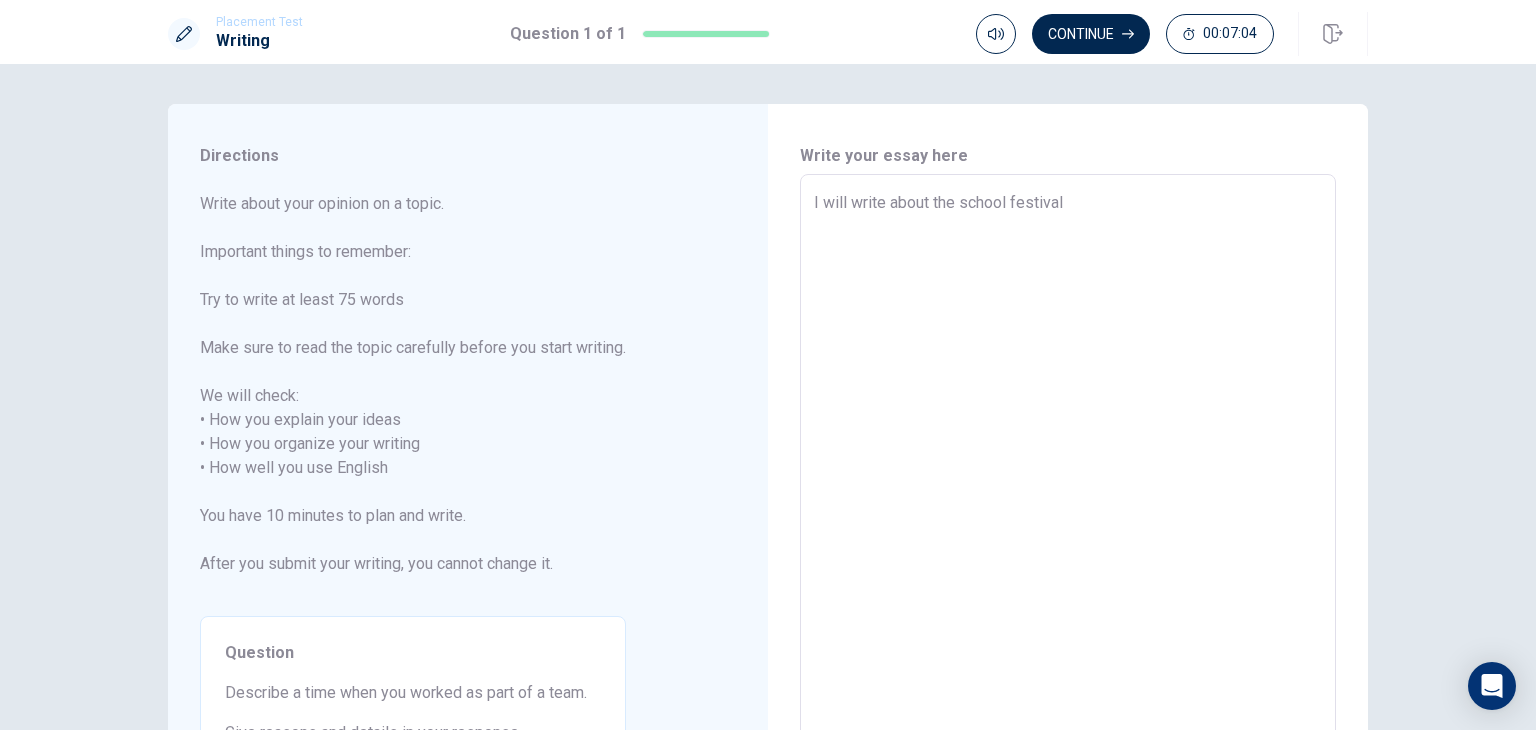type on "I will write about the school festival w" 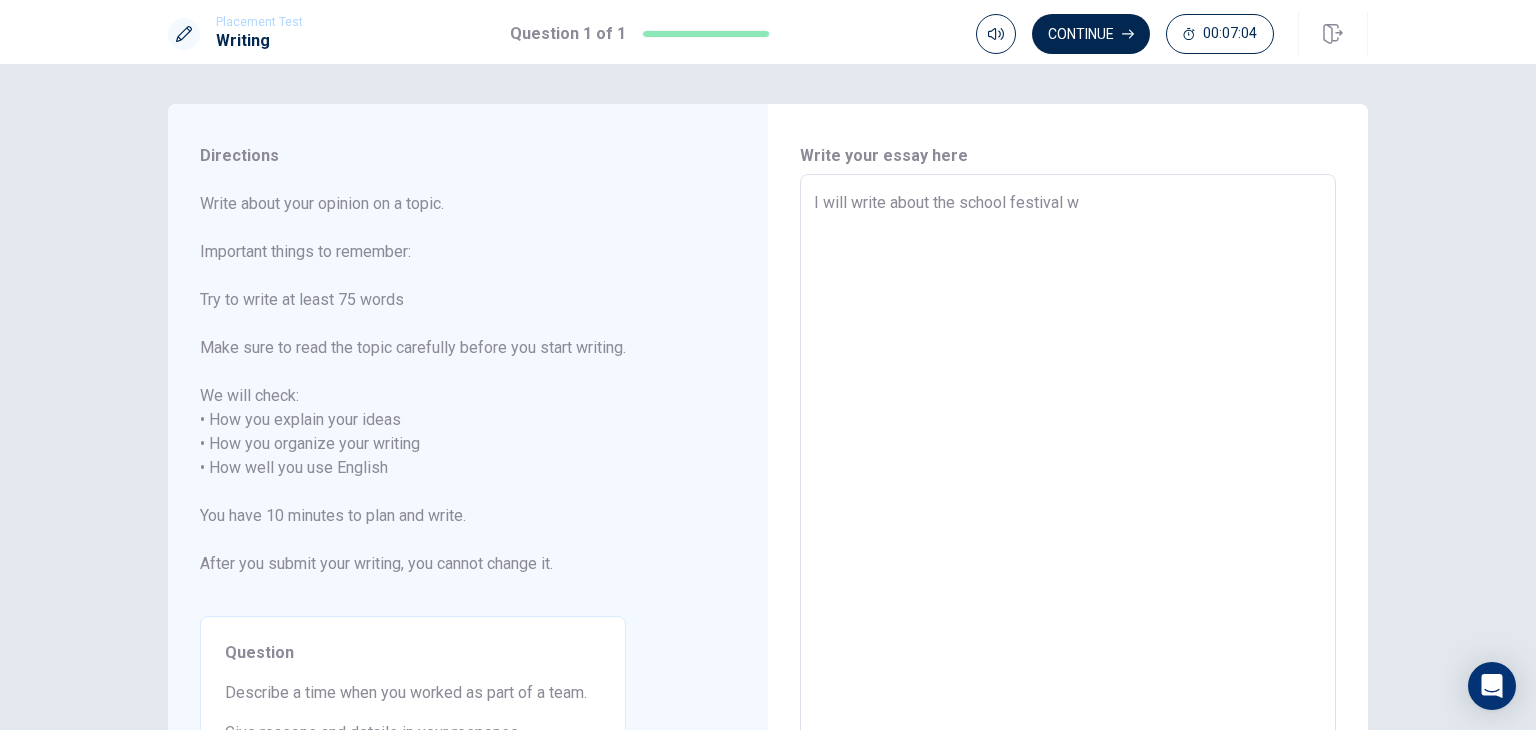 type on "x" 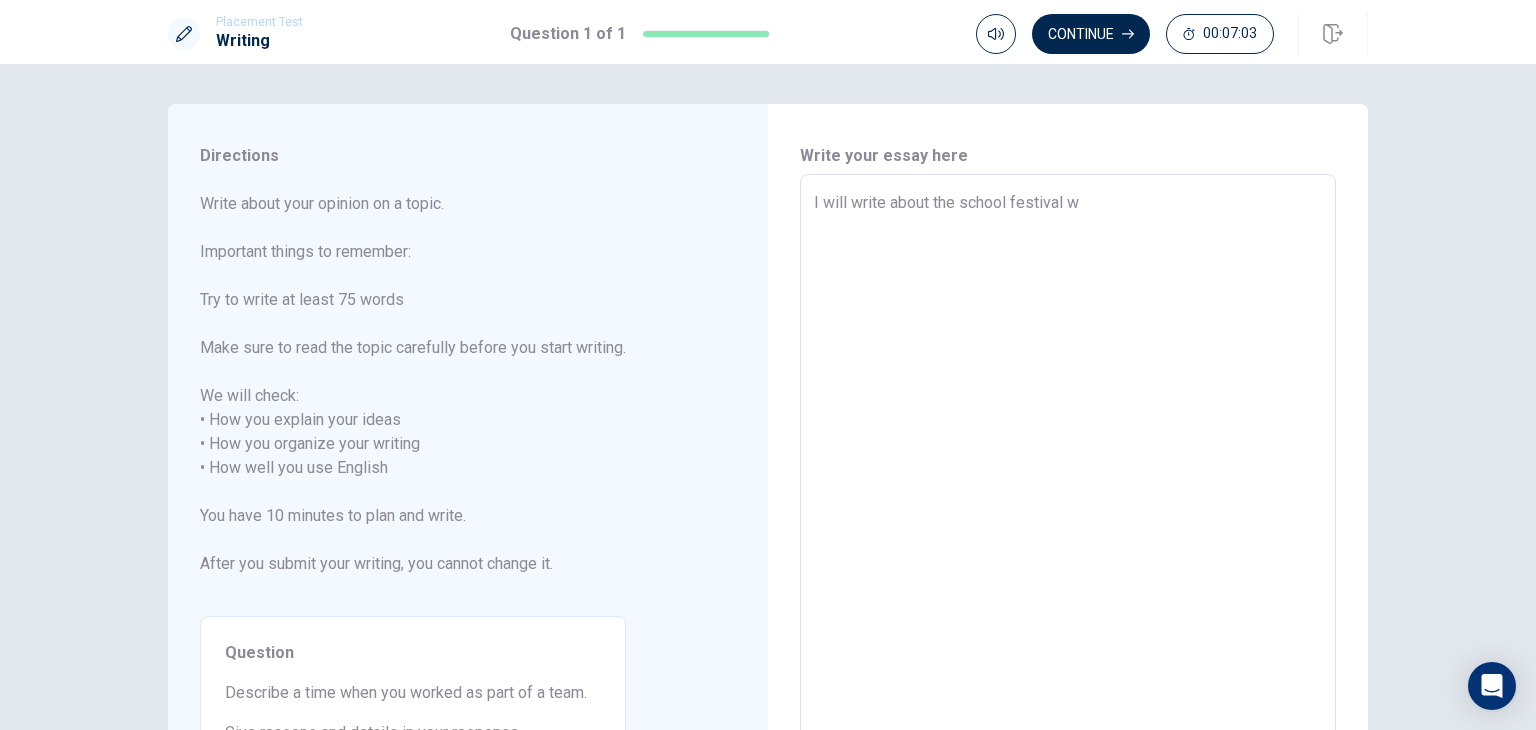 type on "I will write about the school festival wh" 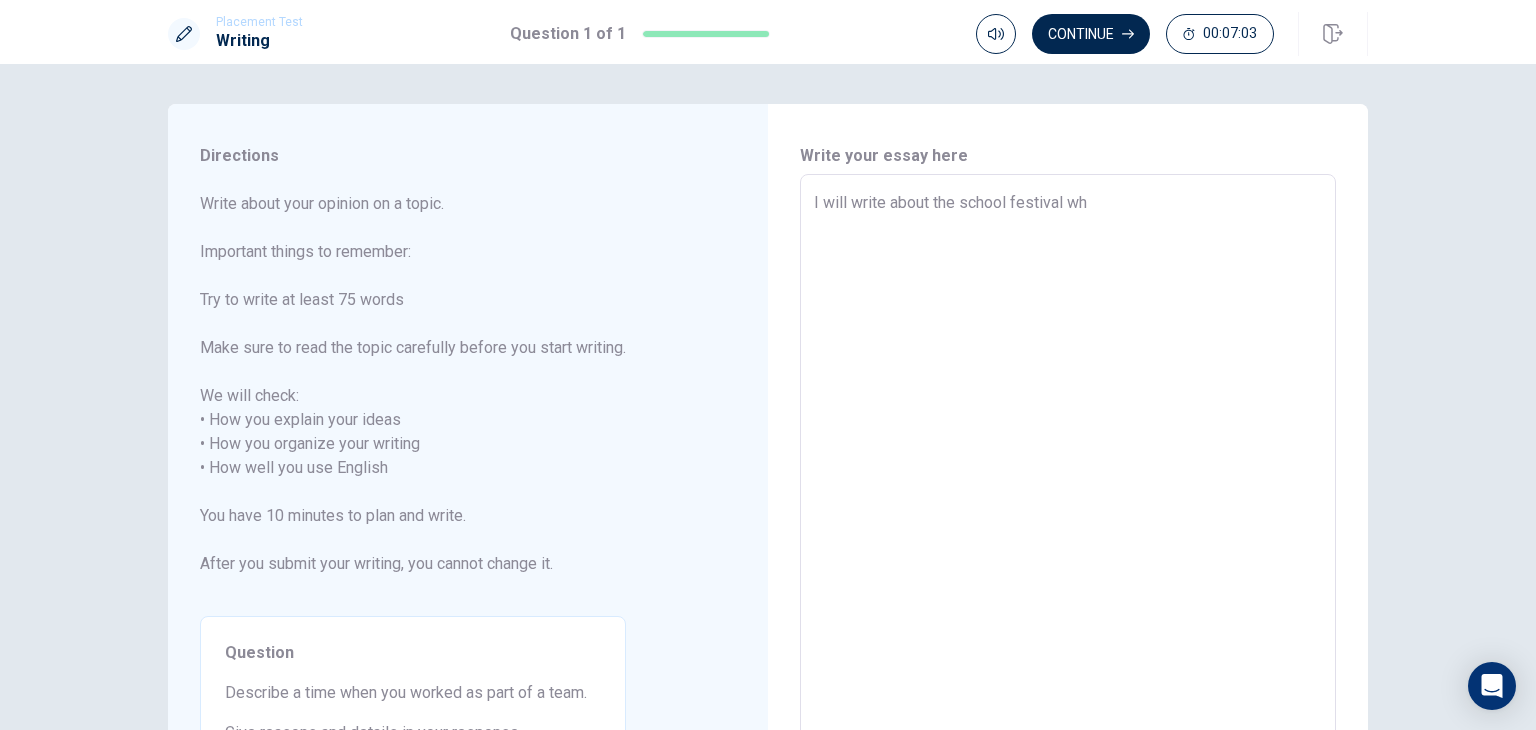 type on "x" 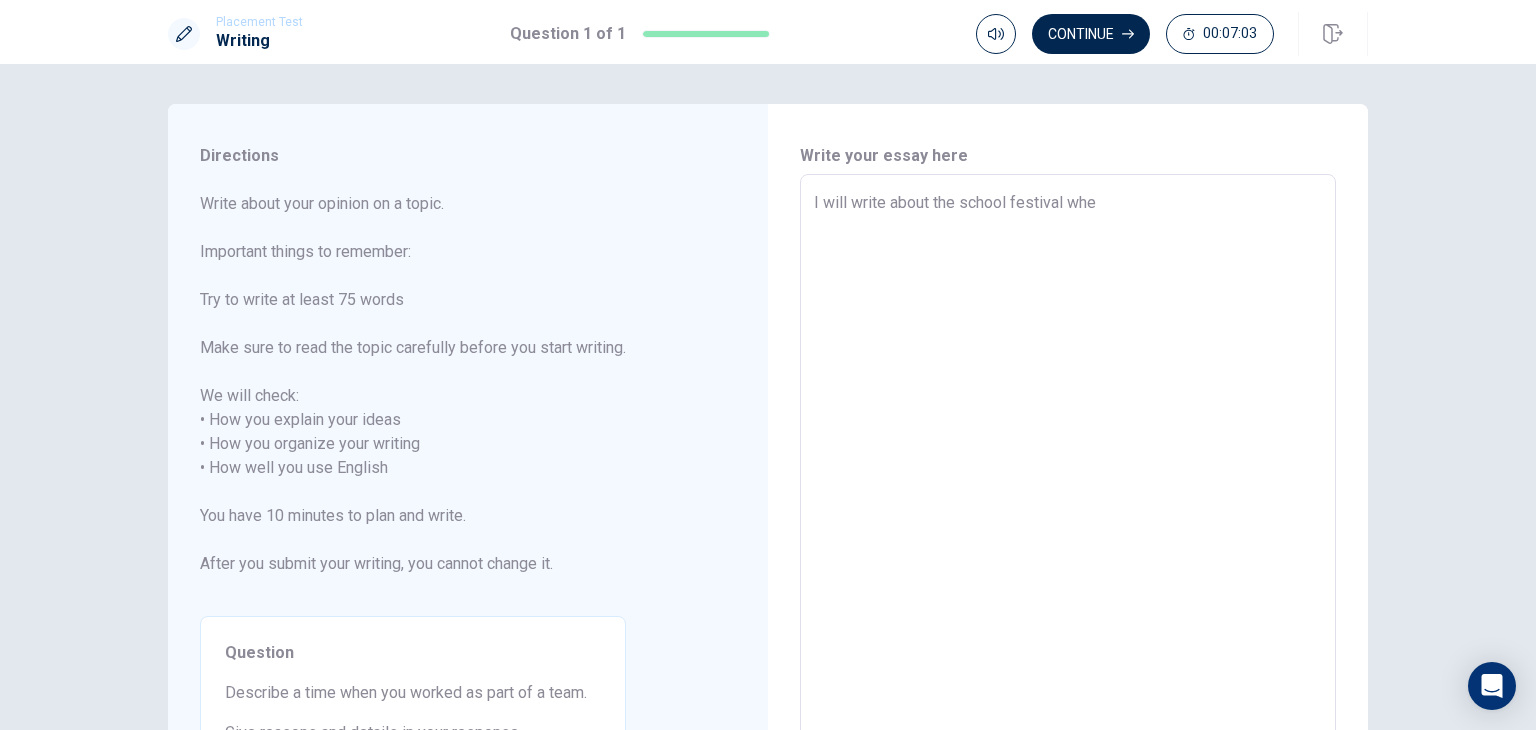 type on "x" 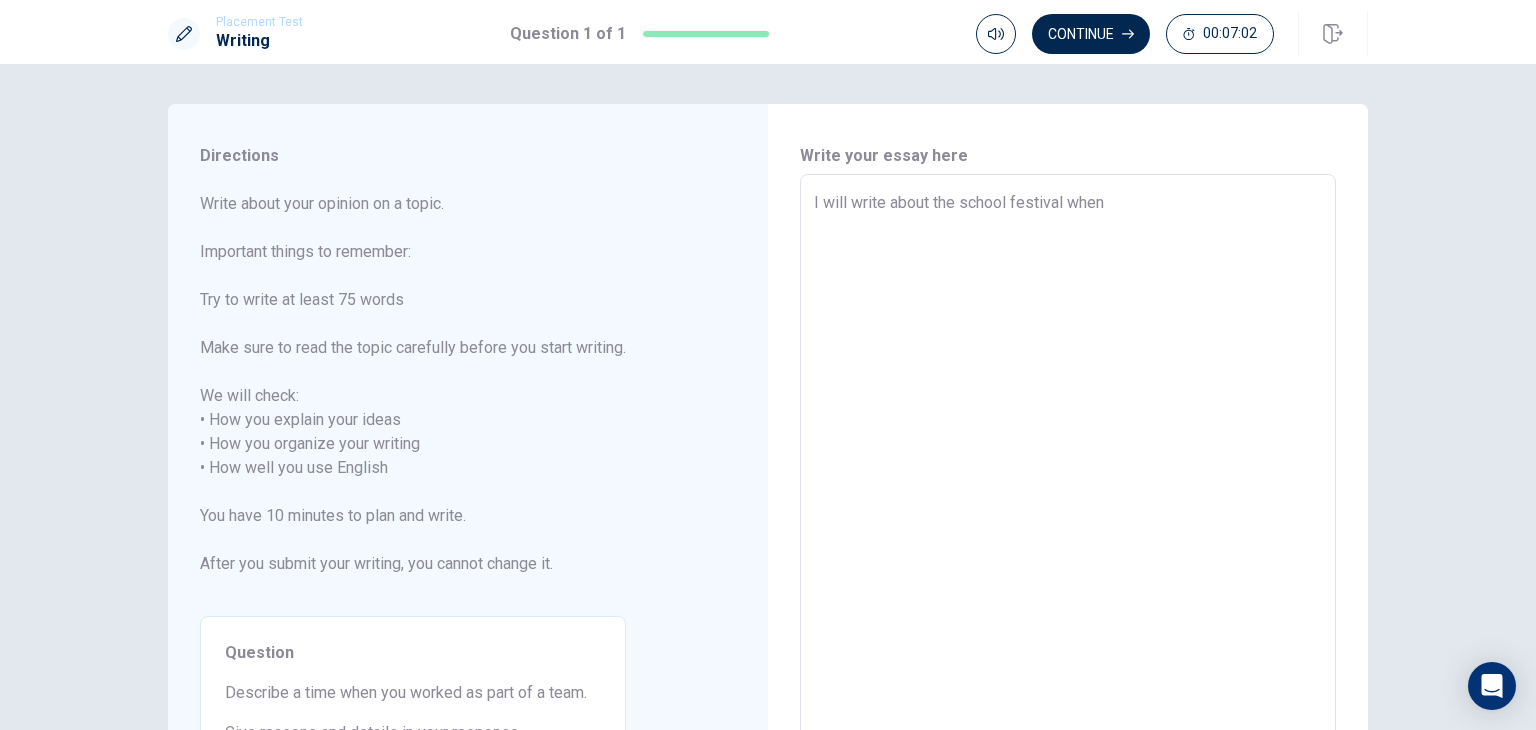 type on "I will write about the school festival when" 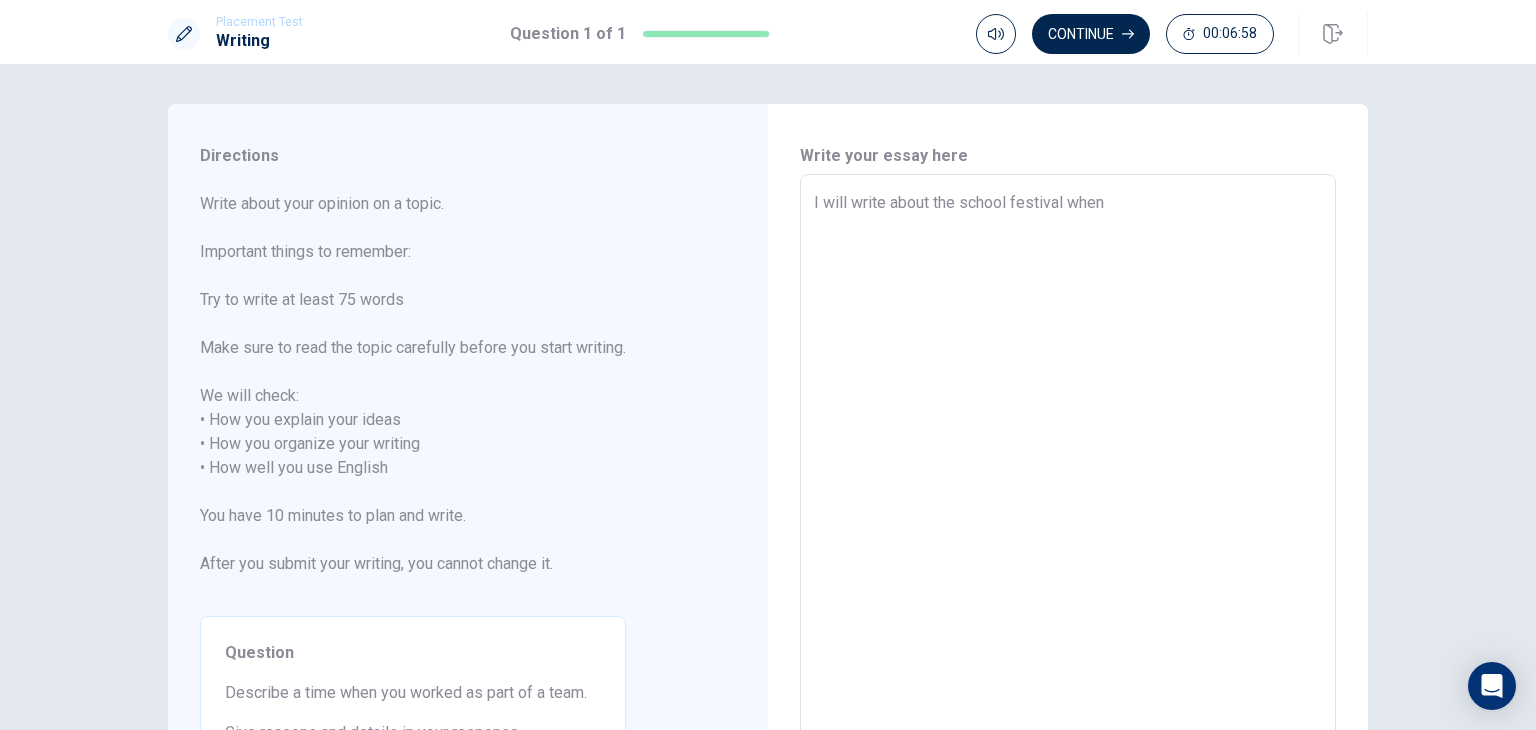 type on "x" 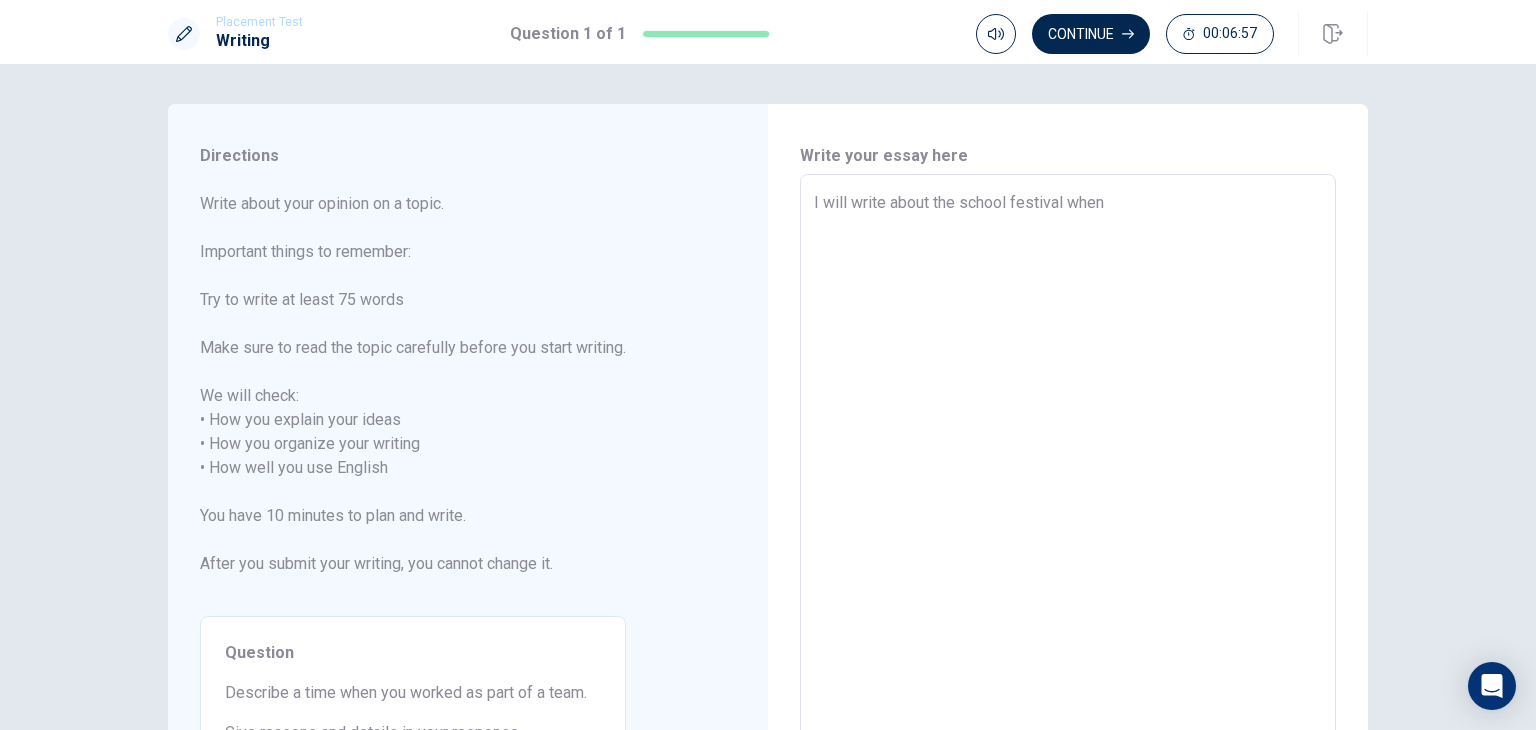 type on "I will write about the school festival when I" 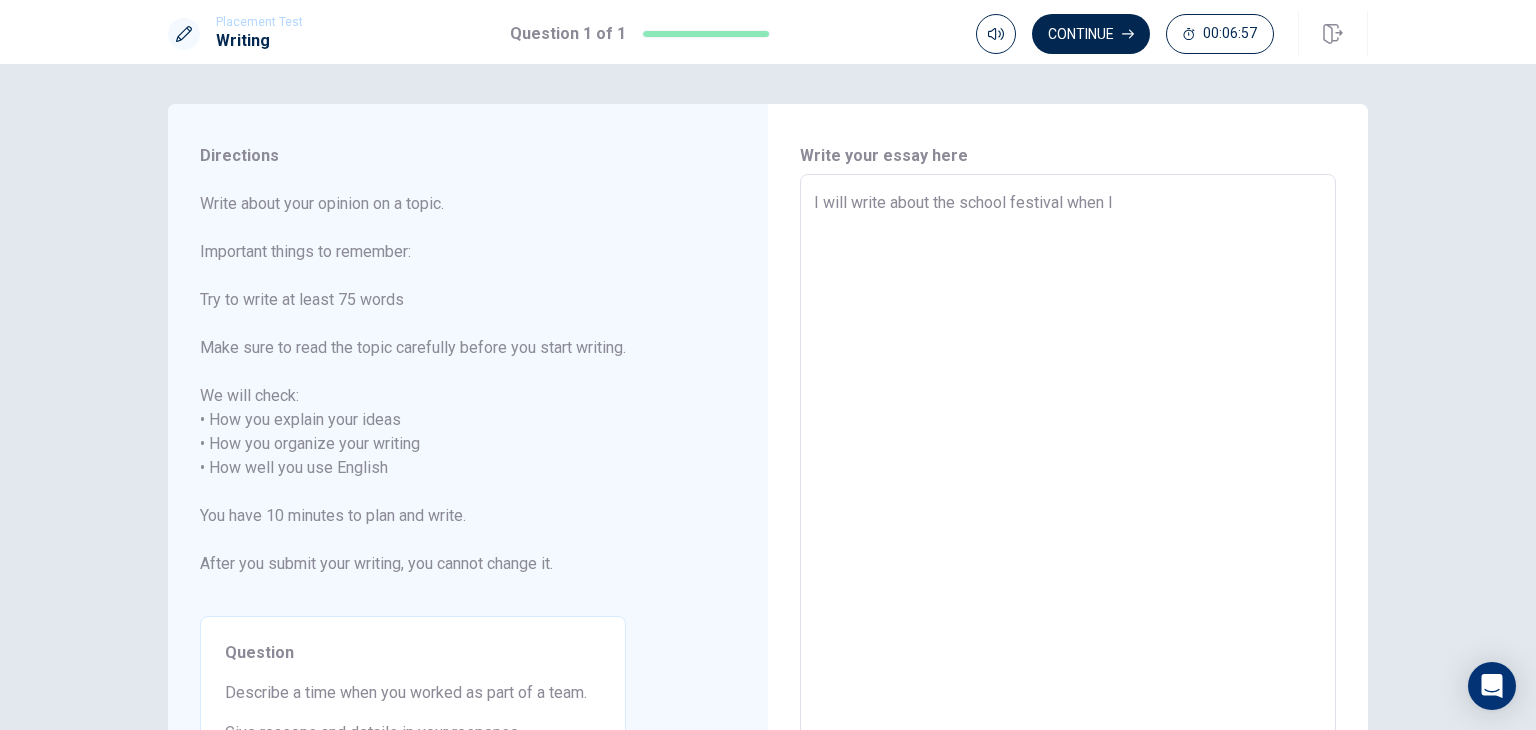 type on "x" 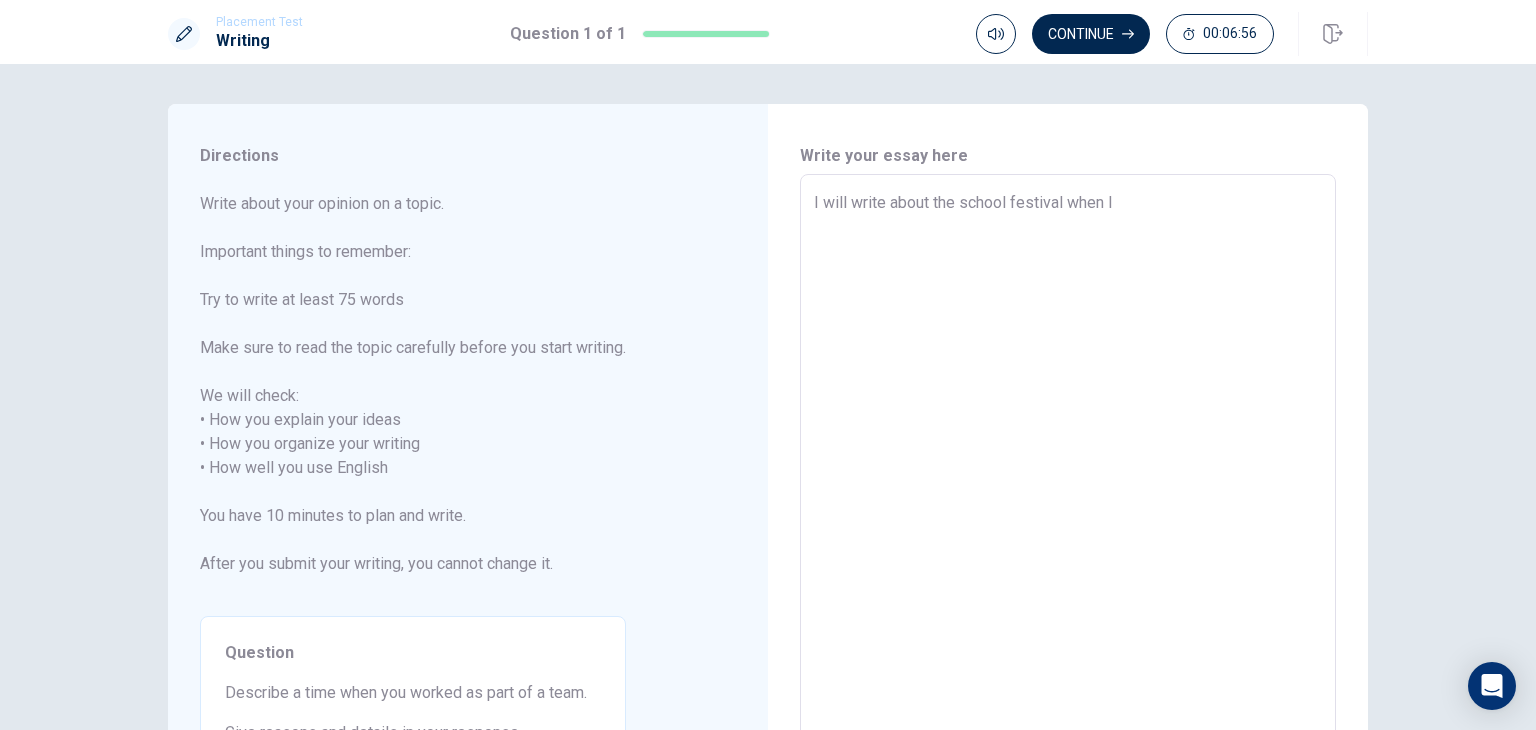 type on "I will write about the school festival when Iw" 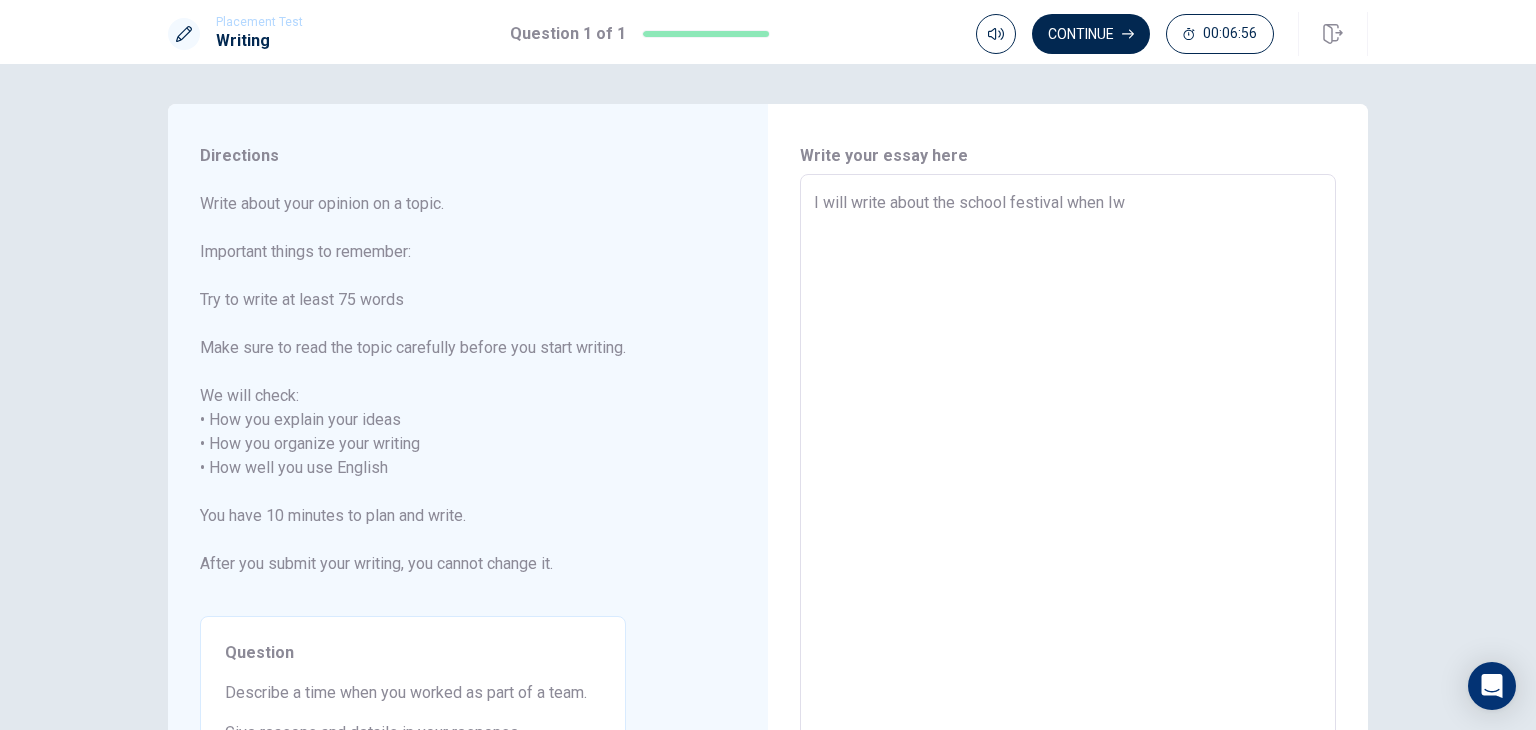 type on "x" 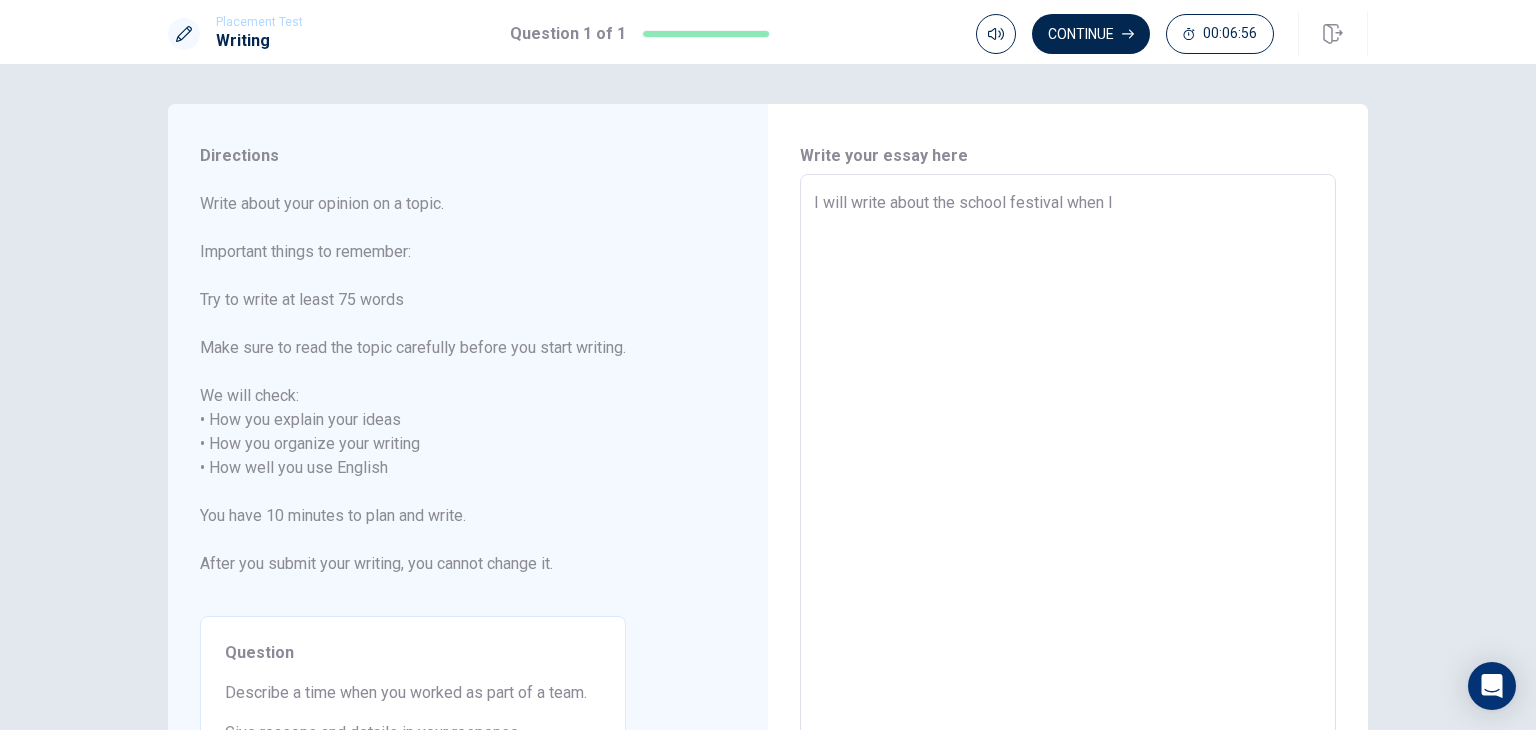 type on "x" 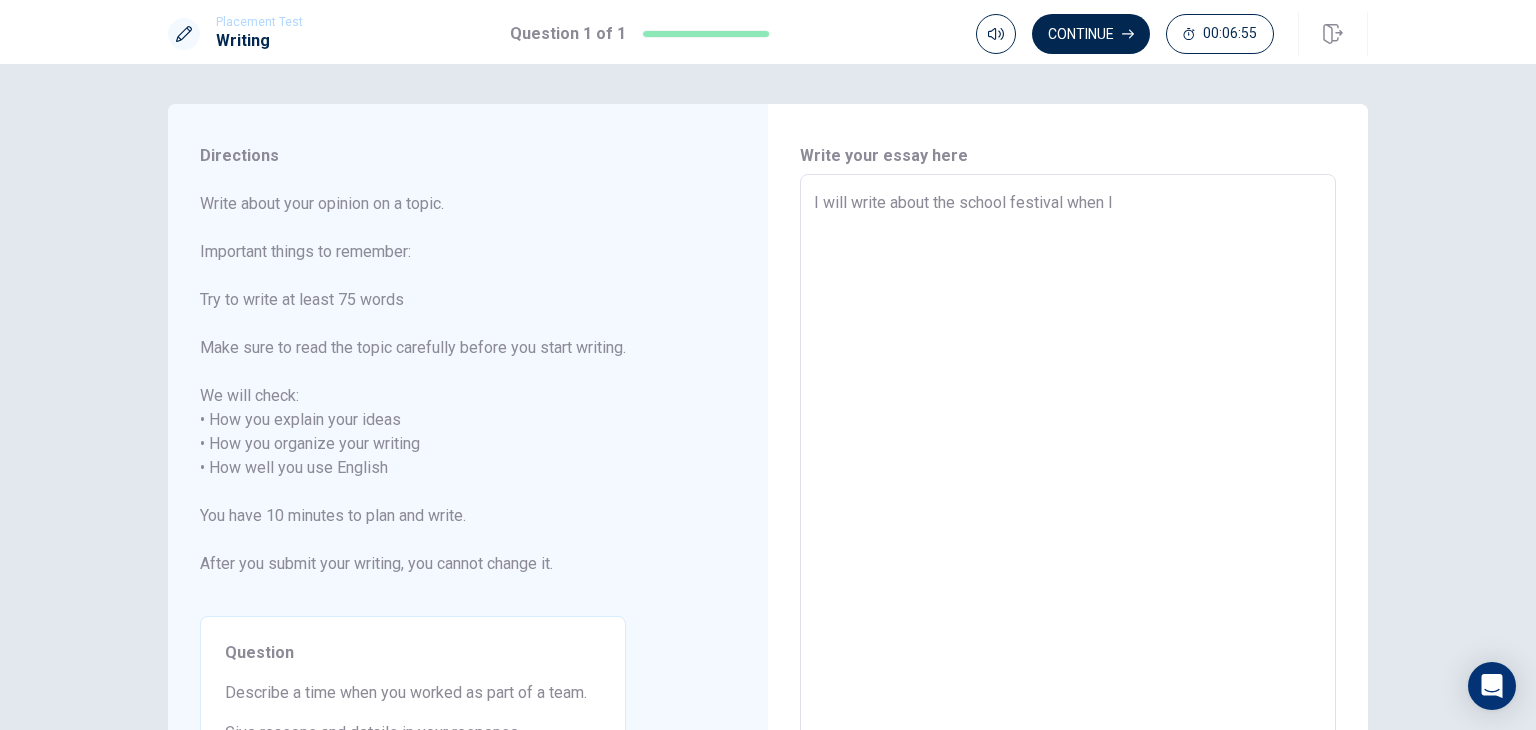 type on "I will write about the school festival when I" 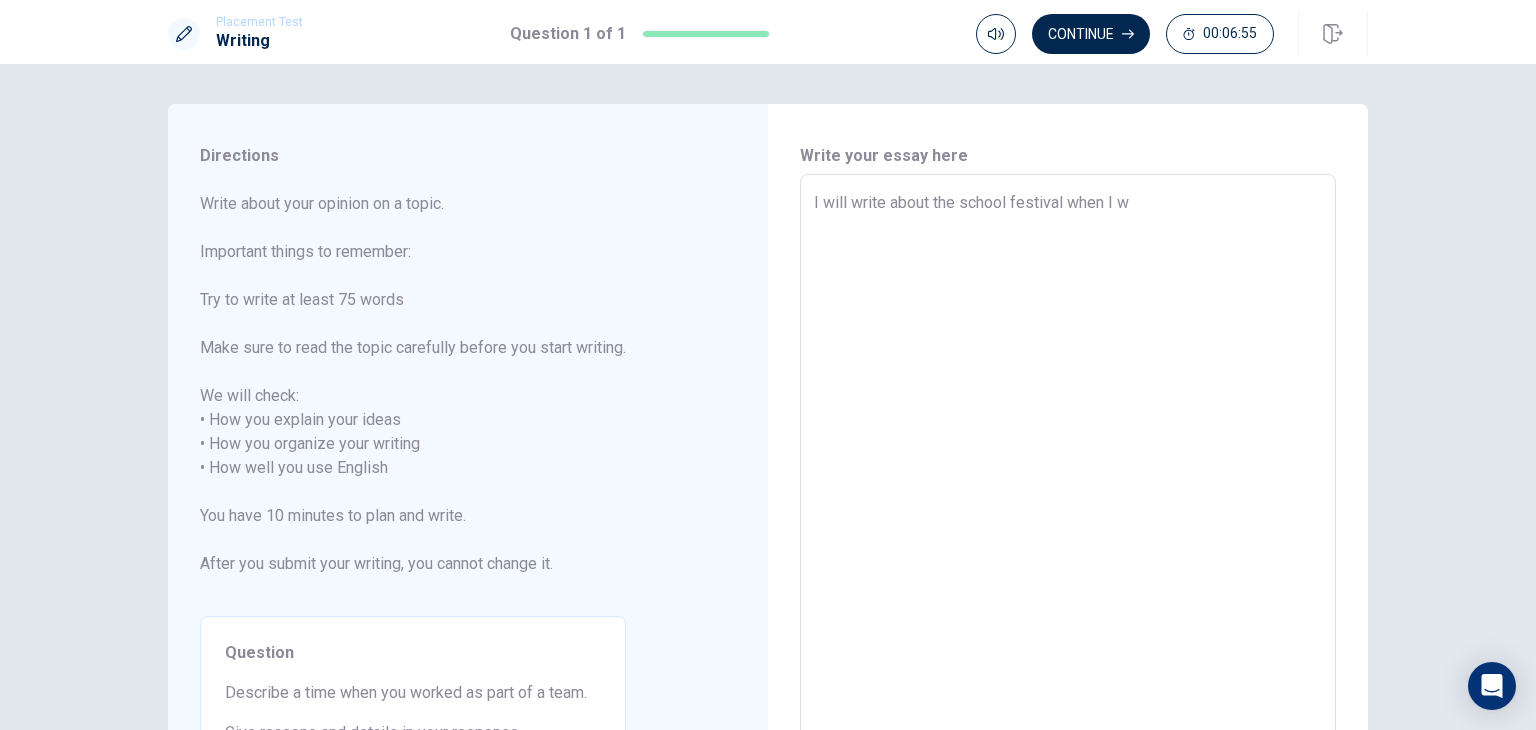 type on "x" 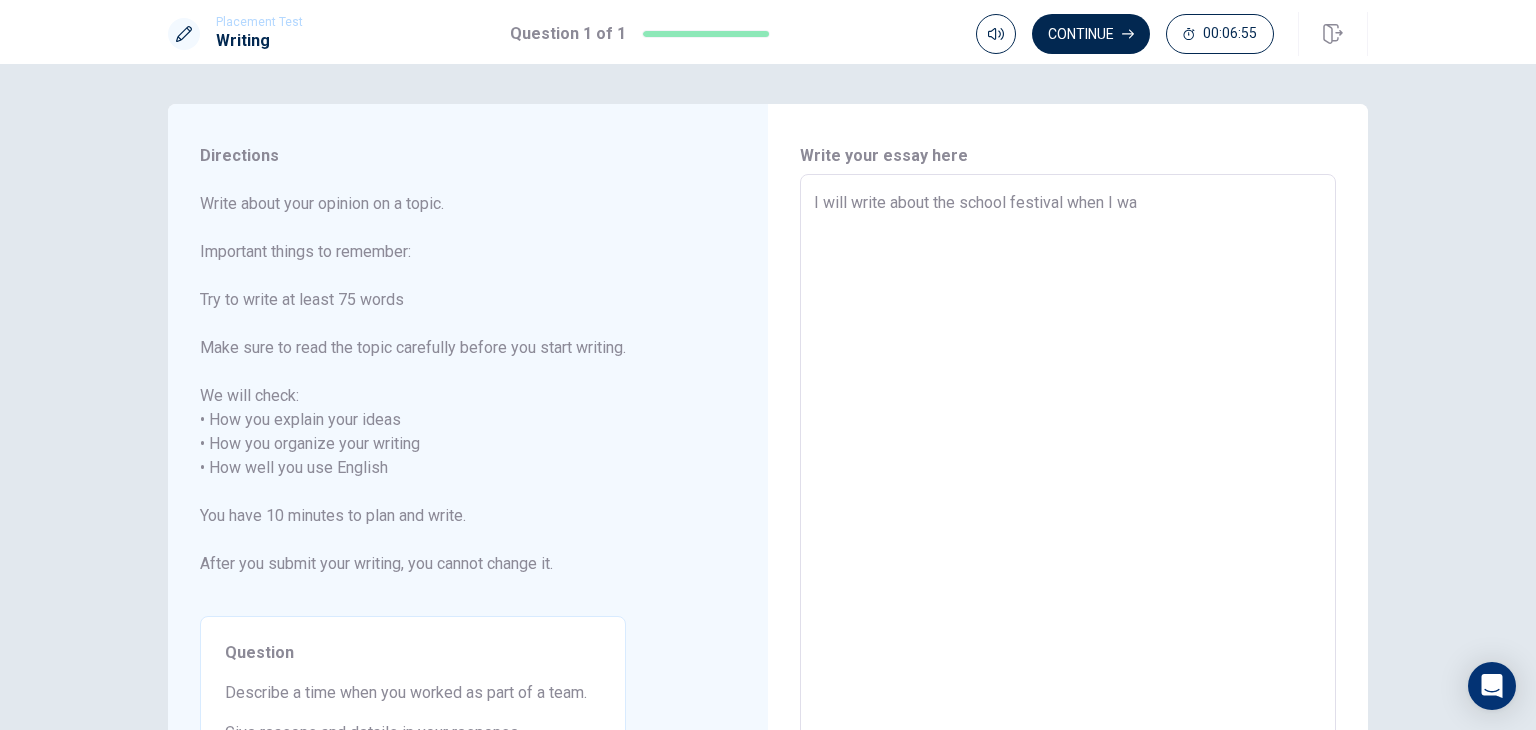 type on "x" 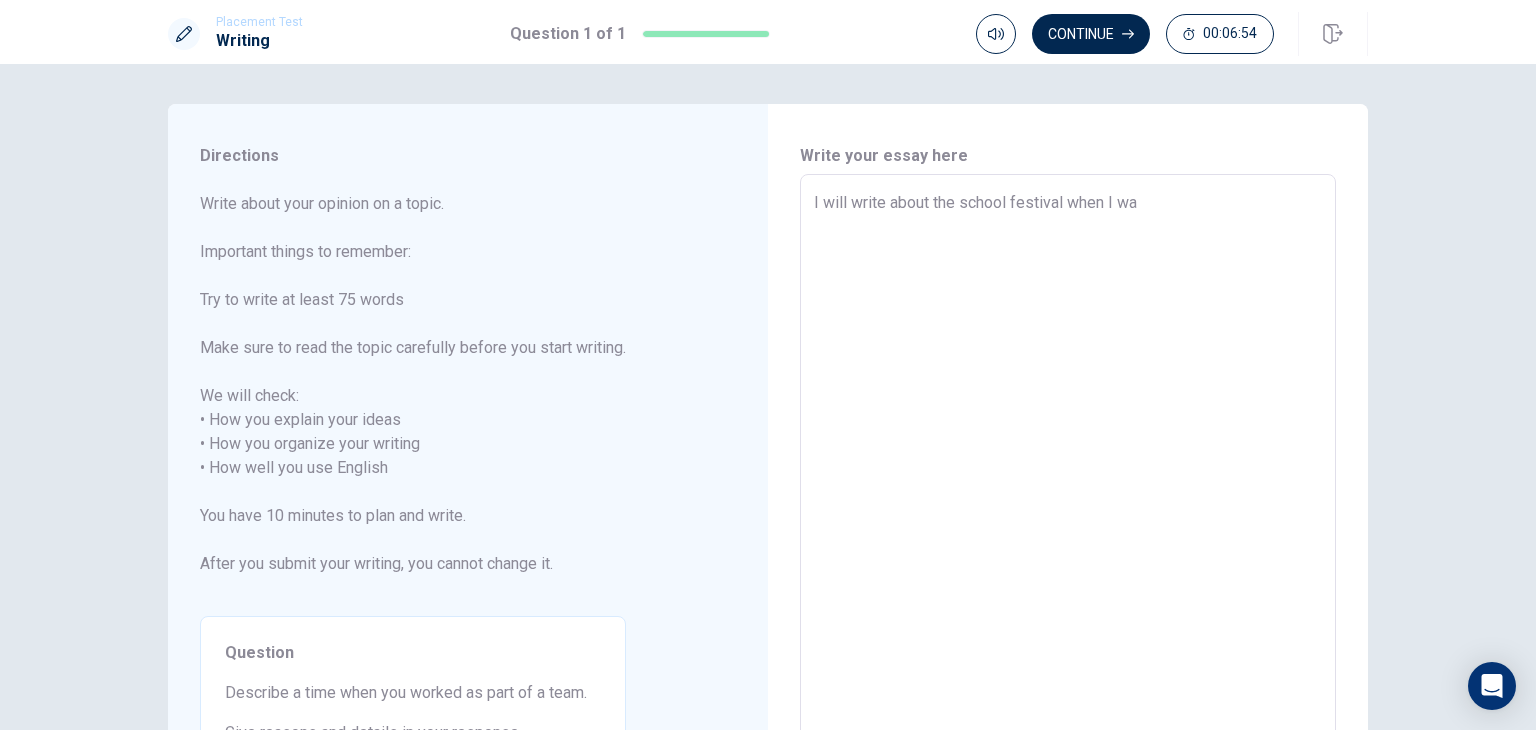 type on "I will write about the school festival when I waz" 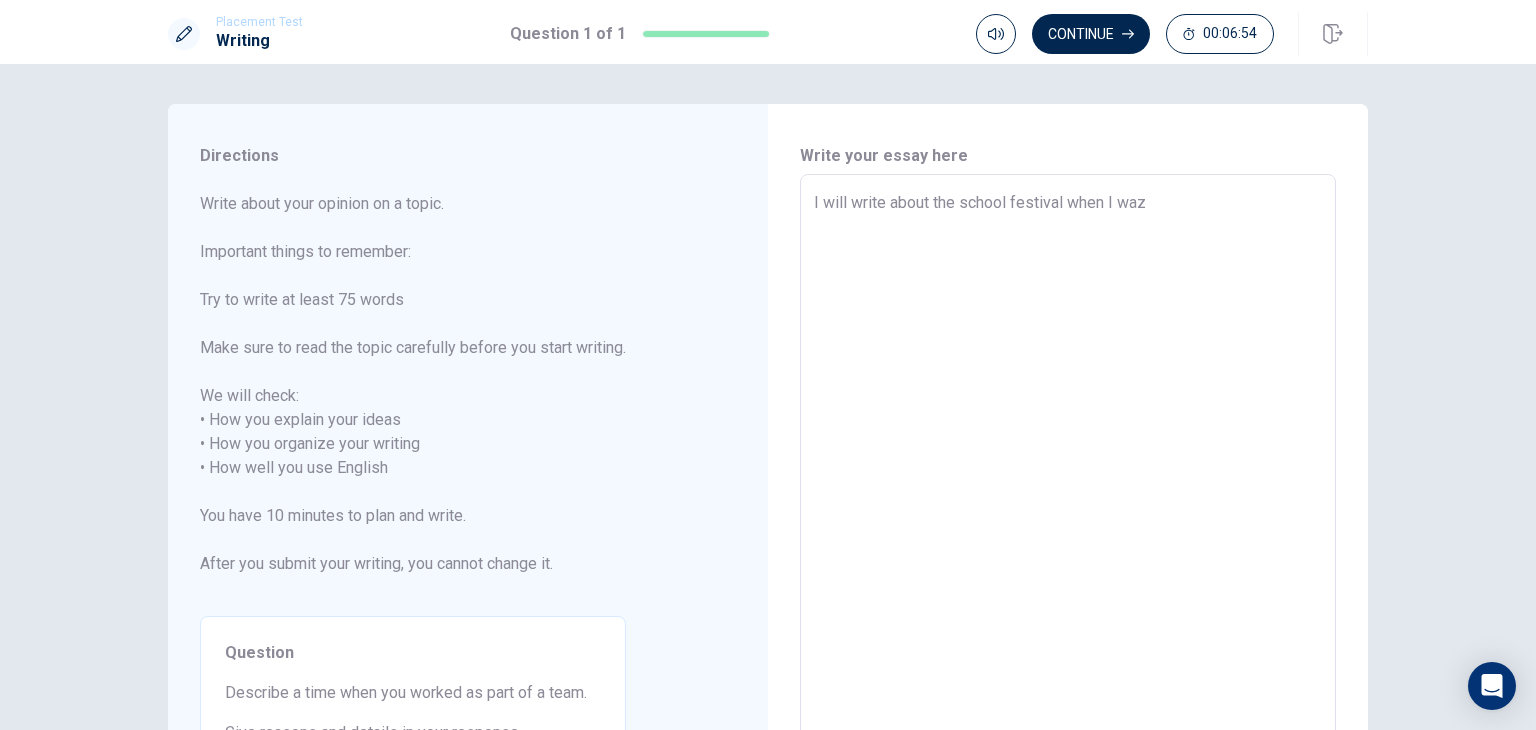 type on "x" 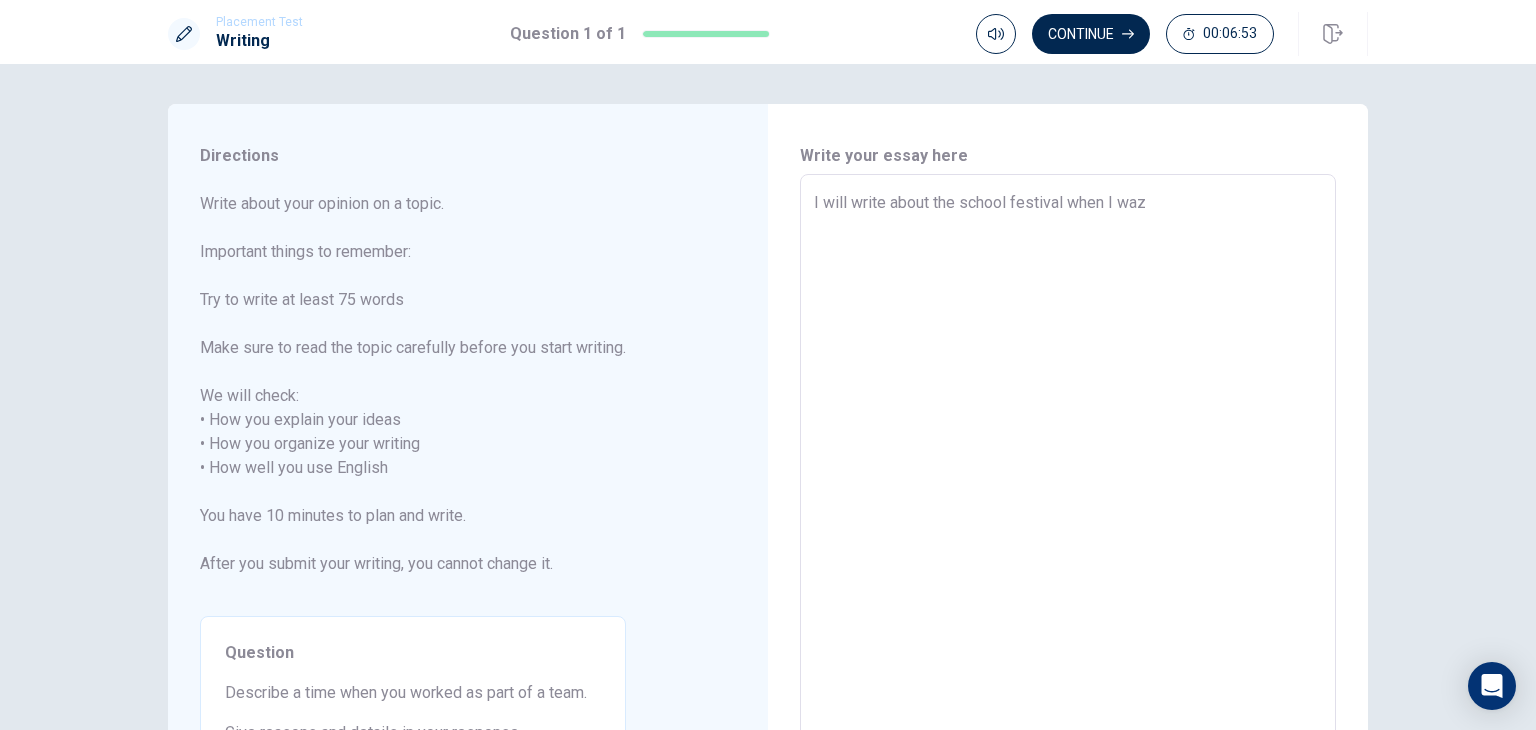 type on "I will write about the school festival when I wa" 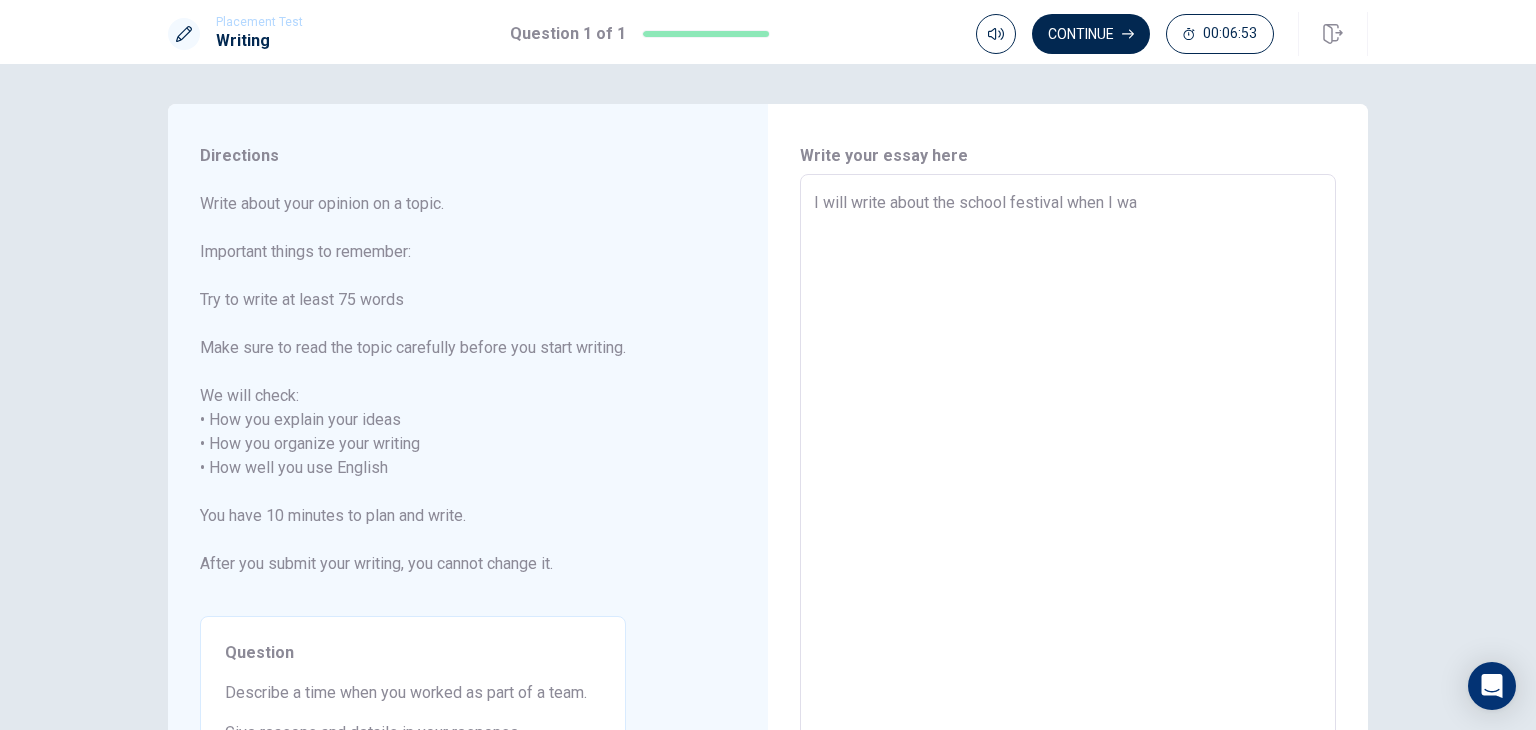 type on "x" 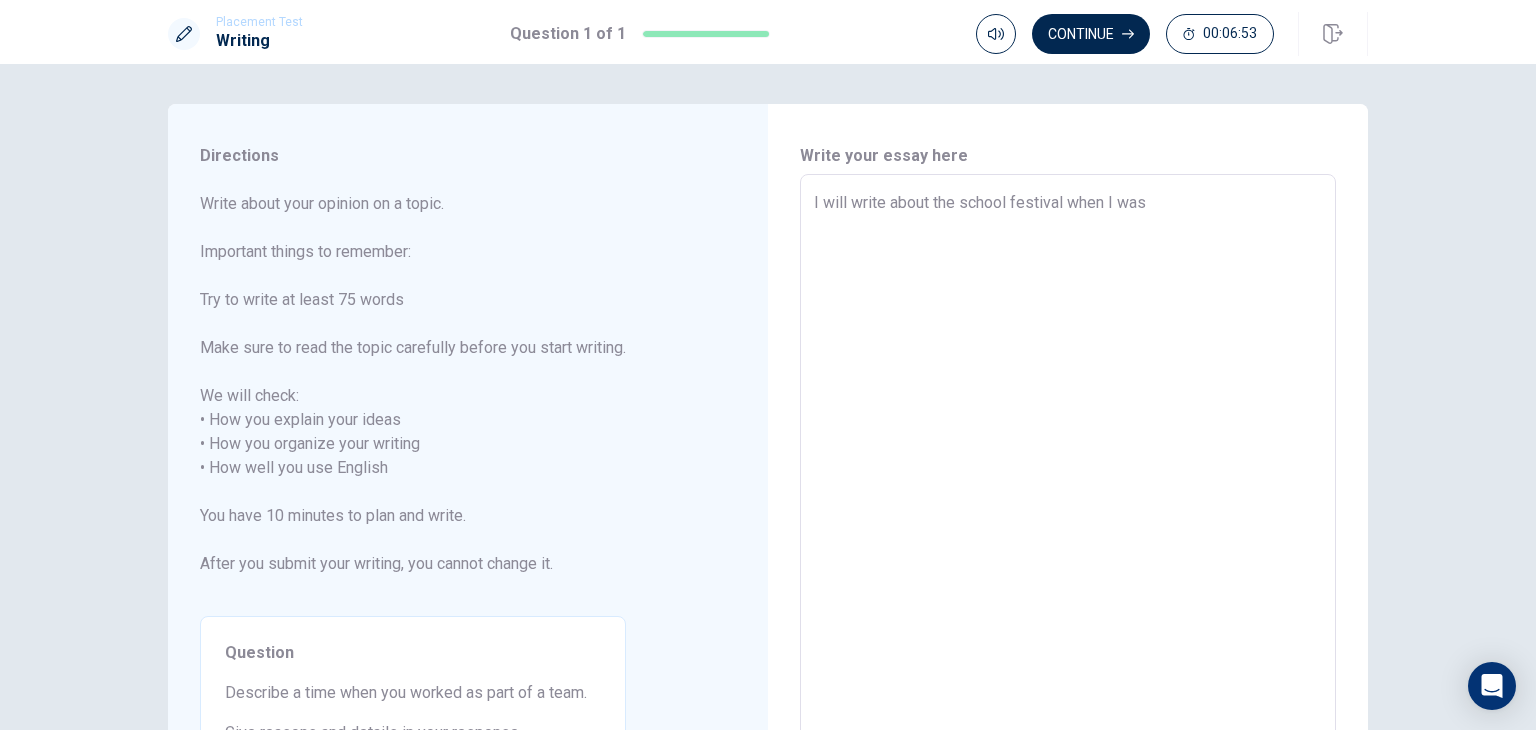 type on "x" 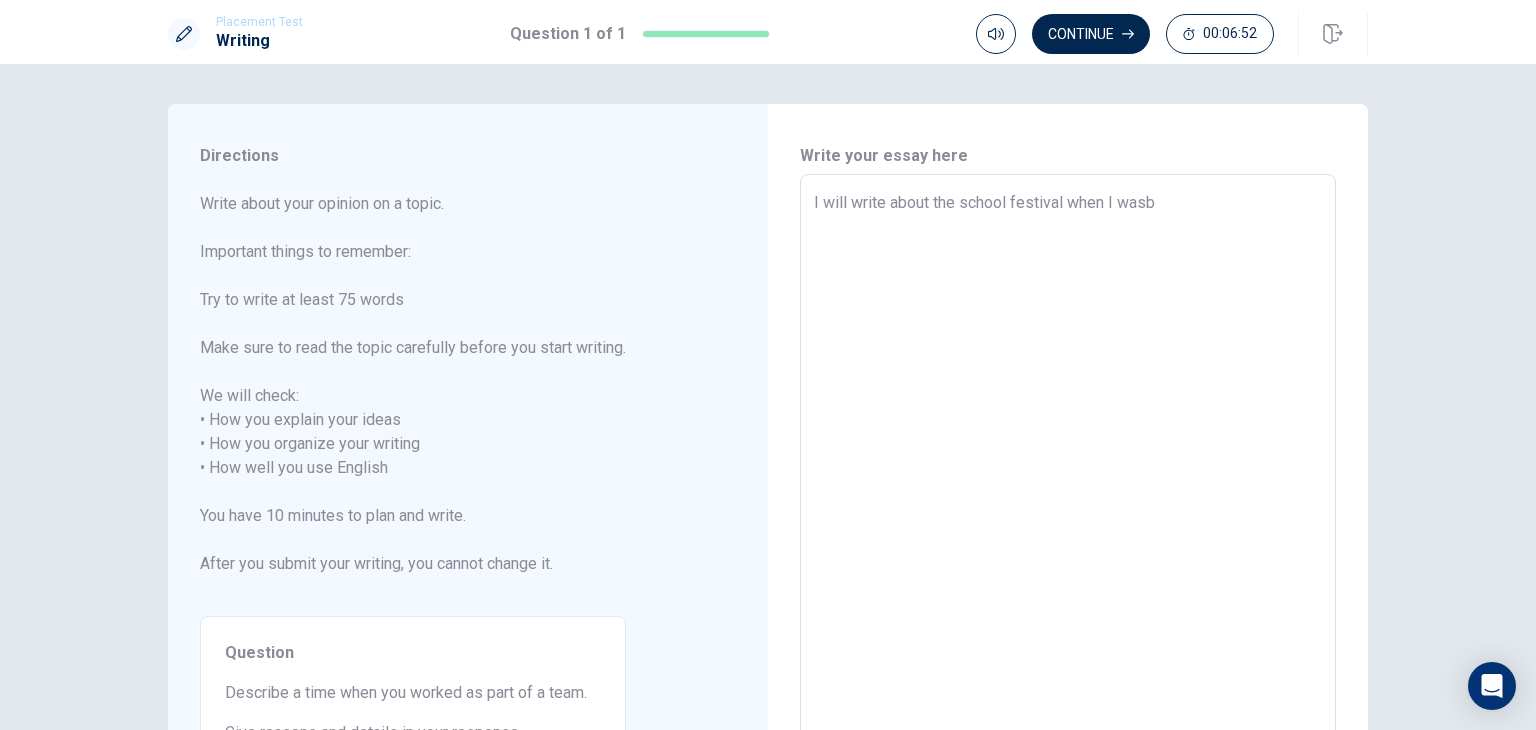 type on "x" 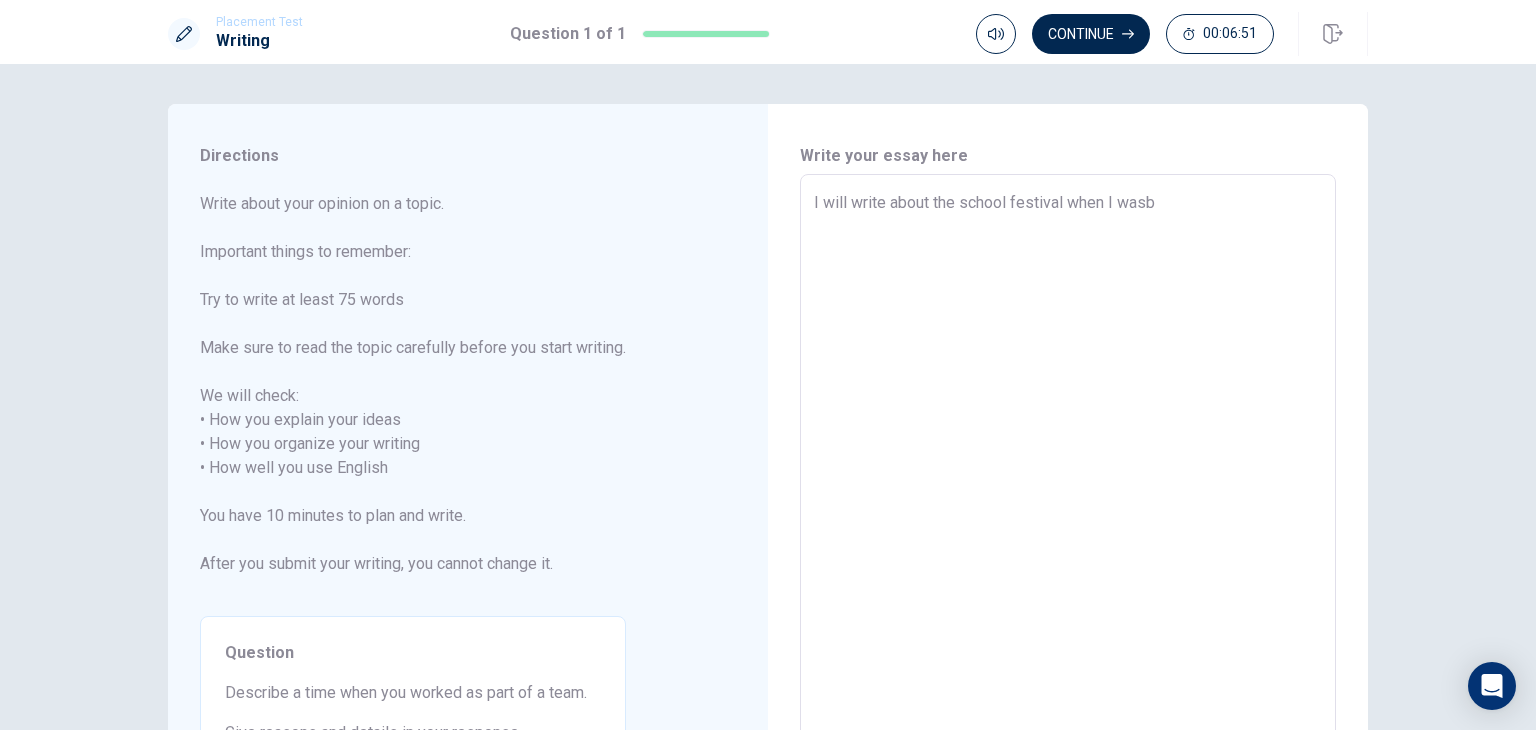 type on "I will write about the school festival when I was" 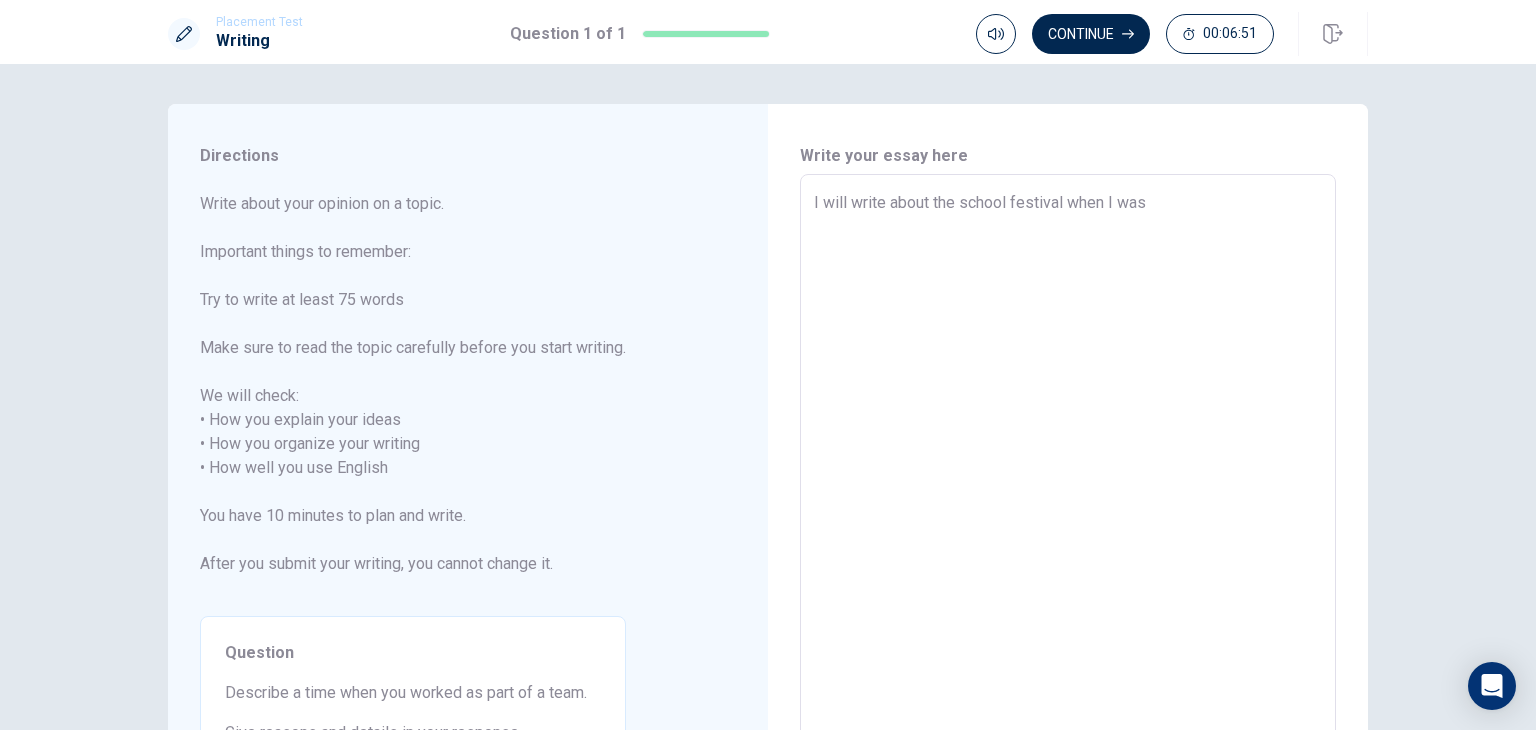 type on "x" 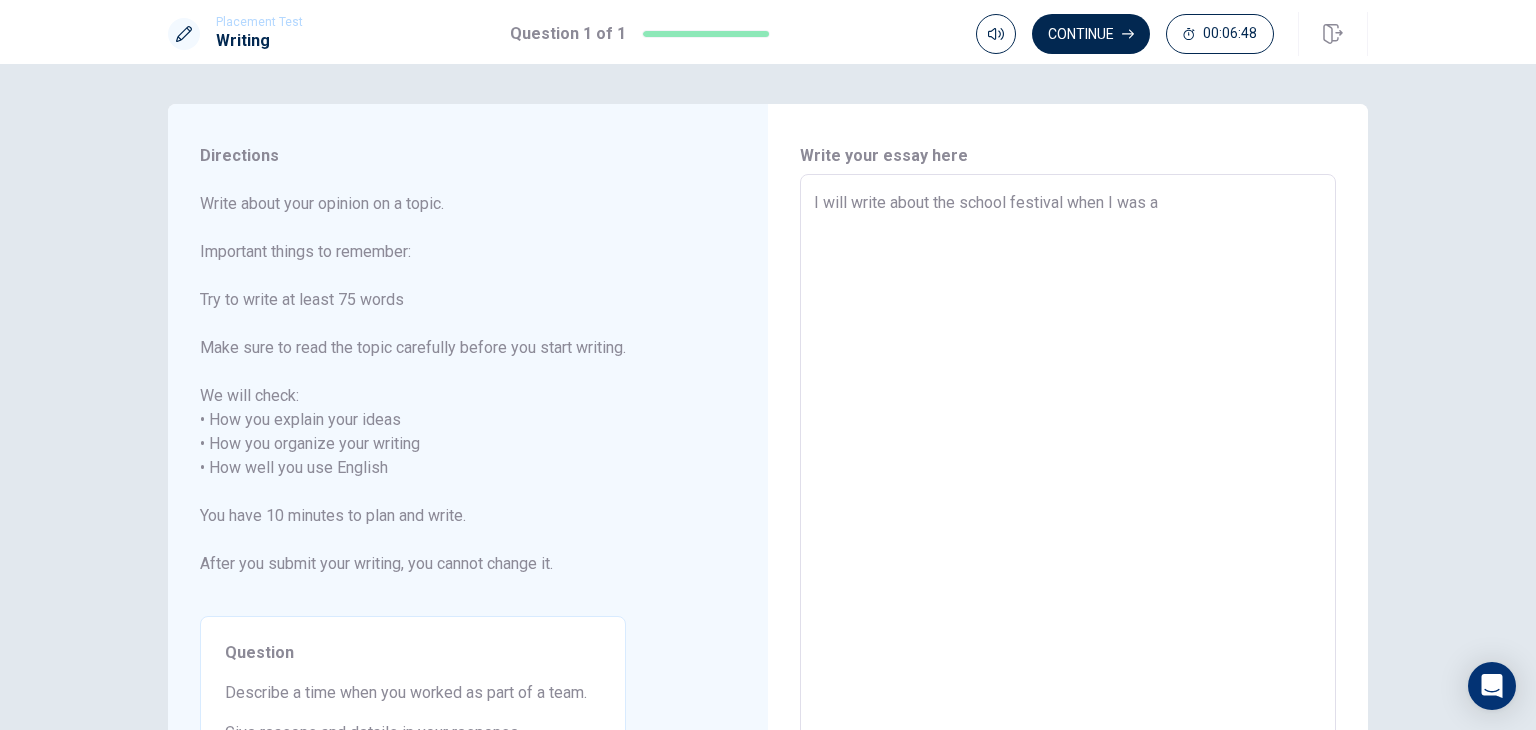 type on "x" 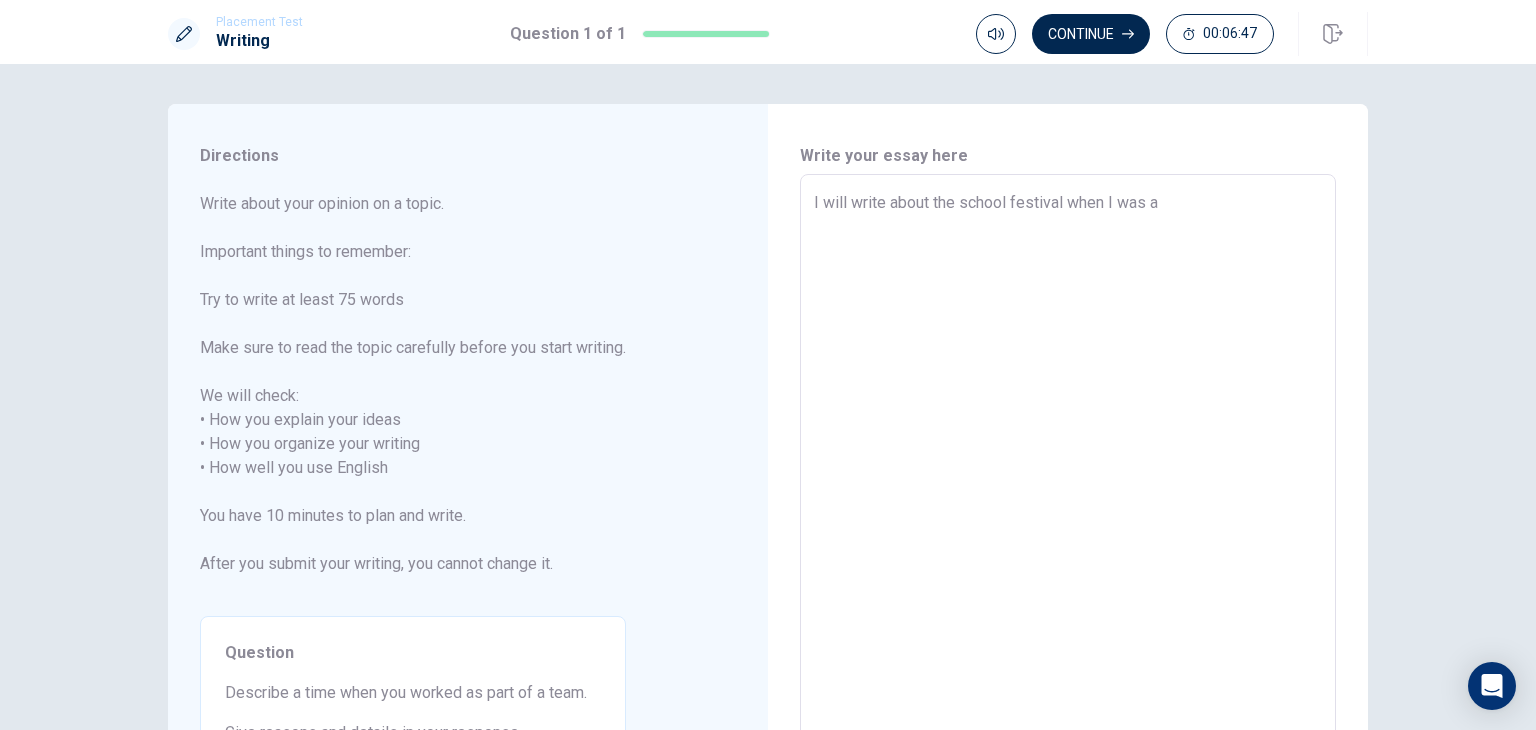 type on "I will write about the school festival when I was af" 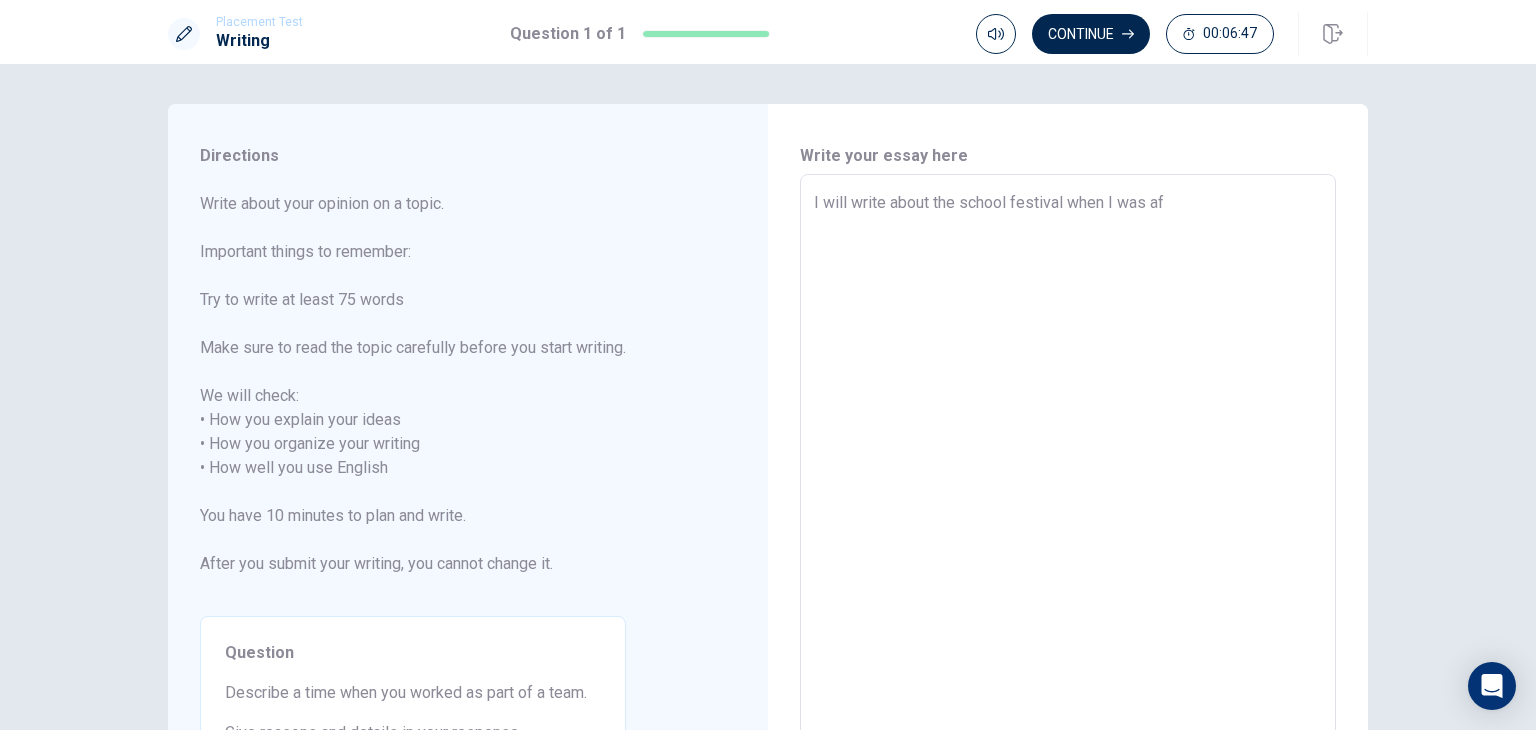 type on "x" 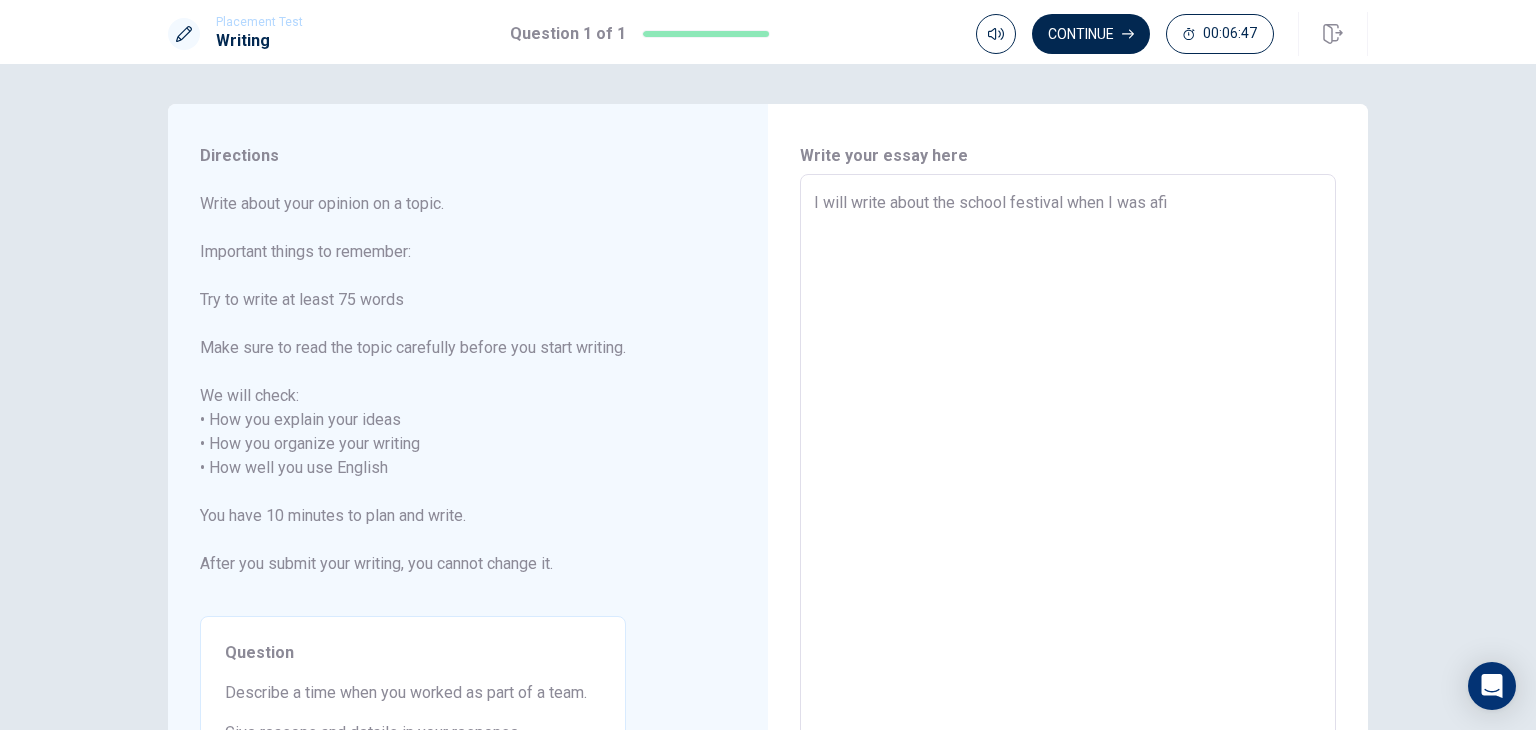 type on "x" 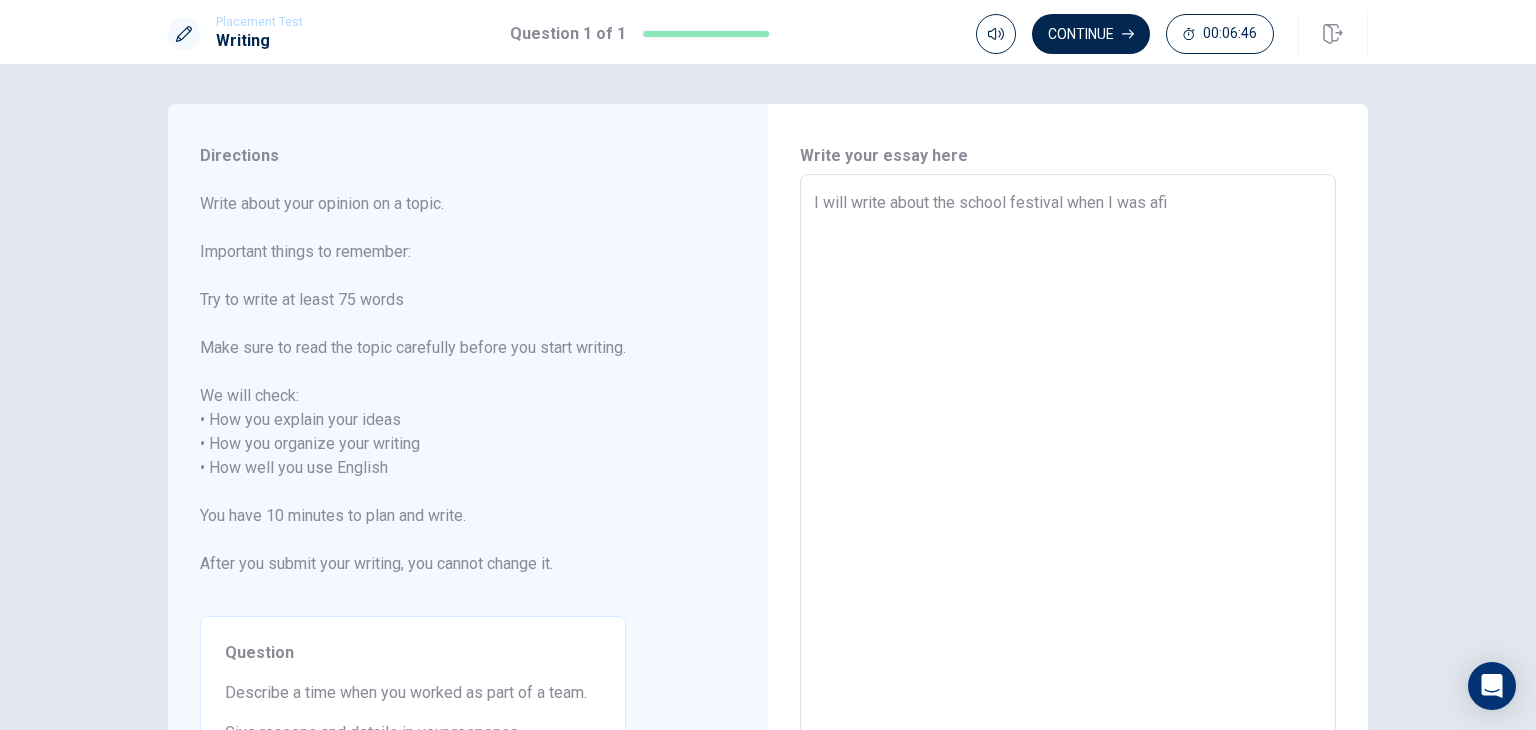 type on "I will write about the school festival when I was afir" 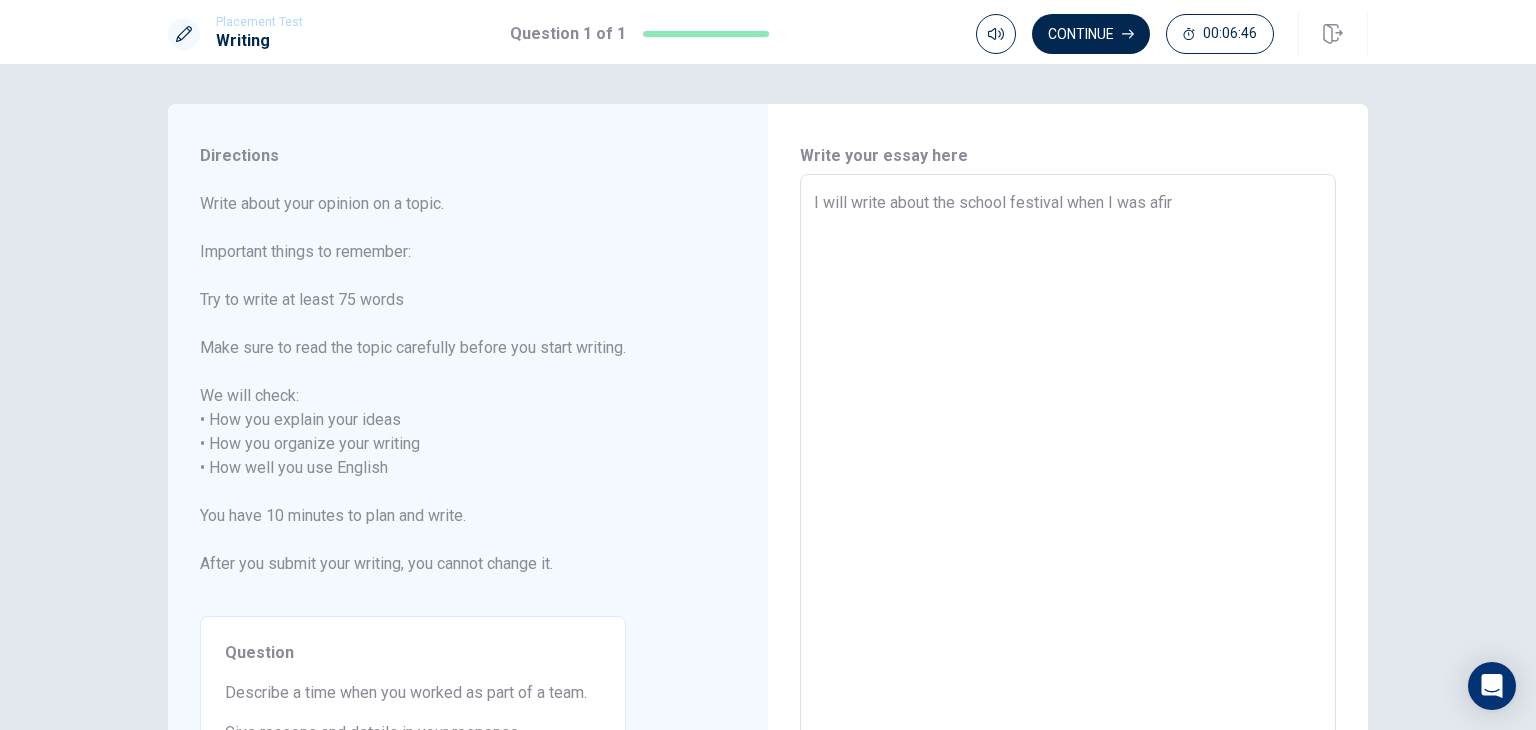 type on "x" 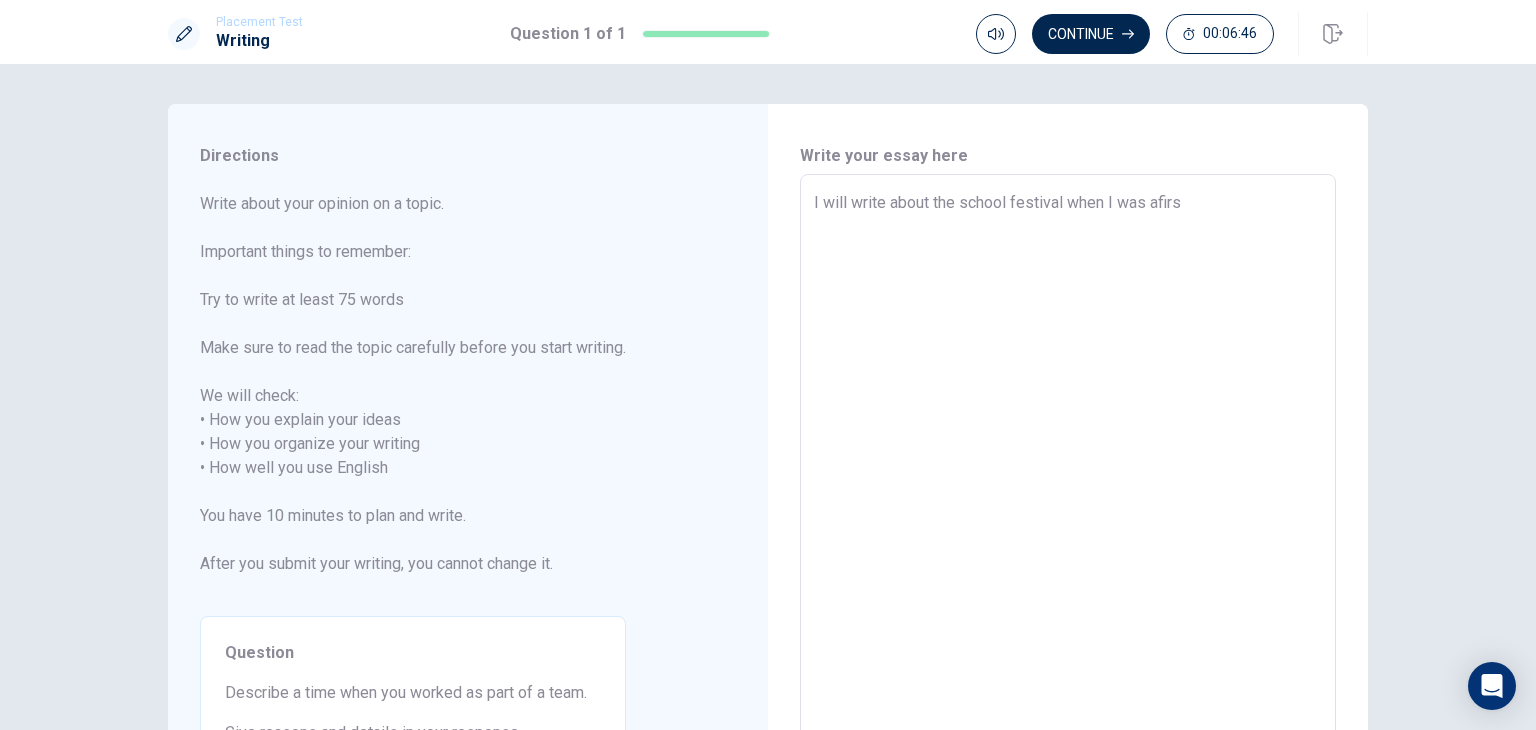 type on "x" 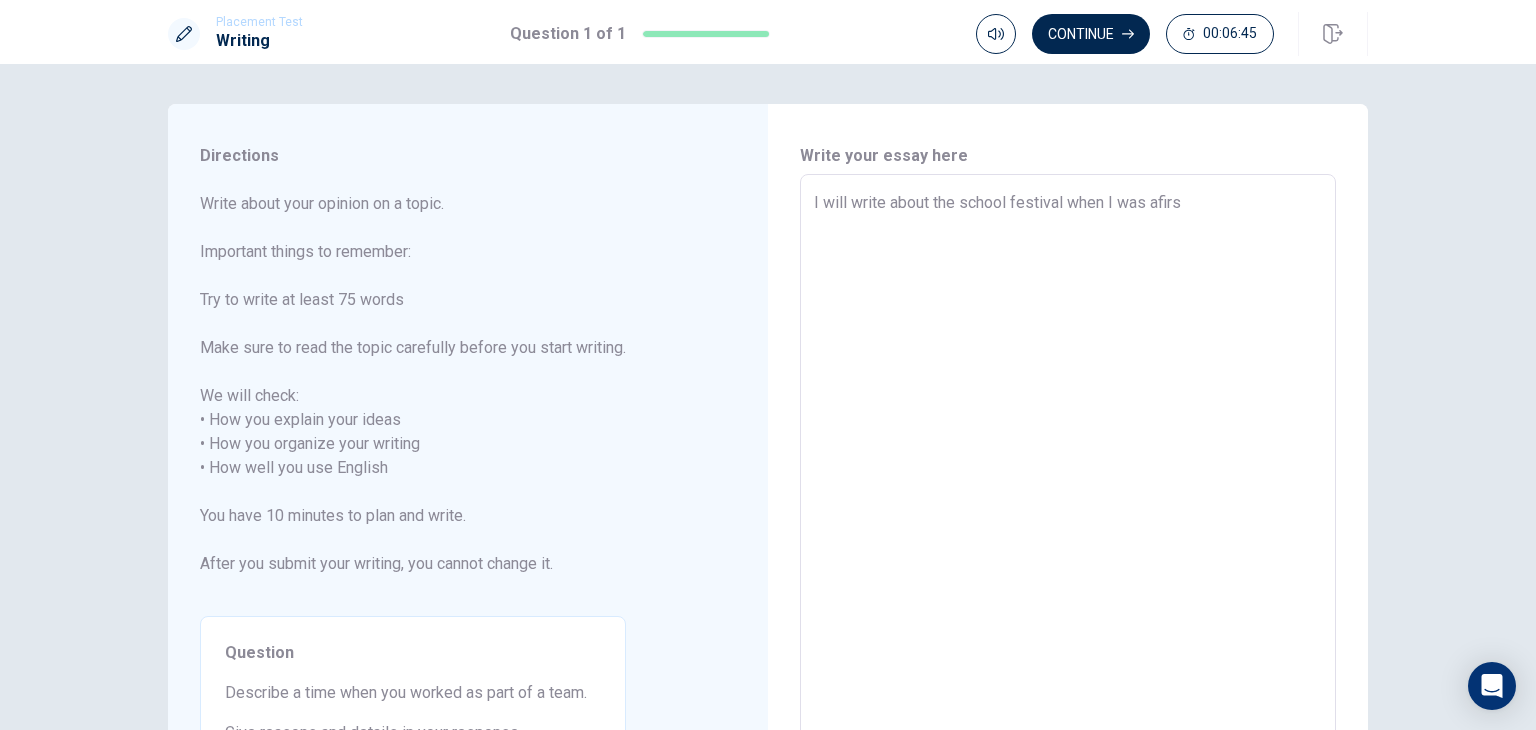type on "I will write about the school festival when I was afirst" 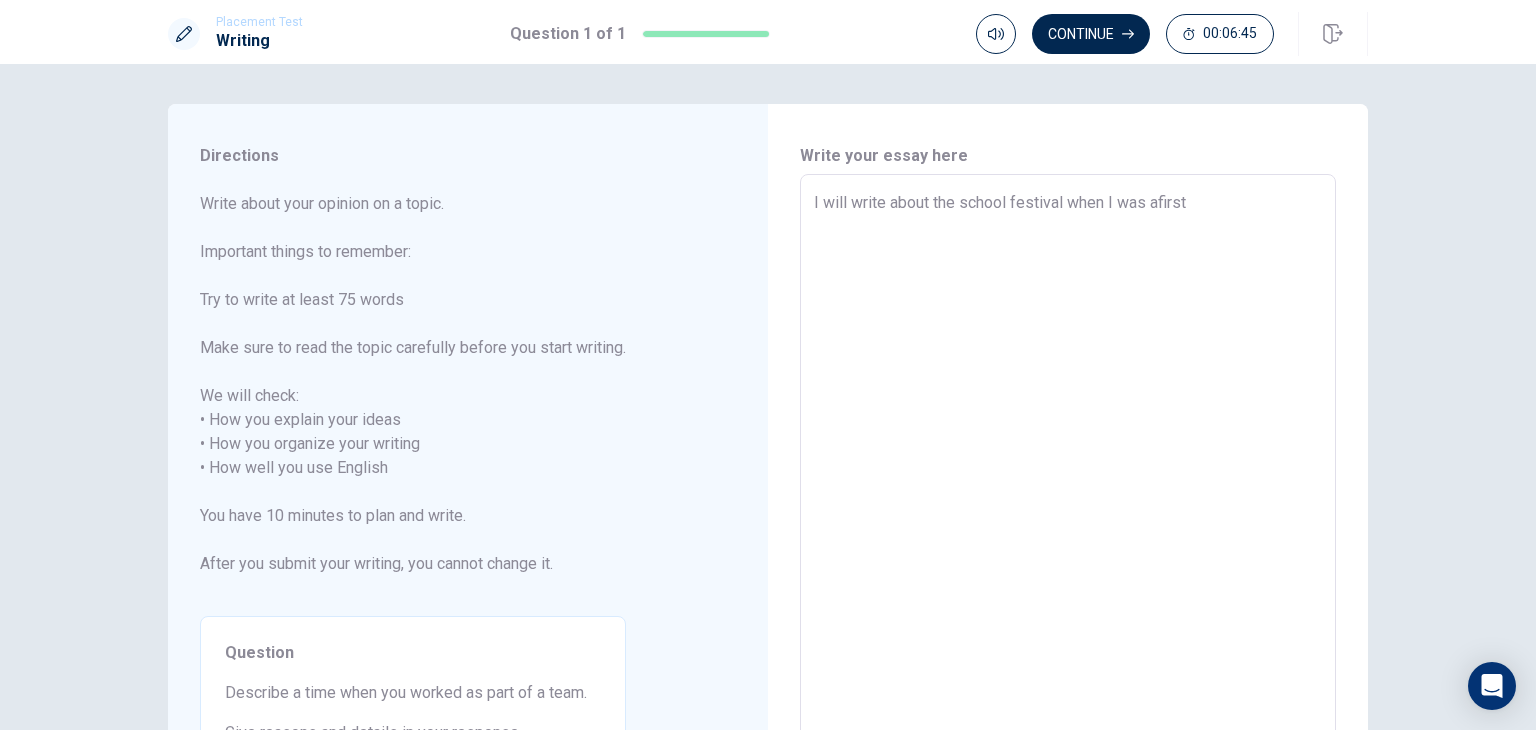 type on "x" 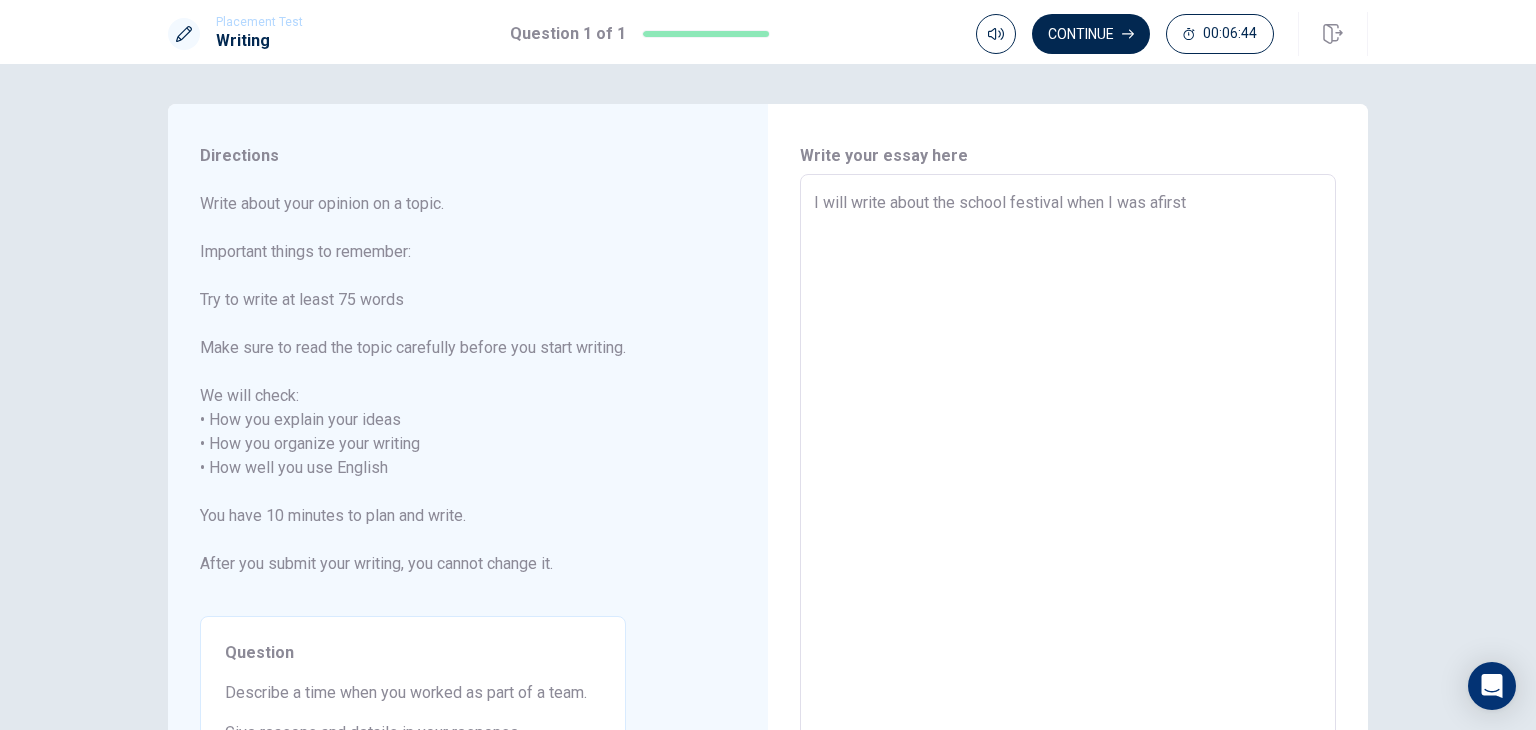 type on "I will write about the school festival when I was afirst" 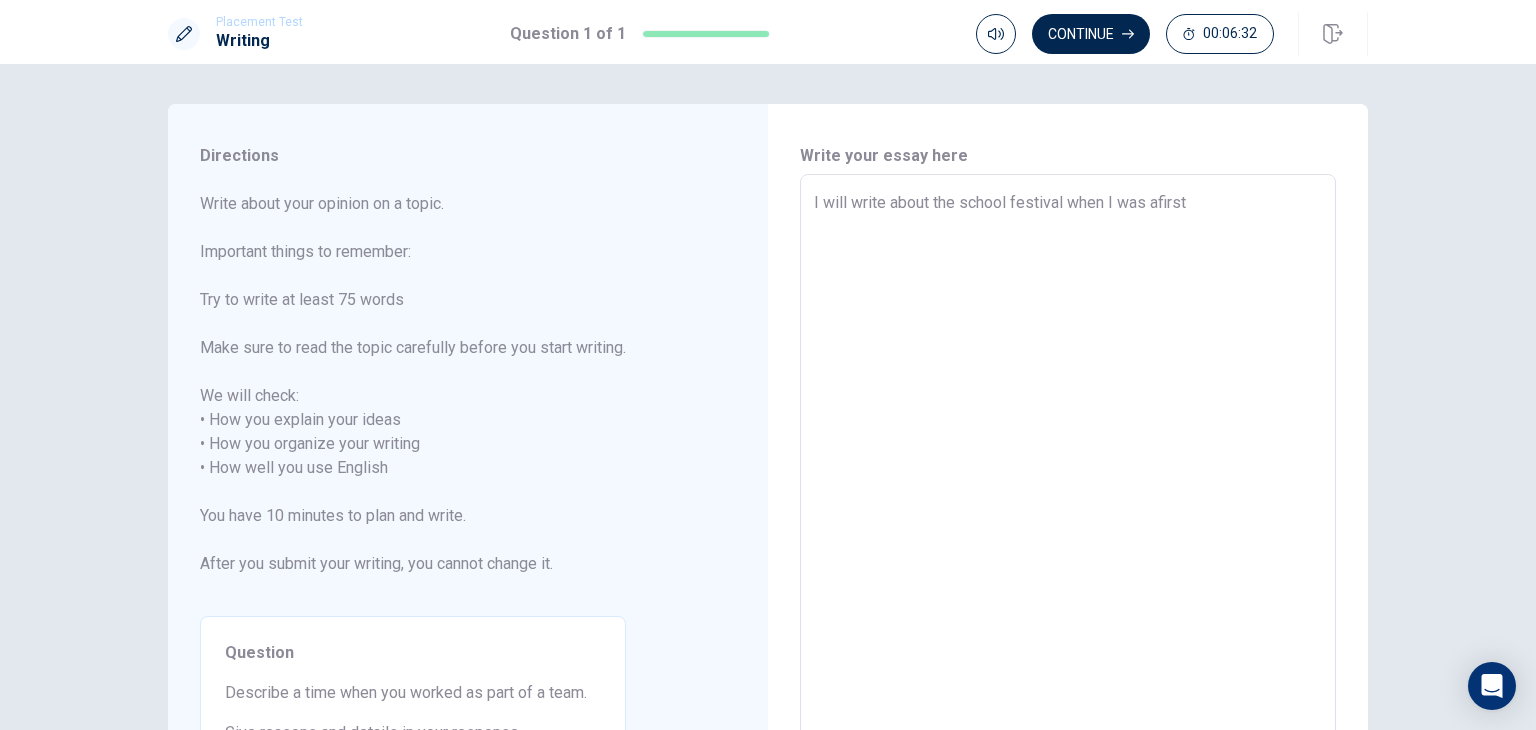 type on "x" 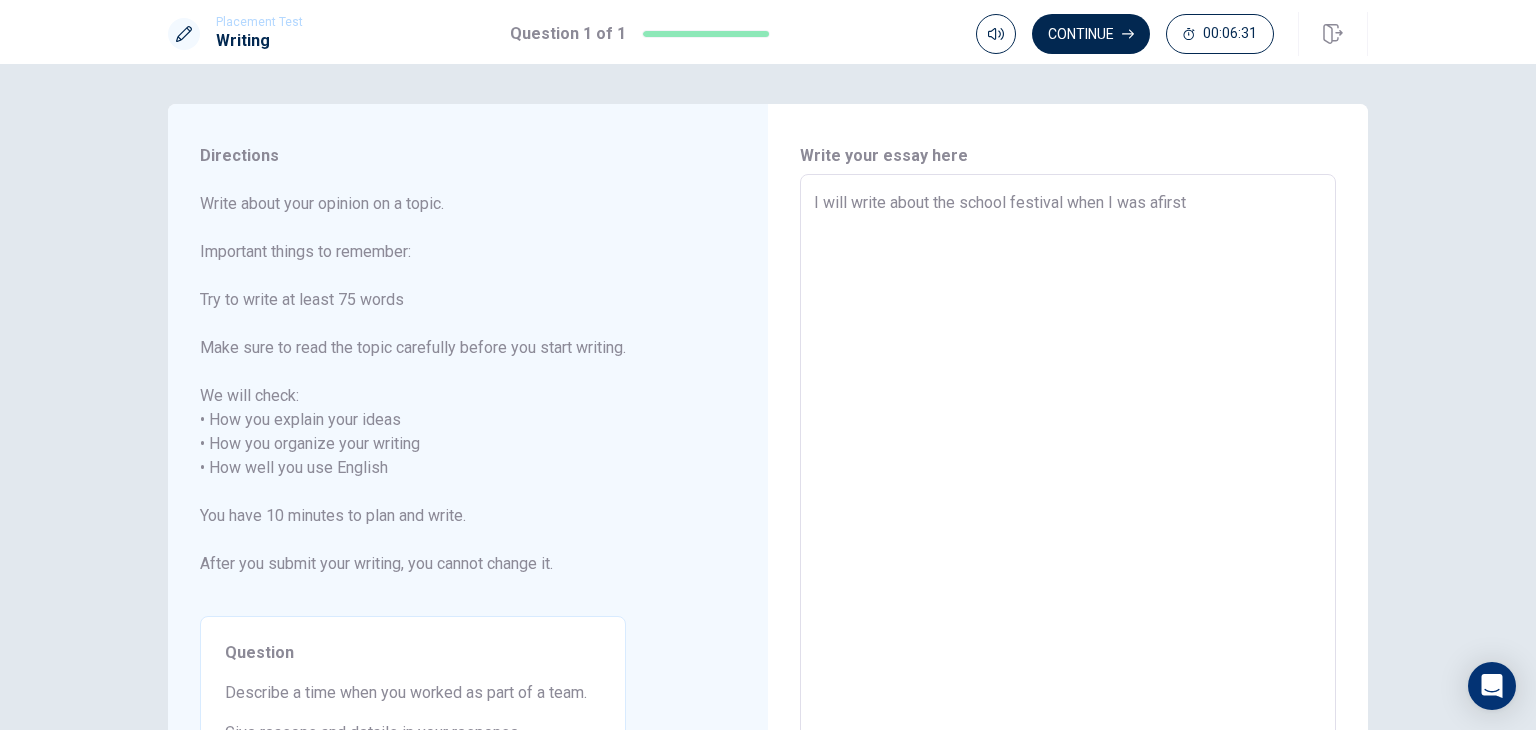 type on "I will write about the school festival when I was a first" 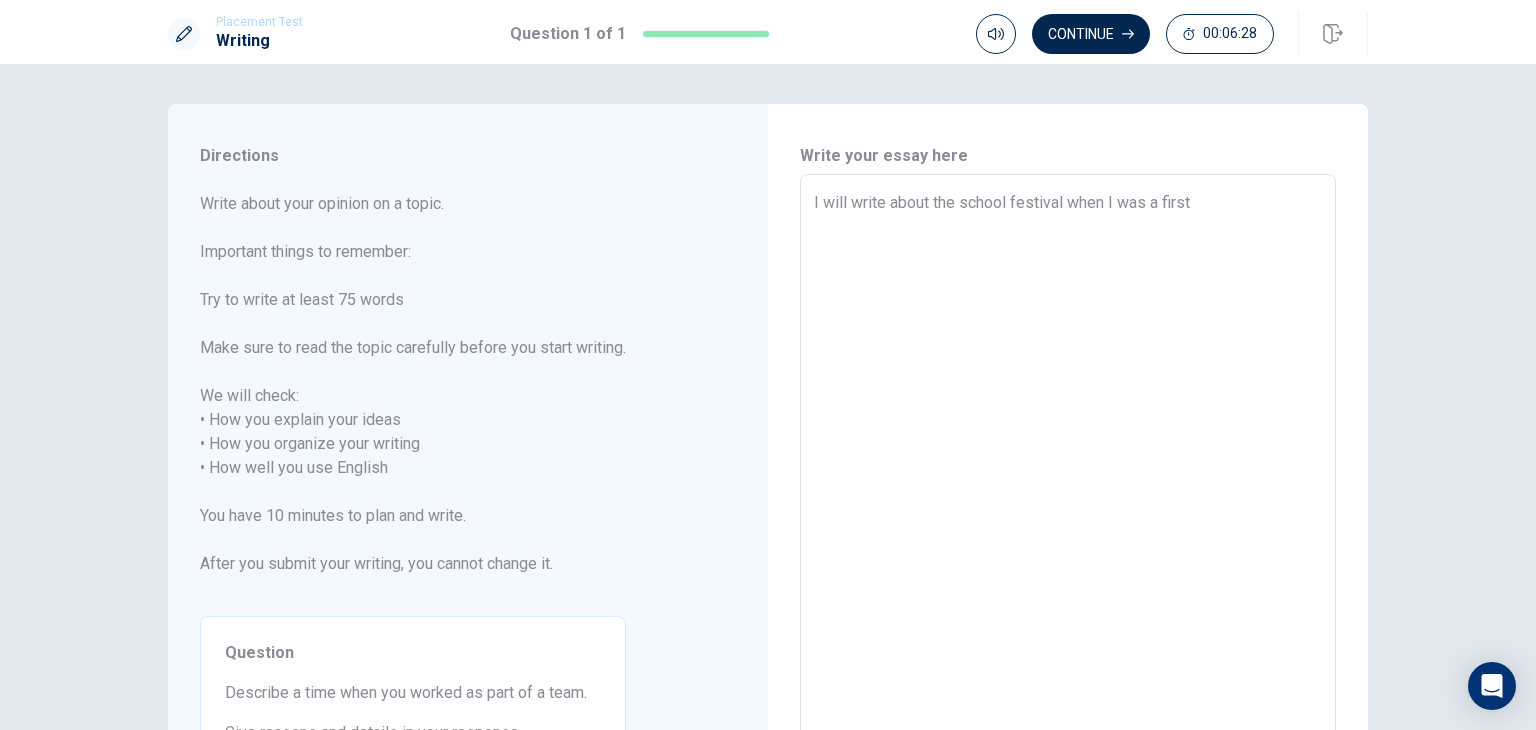type on "x" 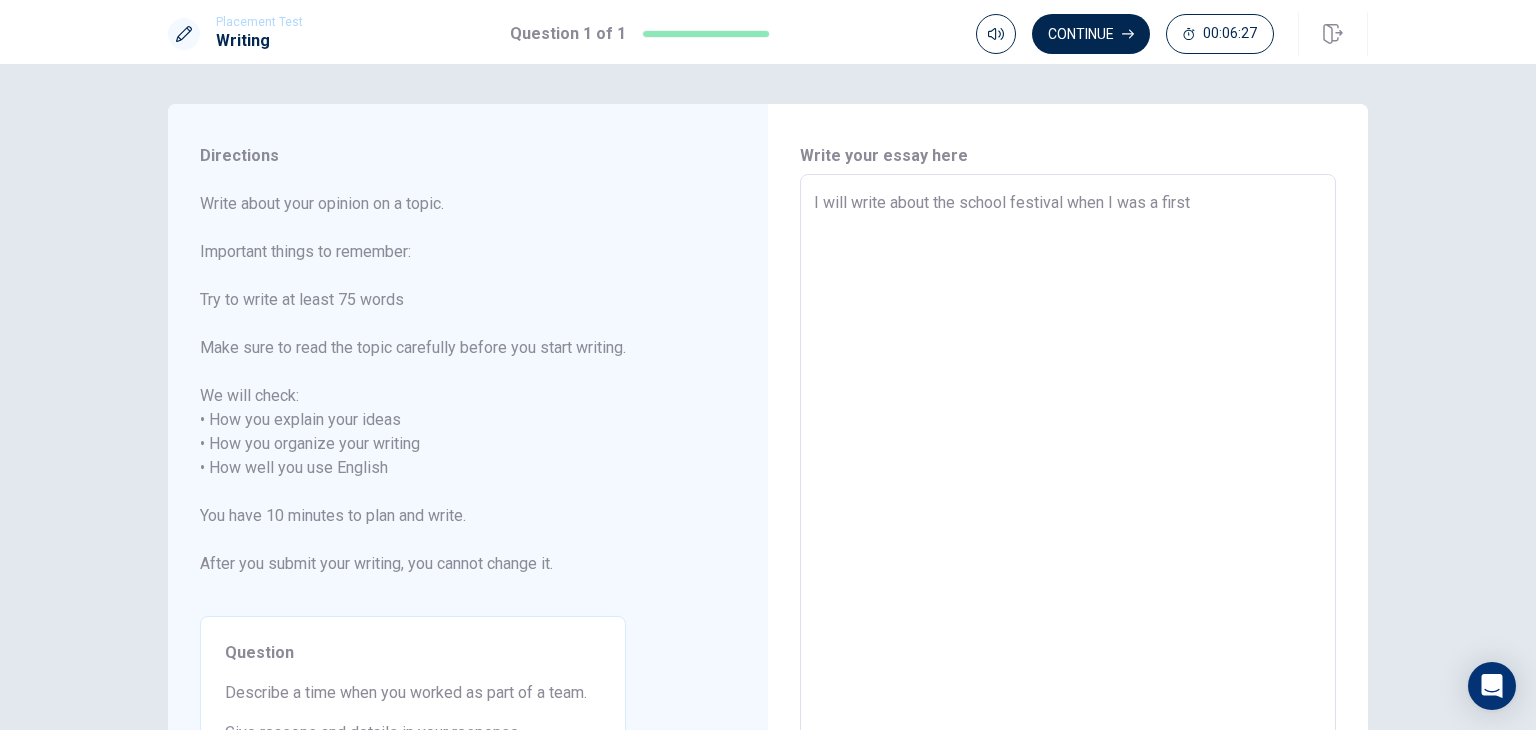type on "I will write about the school festival when I was a first g" 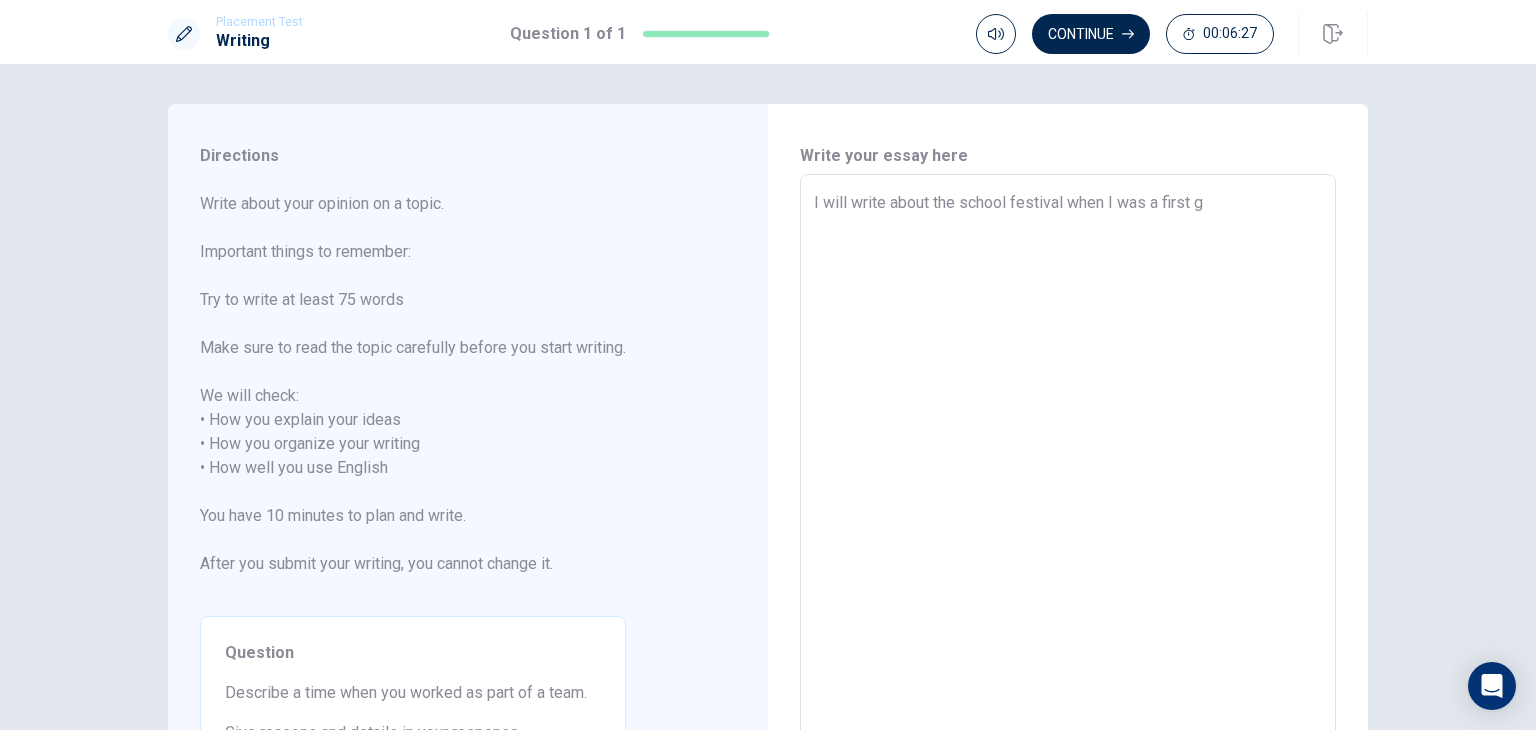 type on "x" 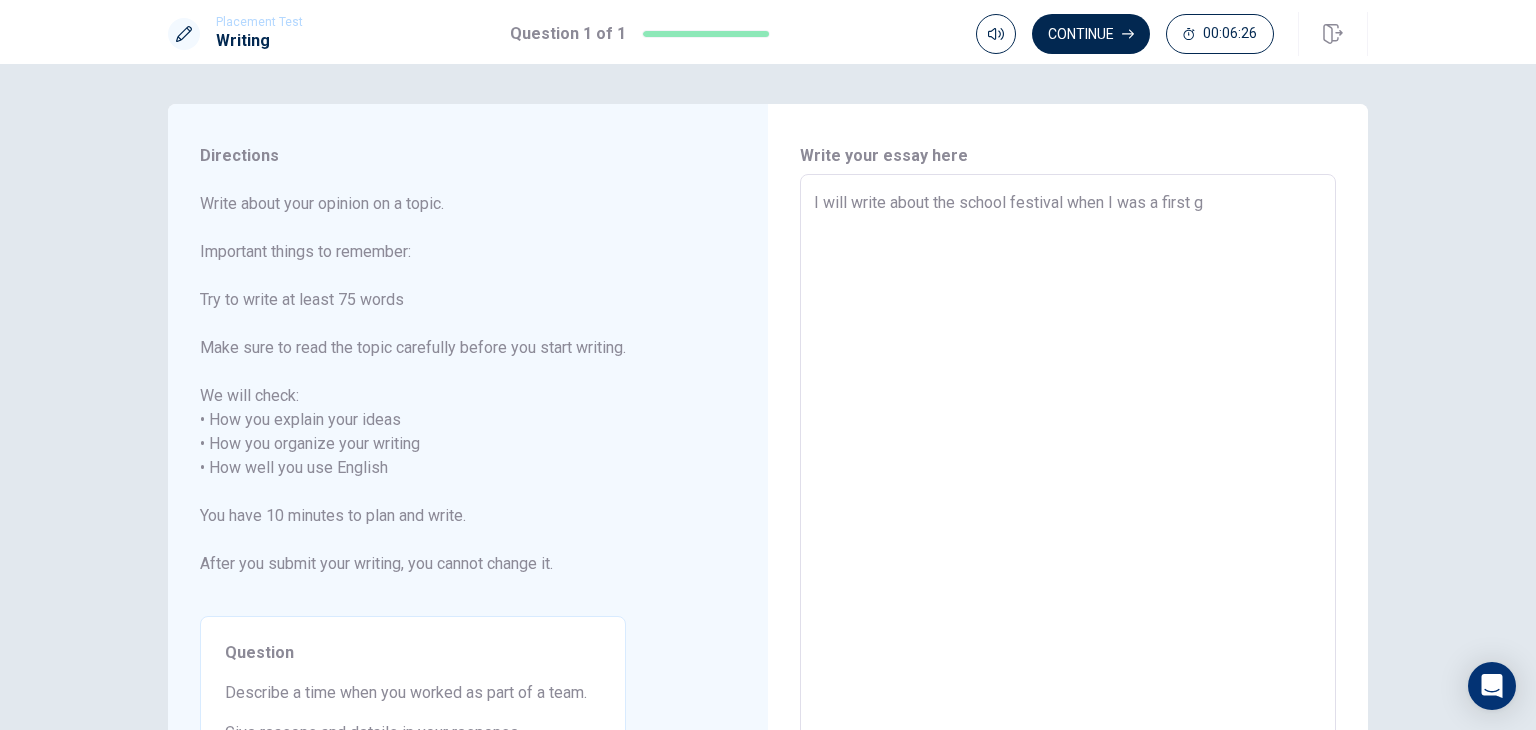 type on "I will write about the school festival when I was a first gr" 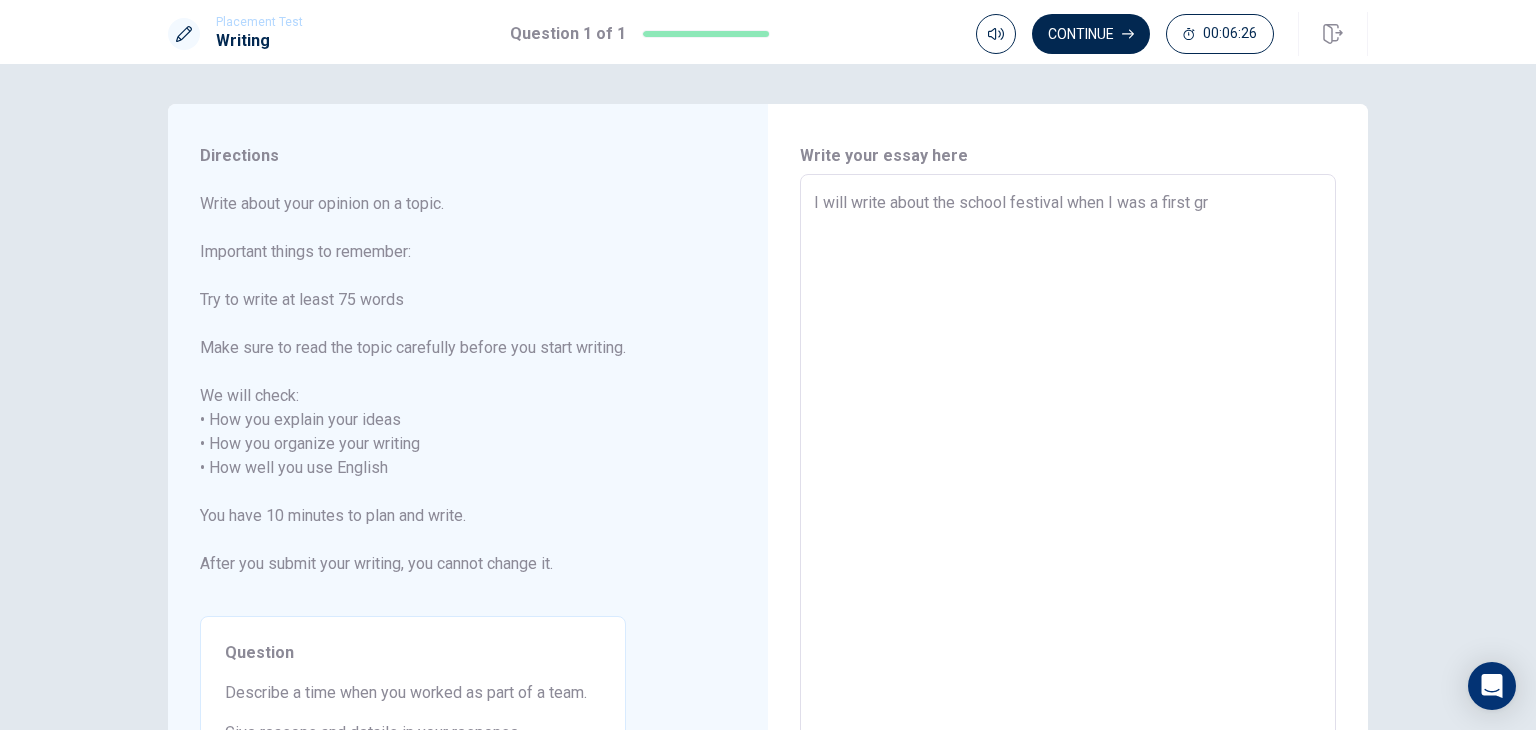 type on "x" 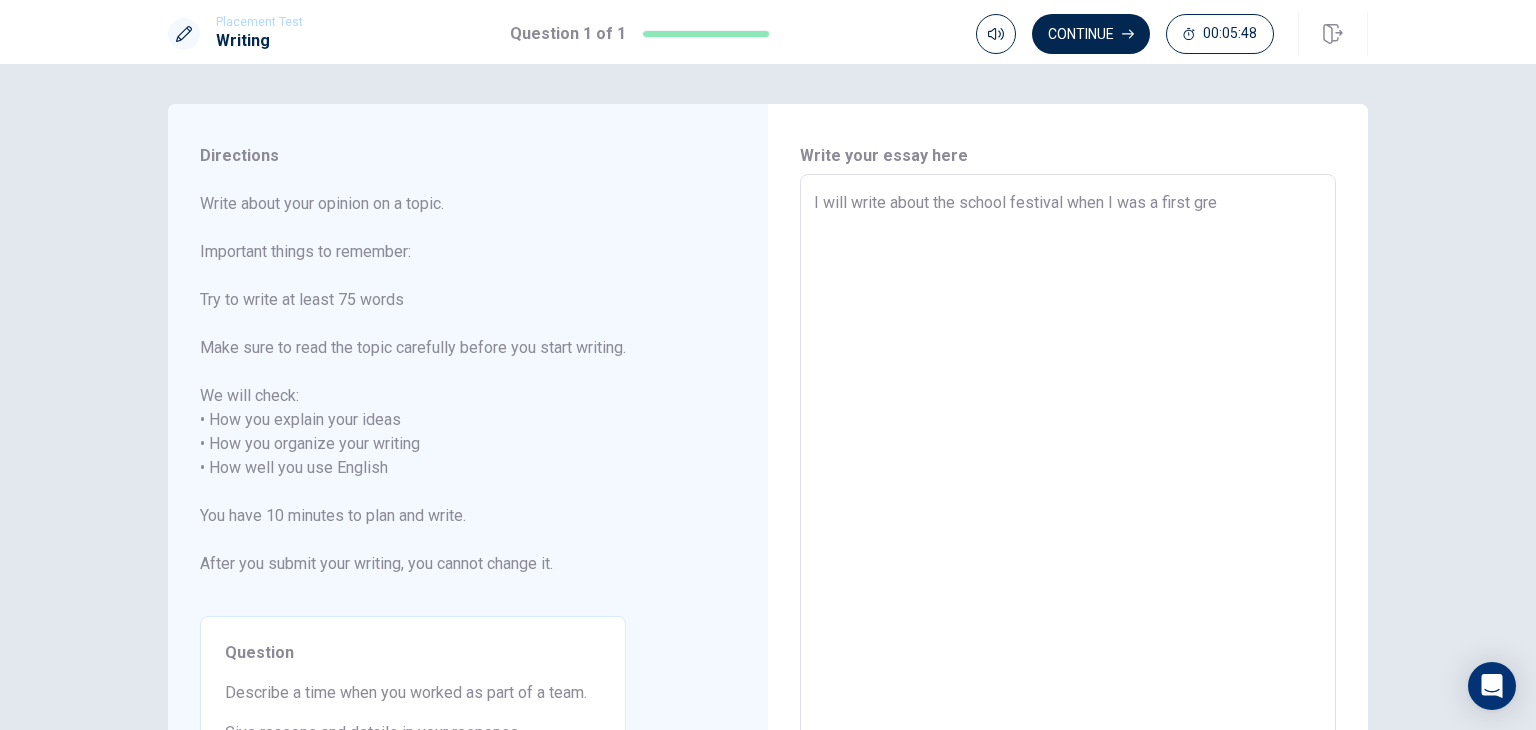type on "x" 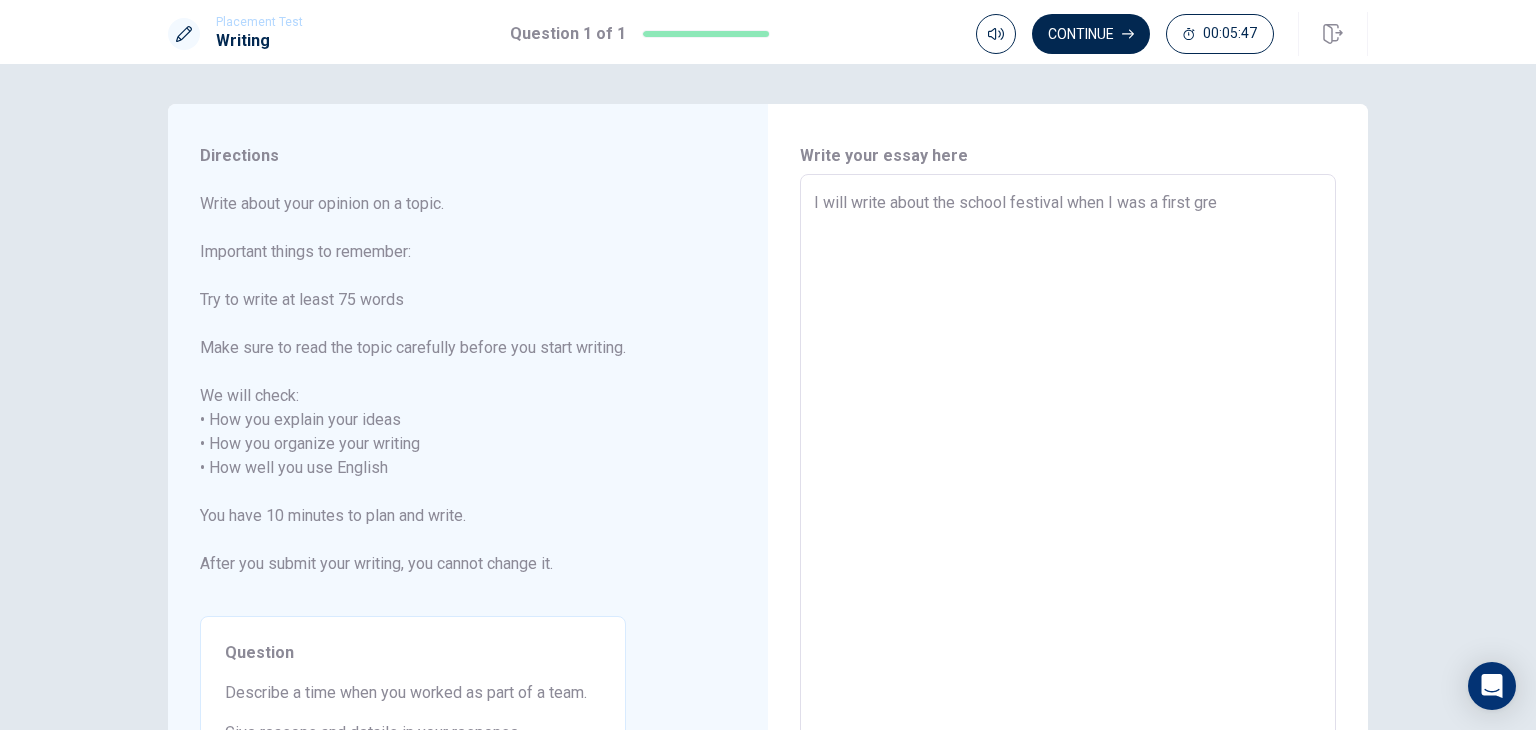 type on "I will write about the school festival when I was a first gr" 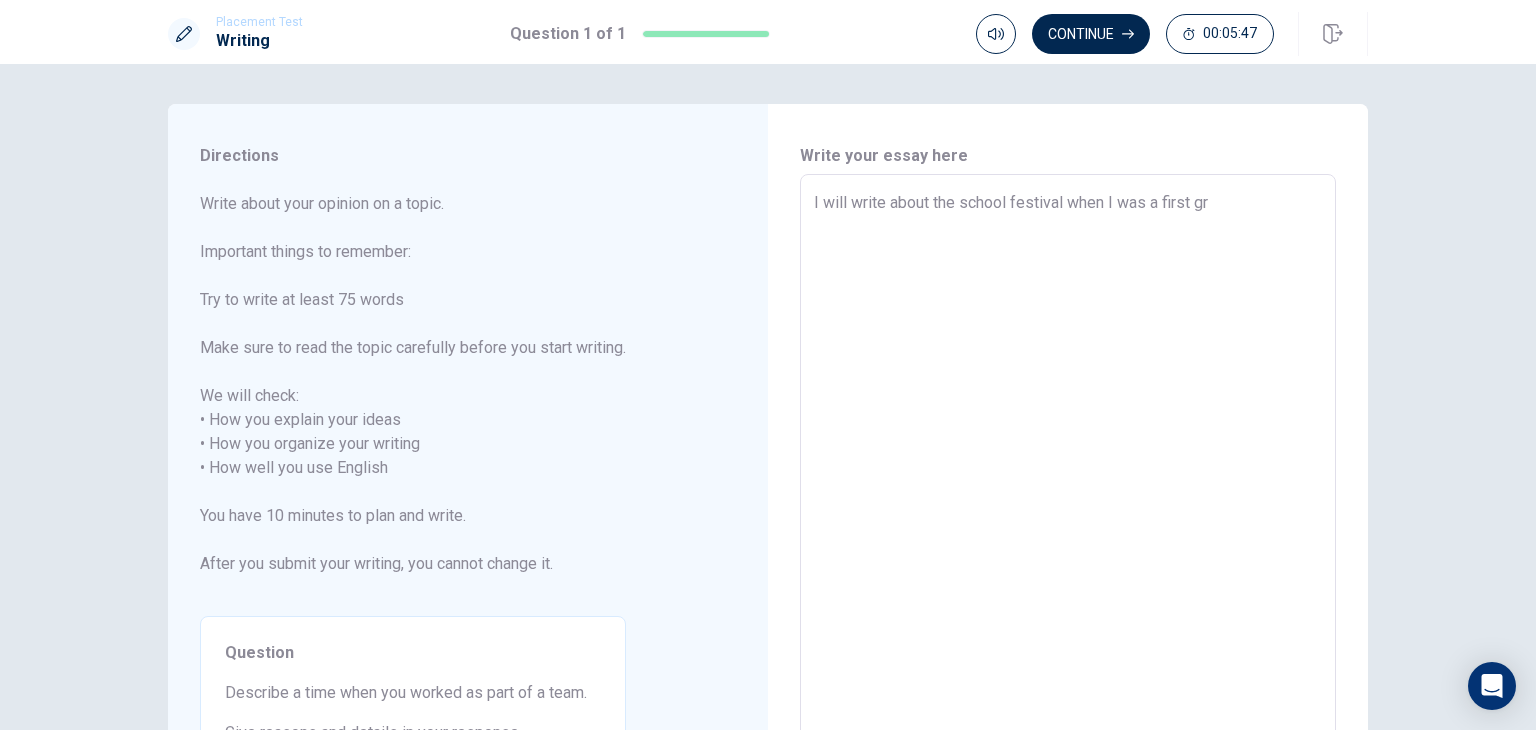 type on "x" 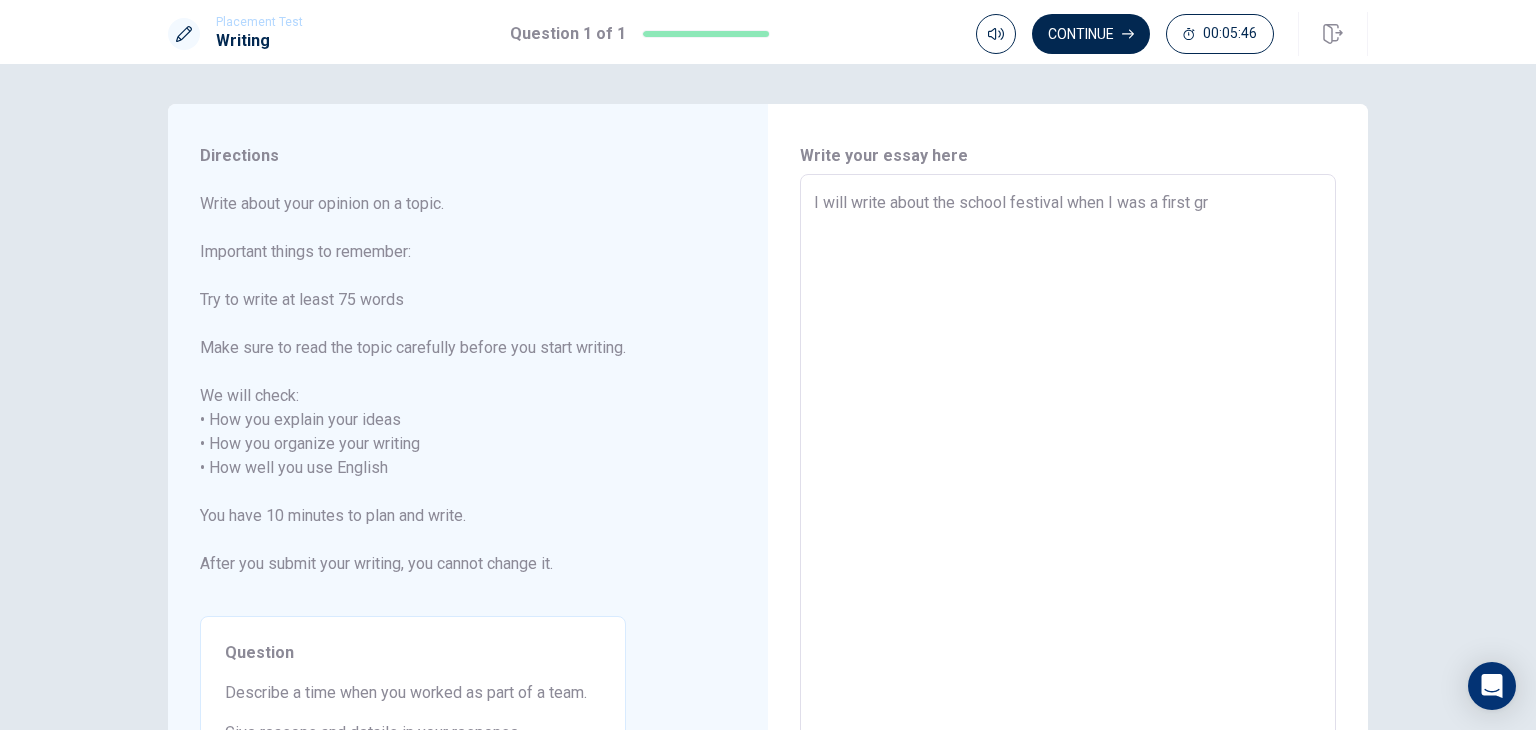 type on "I will write about the school festival when I was a first gra" 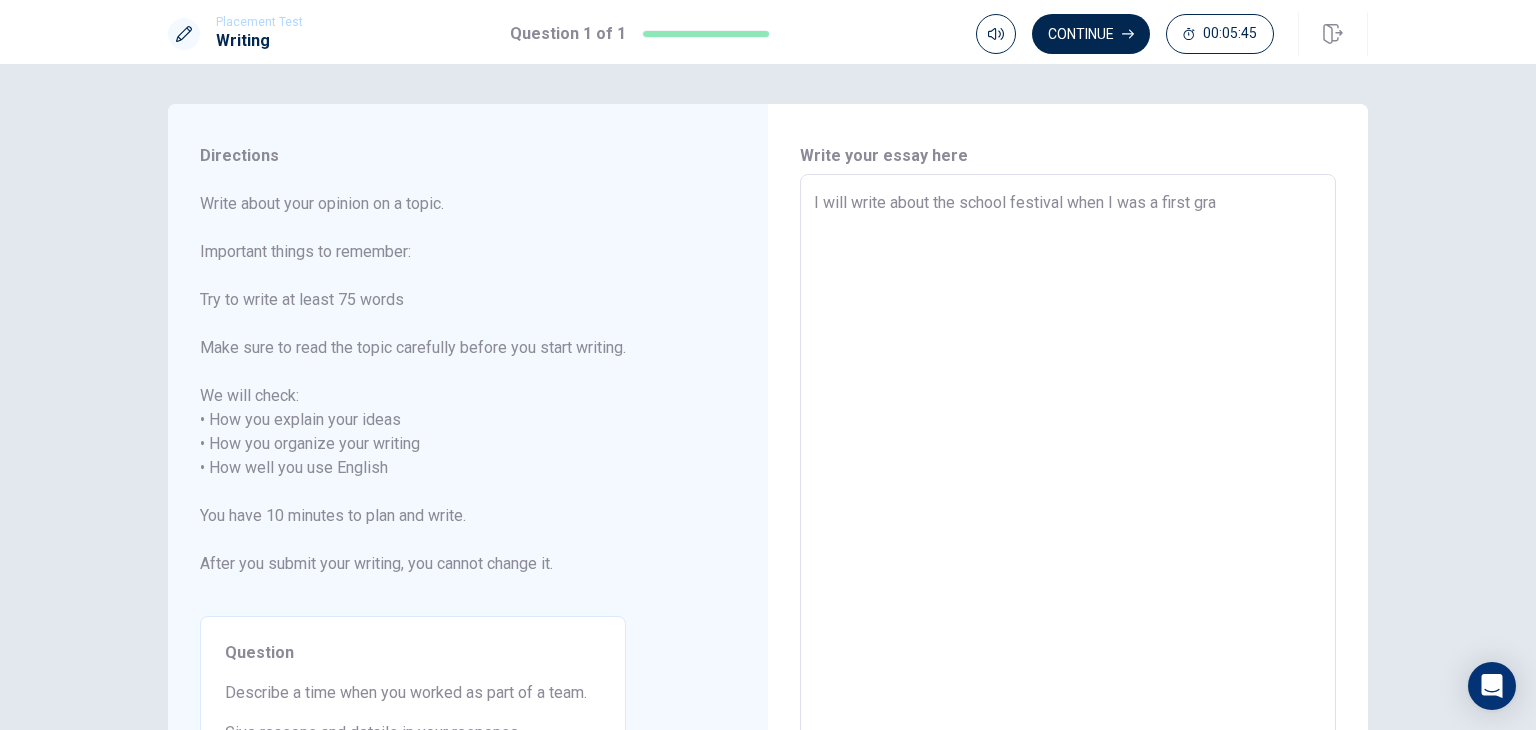 type on "x" 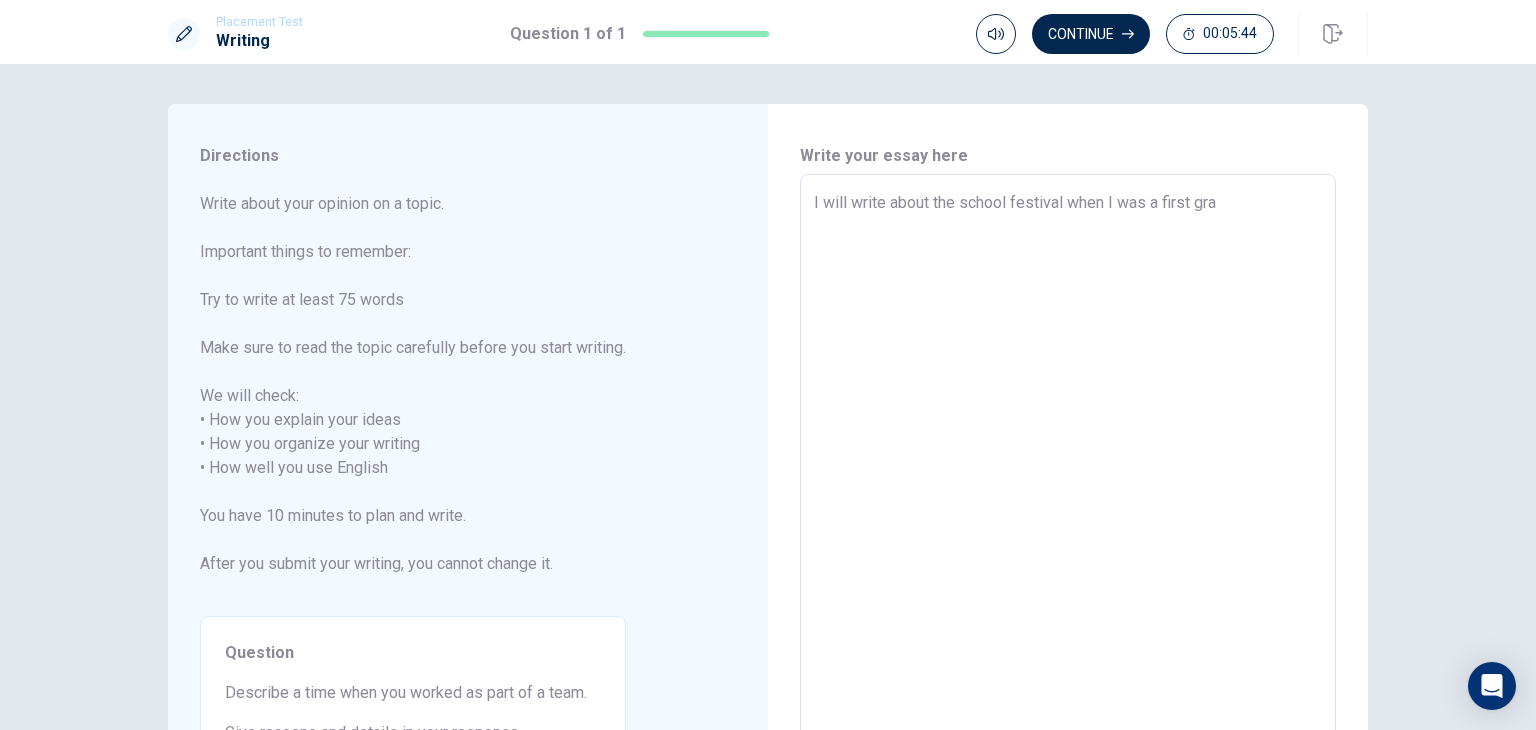 type on "I will write about the school festival when I was a first grag" 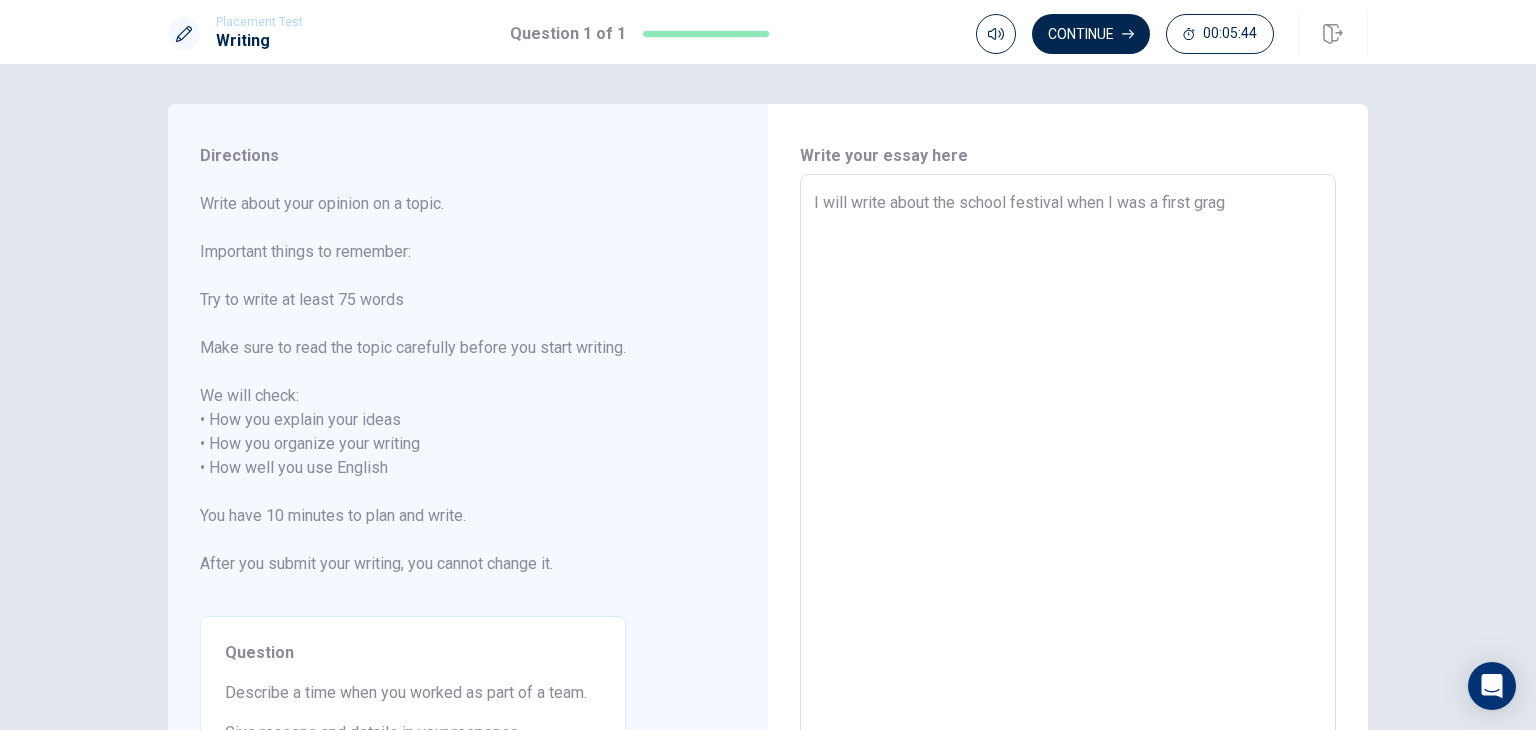 type on "x" 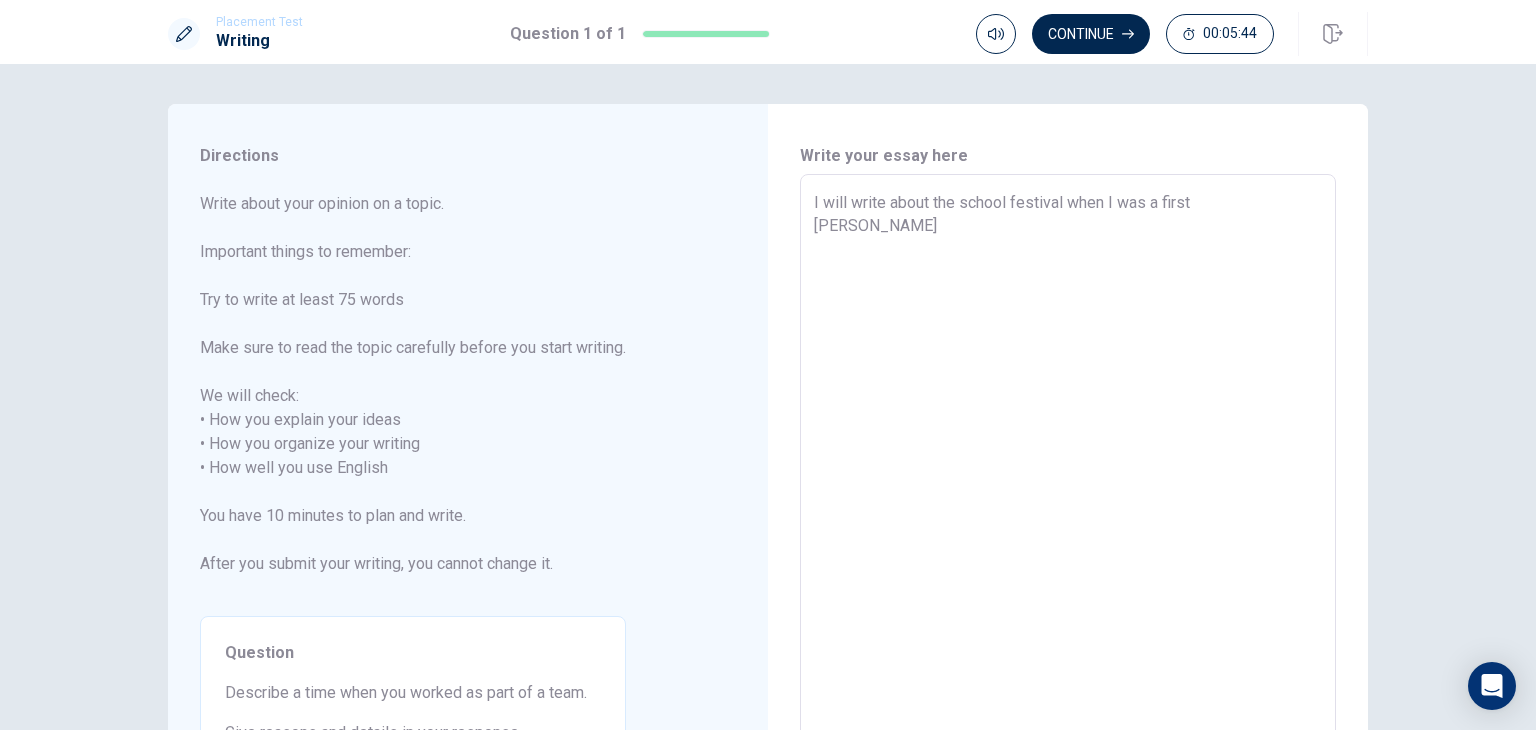 type on "x" 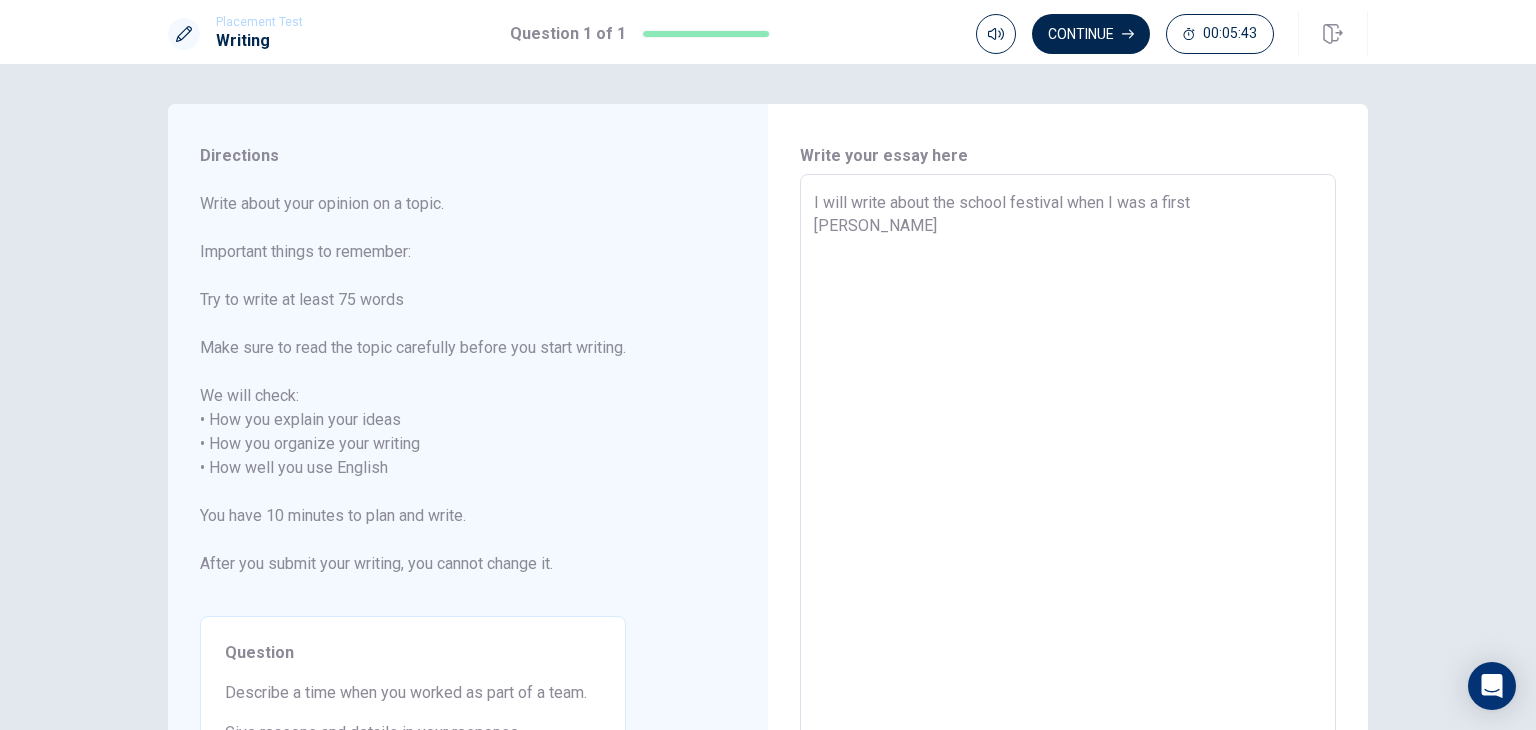type on "I will write about the school festival when I was a first [PERSON_NAME]" 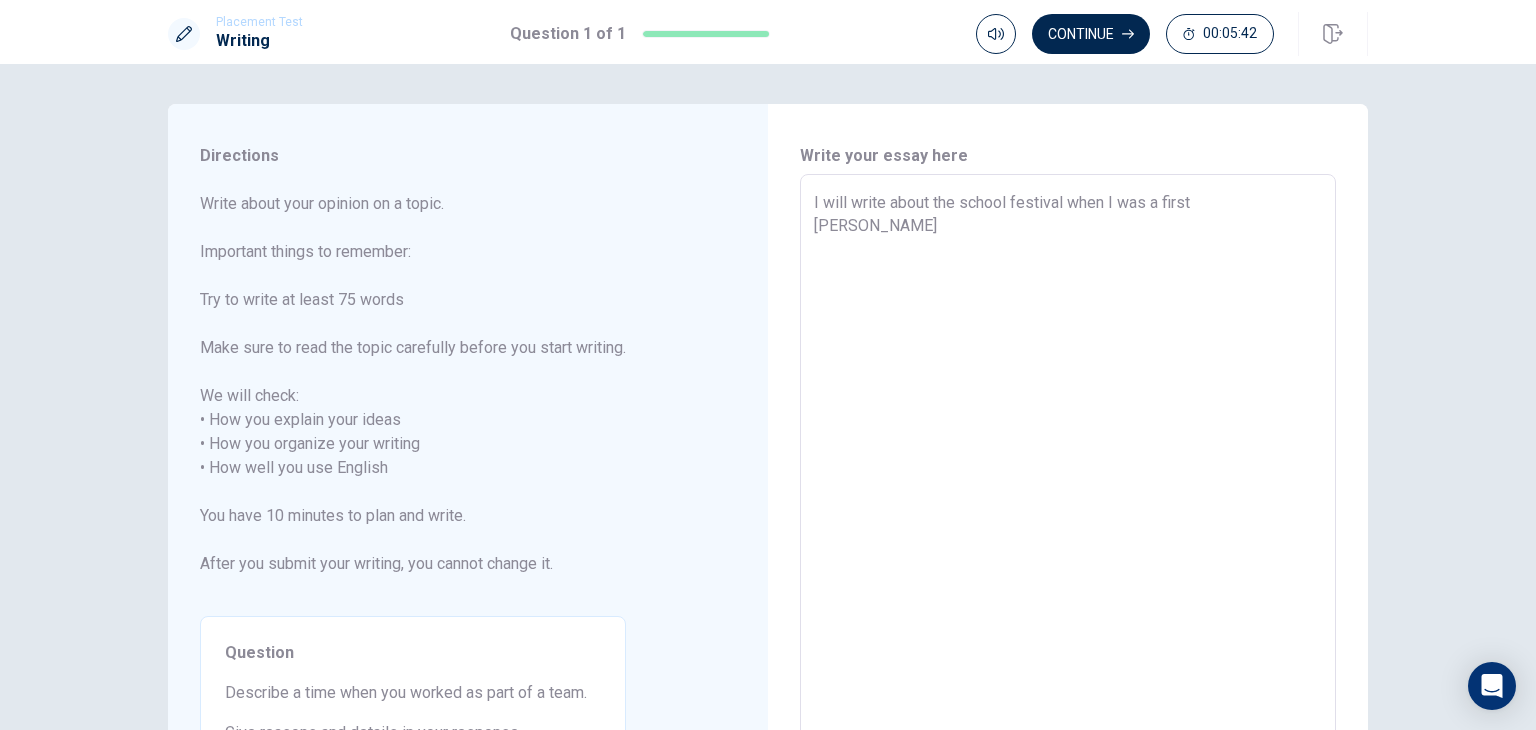 type on "x" 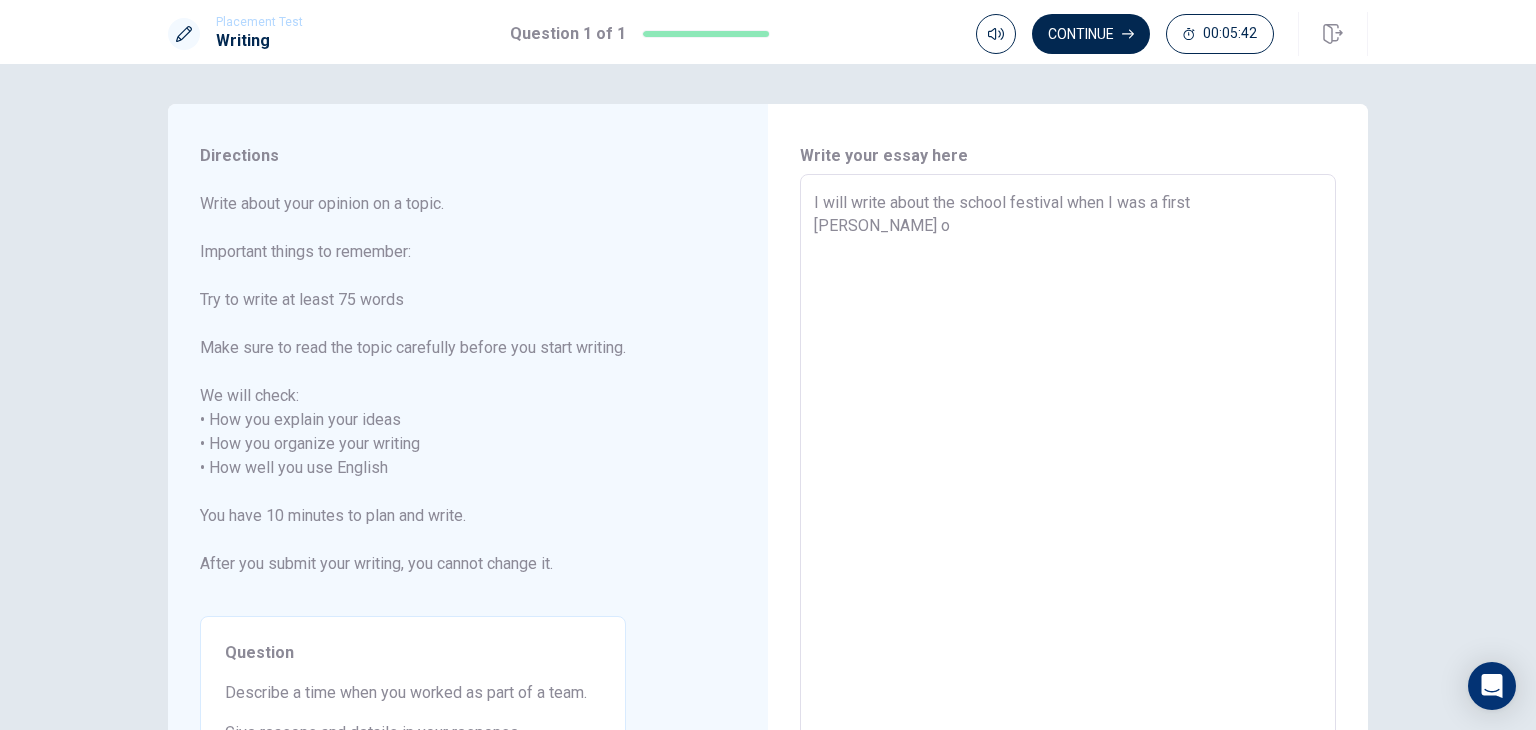 type on "x" 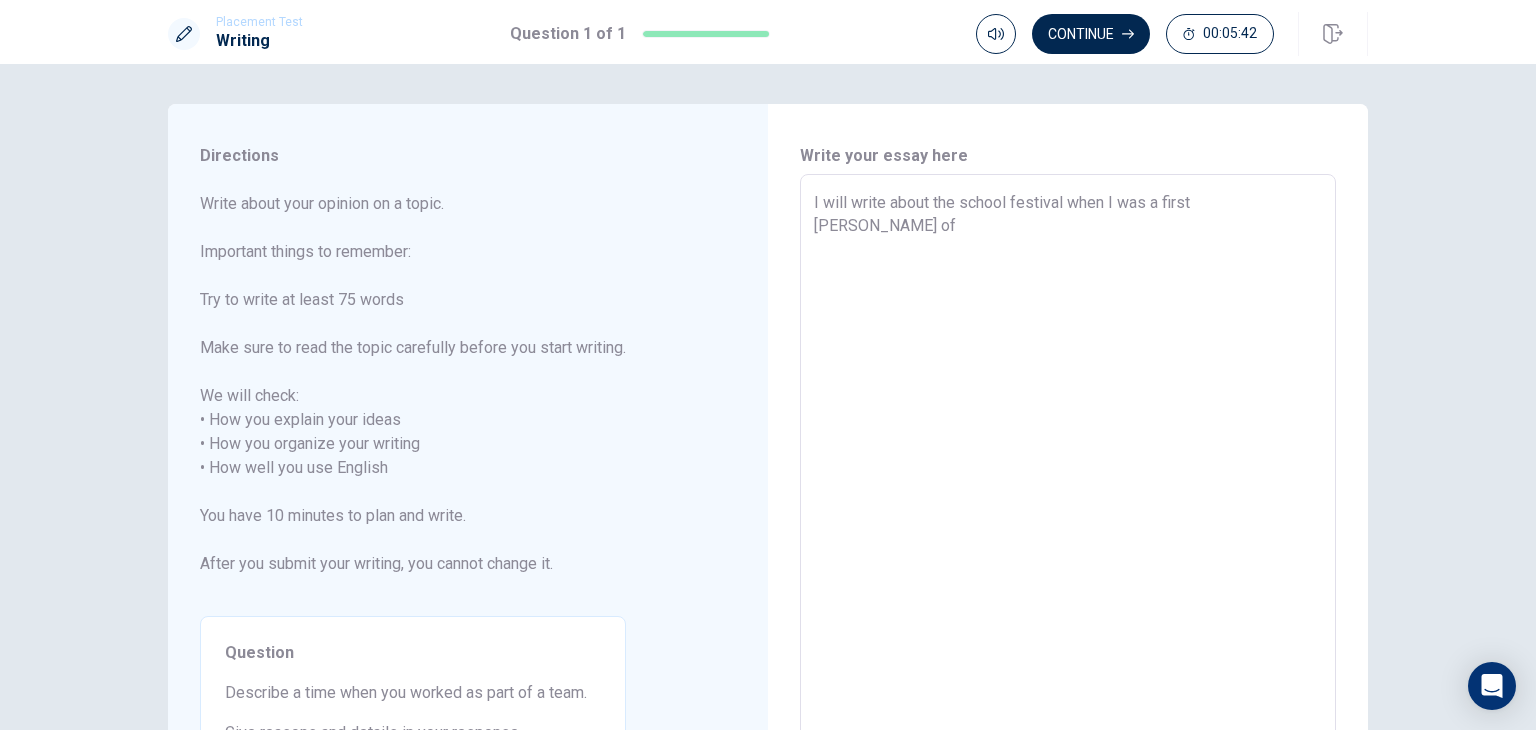 type on "x" 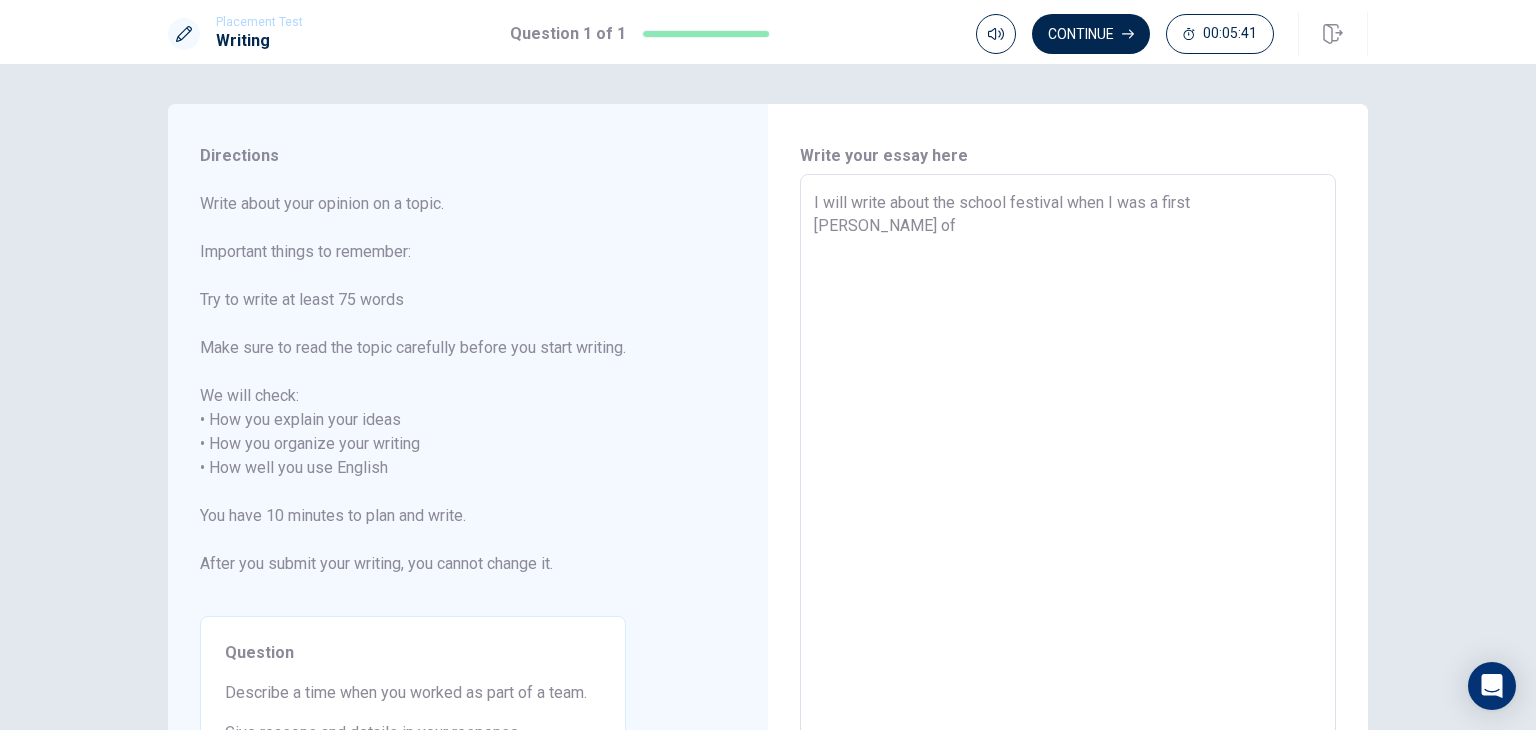 type on "I will write about the school festival when I was a first [PERSON_NAME] of" 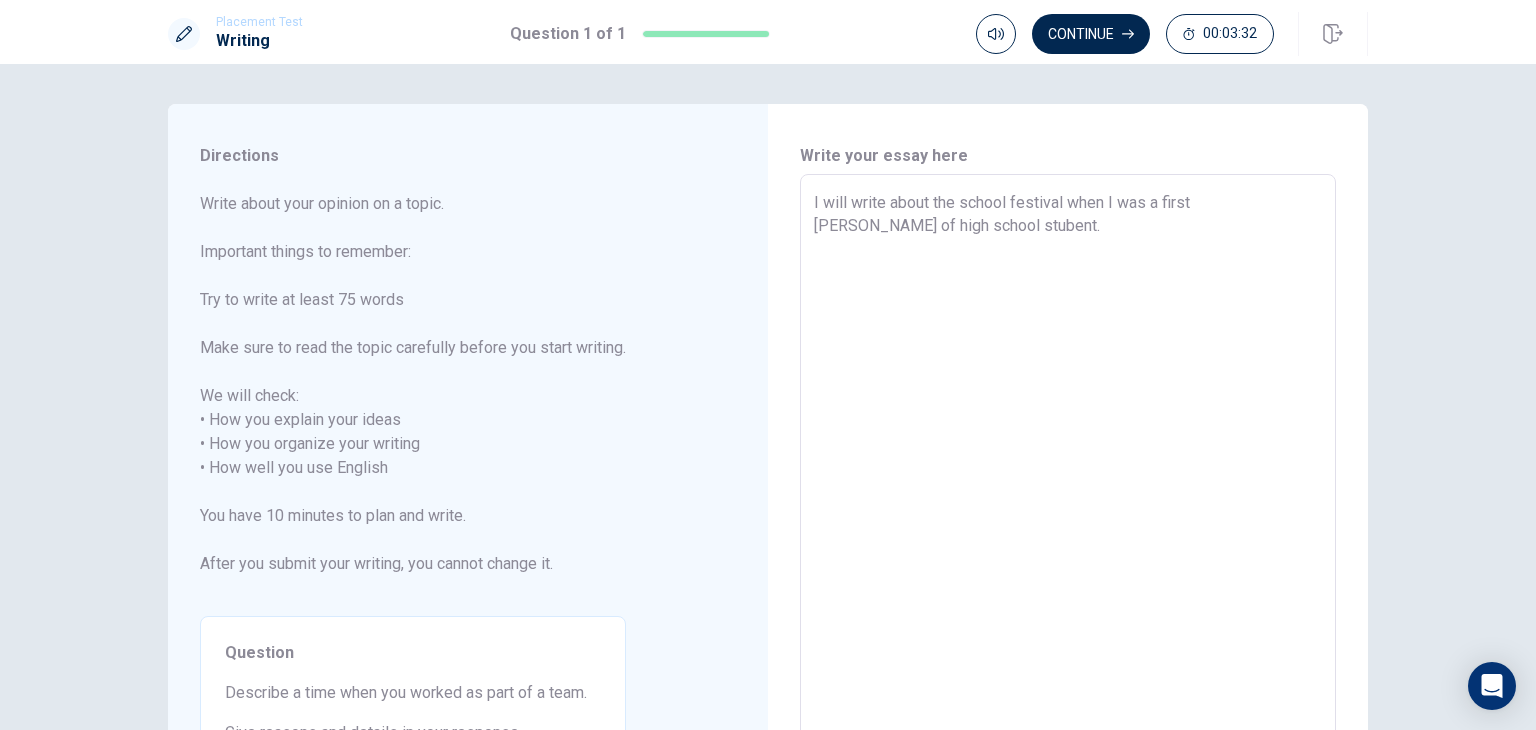 click on "Write about your opinion on a topic.
Important things to remember:
Try to write at least 75 words
Make sure to read the topic carefully before you start writing.
We will check:
• How you explain your ideas
• How you organize your writing
• How well you use English
You have 10 minutes to plan and write.
After you submit your writing, you cannot change it." at bounding box center (413, 396) 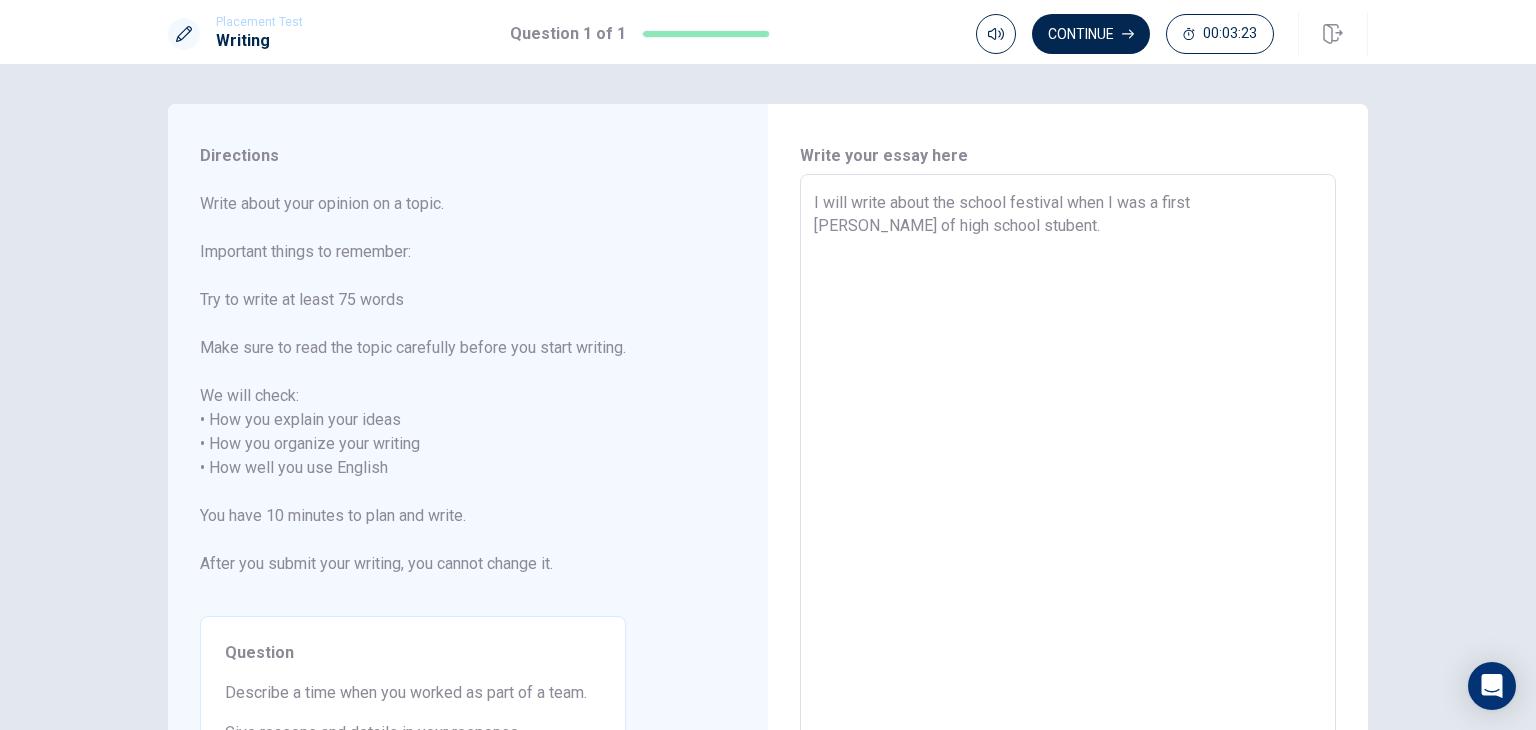 click on "I will write about the school festival when I was a first [PERSON_NAME] of high school stubent." at bounding box center (1068, 456) 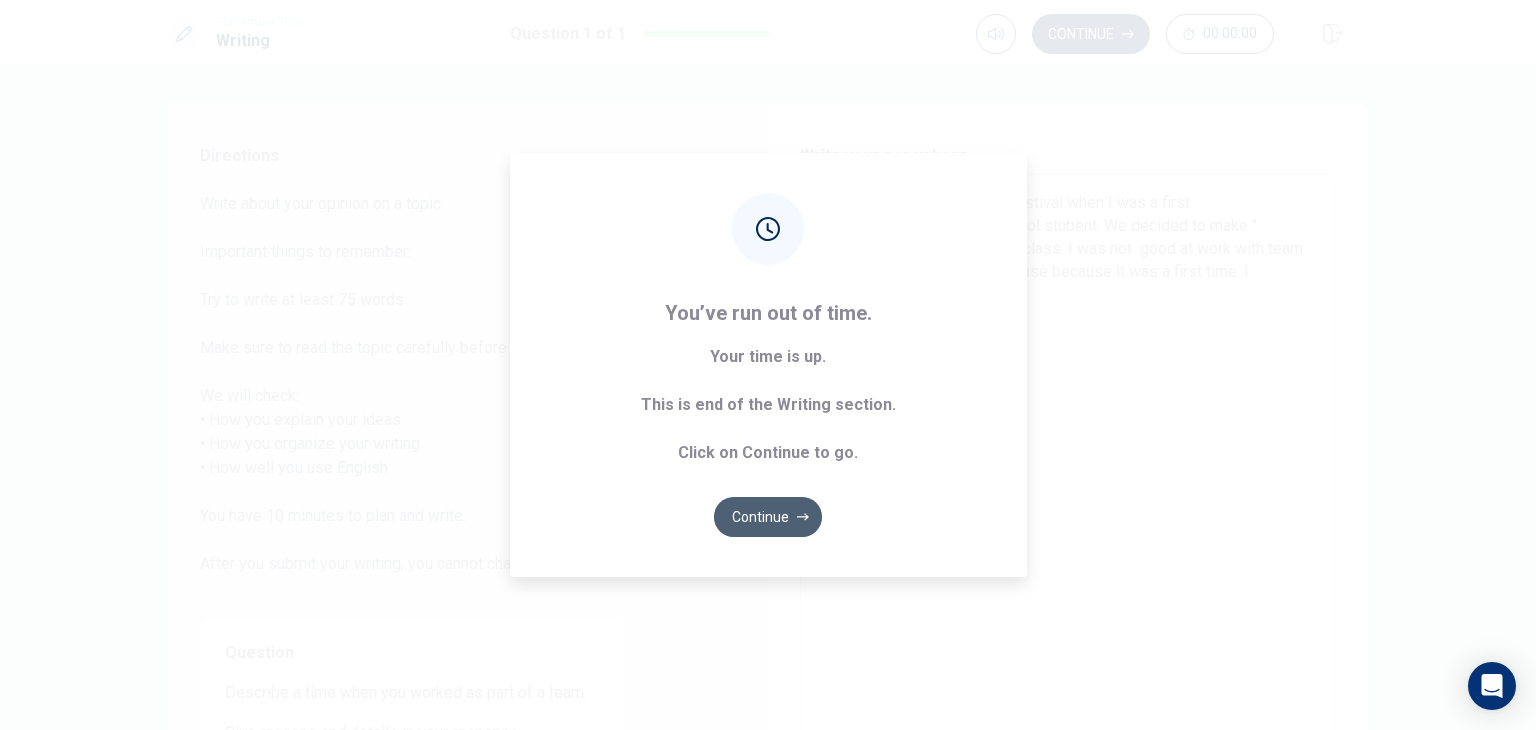 click on "Continue" at bounding box center [768, 517] 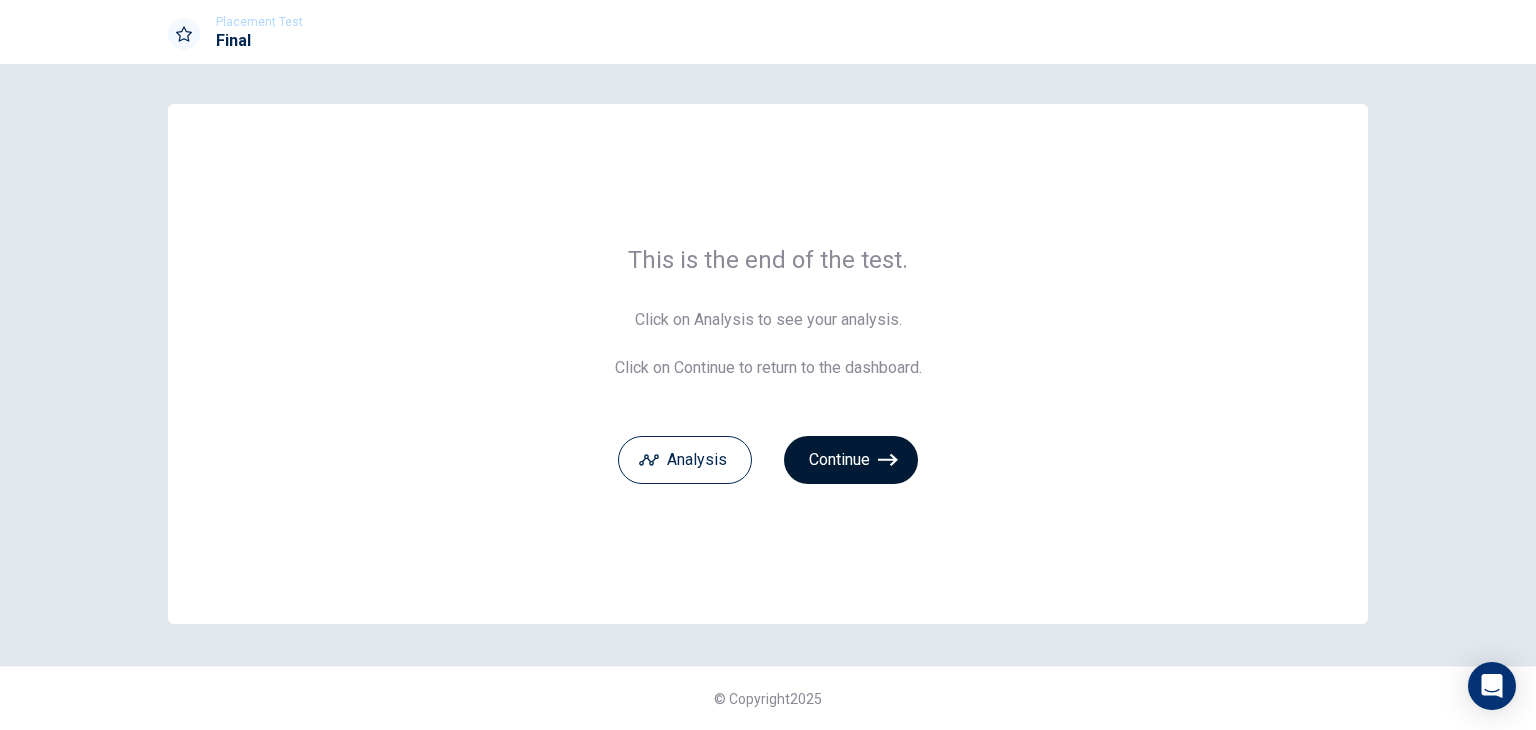 click on "Continue" at bounding box center (851, 460) 